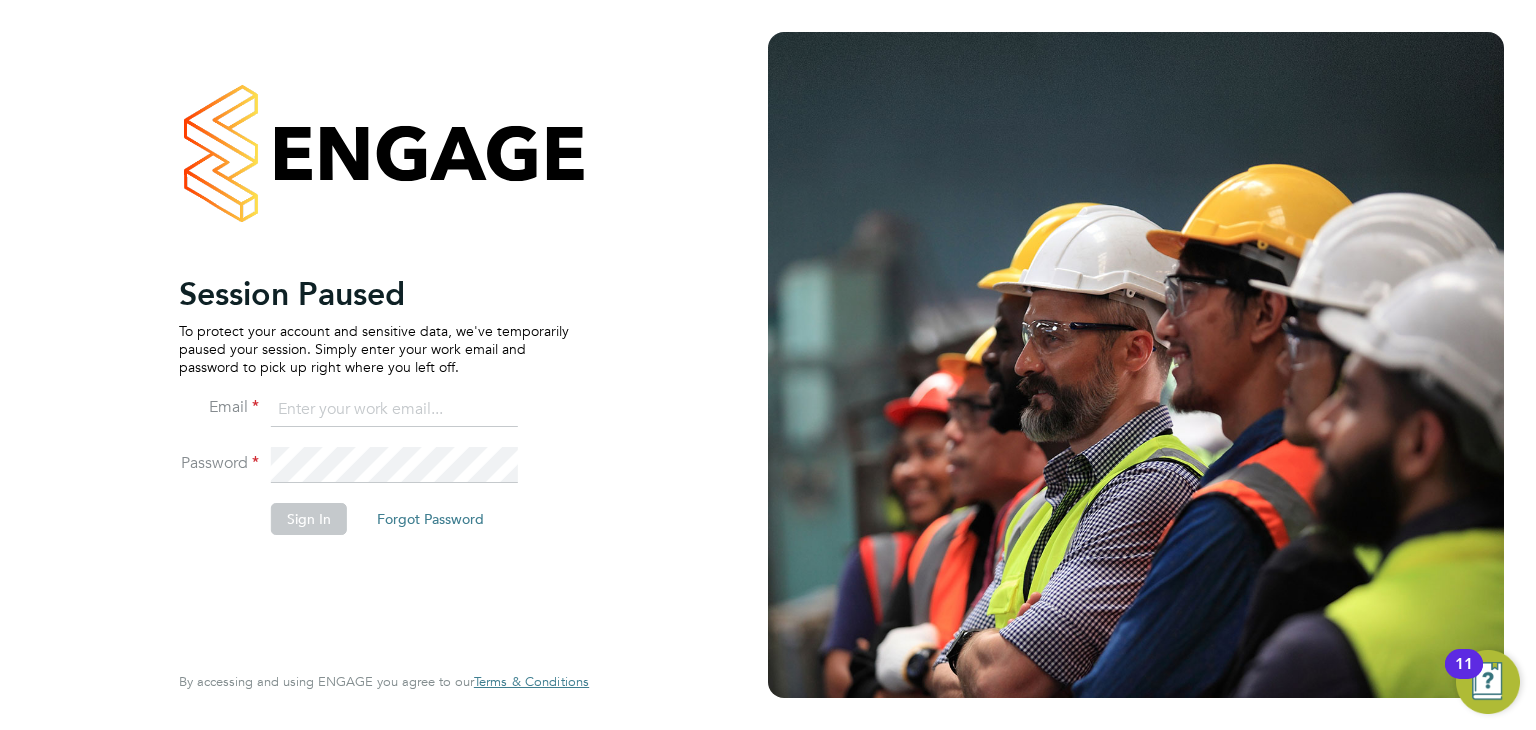 scroll, scrollTop: 0, scrollLeft: 0, axis: both 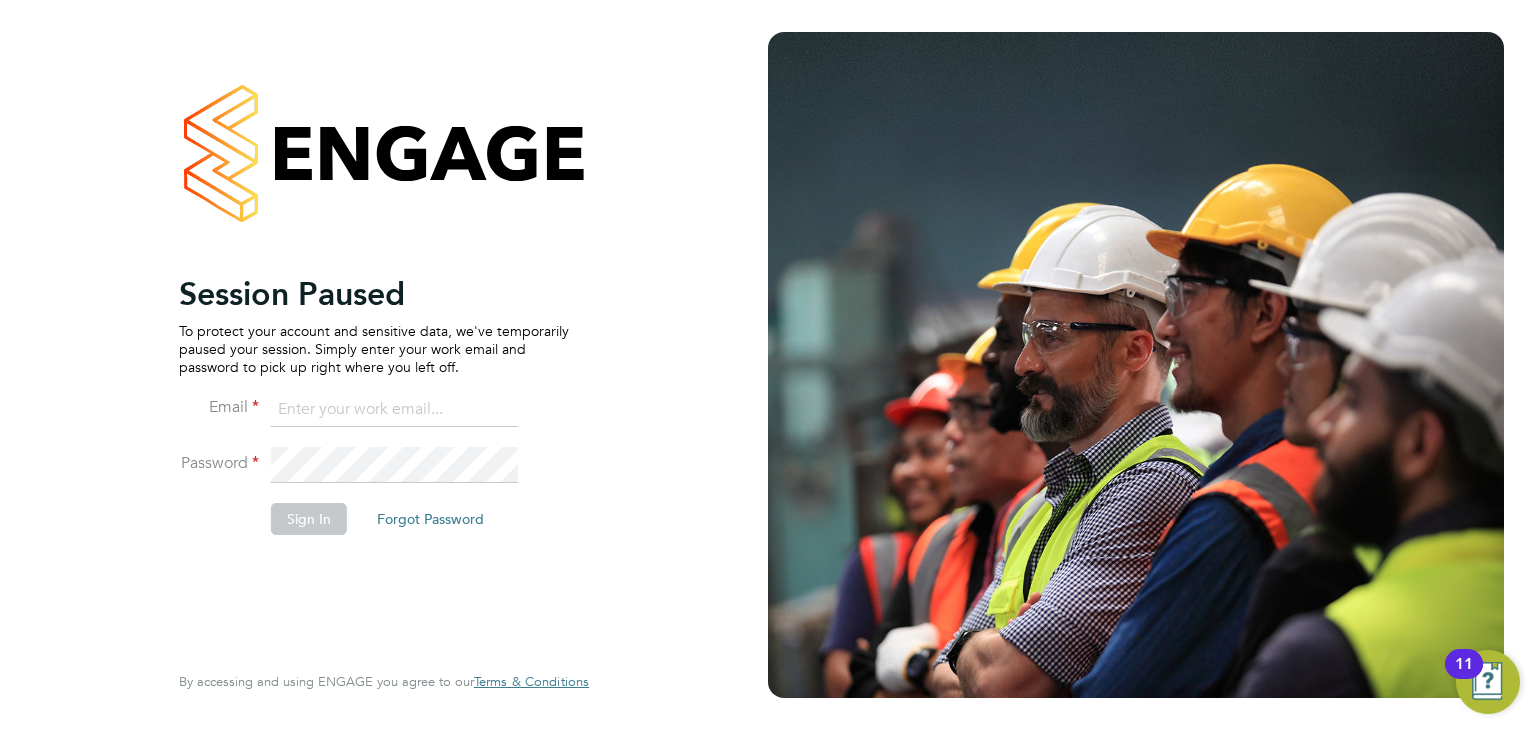 click 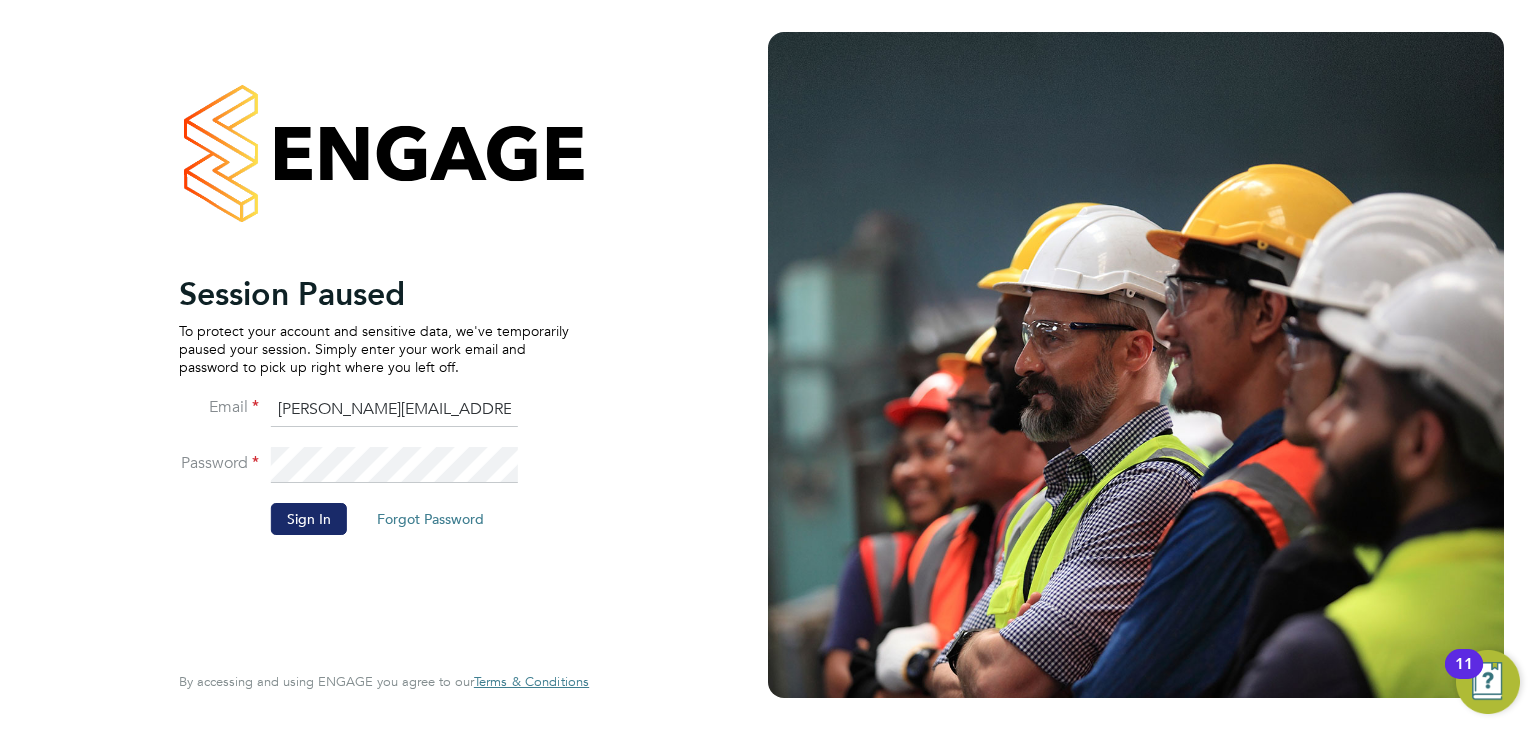 click on "Sign In" 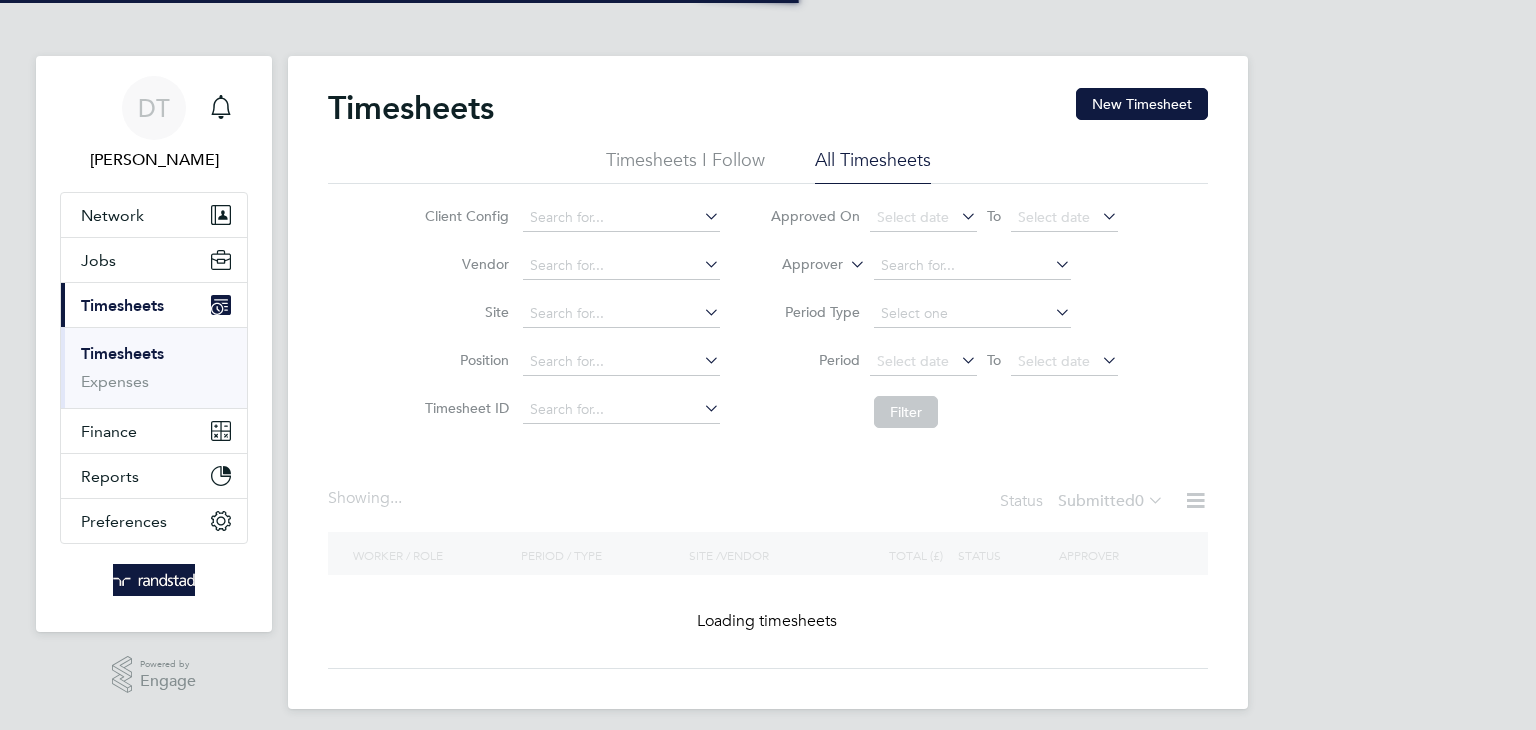 scroll, scrollTop: 0, scrollLeft: 0, axis: both 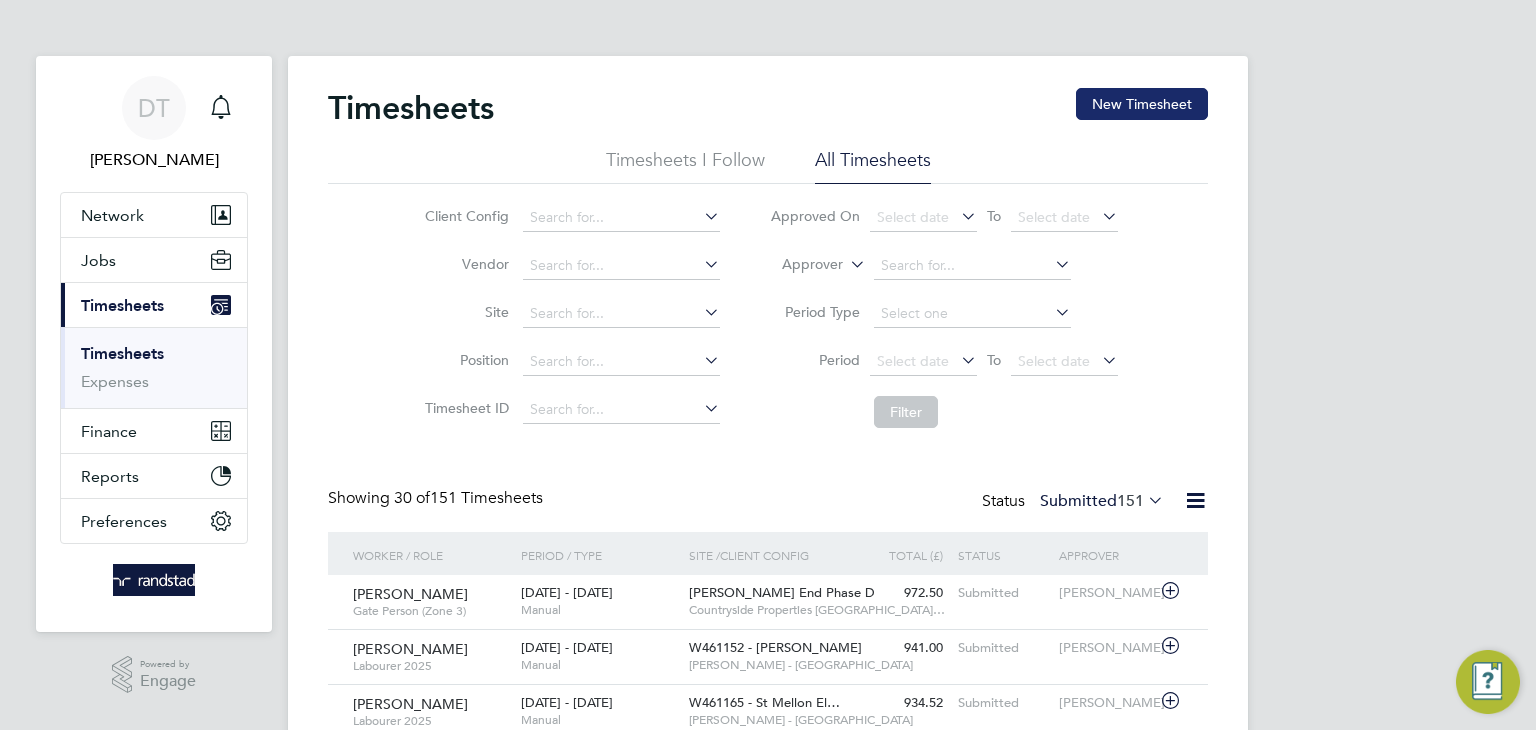 click on "New Timesheet" 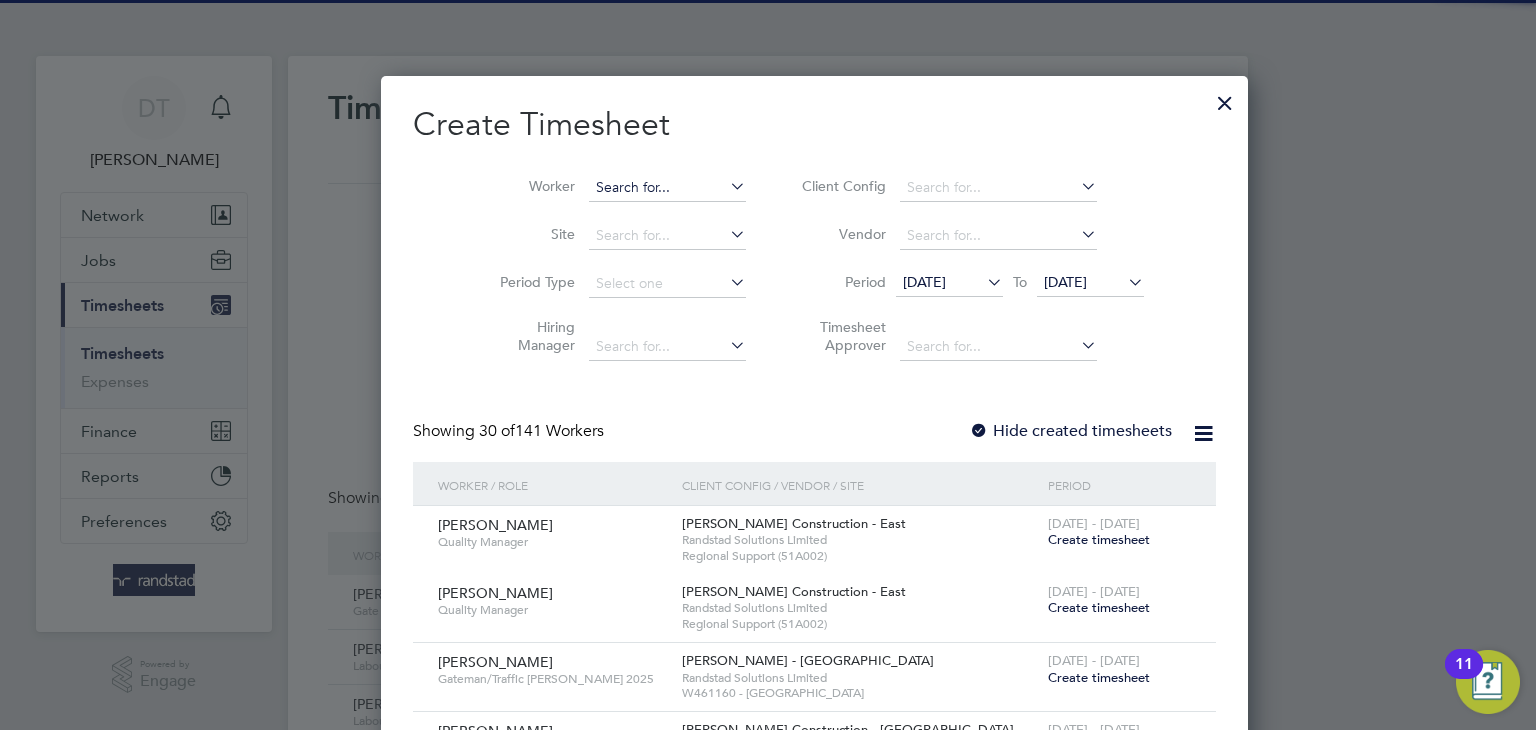 click at bounding box center [667, 188] 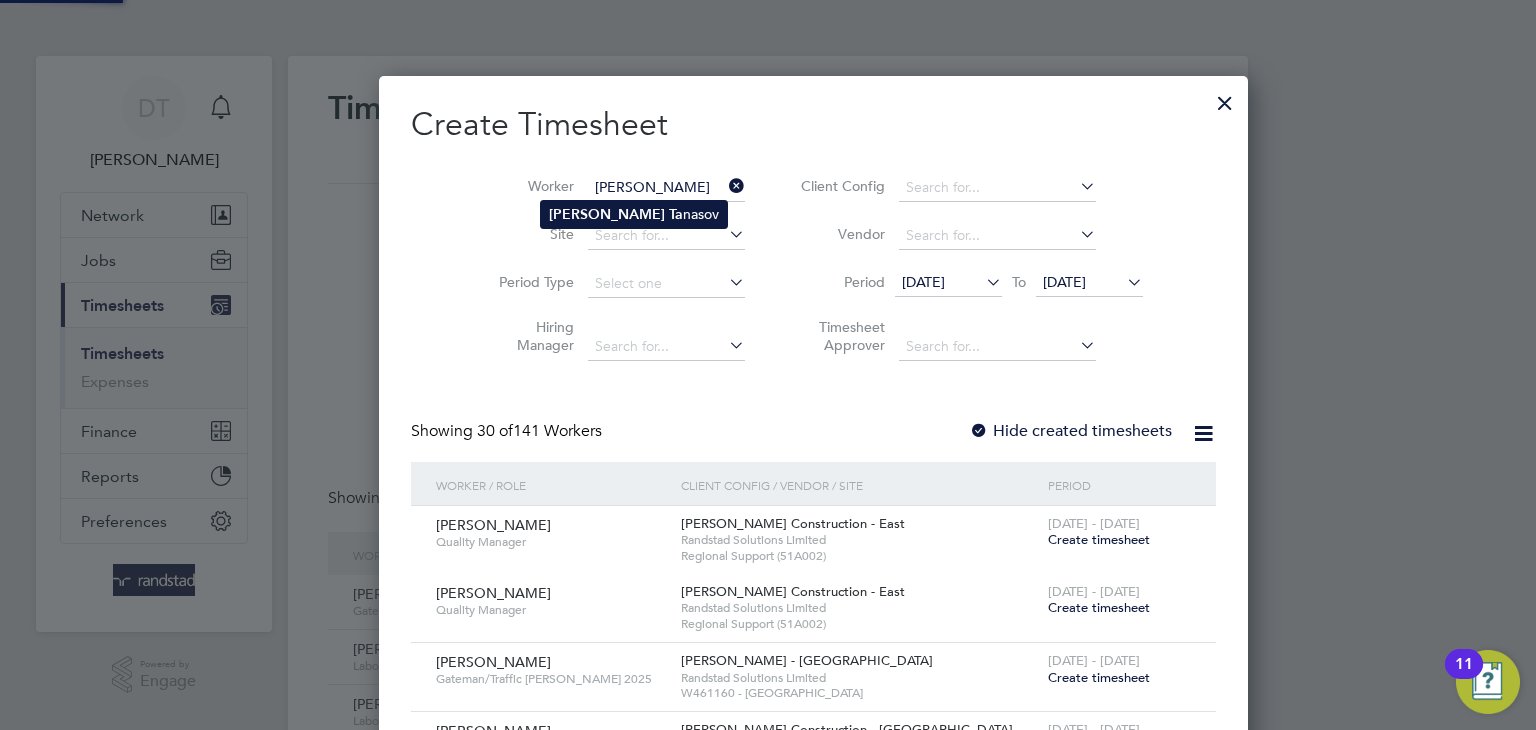 click on "[PERSON_NAME]" 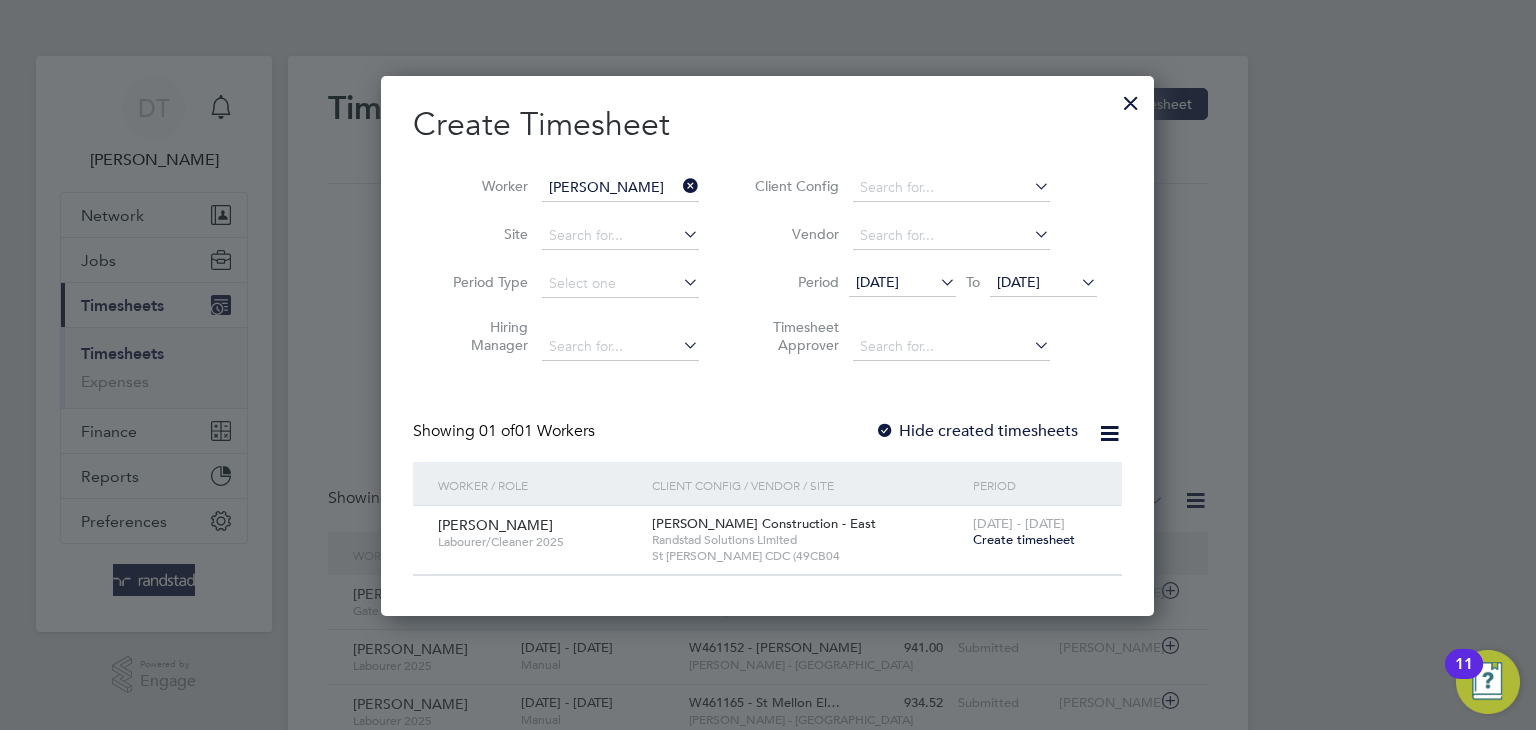 click at bounding box center [885, 432] 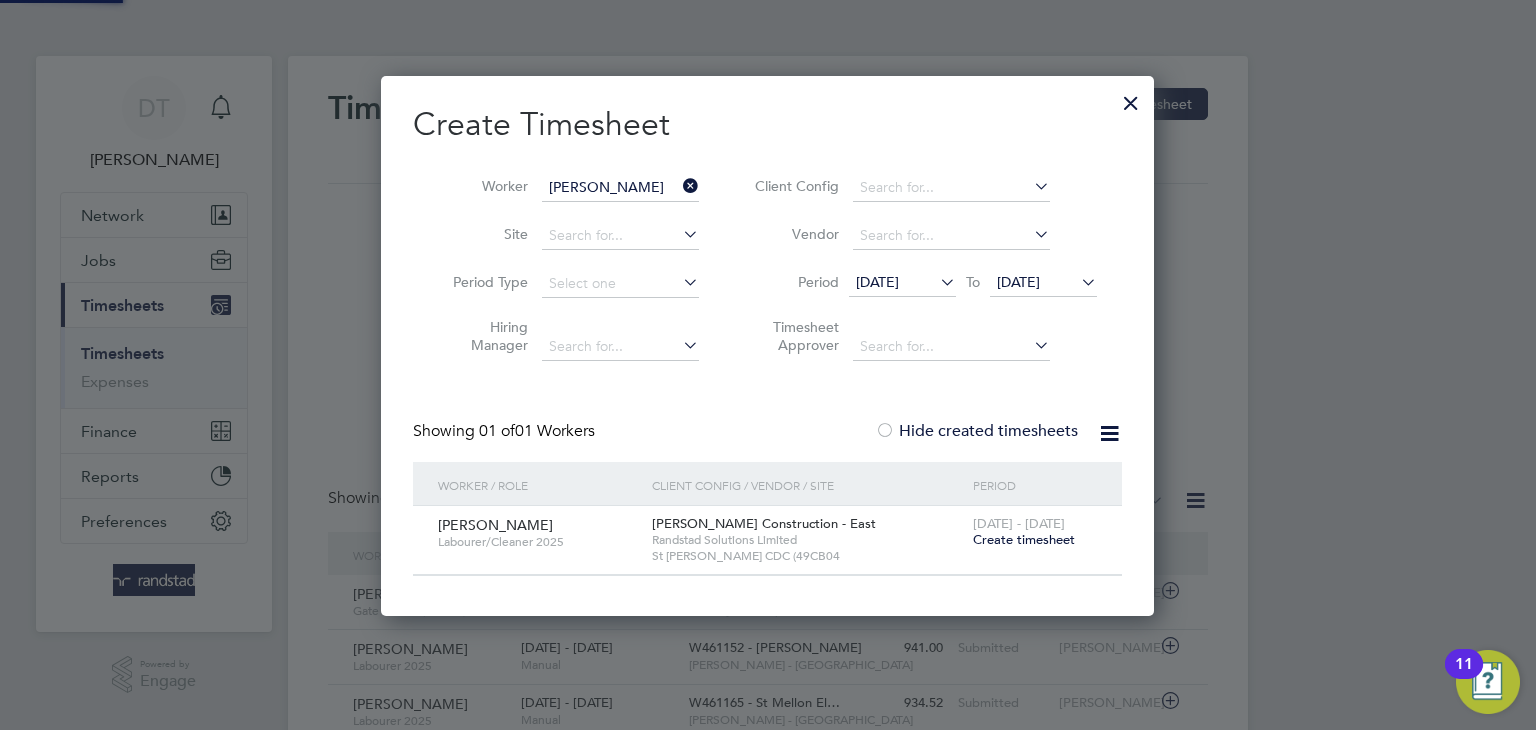 click on "07 Jul 2025" at bounding box center [1018, 282] 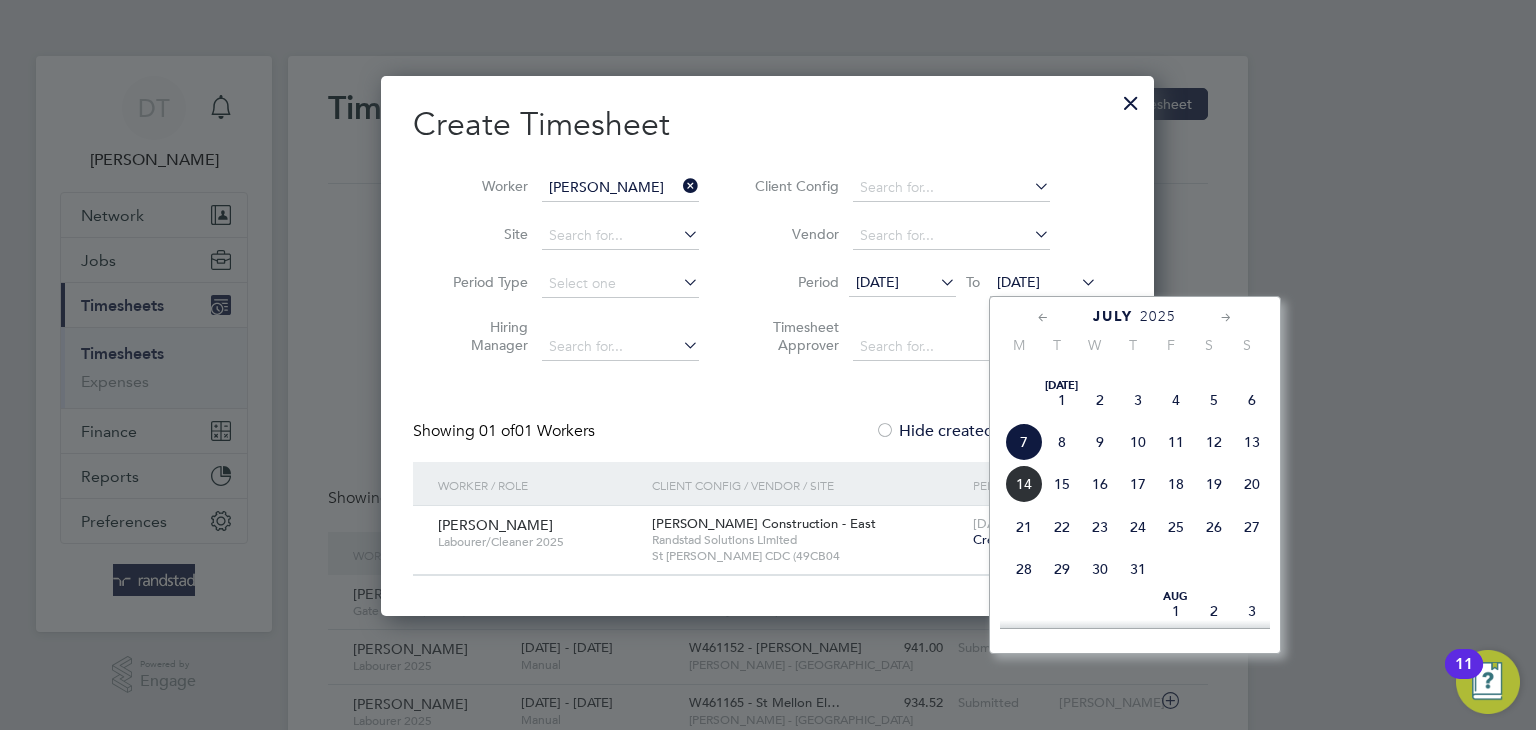 click on "14" 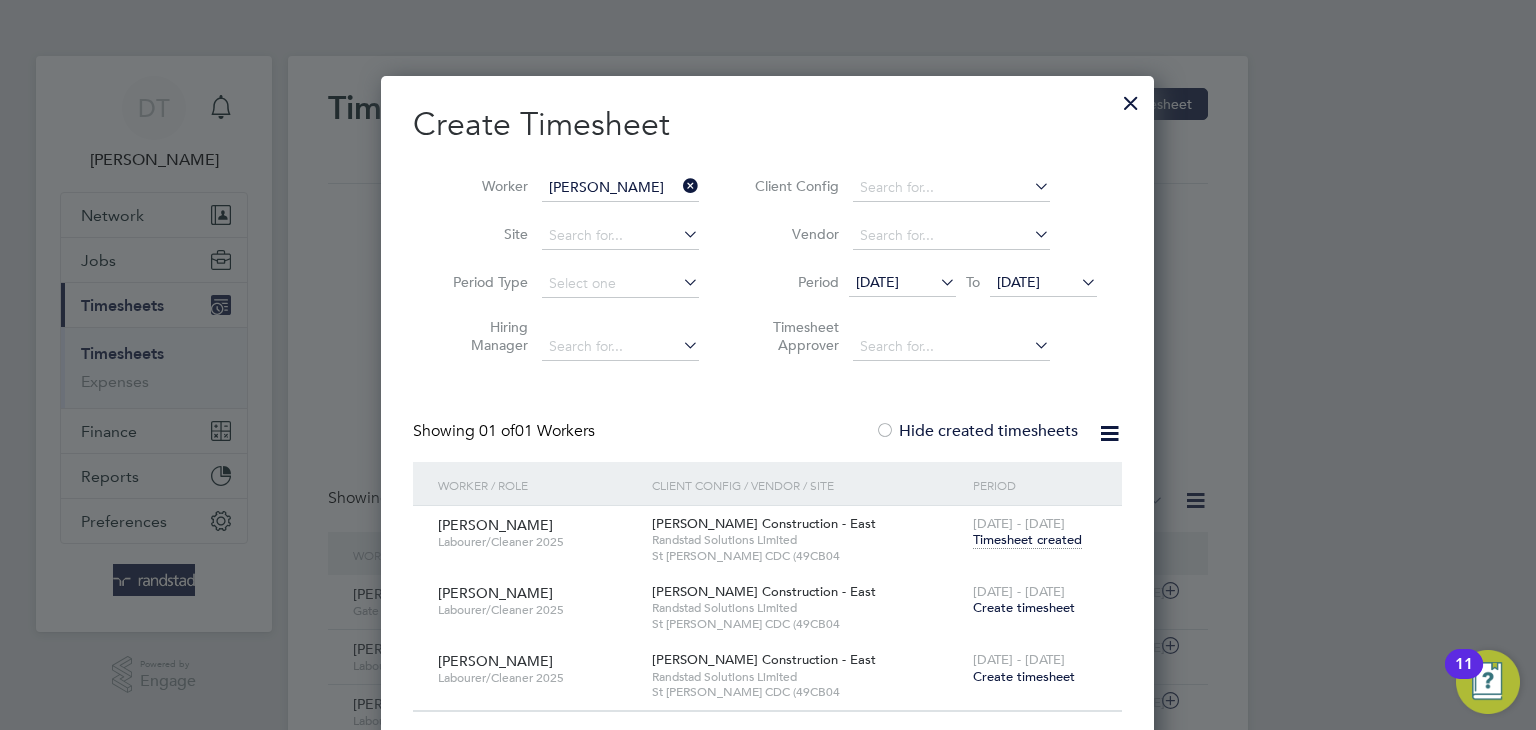 click on "Create timesheet" at bounding box center [1024, 607] 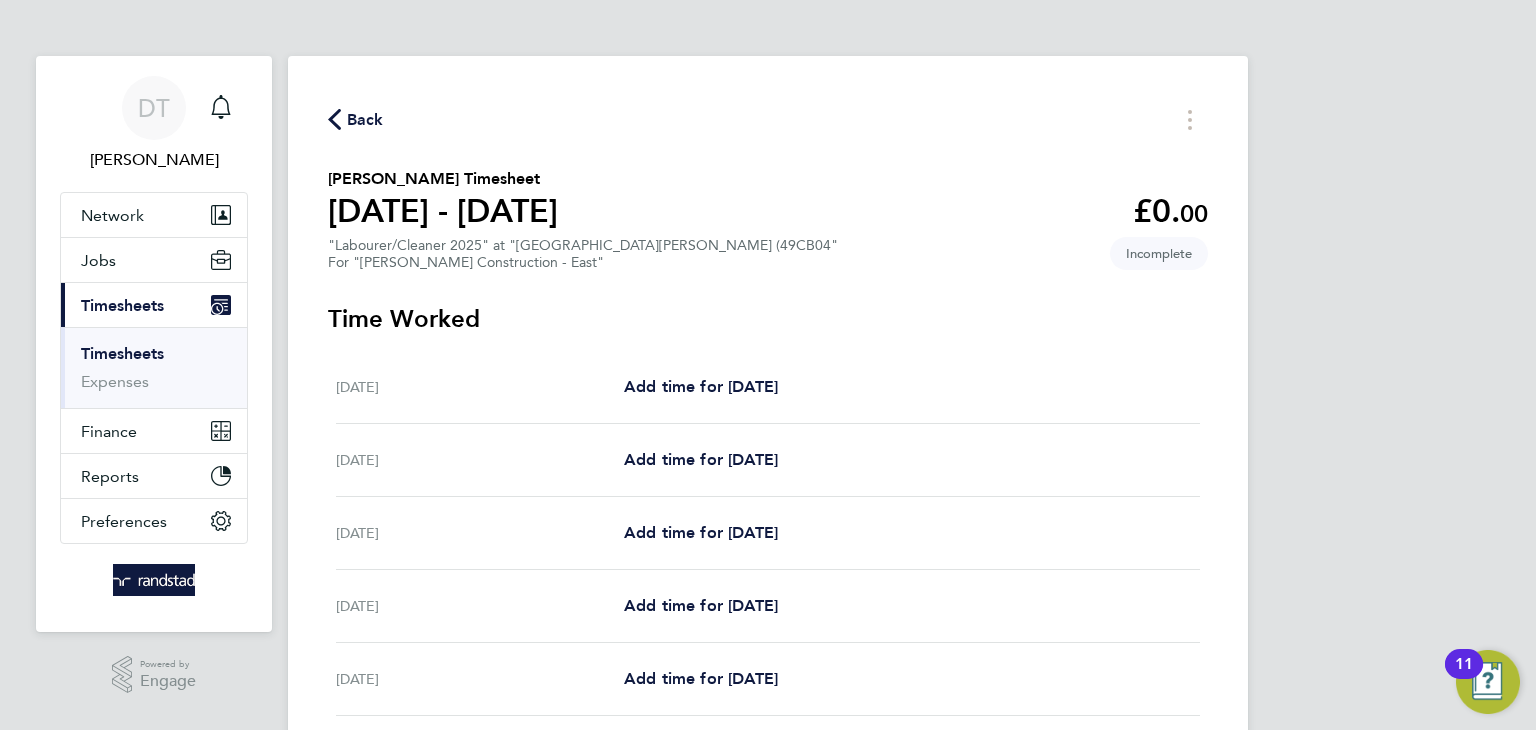 click on "Back" 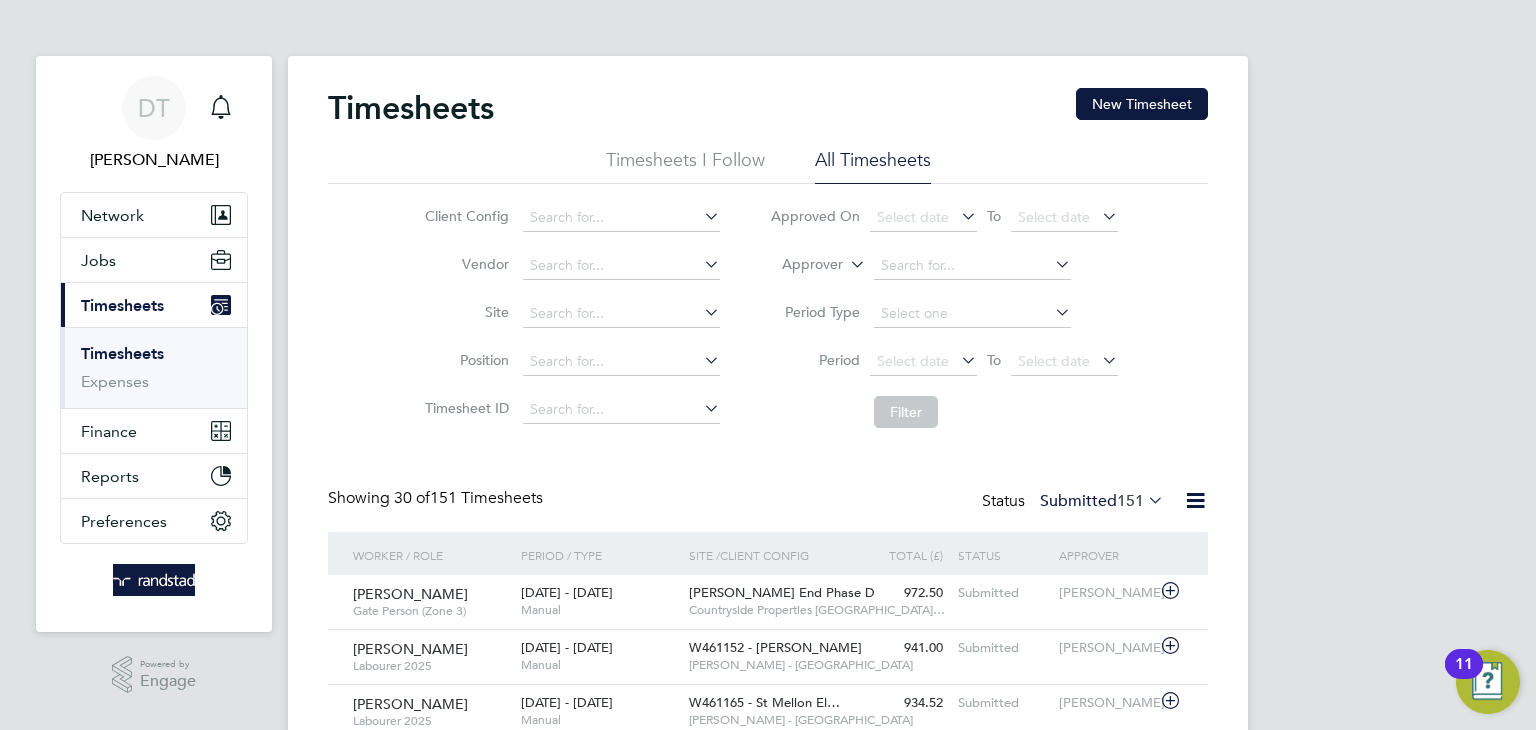 click on "Timesheets New Timesheet Timesheets I Follow All Timesheets Client Config   Vendor   Site   Position   Timesheet ID   Approved On
Select date
To
Select date
Approver     Period Type   Period
Select date
To
Select date
Filter Showing   30 of  151 Timesheets Status  Submitted  151  Worker / Role Worker / Period Period / Type Site /  Client Config Total (£)   Total / Status Status Approver Florinel Stoica   Gate Person (Zone 3)   7 - 13 Jul 2025 7 - 13 Jul 2025   Manual Hazel End Phase D     Countryside Properties UK… 972.50 Submitted Submitted Daniel Storey Adam Beard   Labourer 2025   5 - 11 Jul 2025 5 - 11 Jul 2025   Manual W461152 - Glan Llyn     Lovell - South Wales & West 941.00 Submitted Submitted Cian Taylor Michael John   Labourer 2025   5 - 11 Jul 2025 5 - 11 Jul 2025   Manual W461165 - St Mellon El…     Lovell - South Wales & West 934.52 Submitted Submitted Daniel Bevan Mikail Sadiq   Labourer 2025   5 - 11 Jul 2025 5 - 11 Jul 2025   Manual" 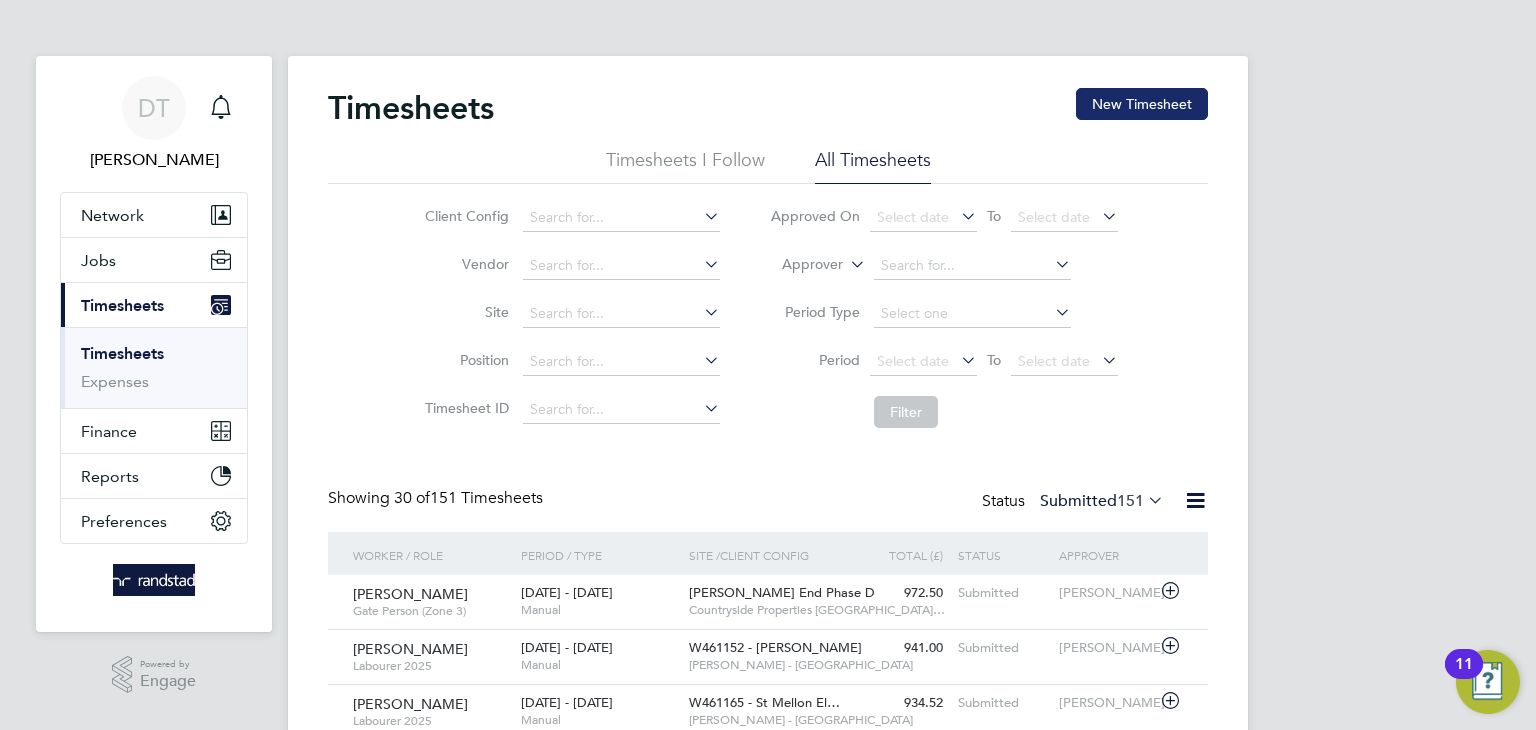 click on "New Timesheet" 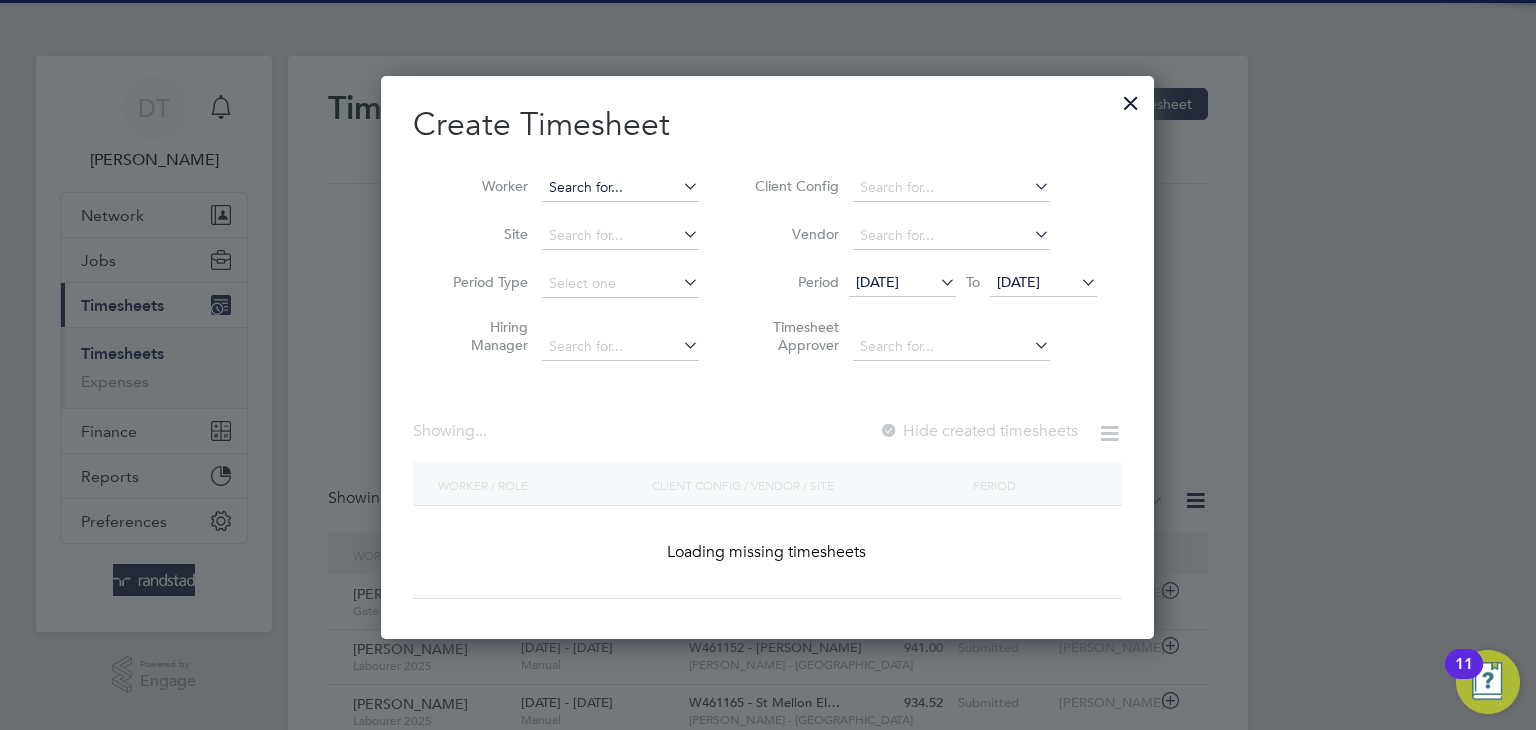 click at bounding box center (620, 188) 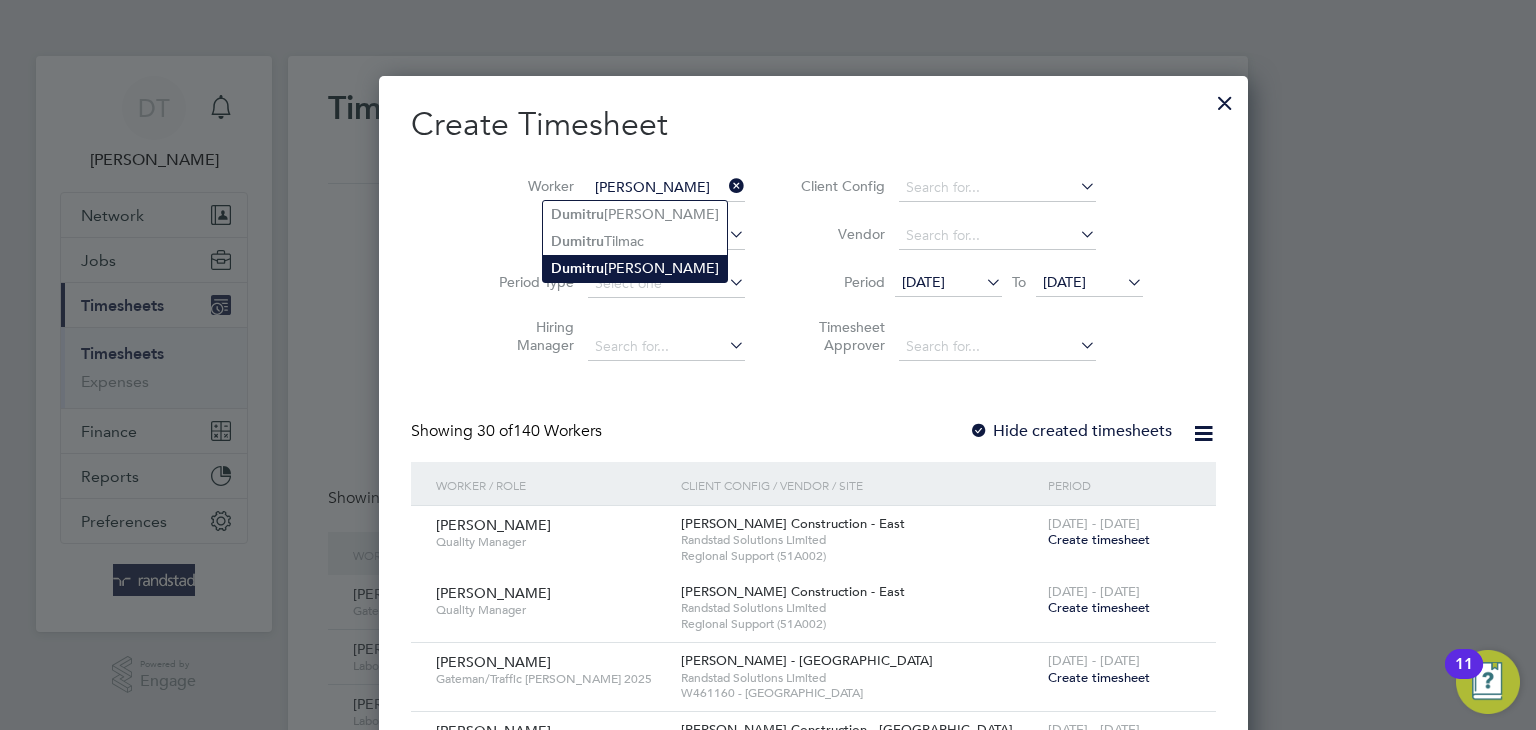 click on "Dumi t ru" 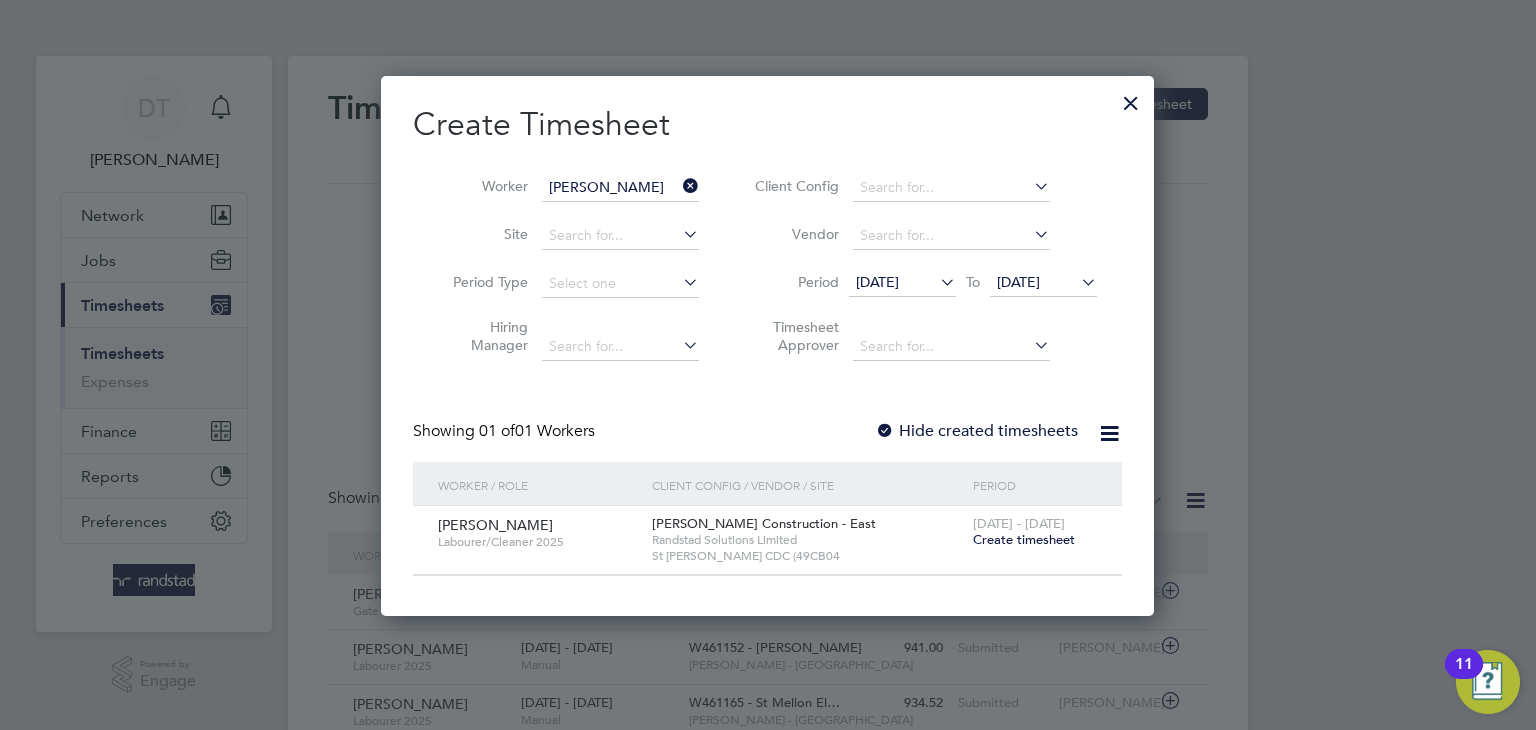 click on "Hide created timesheets" at bounding box center [976, 431] 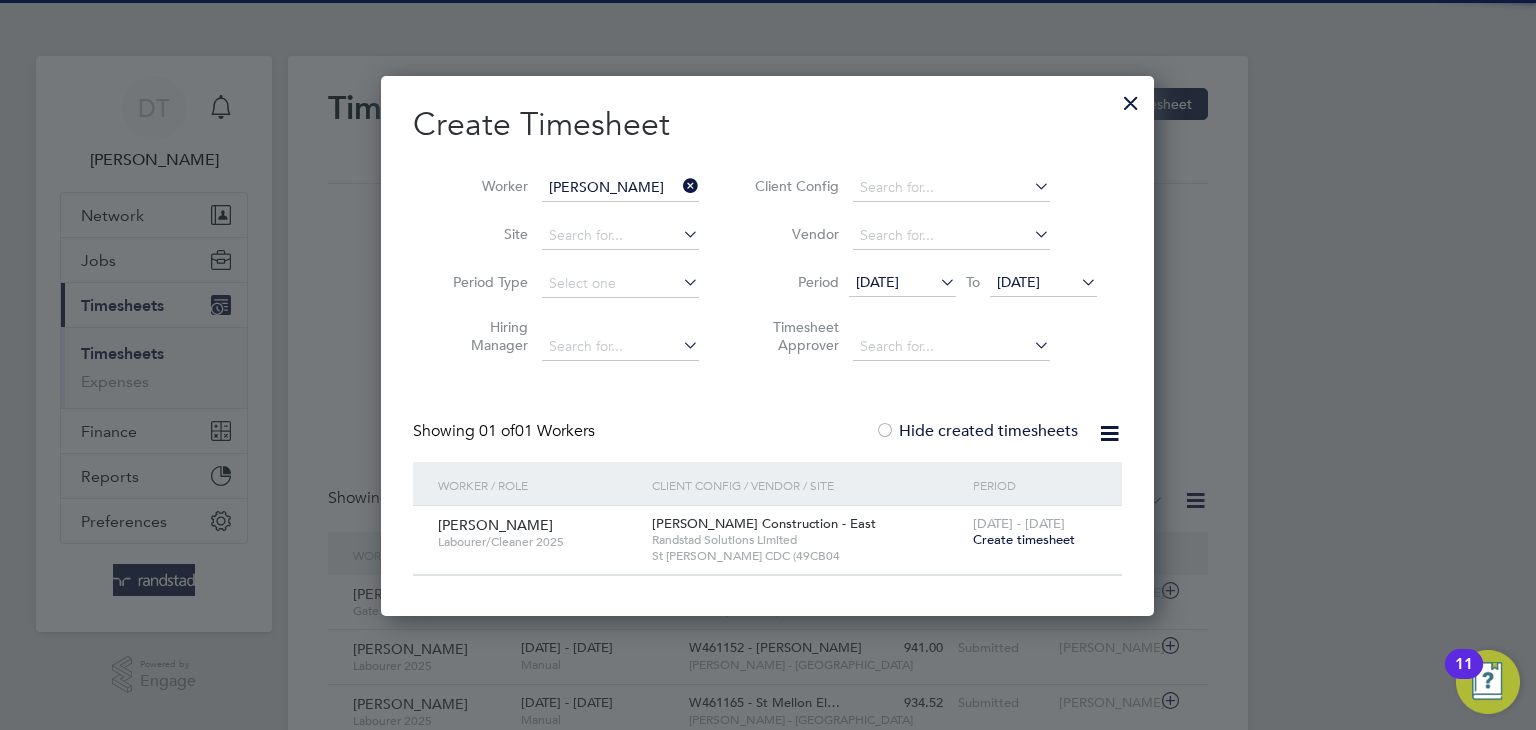 click on "07 Jul 2025" at bounding box center [1018, 282] 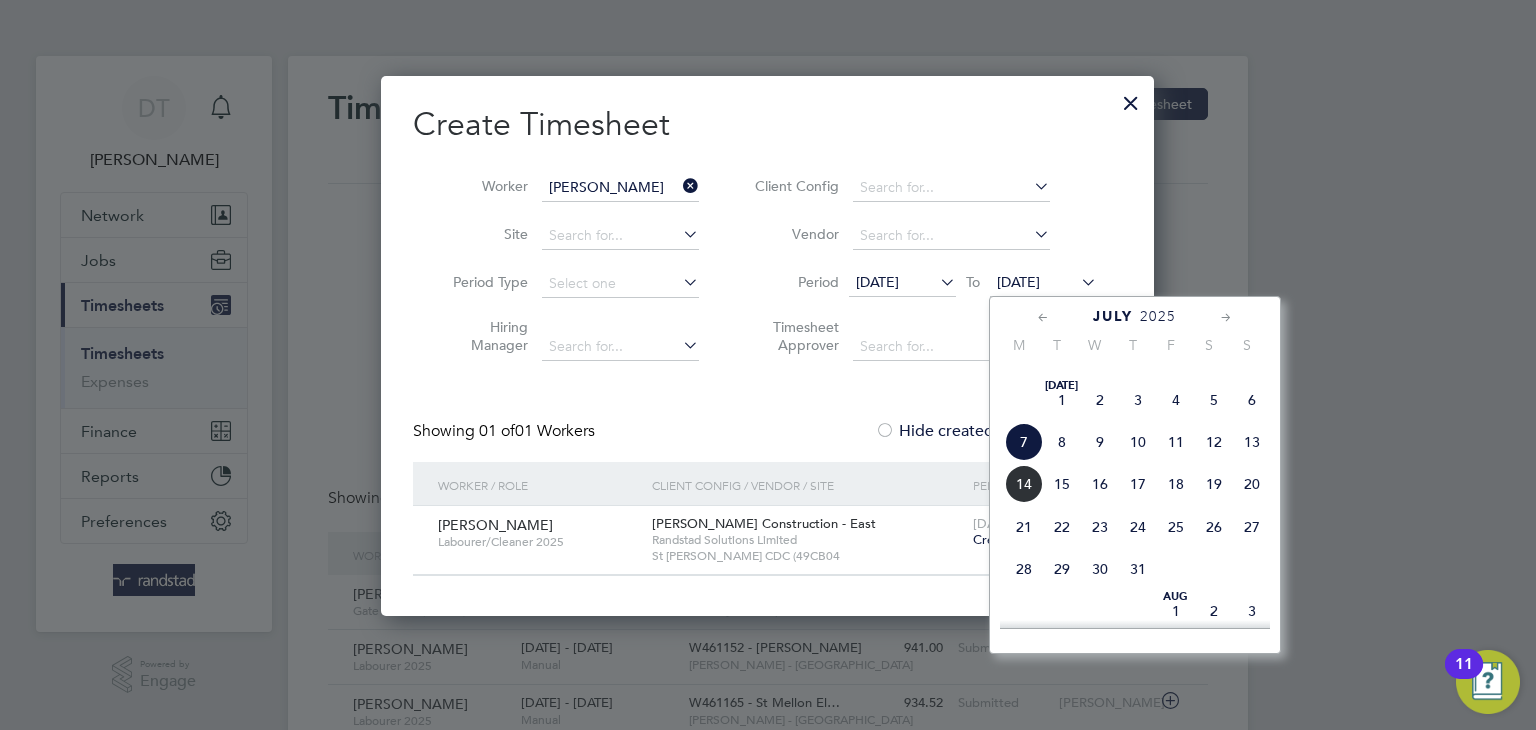 click on "14" 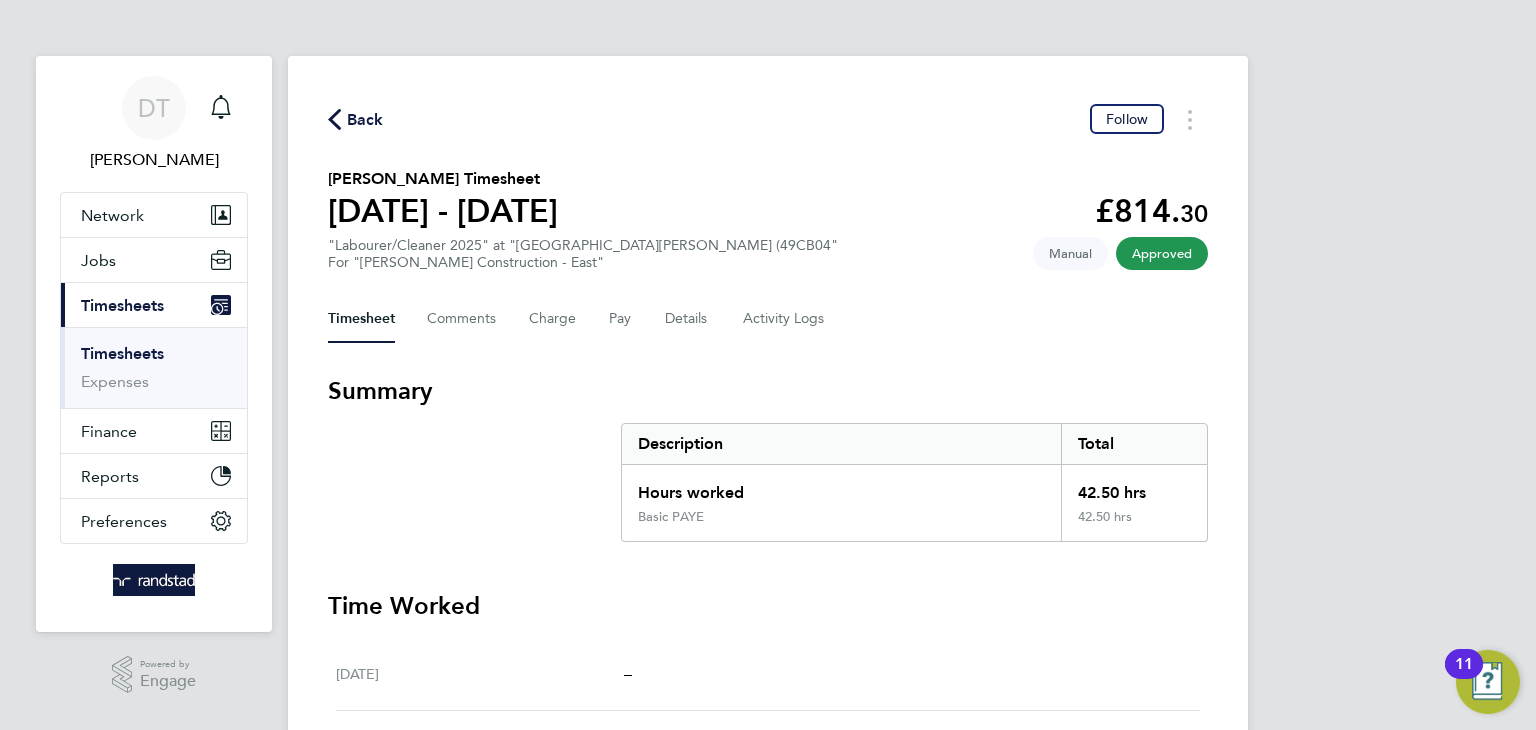 click on "Back" 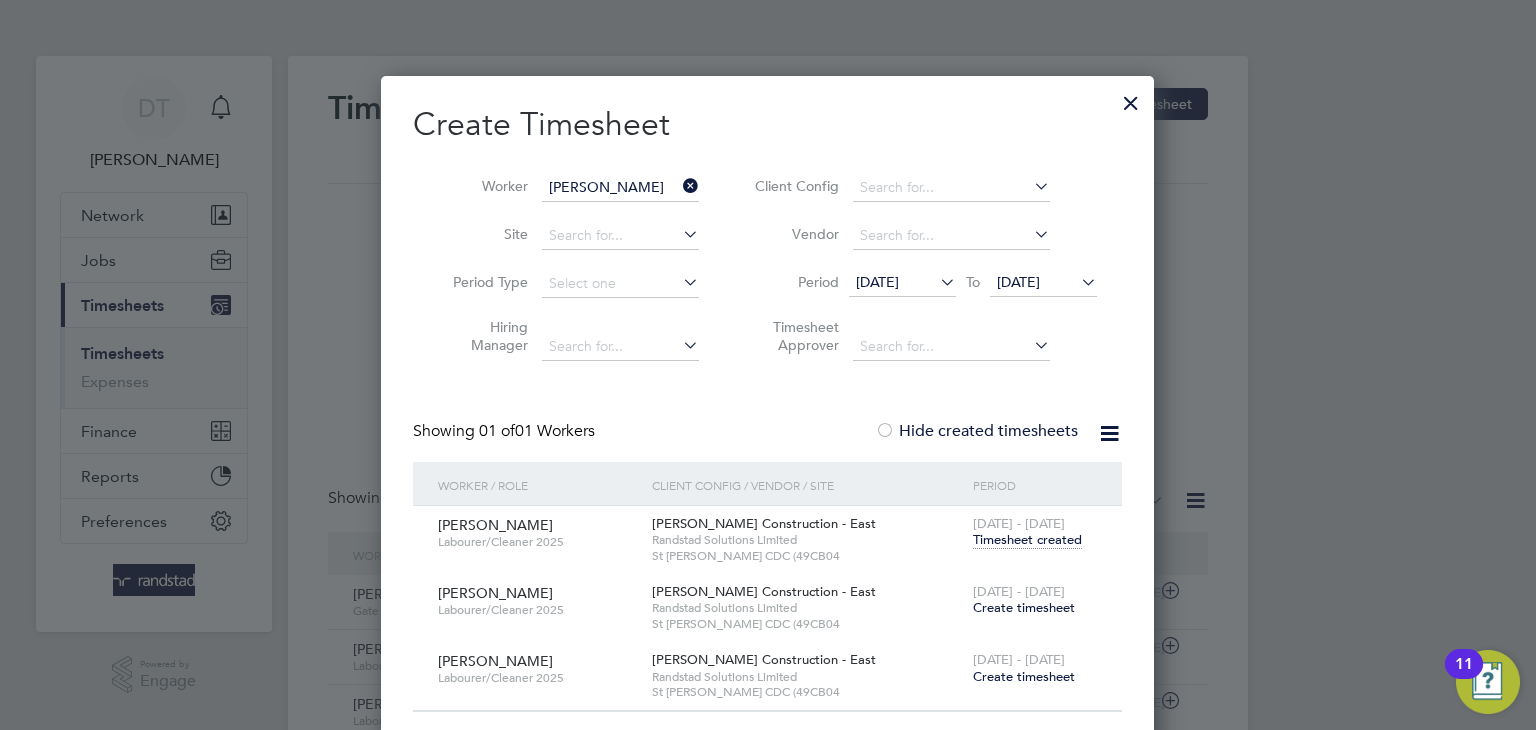 click on "Create timesheet" at bounding box center (1024, 607) 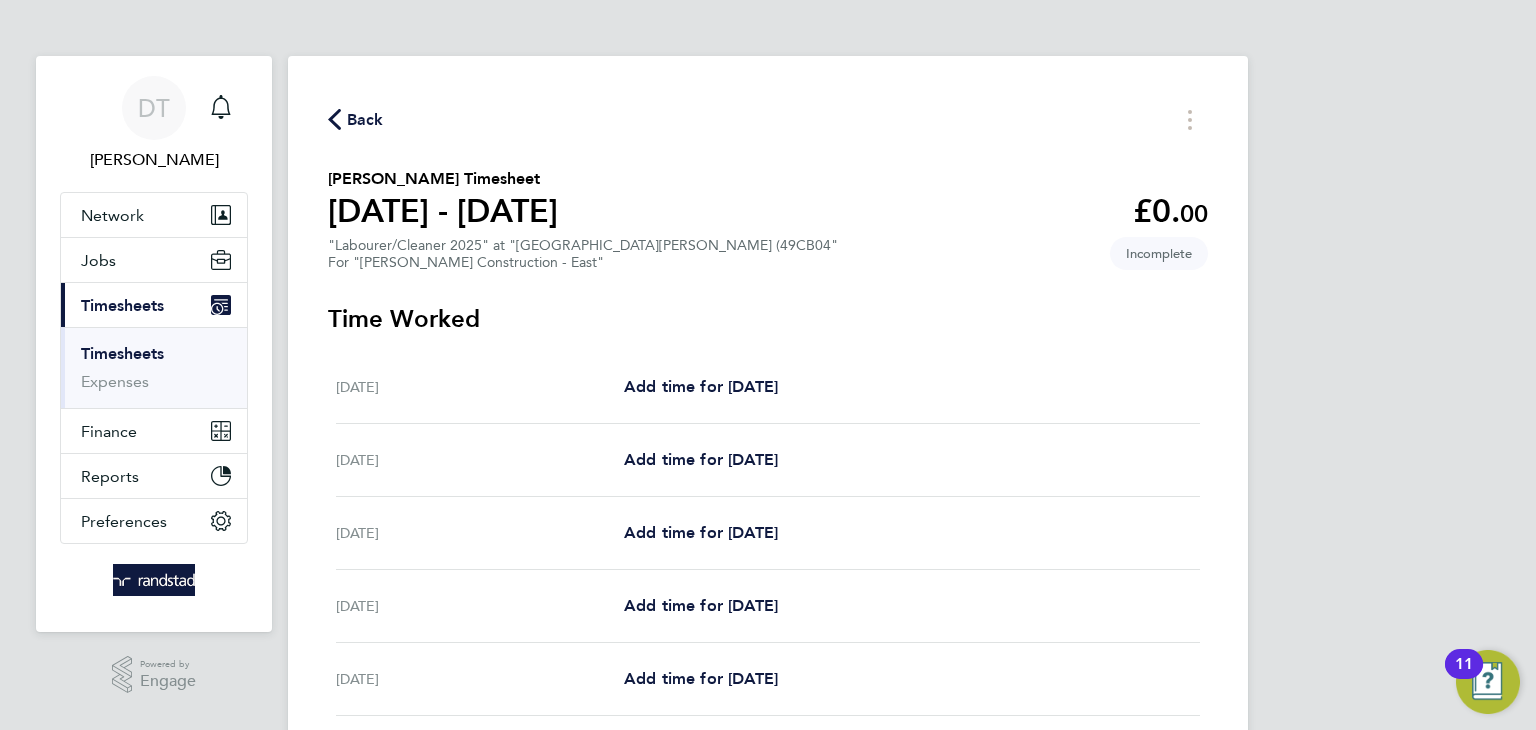 click on "Mon 07 Jul   Add time for Mon 07 Jul   Add time for Mon 07 Jul" at bounding box center (768, 533) 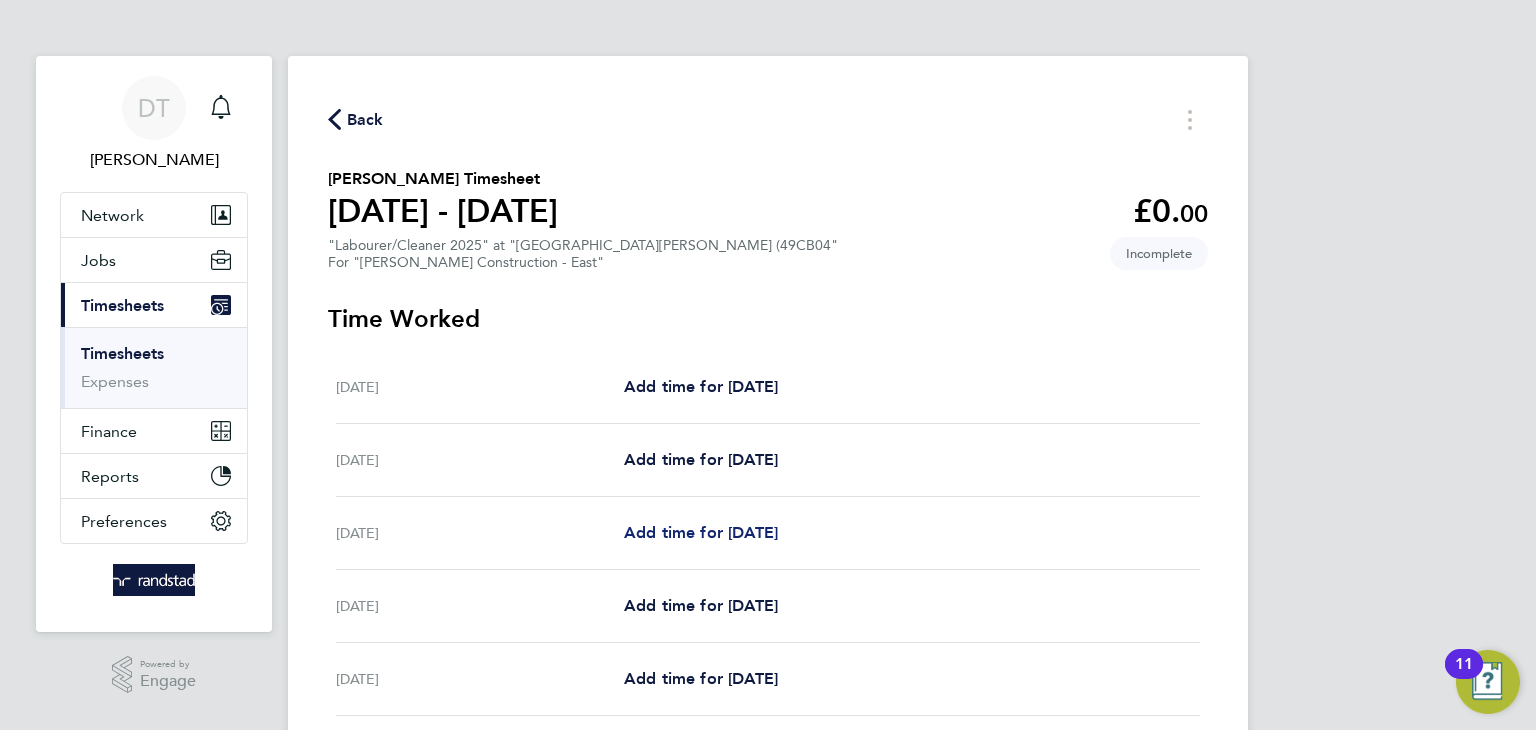 click on "Add time for Mon 07 Jul" at bounding box center [701, 532] 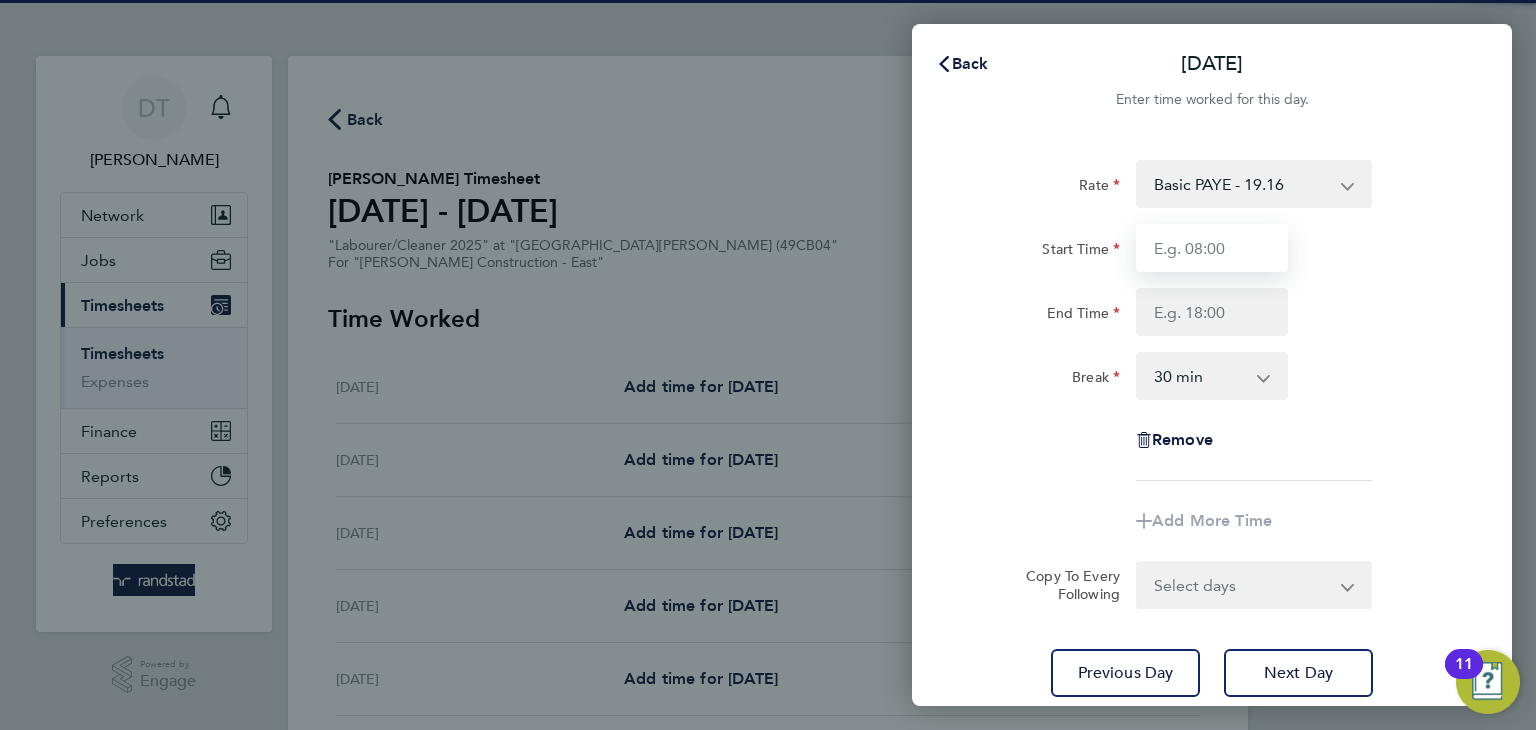 click on "Start Time" at bounding box center [1212, 248] 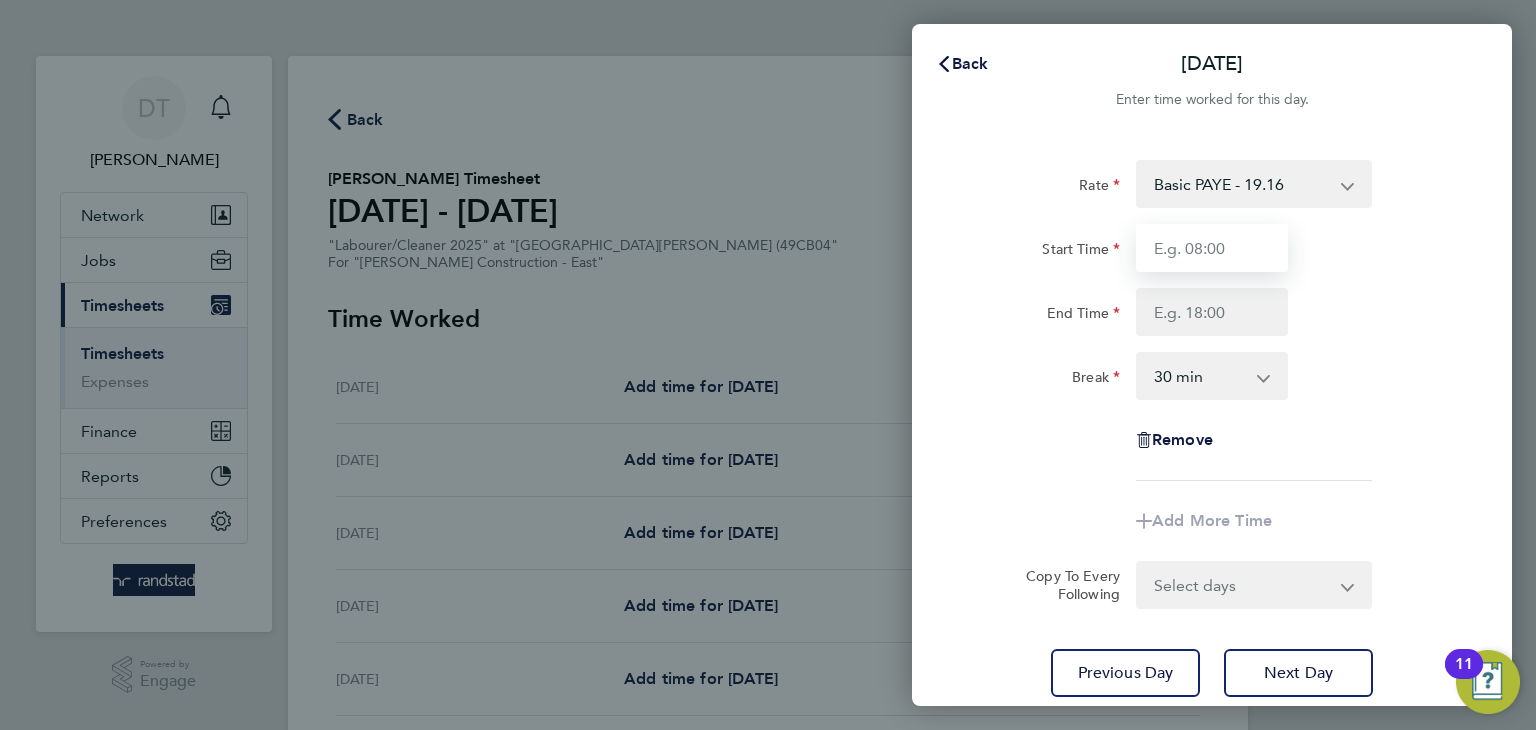 type on "07:30" 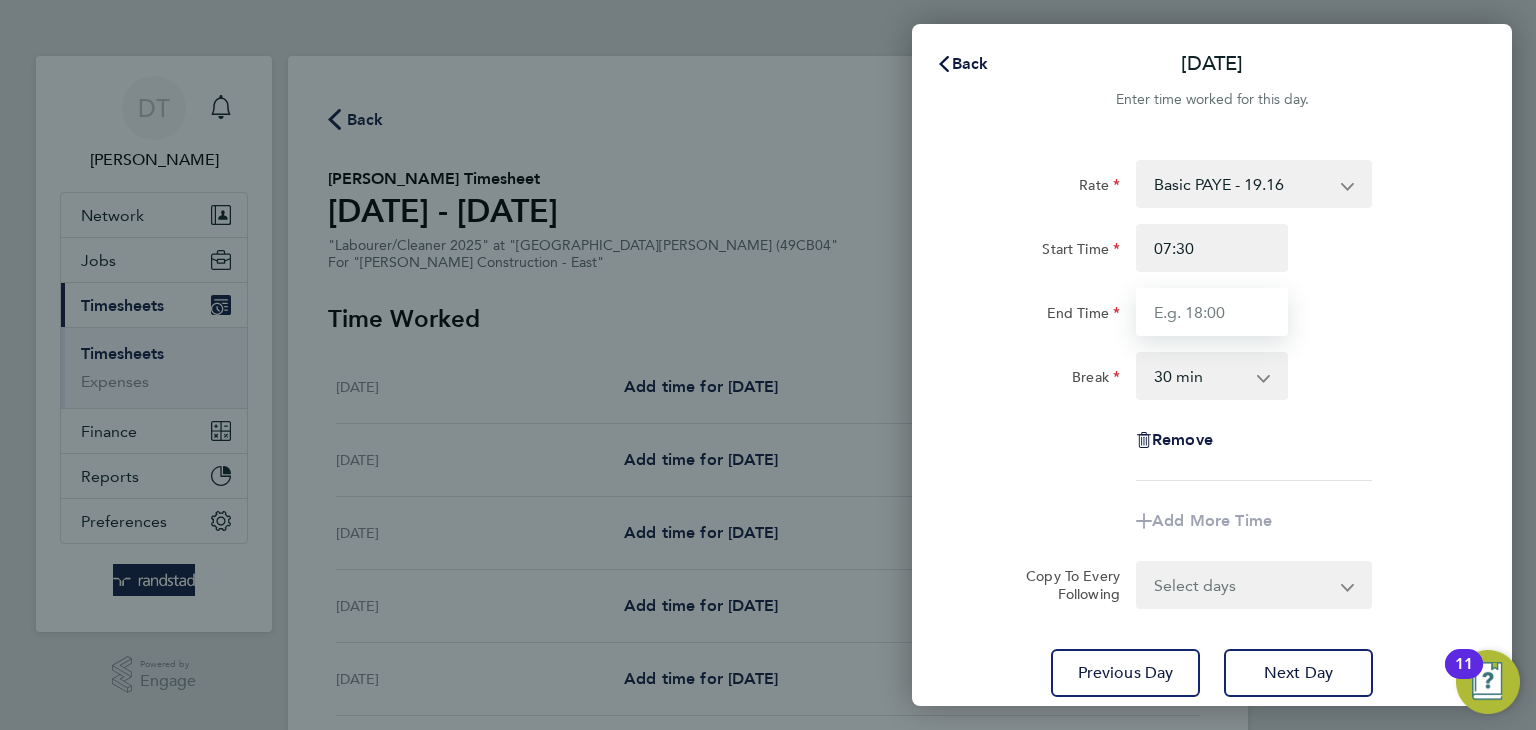 click on "End Time" at bounding box center (1212, 312) 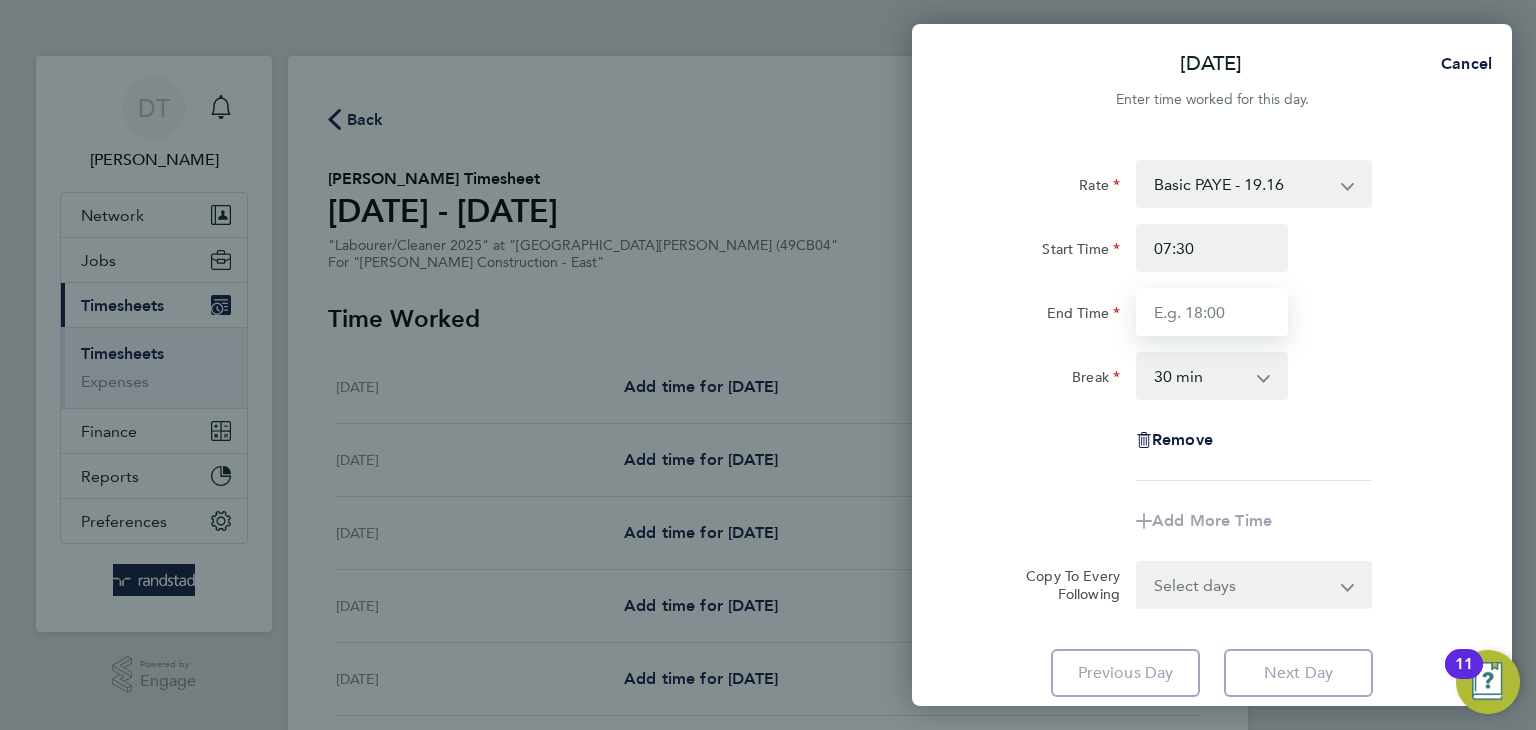 type on "16:30" 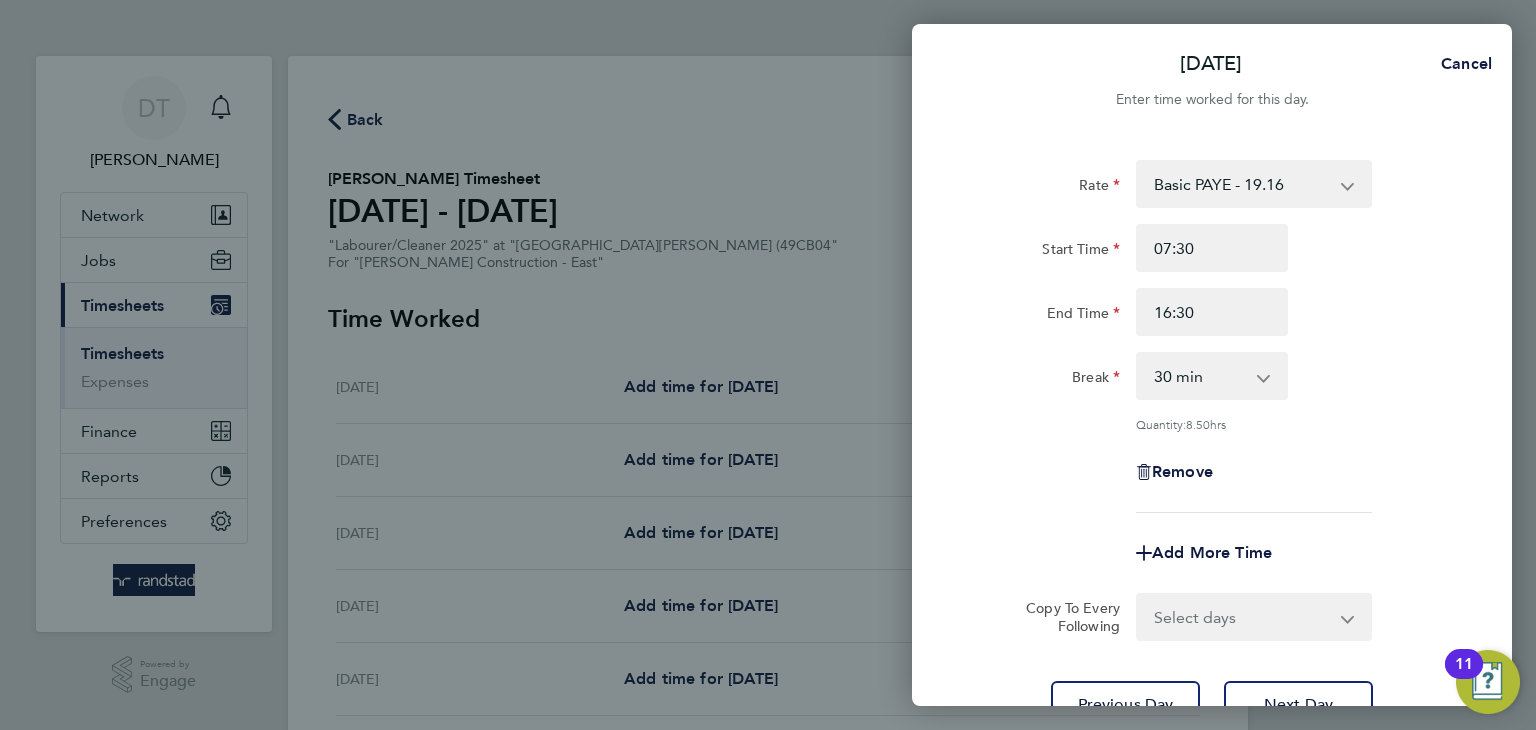 click on "Rate  Basic PAYE - 19.16   OT PAYE - 27.44
Start Time 07:30 End Time 16:30 Break  0 min   15 min   30 min   45 min   60 min   75 min   90 min
Quantity:  8.50  hrs
Remove" 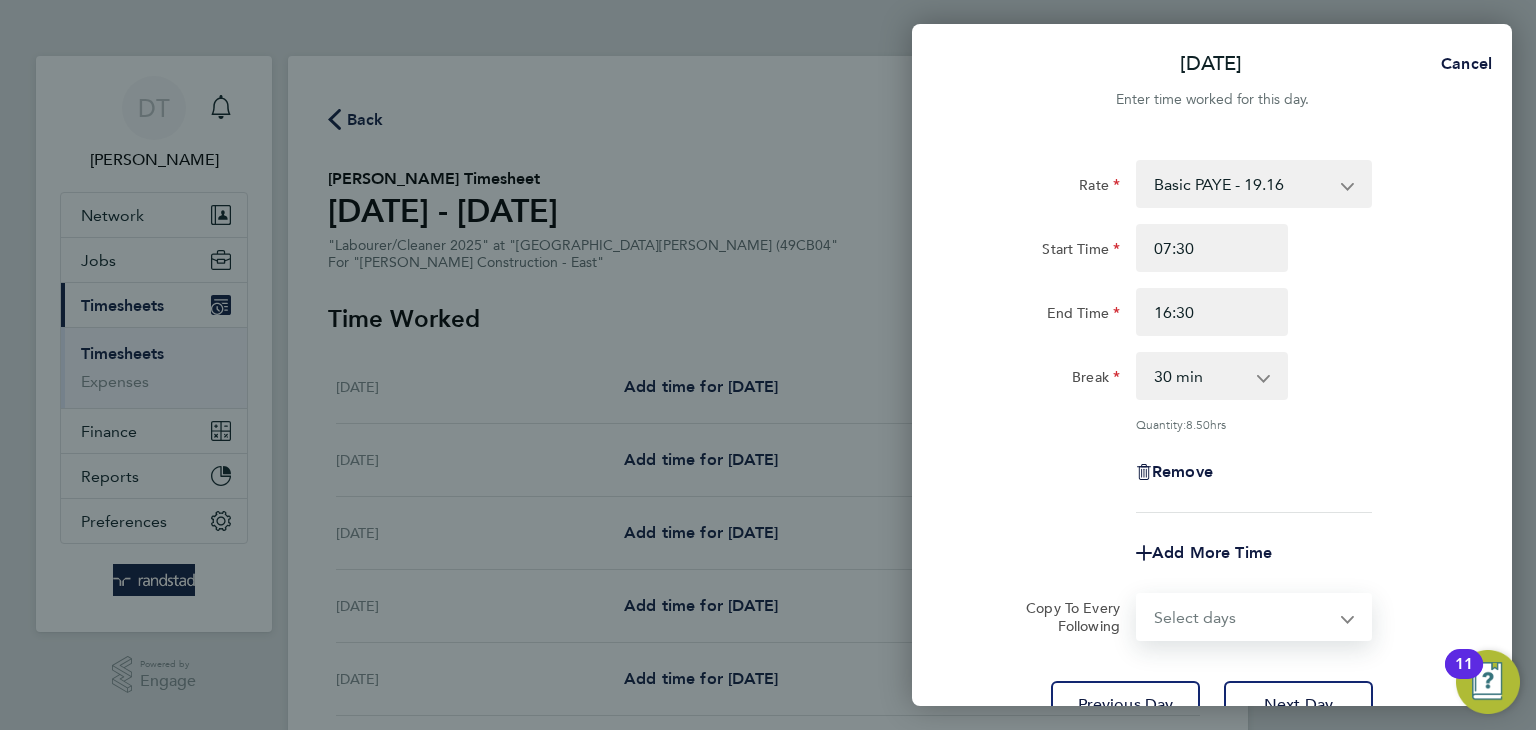 select on "DAY" 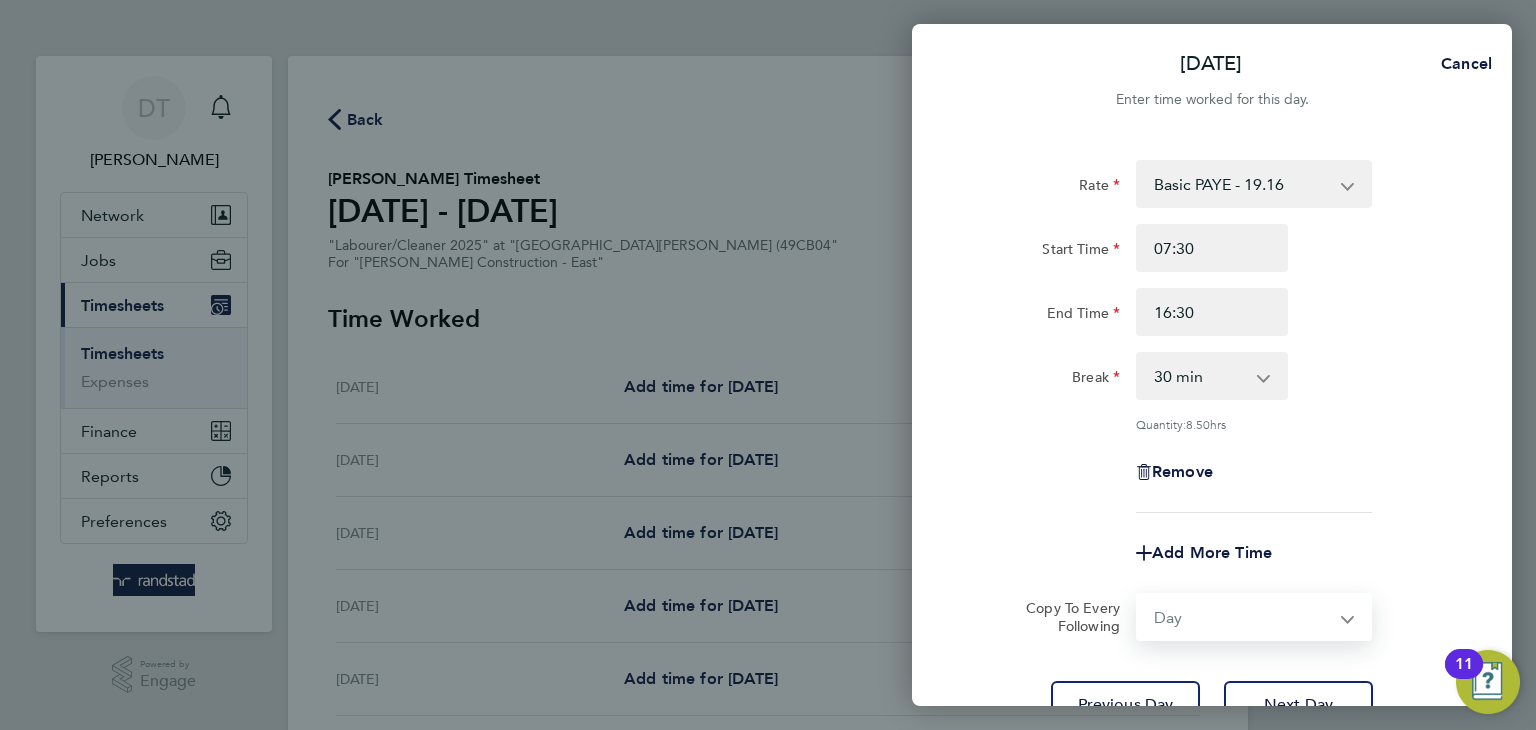 click on "Select days   Day   Tuesday   Wednesday   Thursday   Friday" at bounding box center [1243, 617] 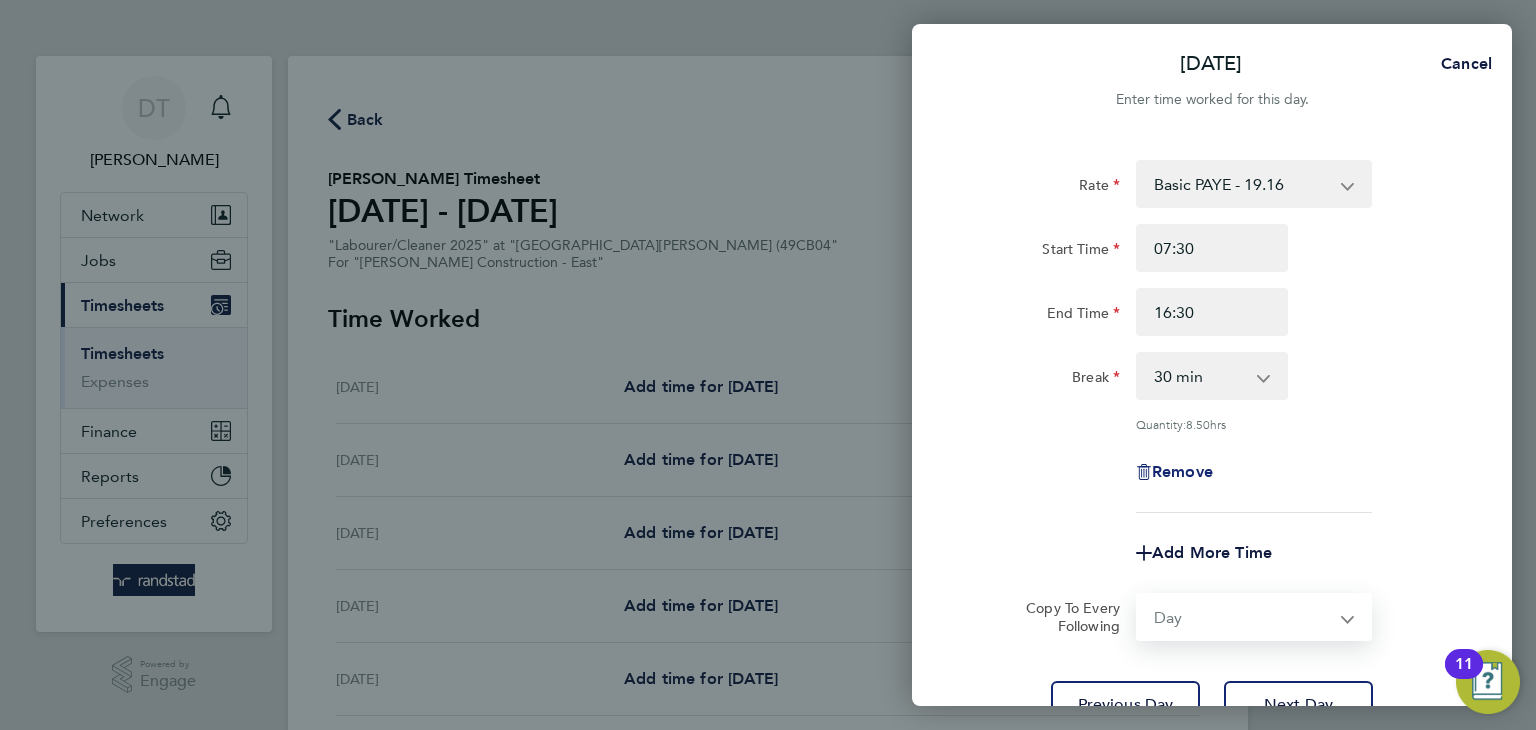 select on "2025-07-11" 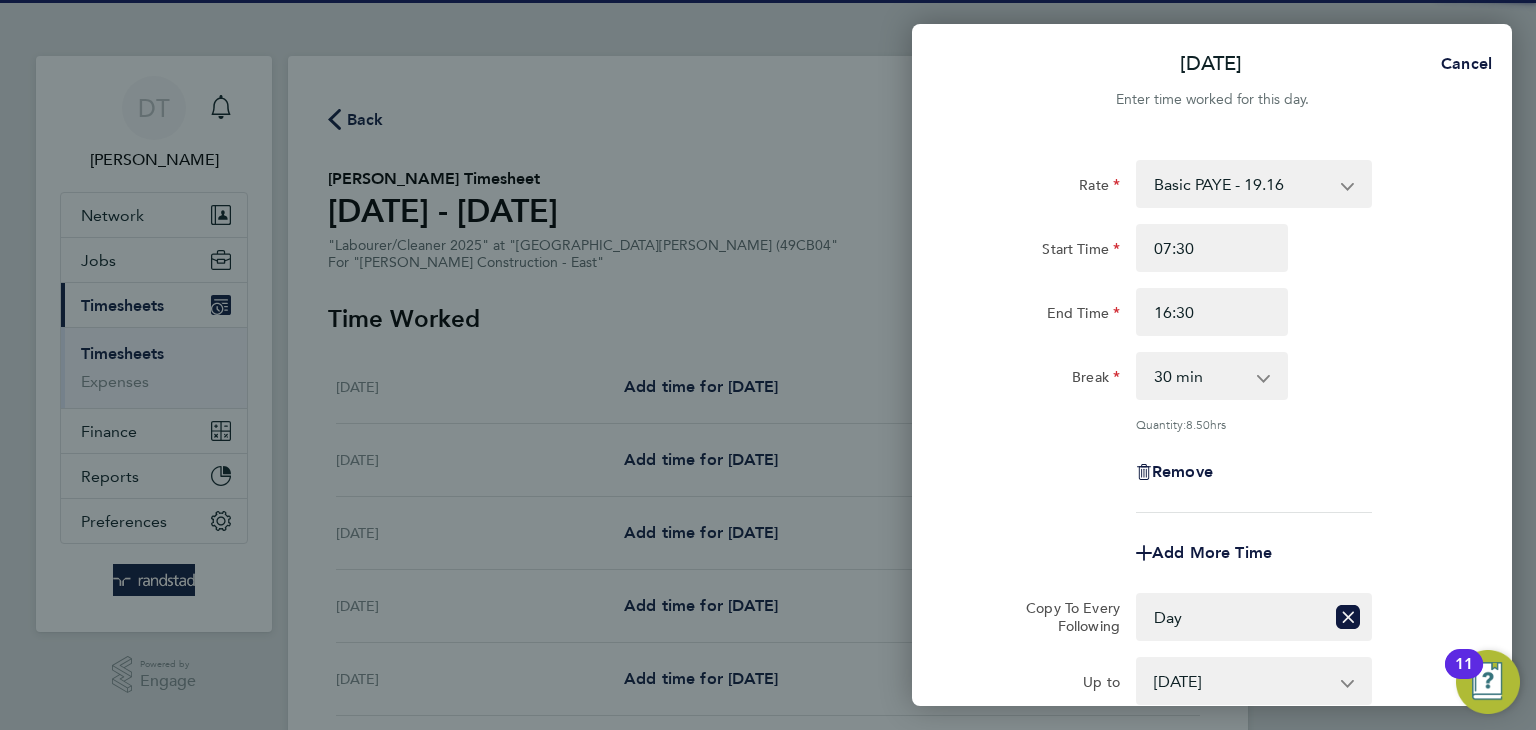 click on "Remove" 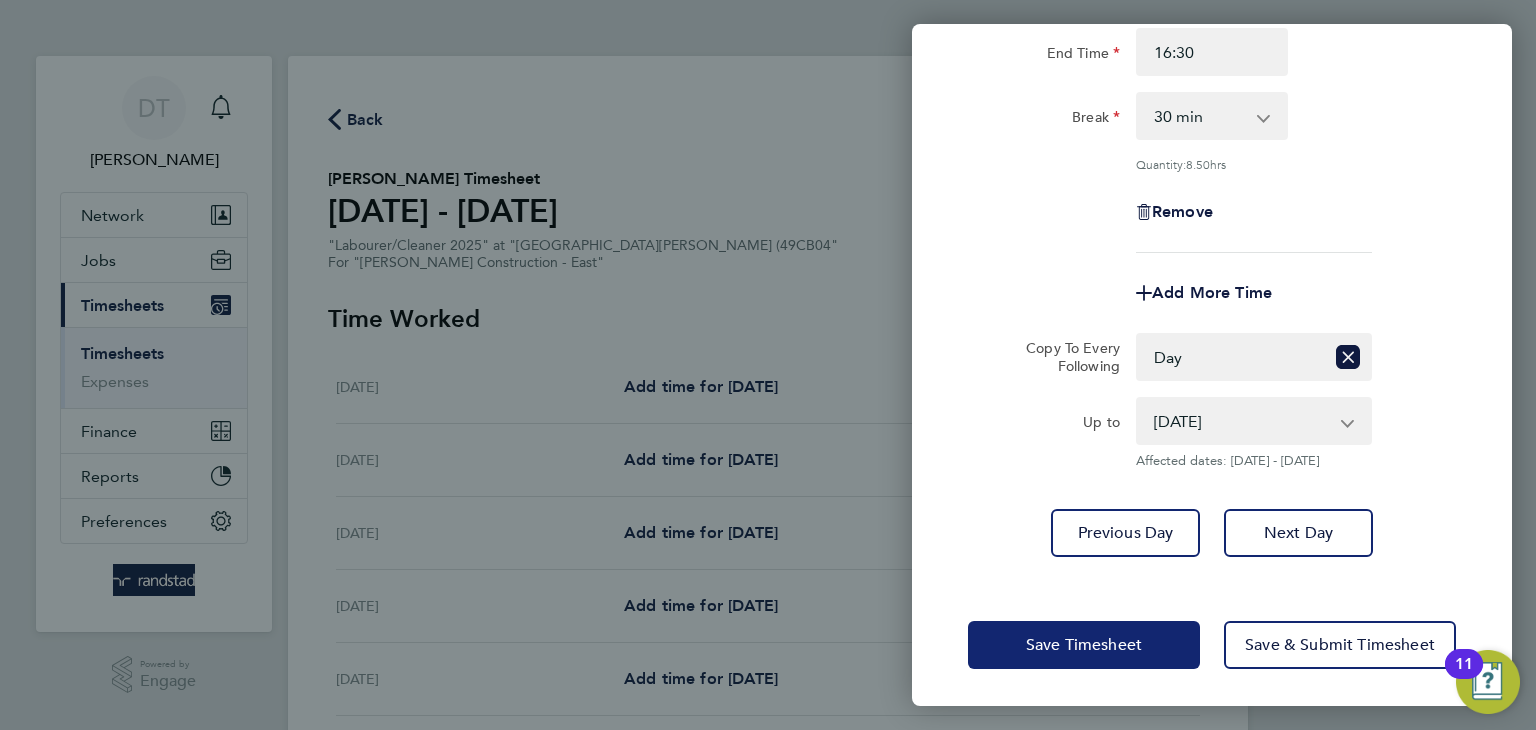 click on "Save Timesheet" 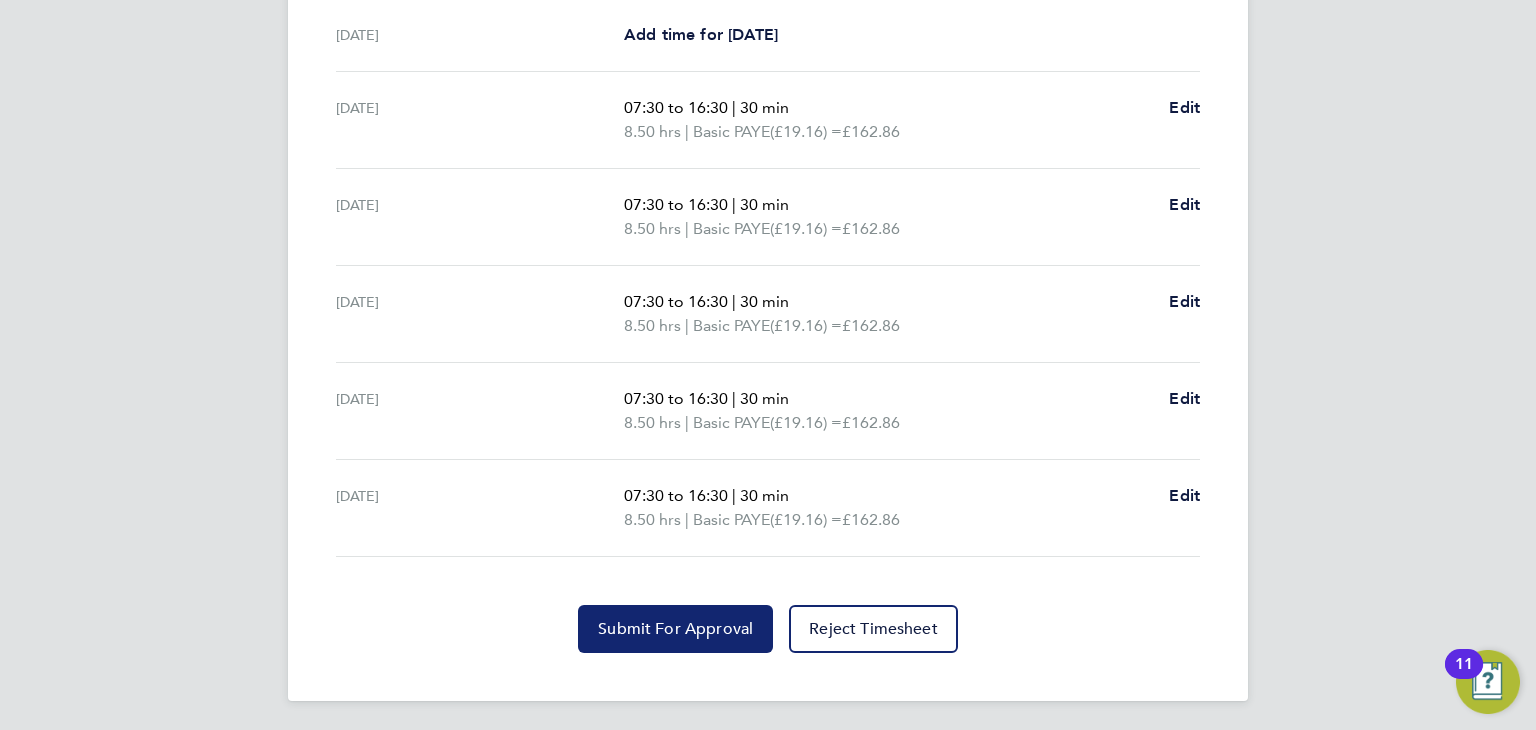 click on "Submit For Approval" 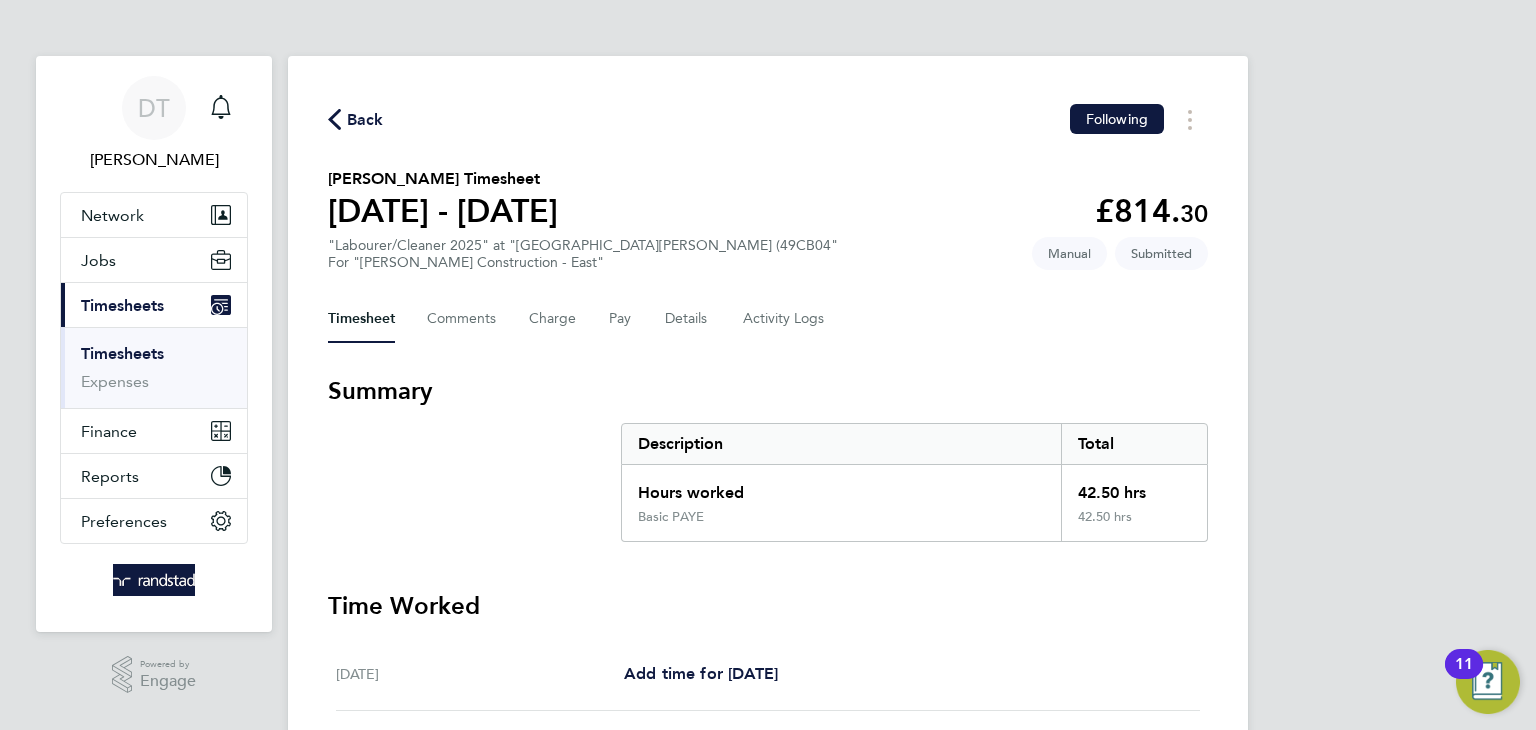 click on "Back" 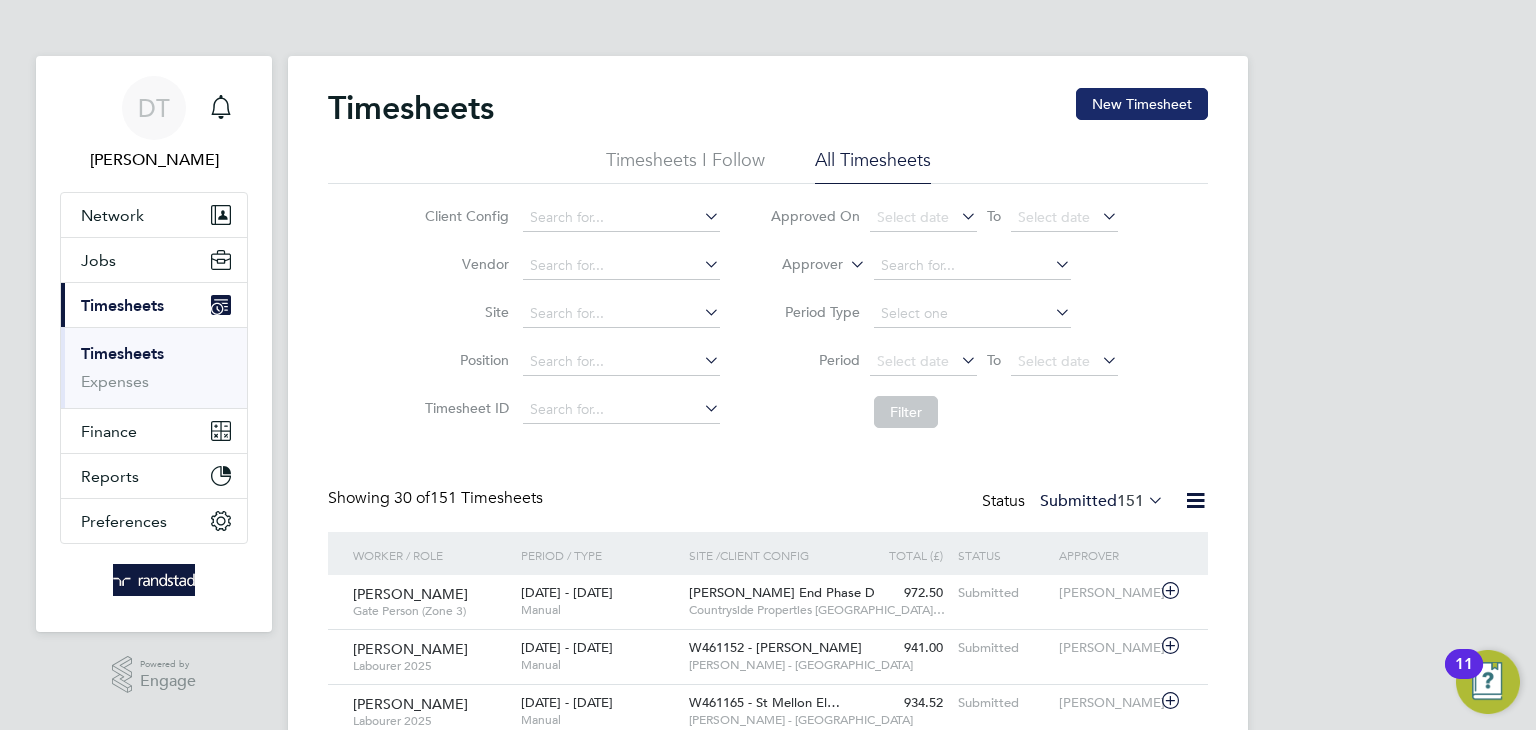 click on "New Timesheet" 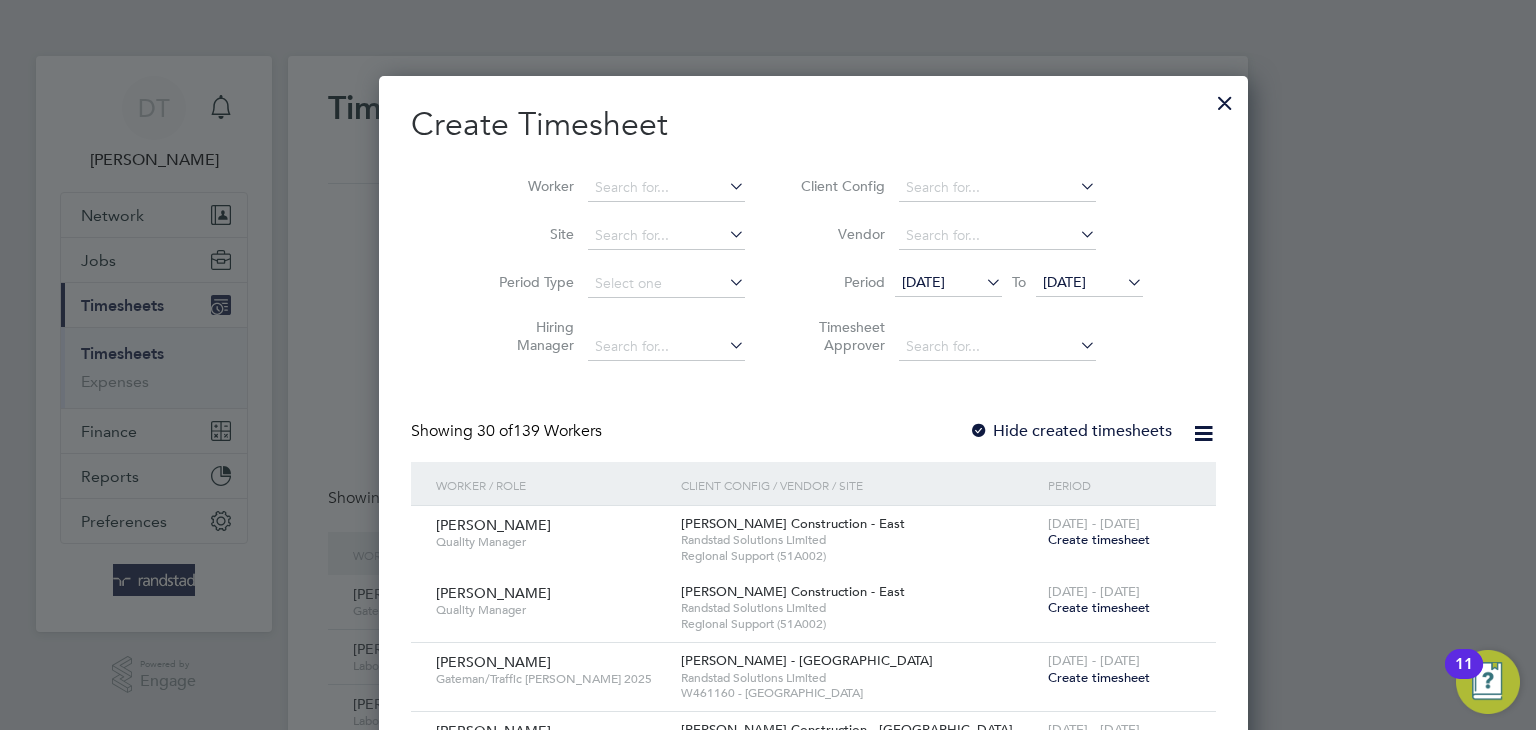click on "Worker" at bounding box center (614, 188) 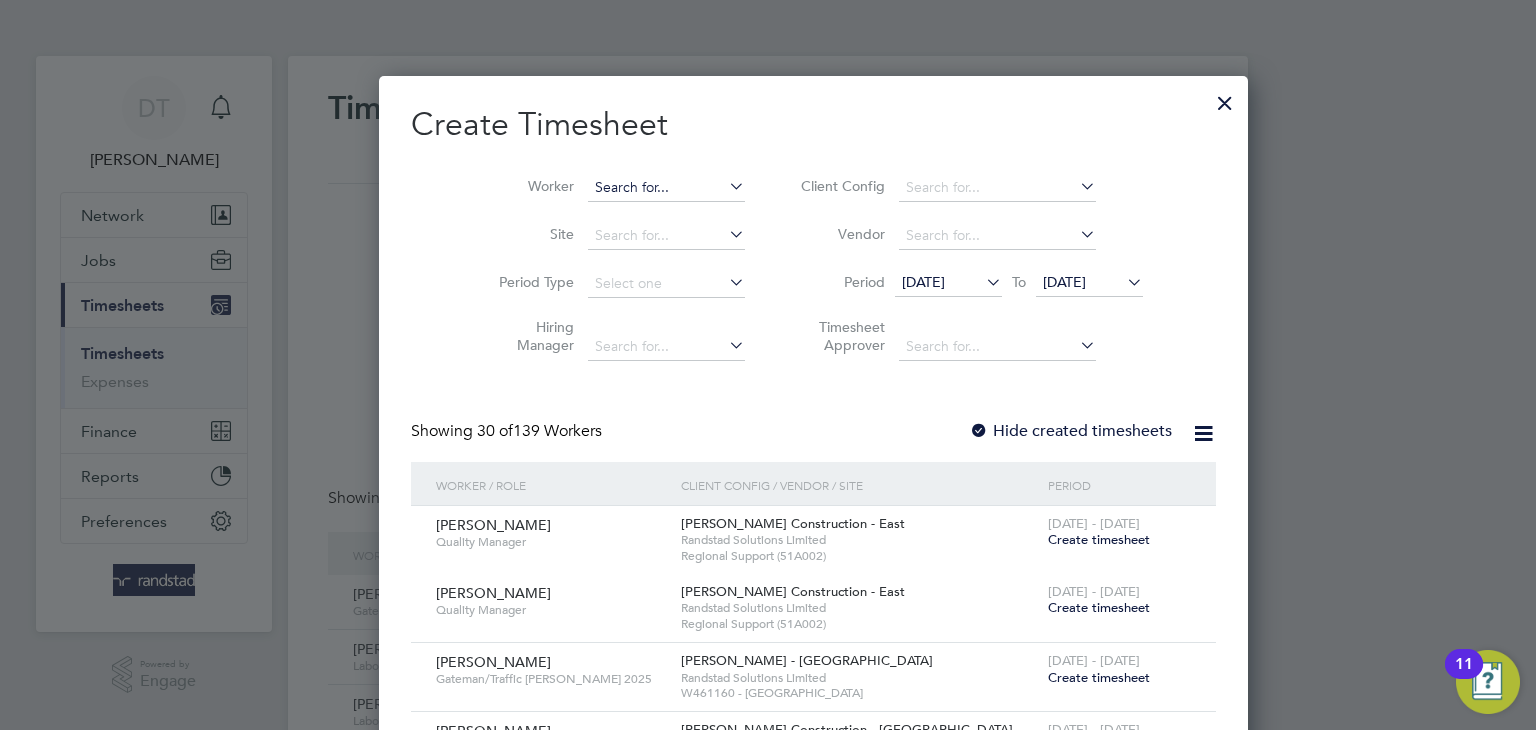 click at bounding box center (666, 188) 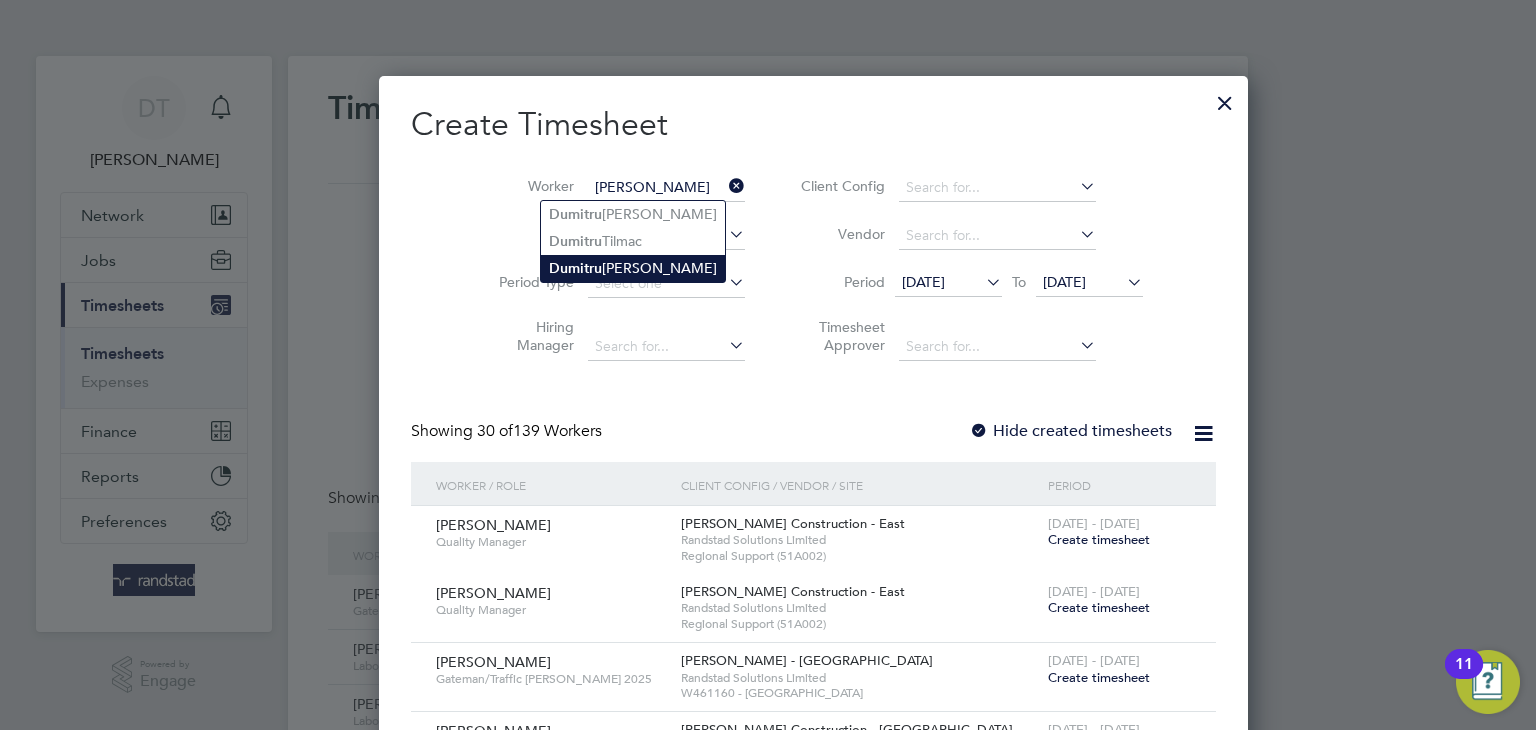click on "Dumi t ru" 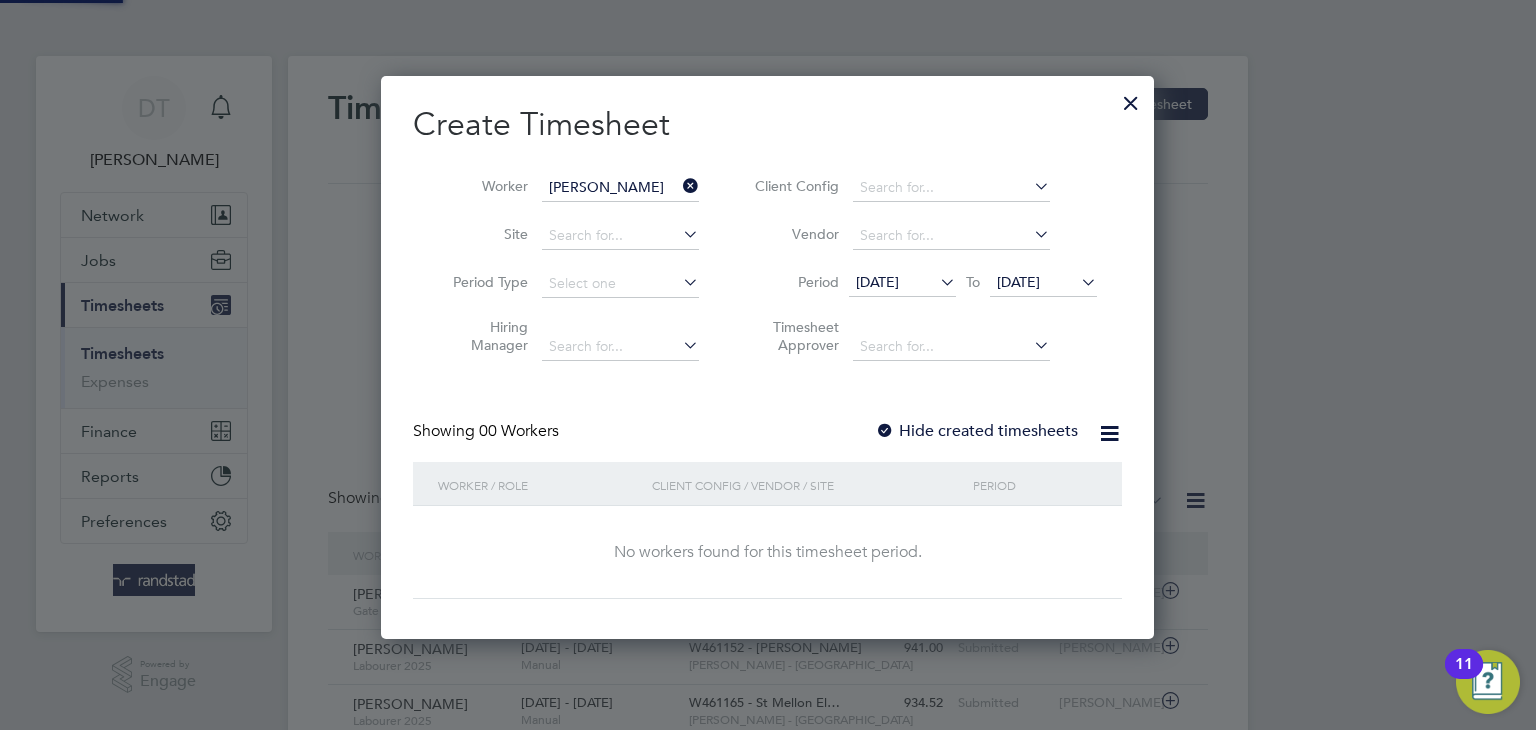 click on "Hide created timesheets" at bounding box center [976, 431] 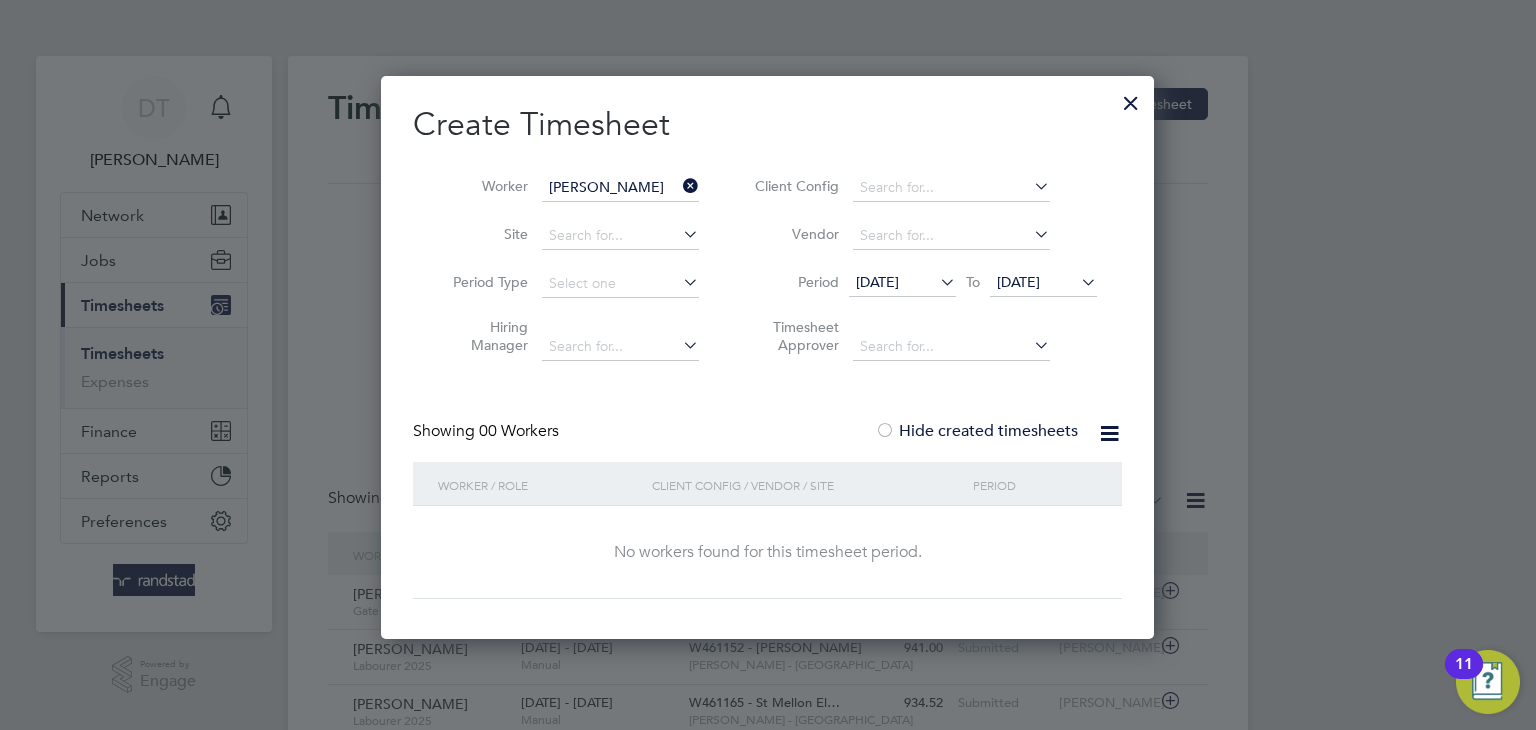 click on "07 Jul 2025" at bounding box center [1018, 282] 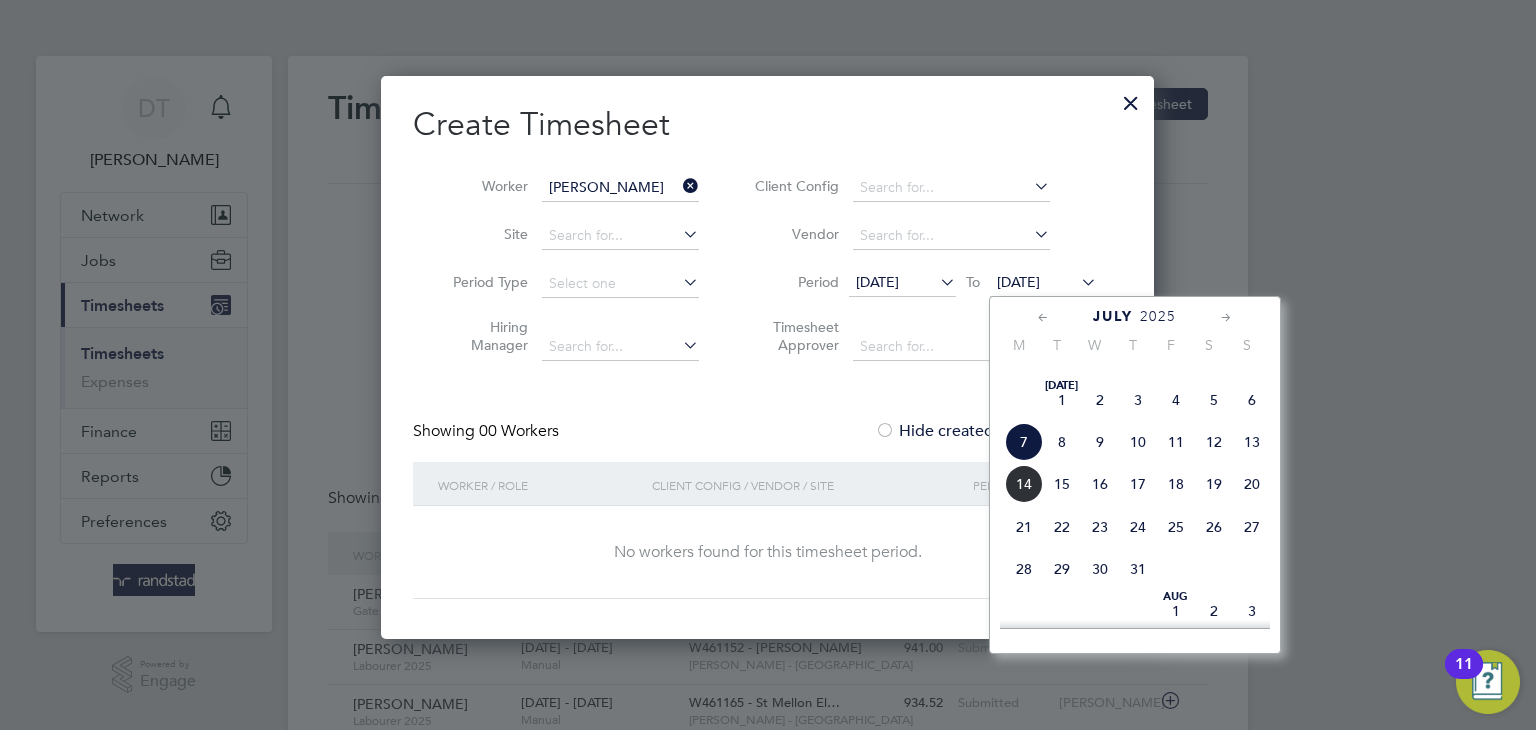 click on "14" 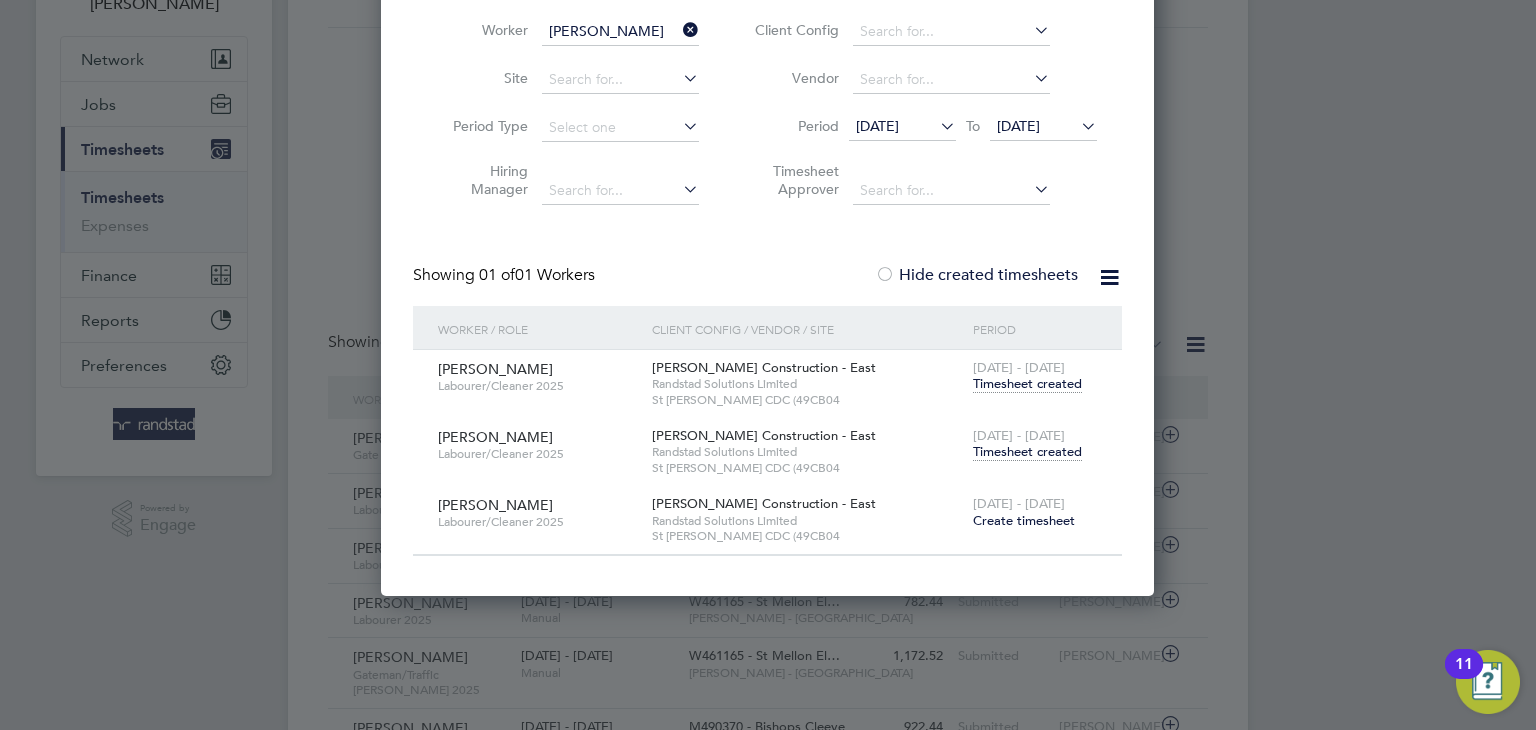 click on "Timesheet created" at bounding box center [1027, 452] 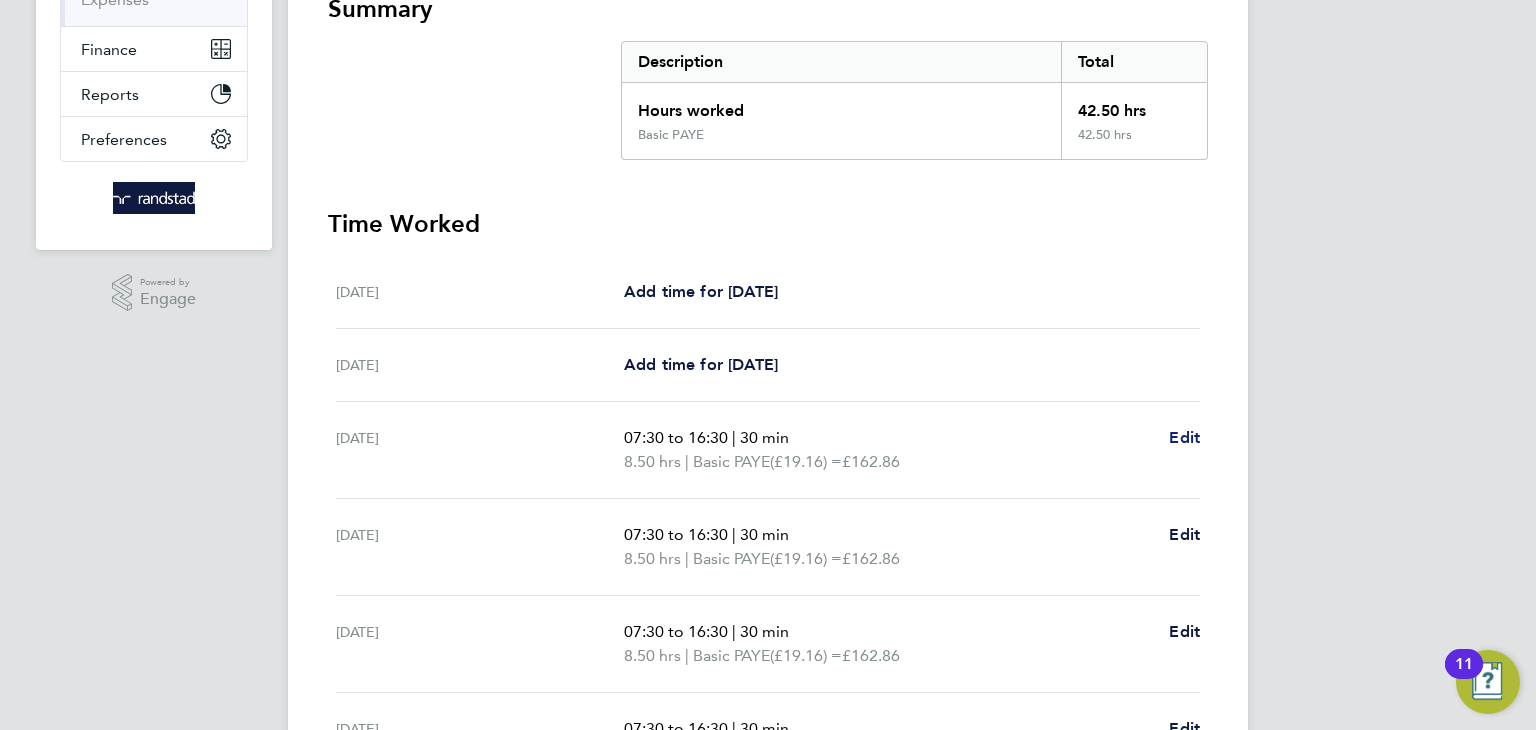 click on "Edit" at bounding box center [1184, 437] 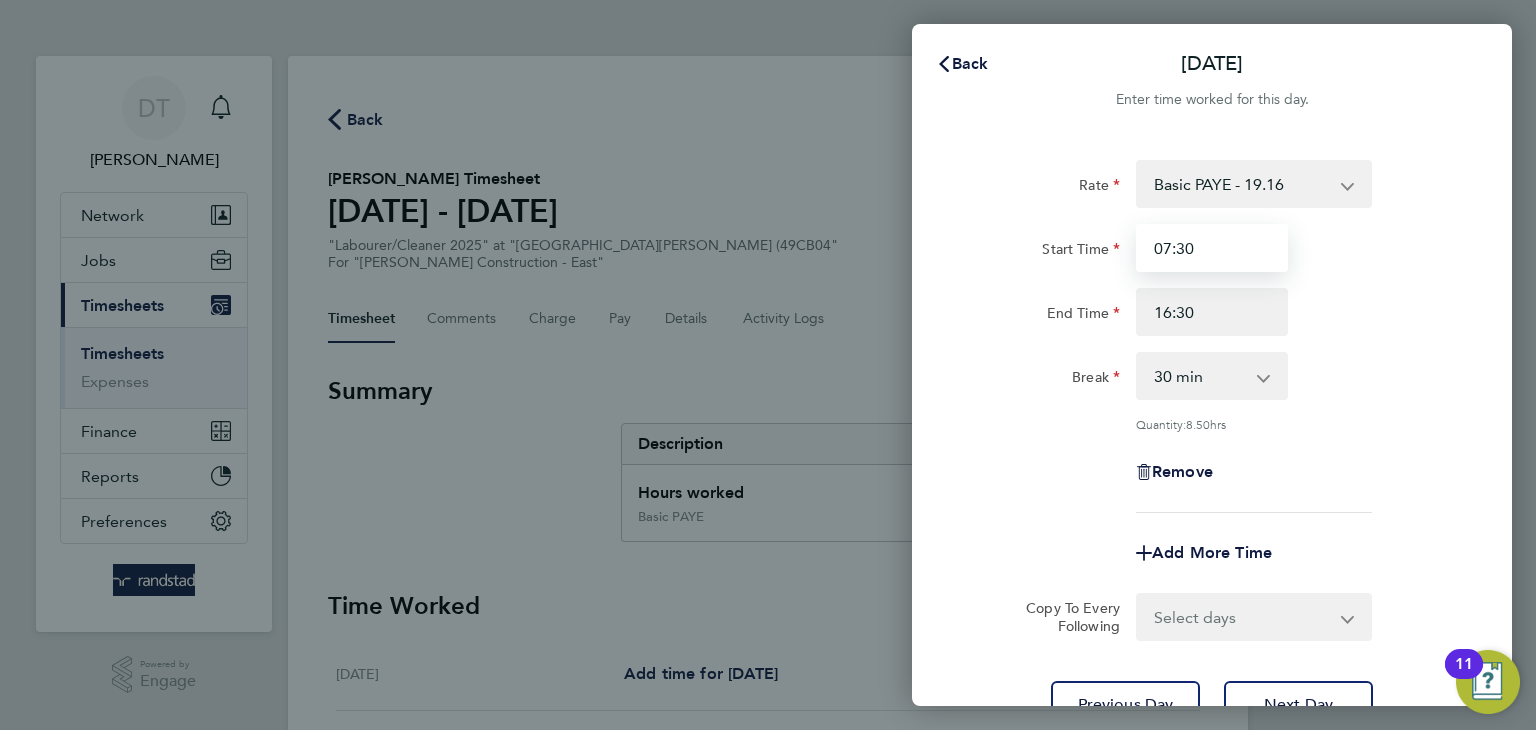click on "07:30" at bounding box center [1212, 248] 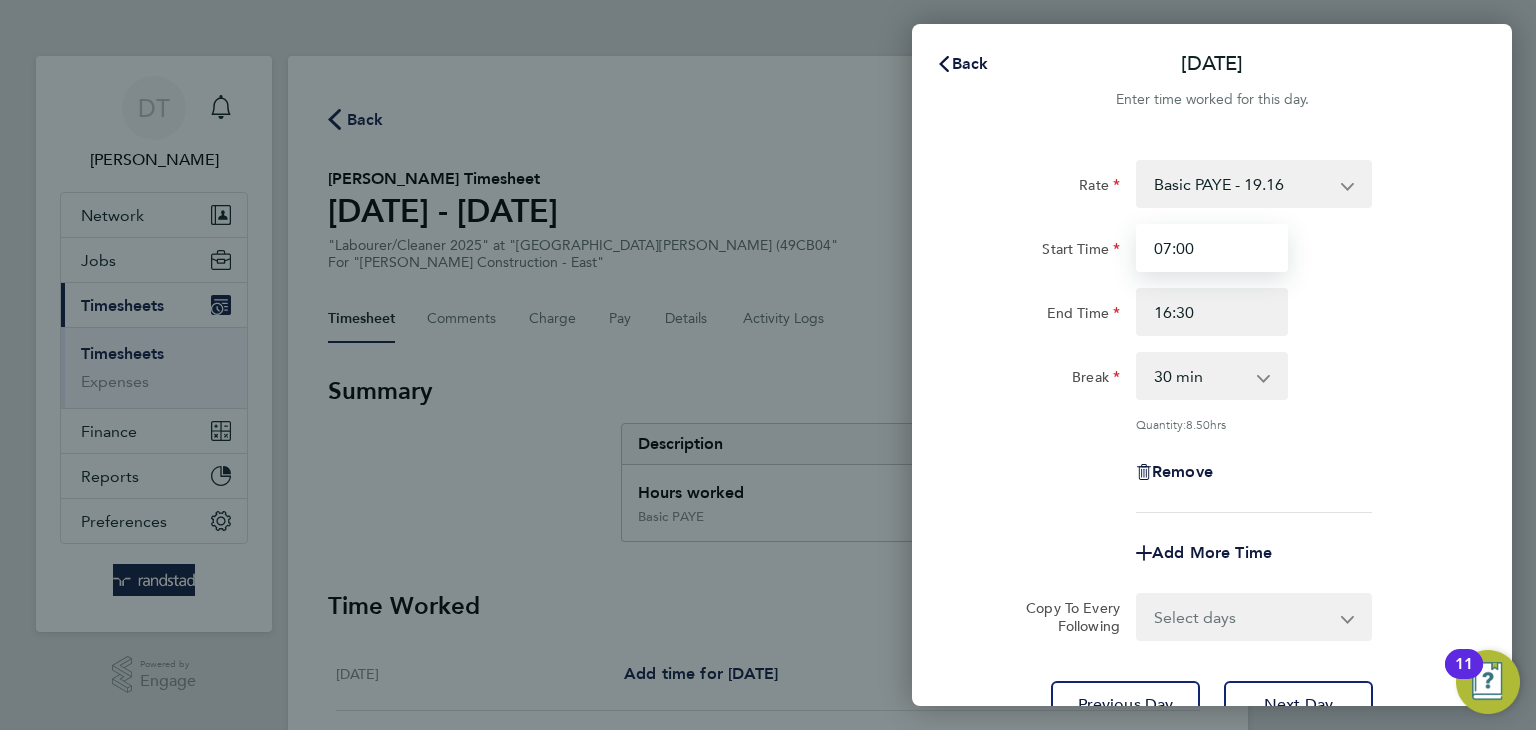 type on "07:00" 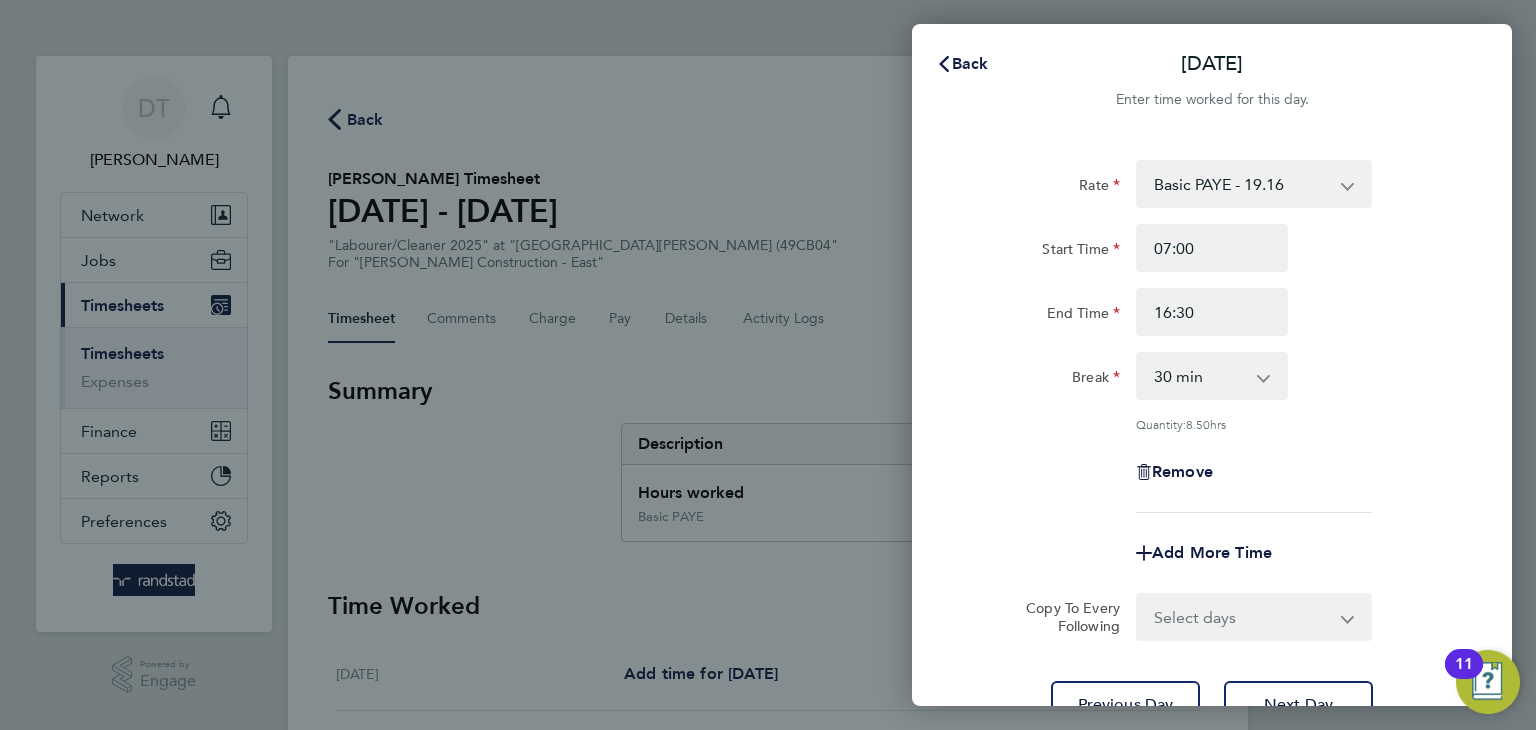 click on "Rate  Basic PAYE - 19.16   OT PAYE - 27.44
Start Time 07:00 End Time 16:30 Break  0 min   15 min   30 min   45 min   60 min   75 min   90 min
Quantity:  8.50  hrs
Remove" 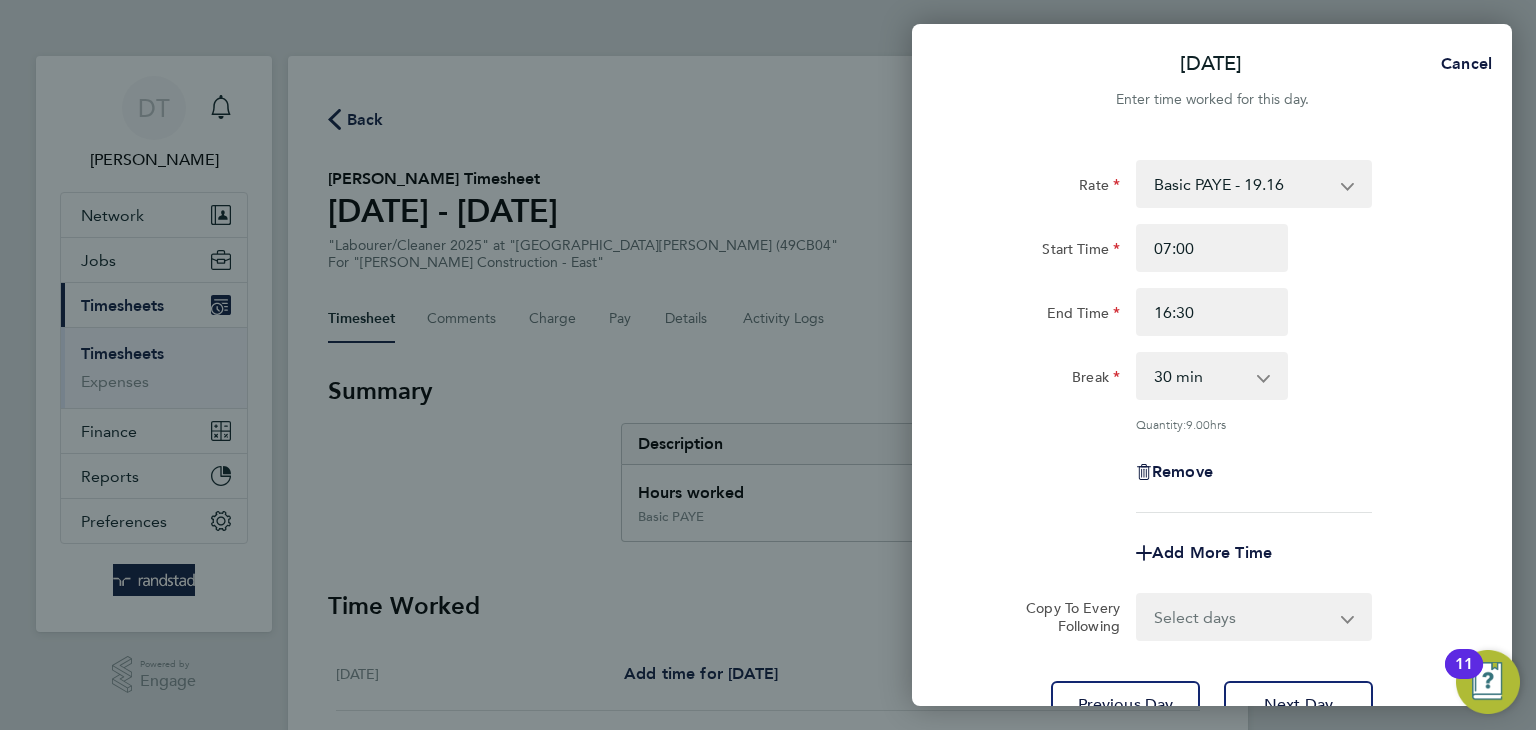 click on "Select days   Day   Tuesday   Wednesday   Thursday   Friday" at bounding box center (1243, 617) 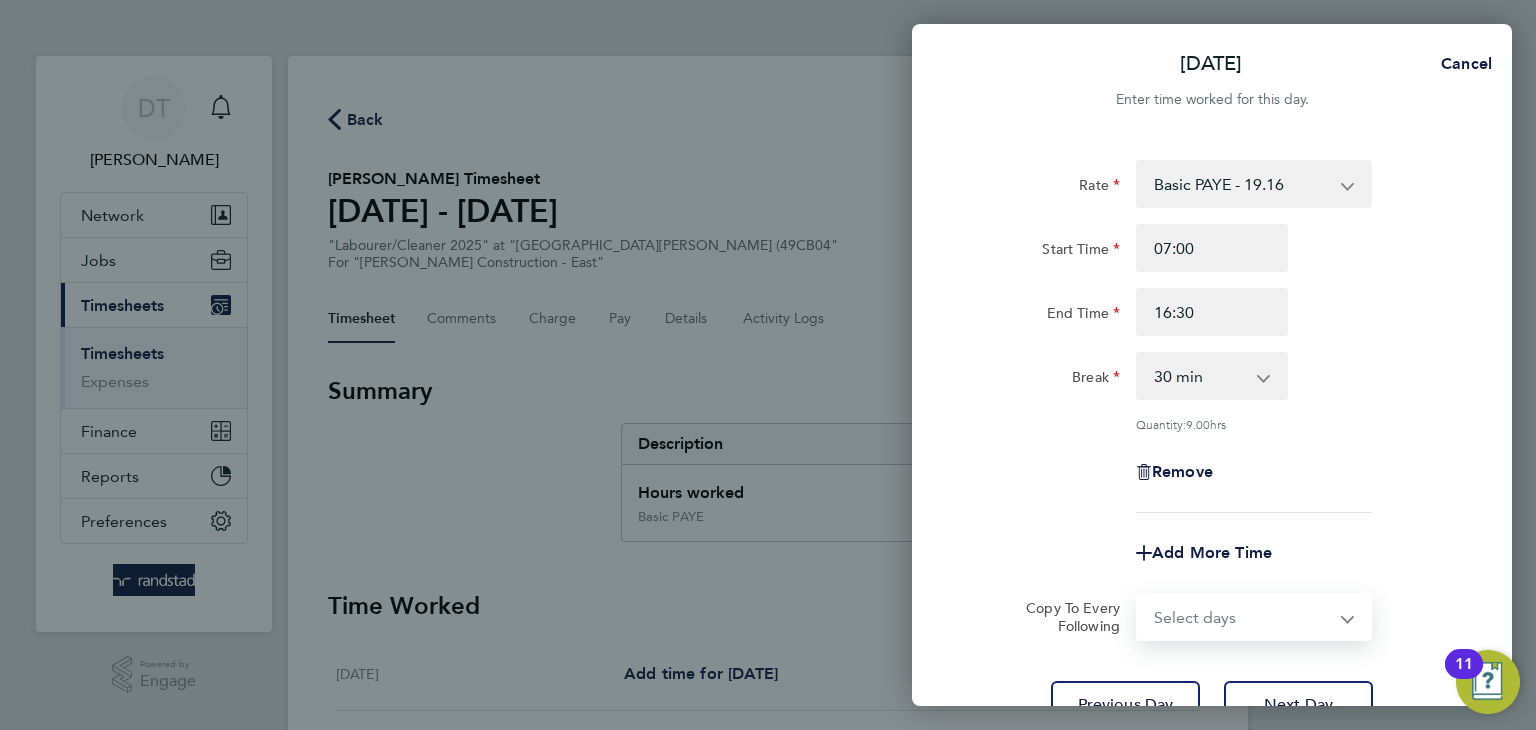 select on "DAY" 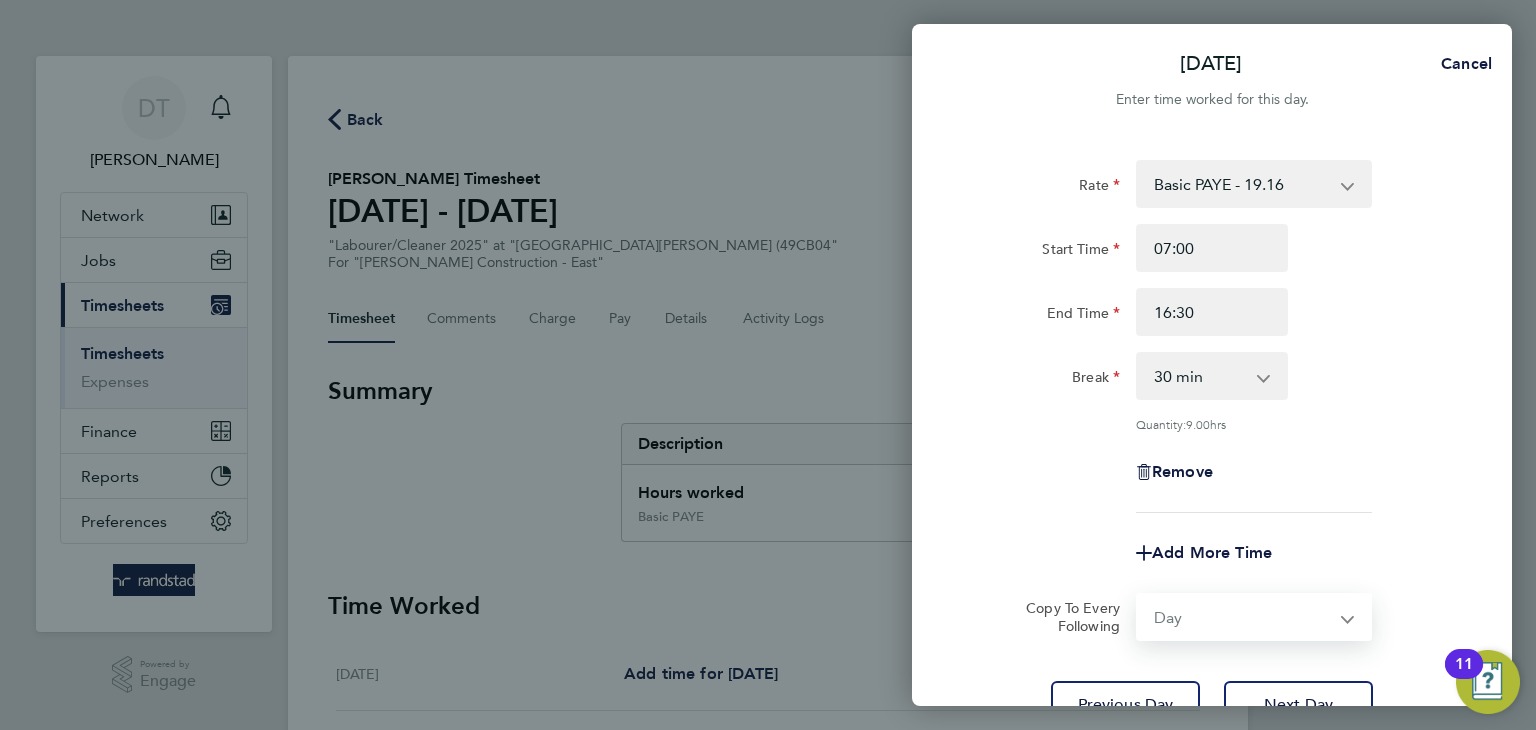 click on "Select days   Day   Tuesday   Wednesday   Thursday   Friday" at bounding box center [1243, 617] 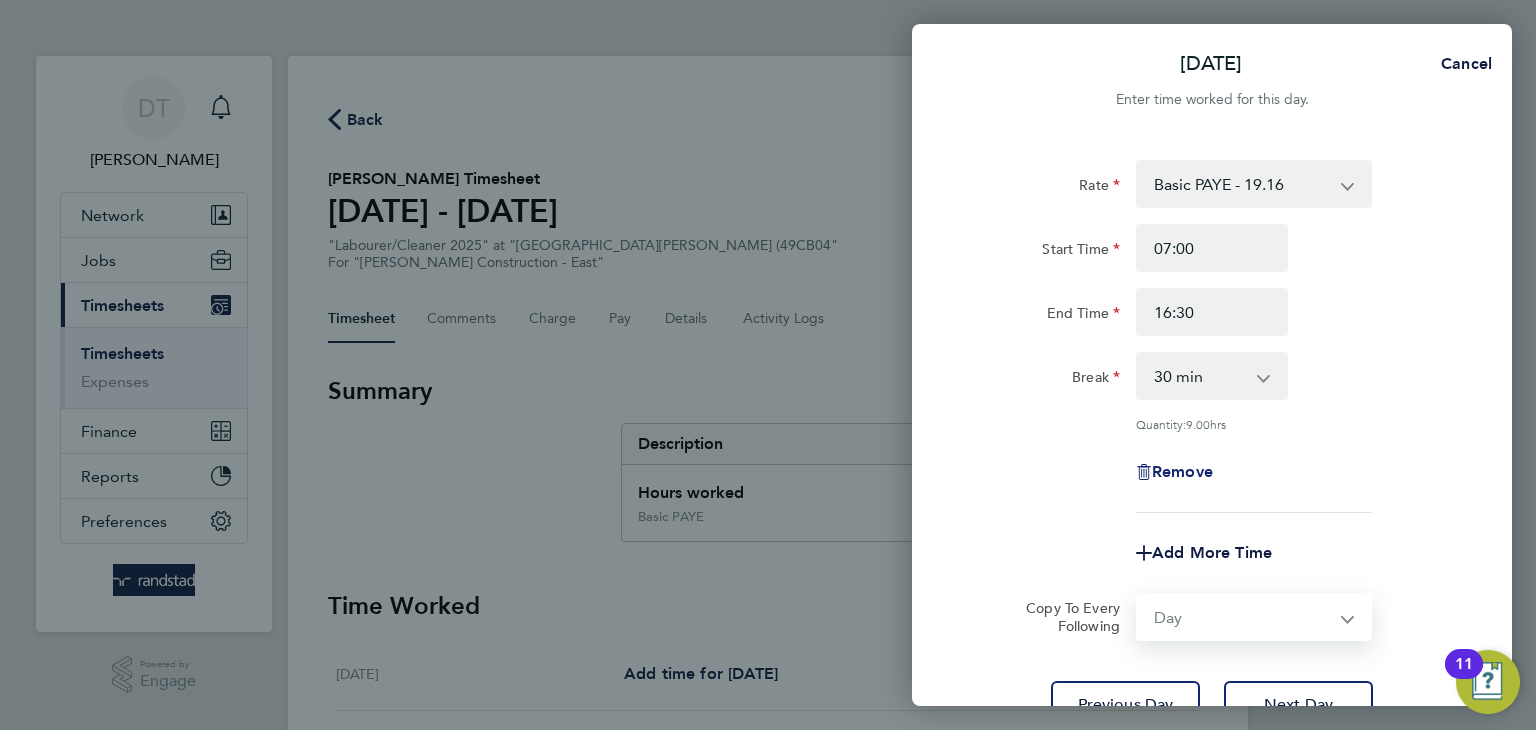 select on "2025-07-11" 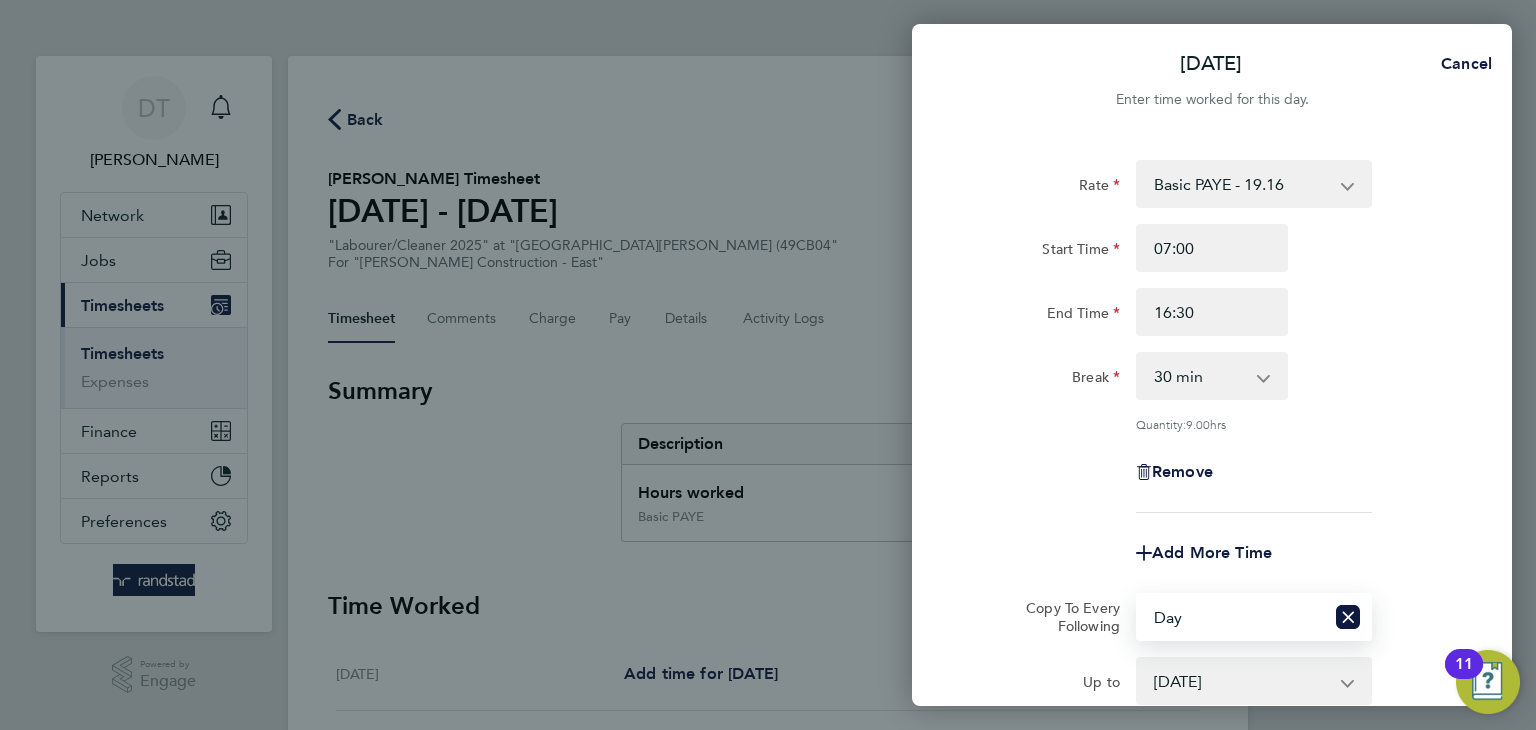 click on "Rate  Basic PAYE - 19.16   OT PAYE - 27.44
Start Time 07:00 End Time 16:30 Break  0 min   15 min   30 min   45 min   60 min   75 min   90 min
Quantity:  9.00  hrs
Remove" 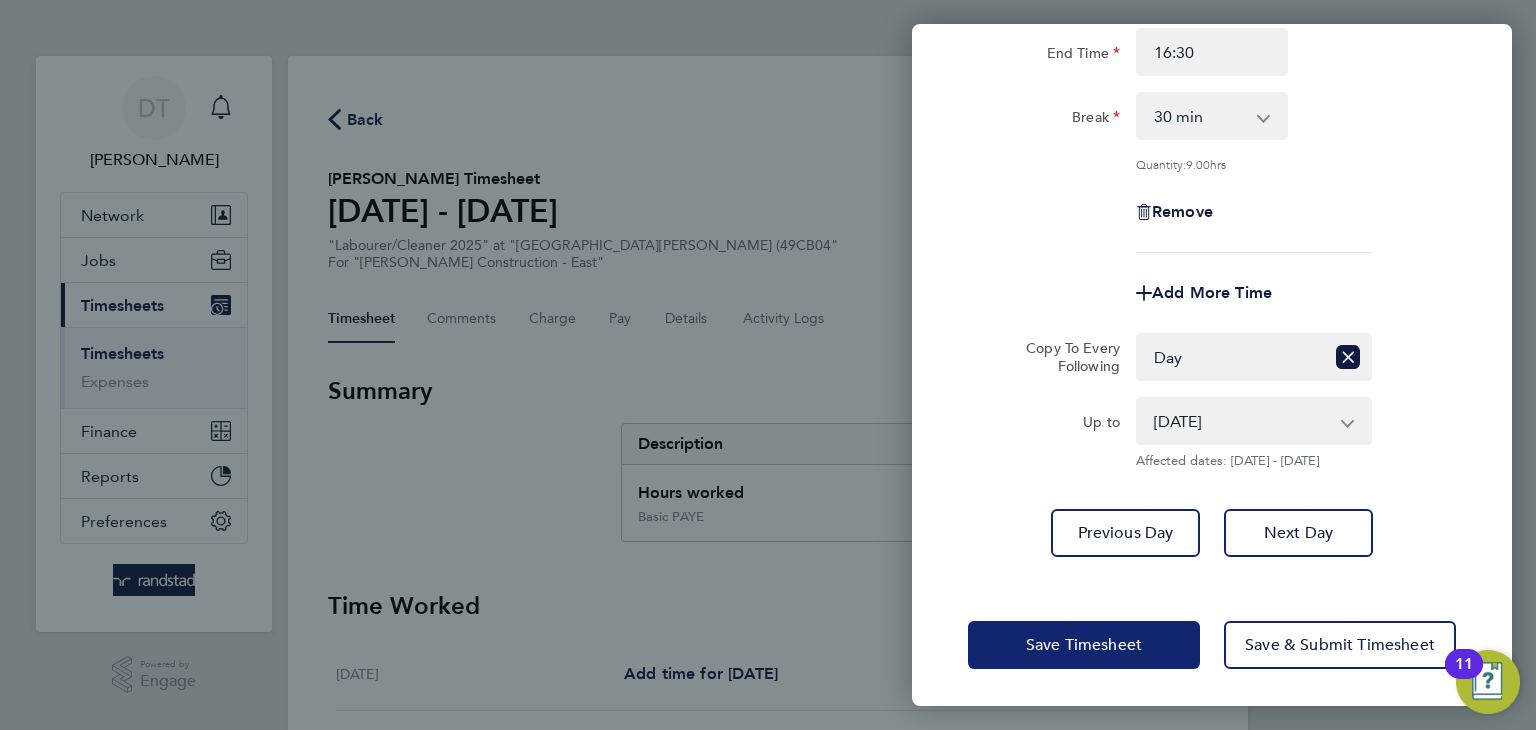click on "Save Timesheet" 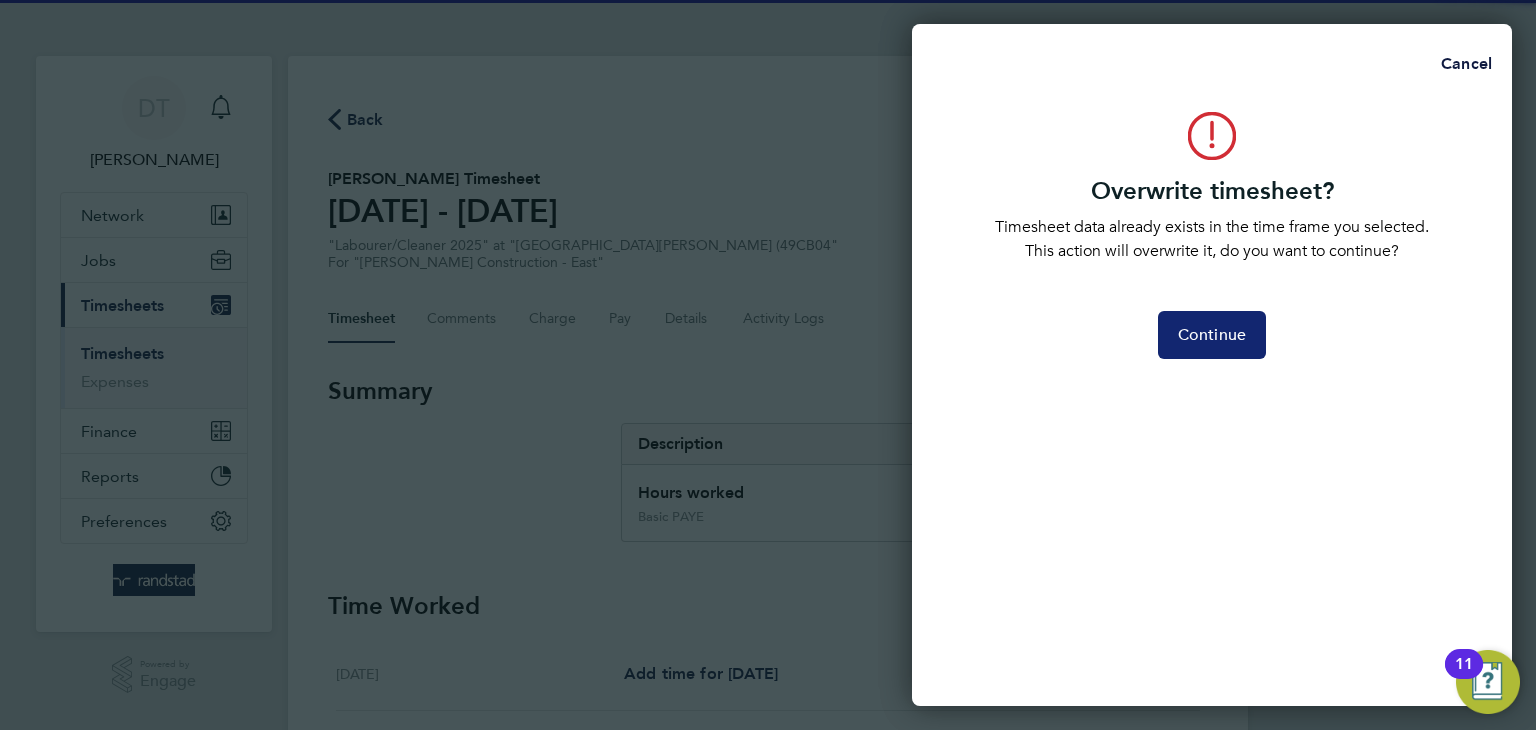 click on "Continue" 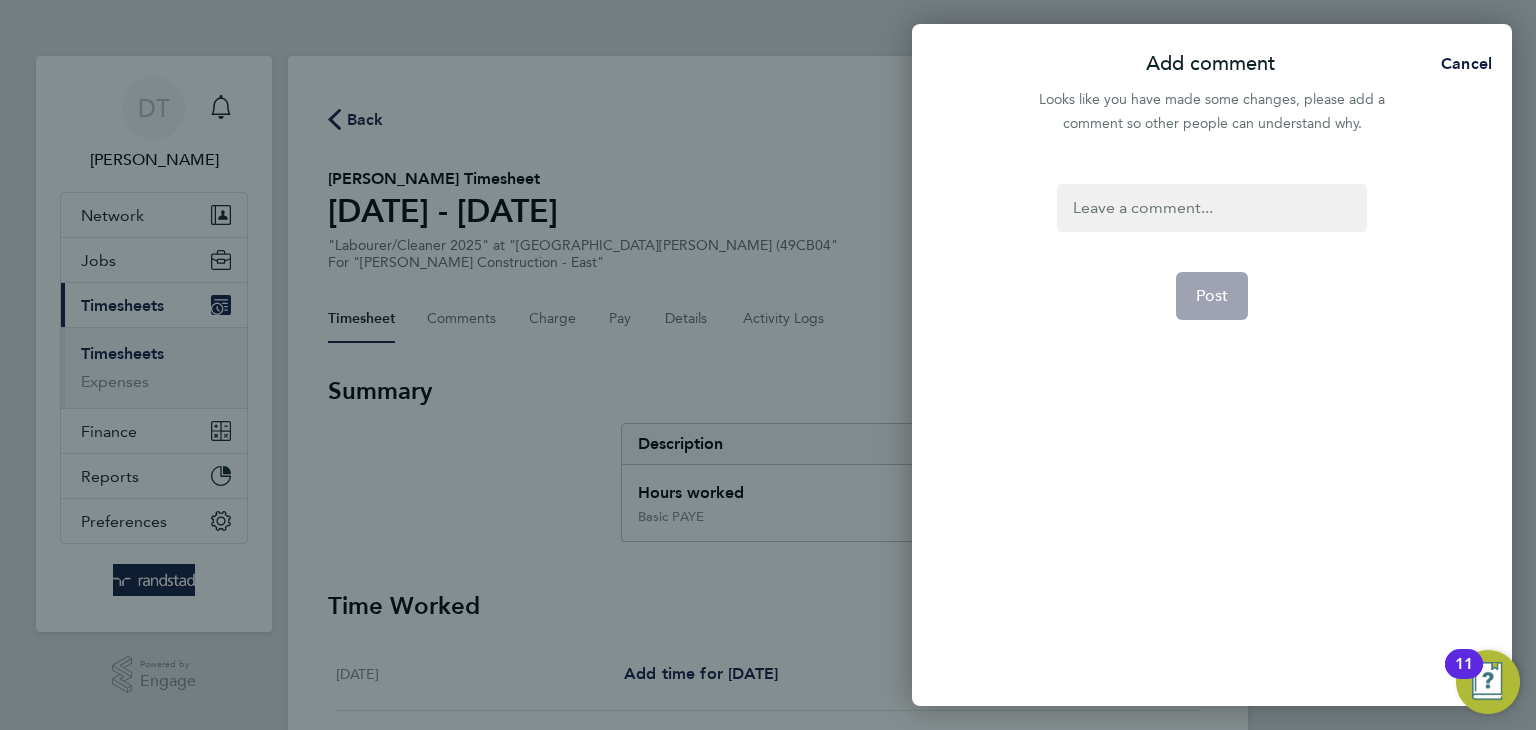 click at bounding box center [1211, 208] 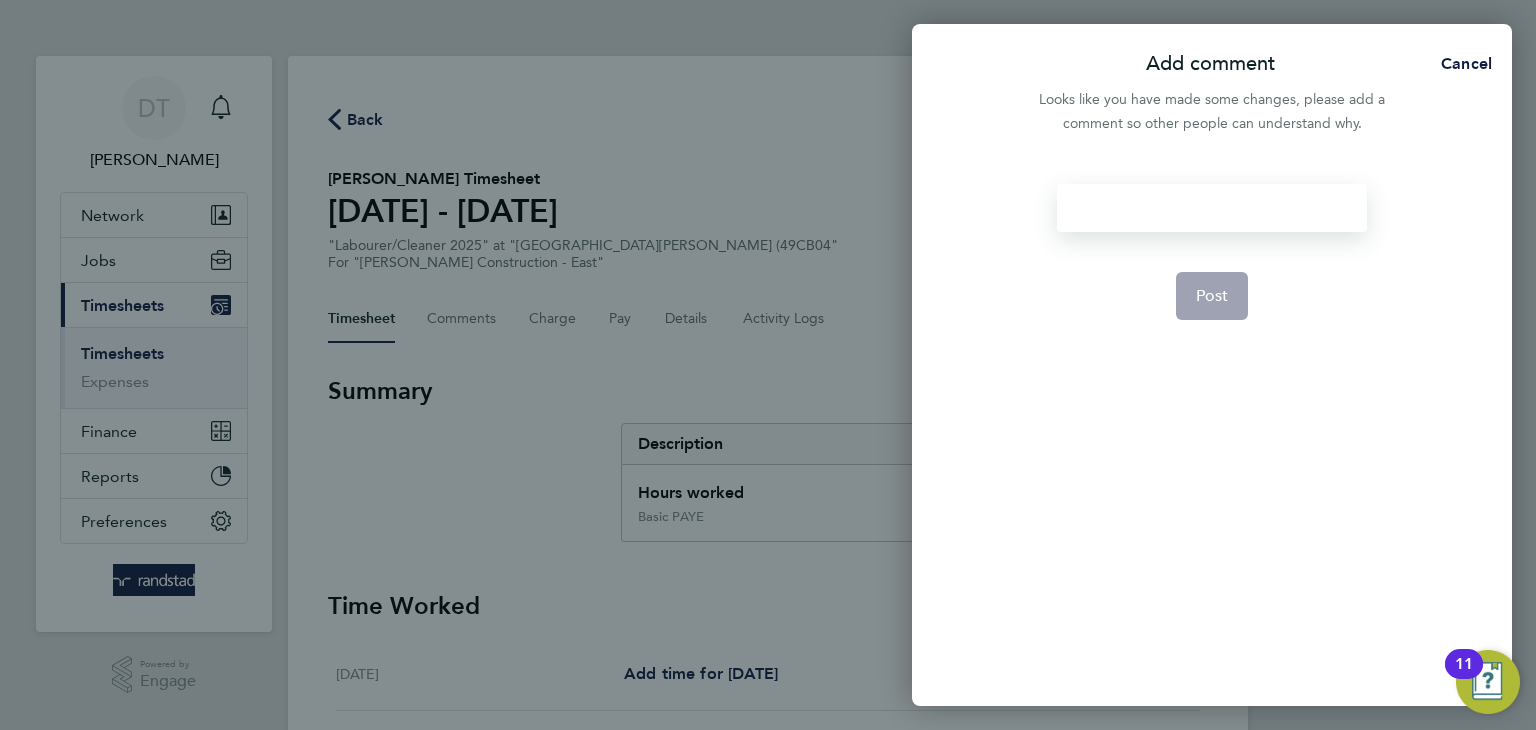 click at bounding box center (1211, 208) 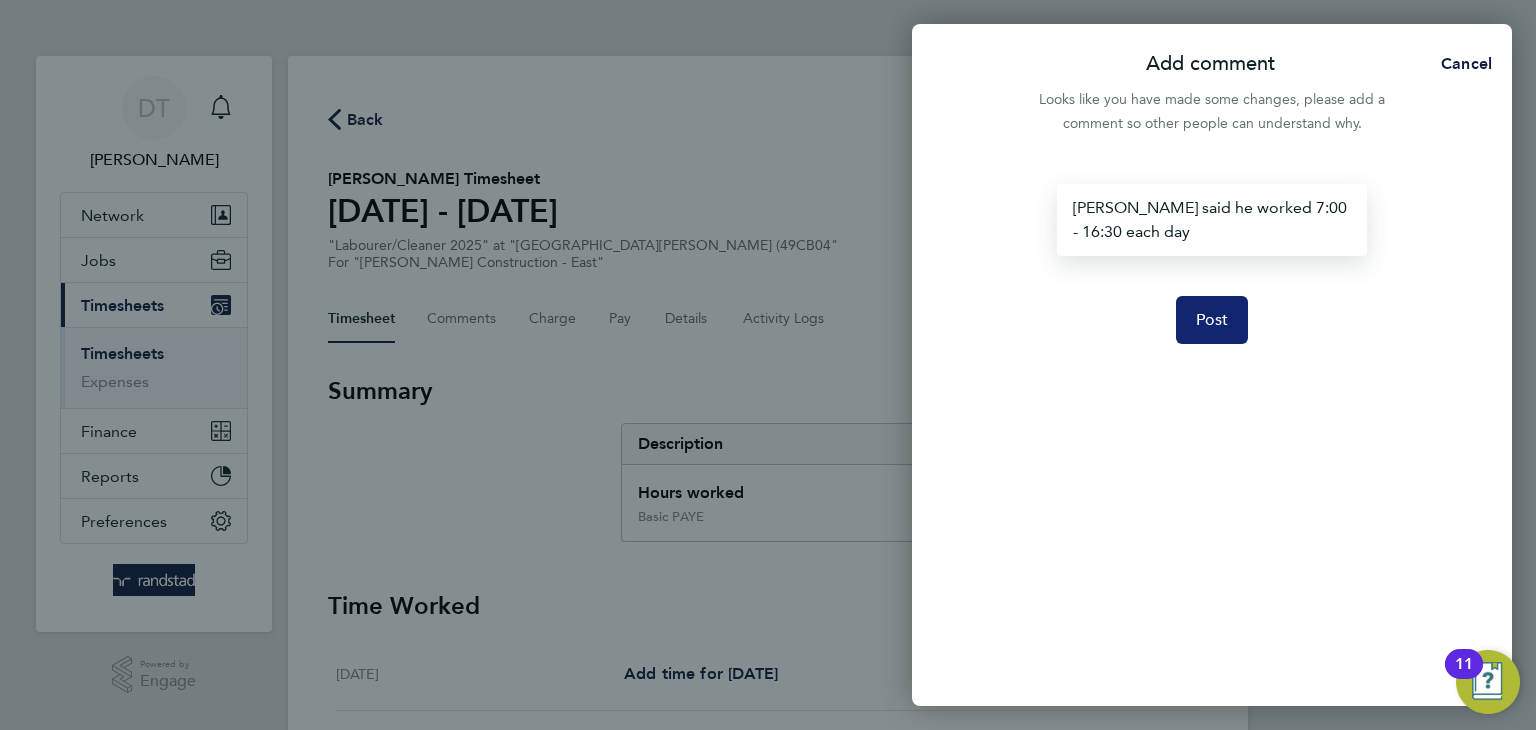 click on "Dumitru said he worked 7:00 - 16:30 each day  Post" 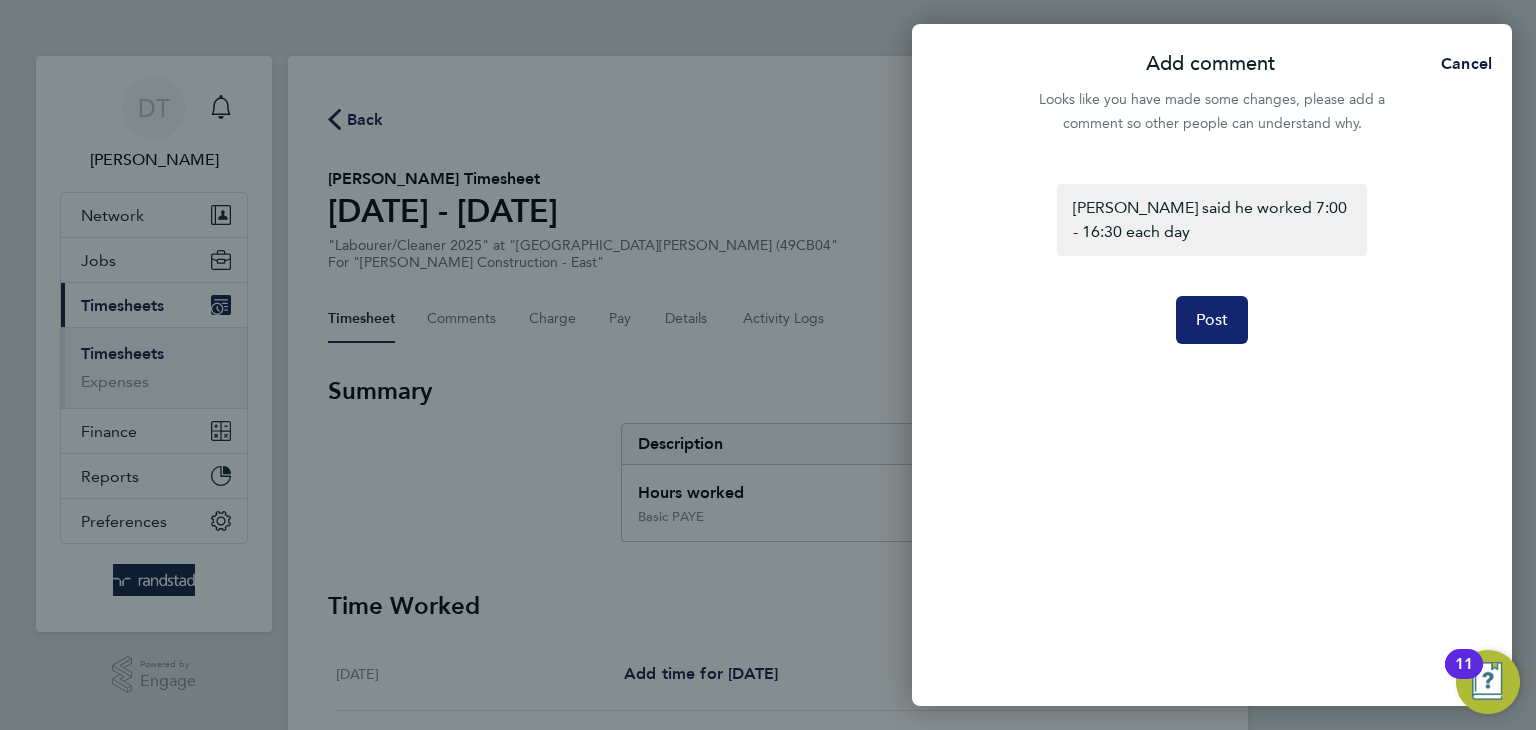 click on "Post" 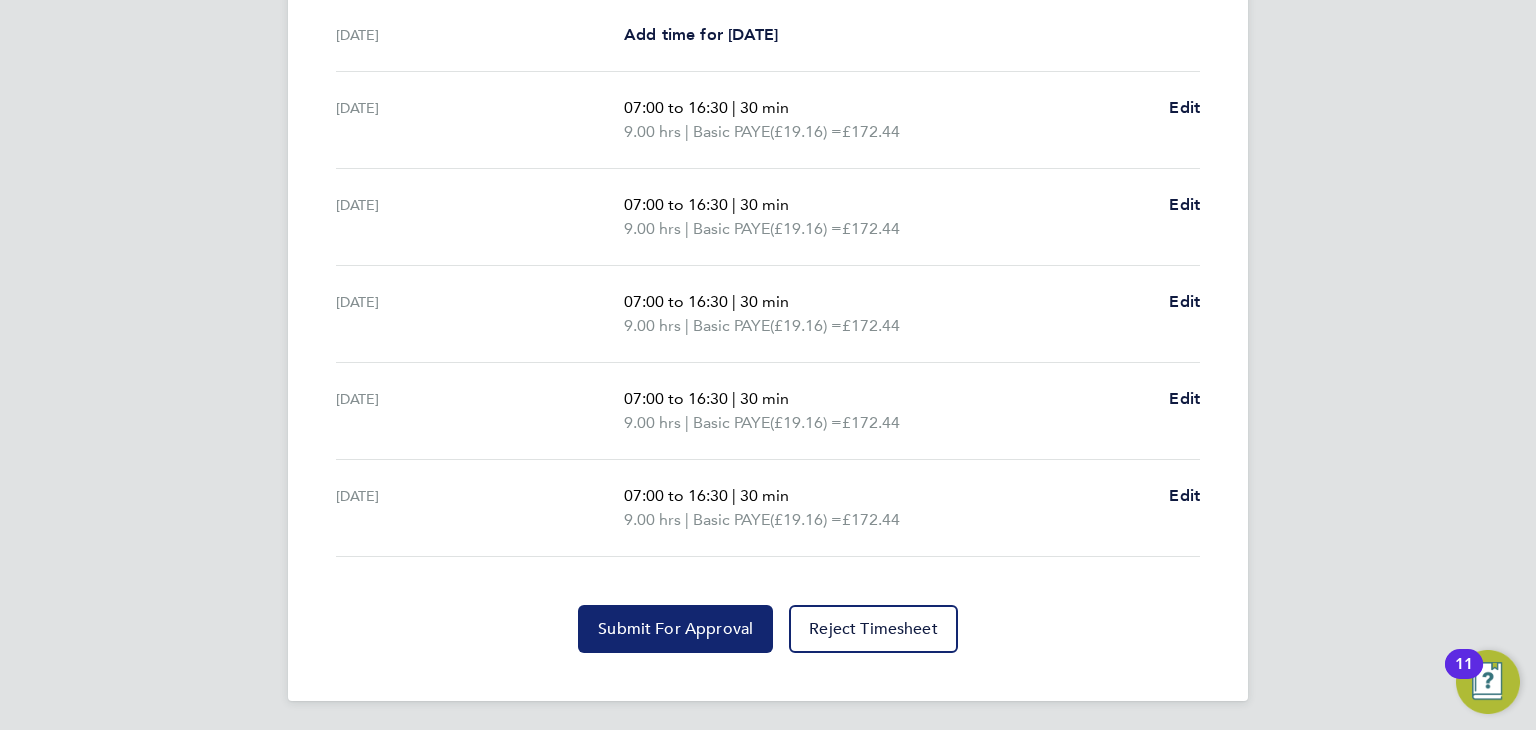 click on "Submit For Approval" 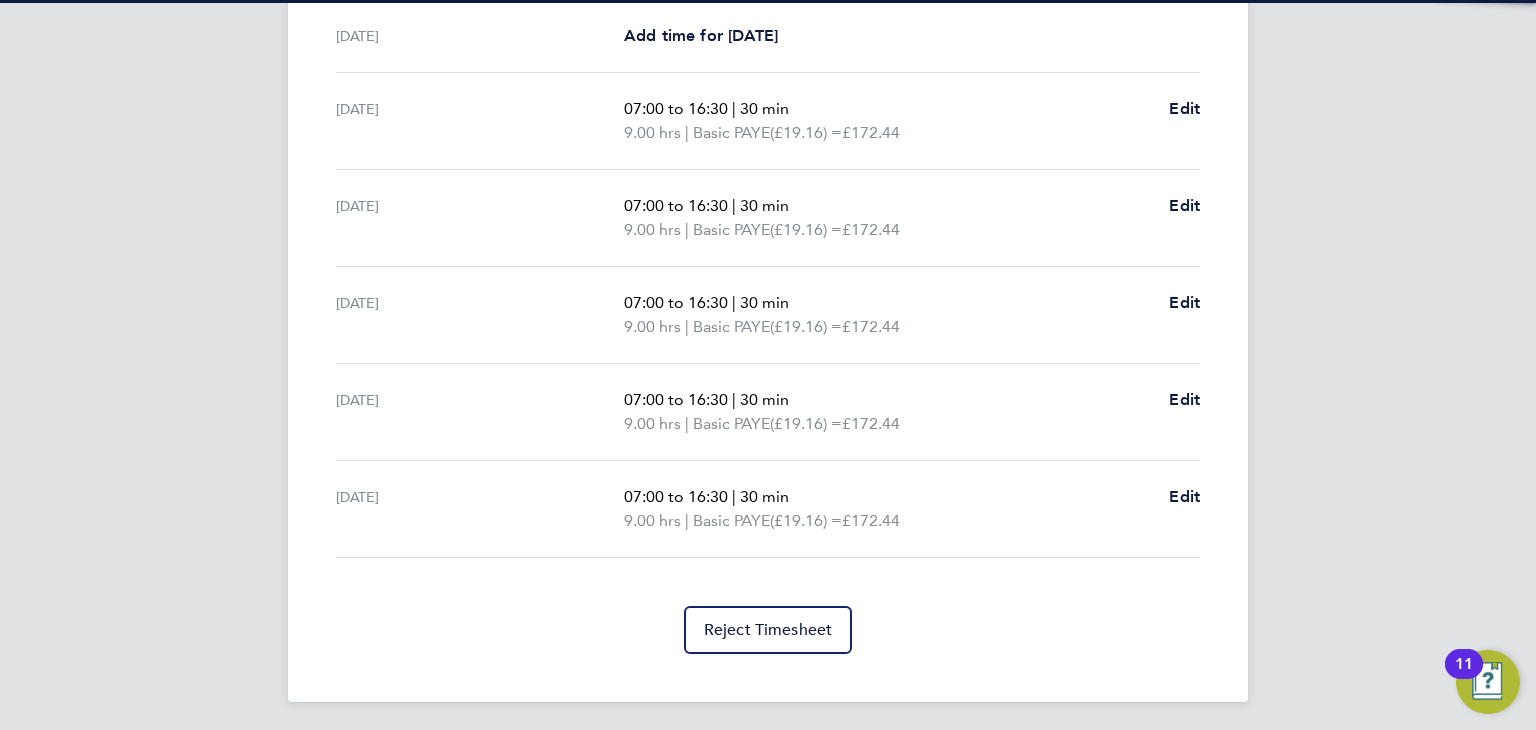 scroll, scrollTop: 0, scrollLeft: 0, axis: both 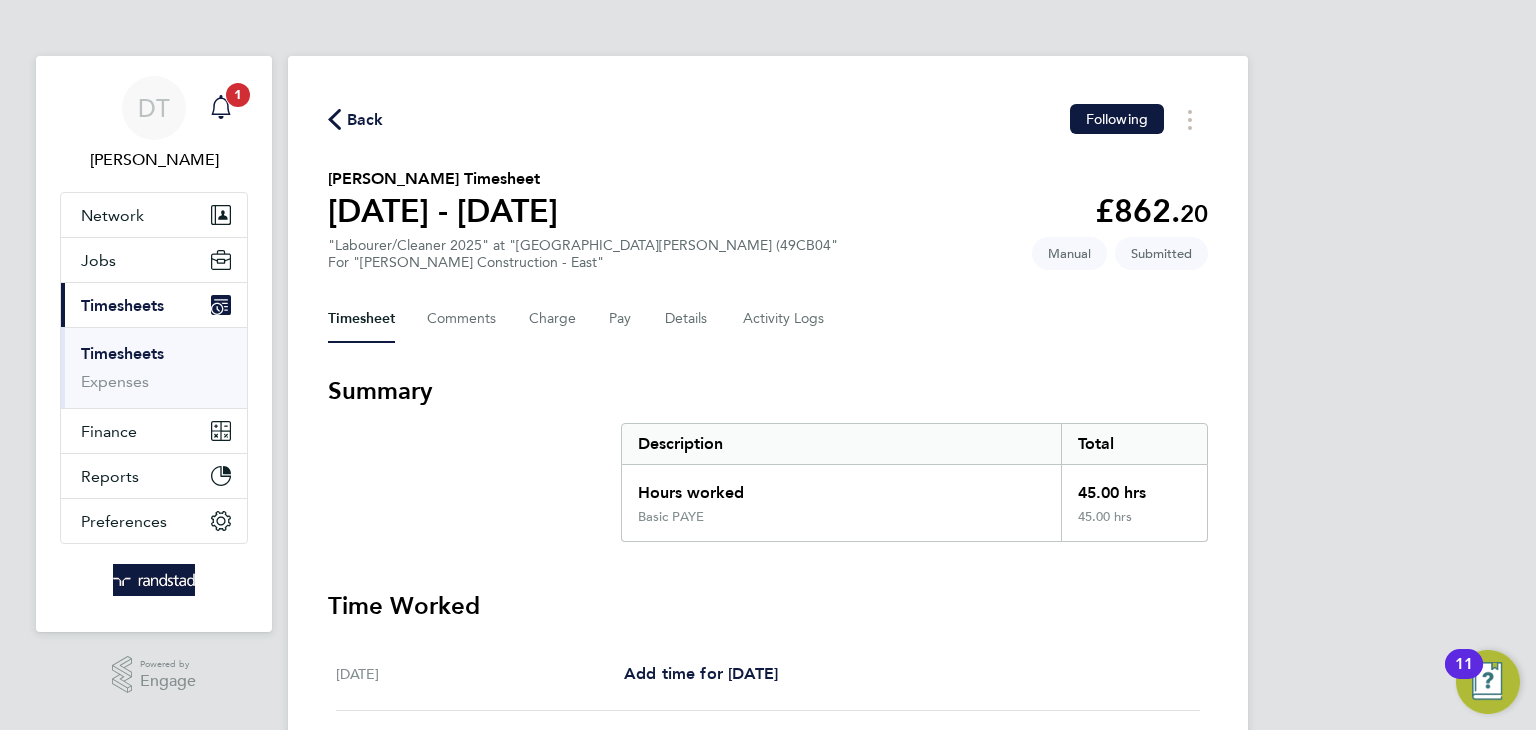 click on "1" at bounding box center [238, 95] 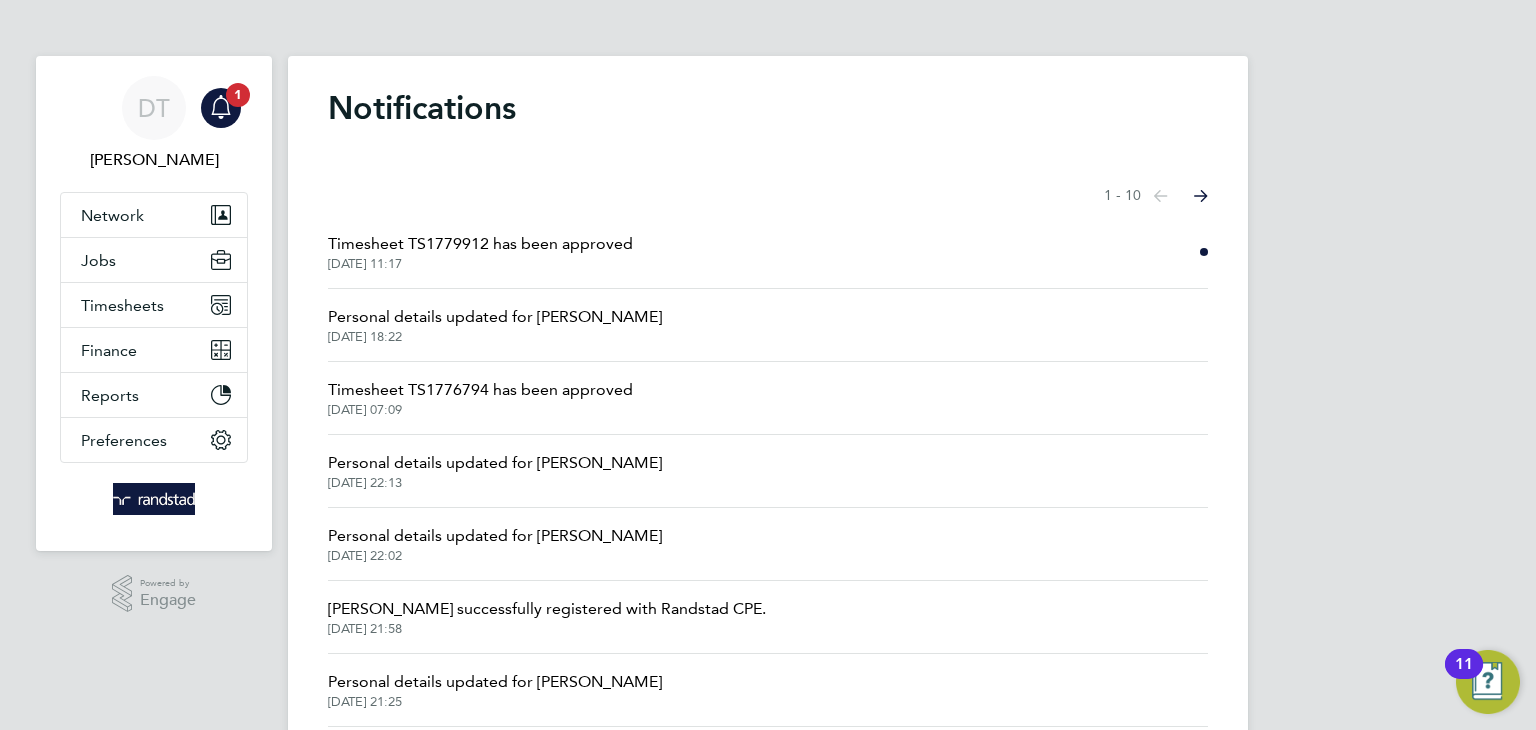 click on "14 Jul 2025, 11:17" 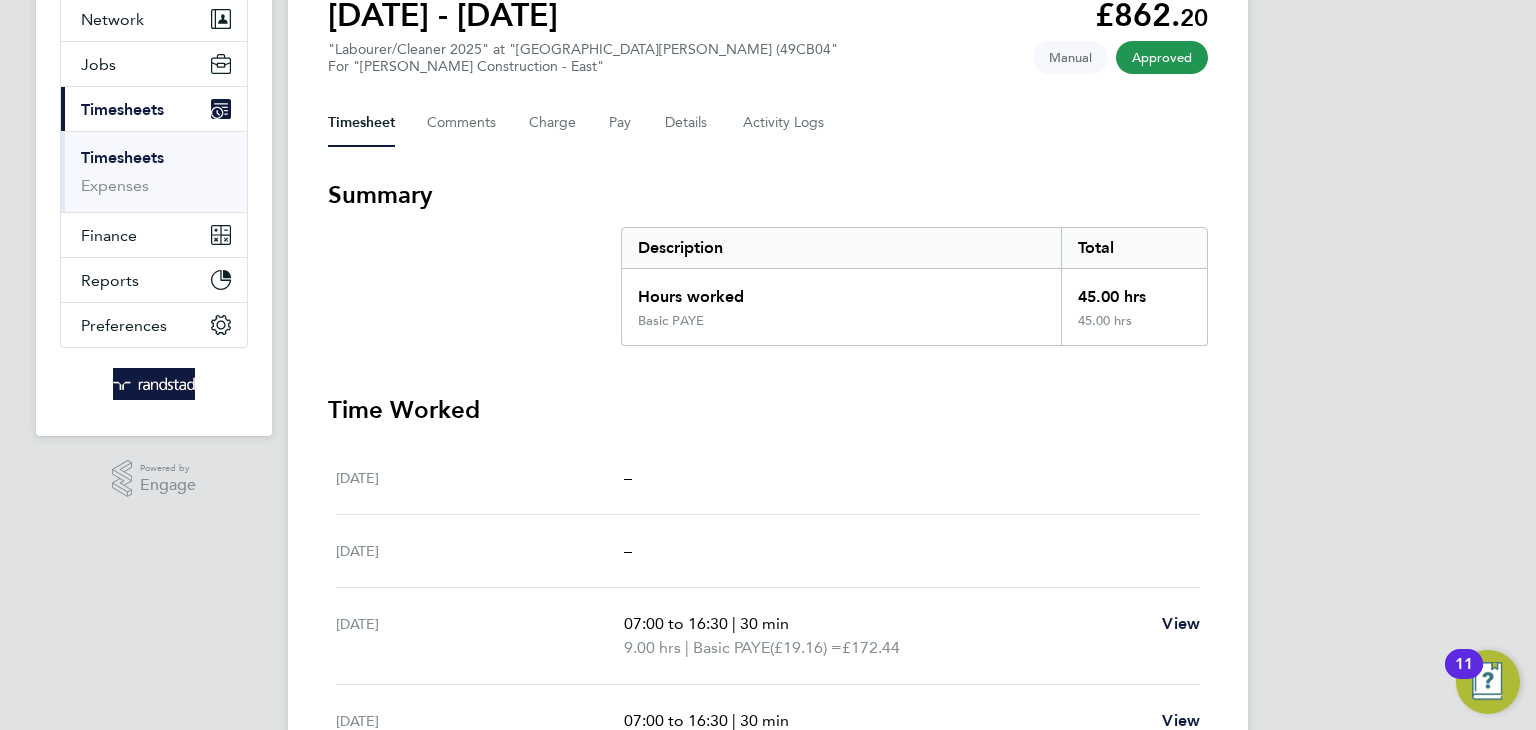 scroll, scrollTop: 0, scrollLeft: 0, axis: both 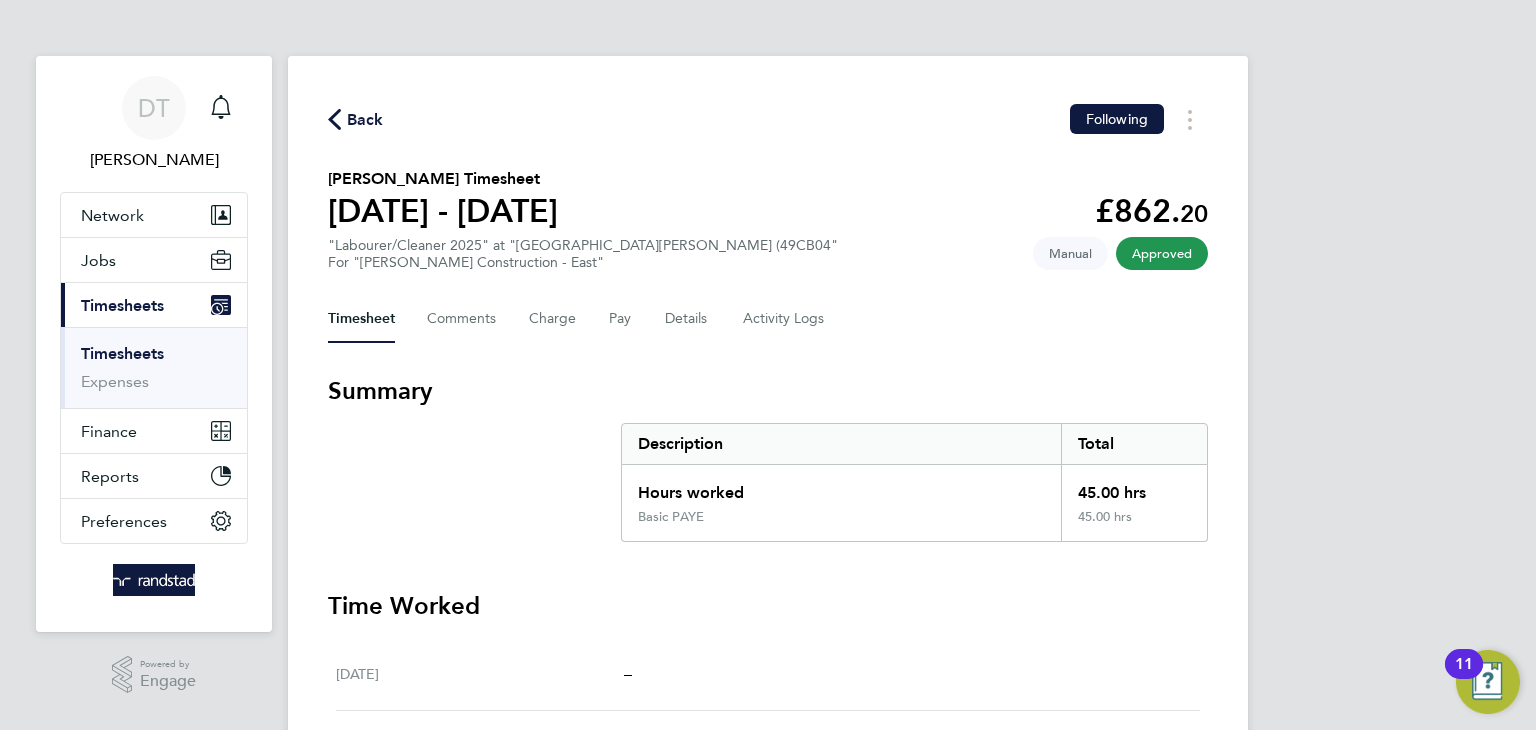 click on "Back" 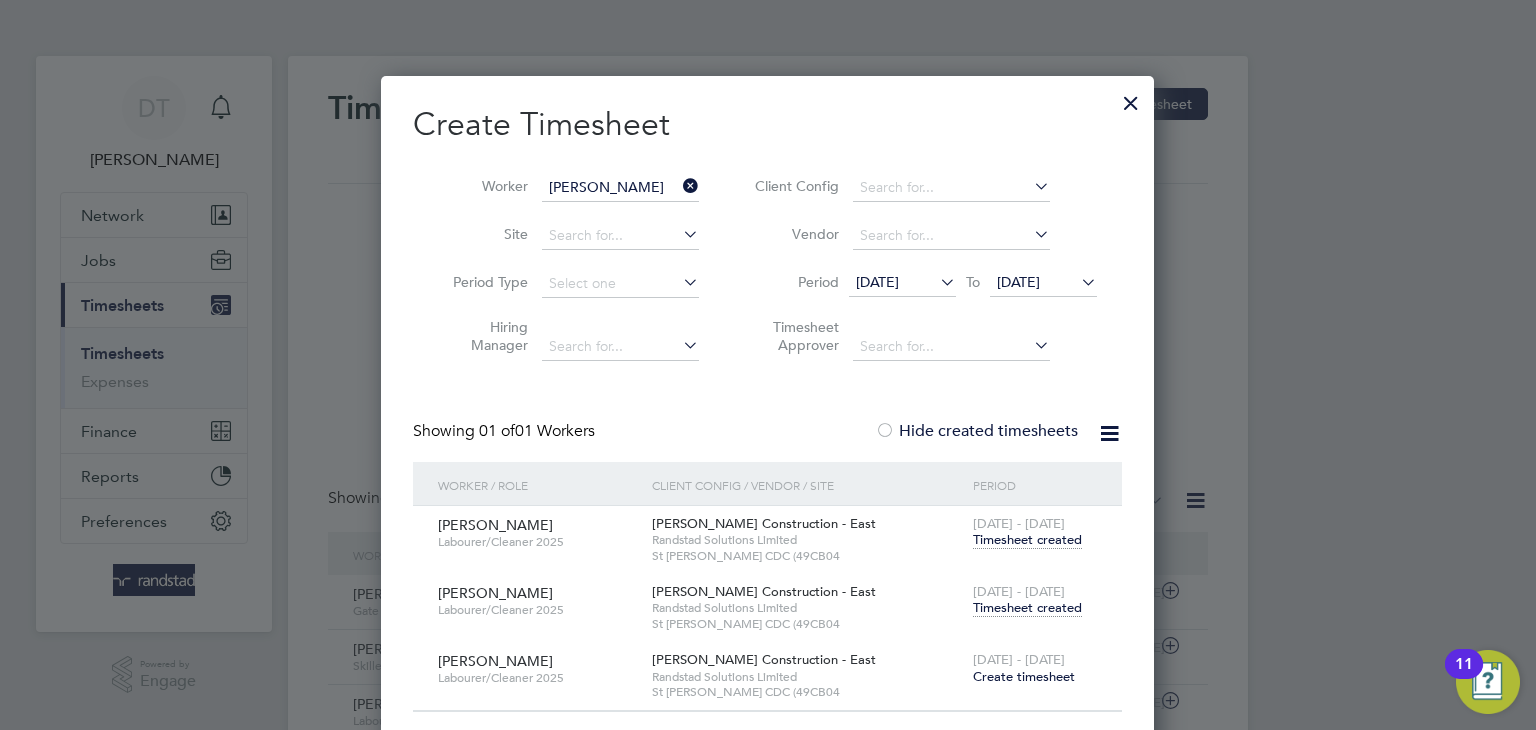 scroll, scrollTop: 9, scrollLeft: 10, axis: both 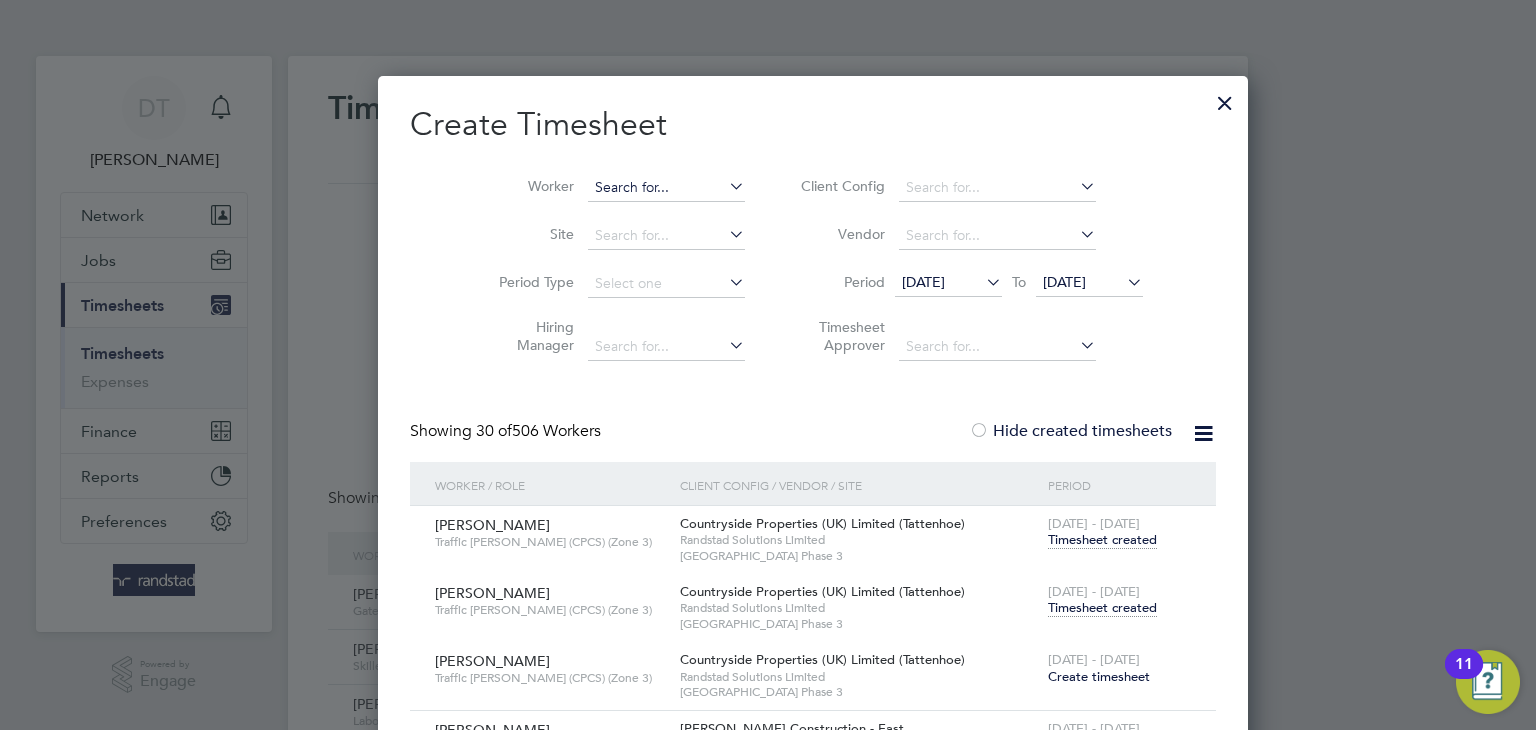 click at bounding box center [666, 188] 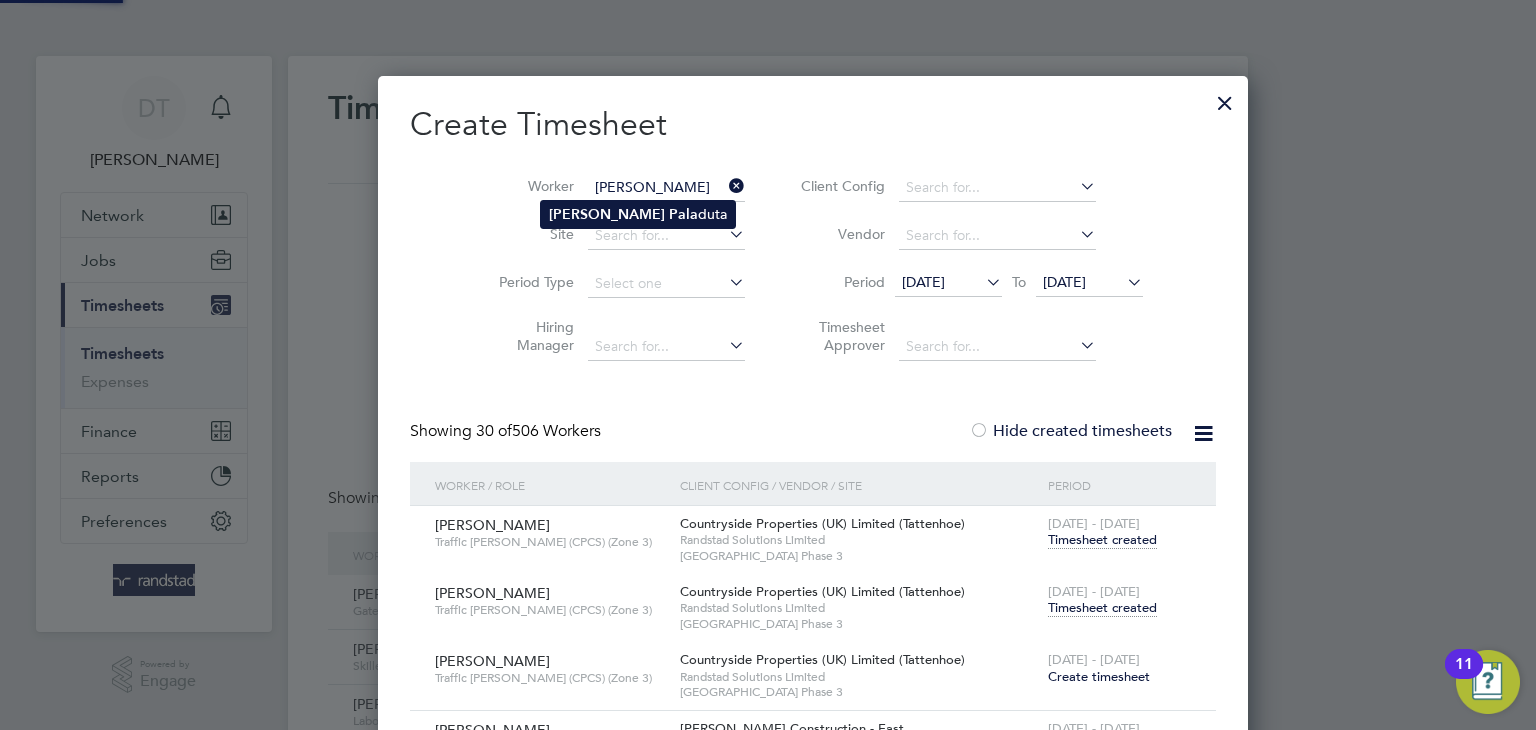click on "Ana" 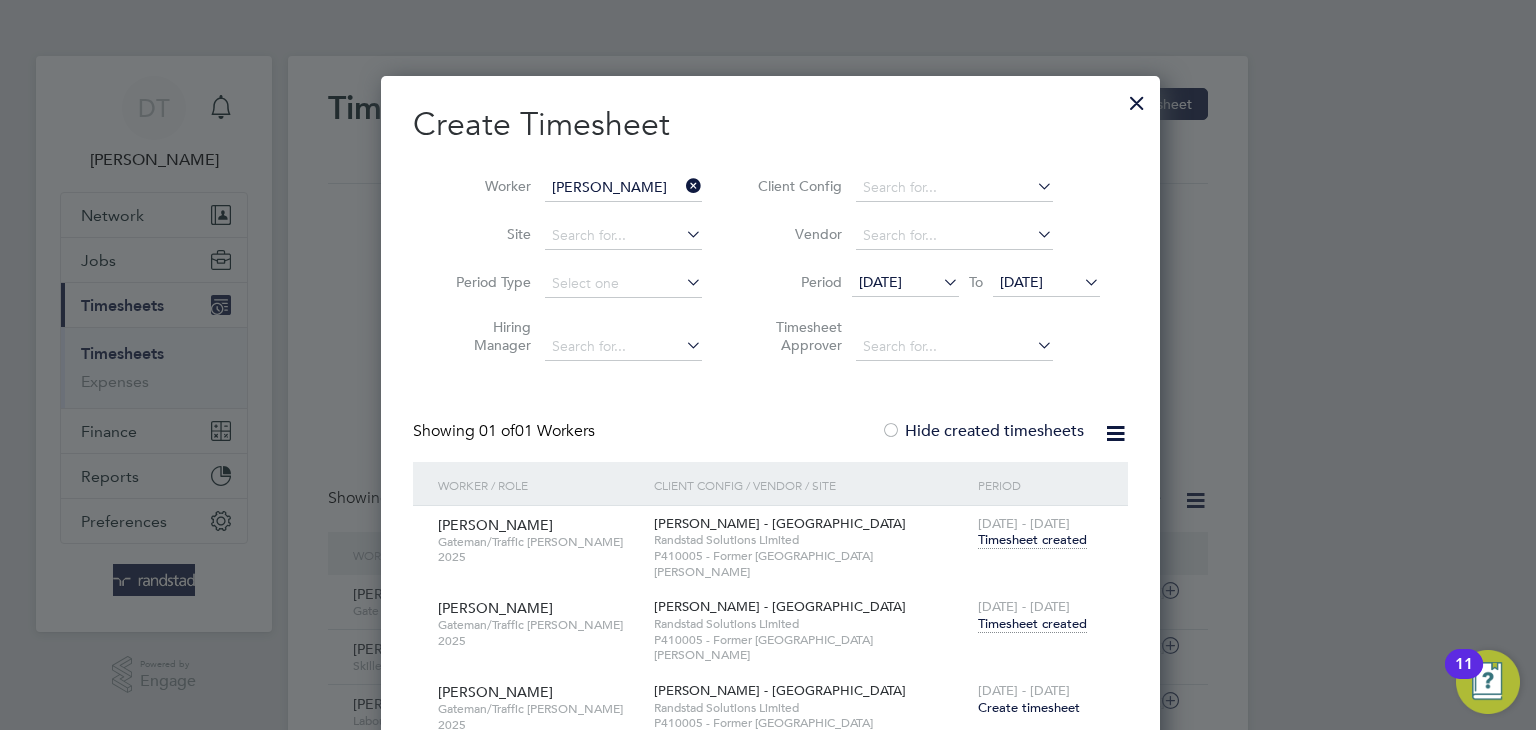 click on "Timesheet created" at bounding box center [1032, 624] 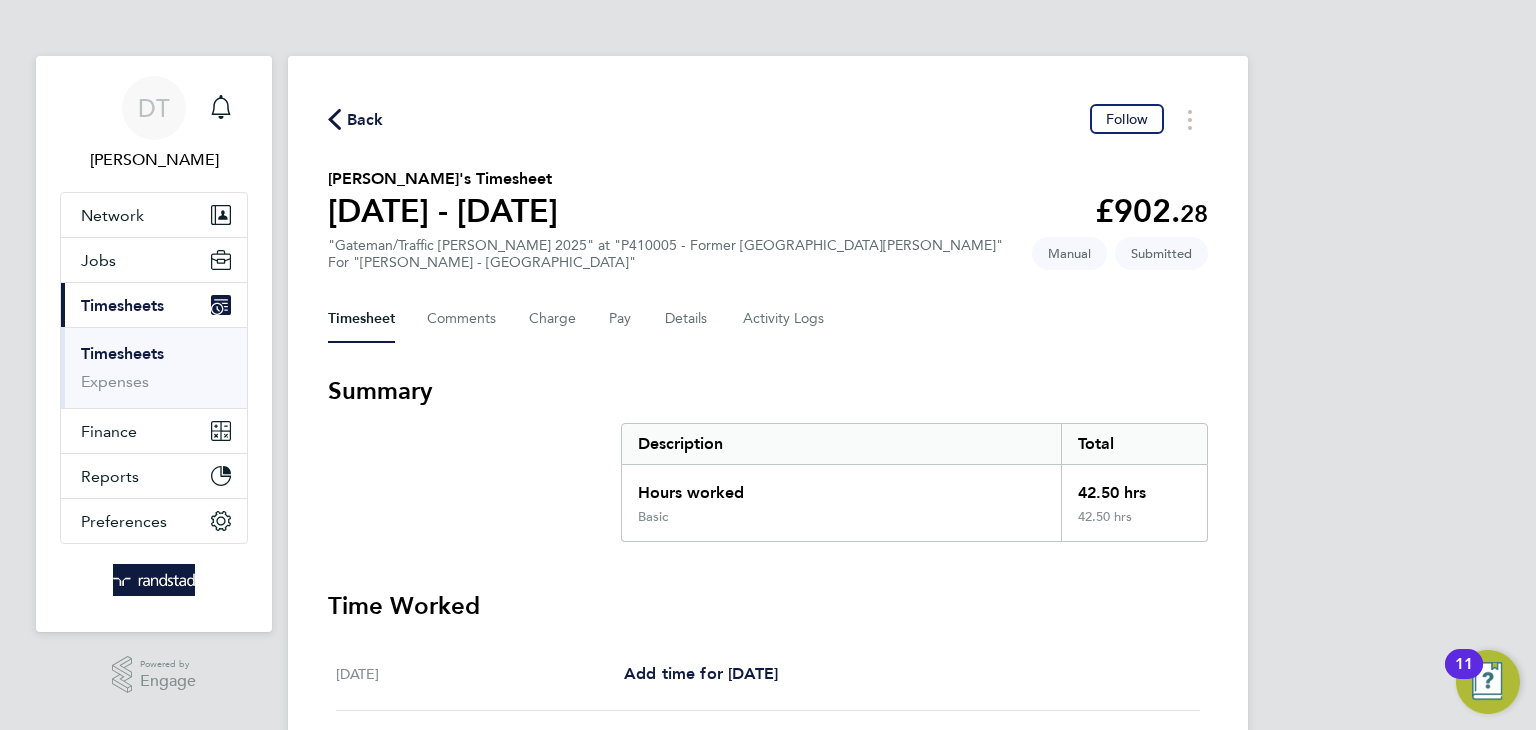 click on "Back" 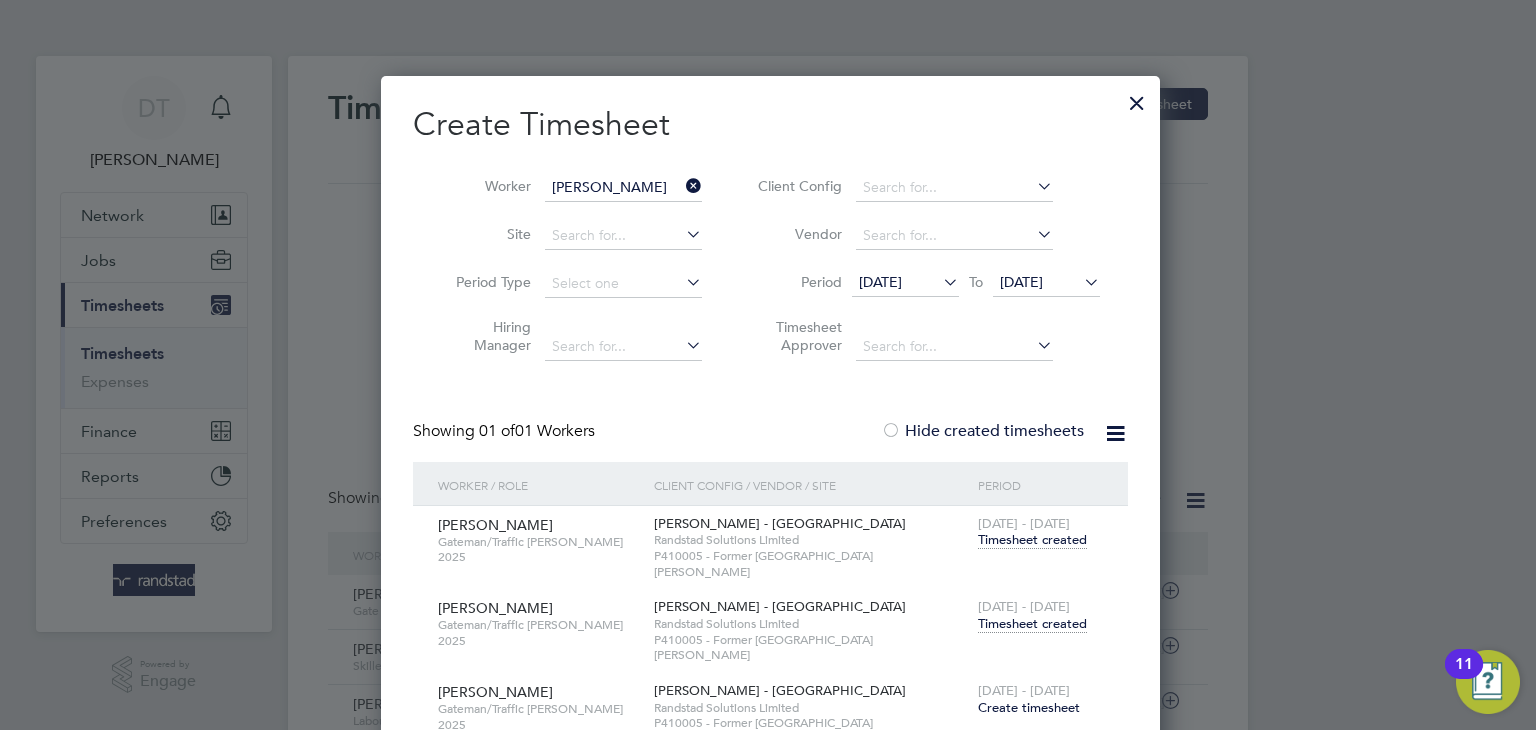 click at bounding box center [682, 186] 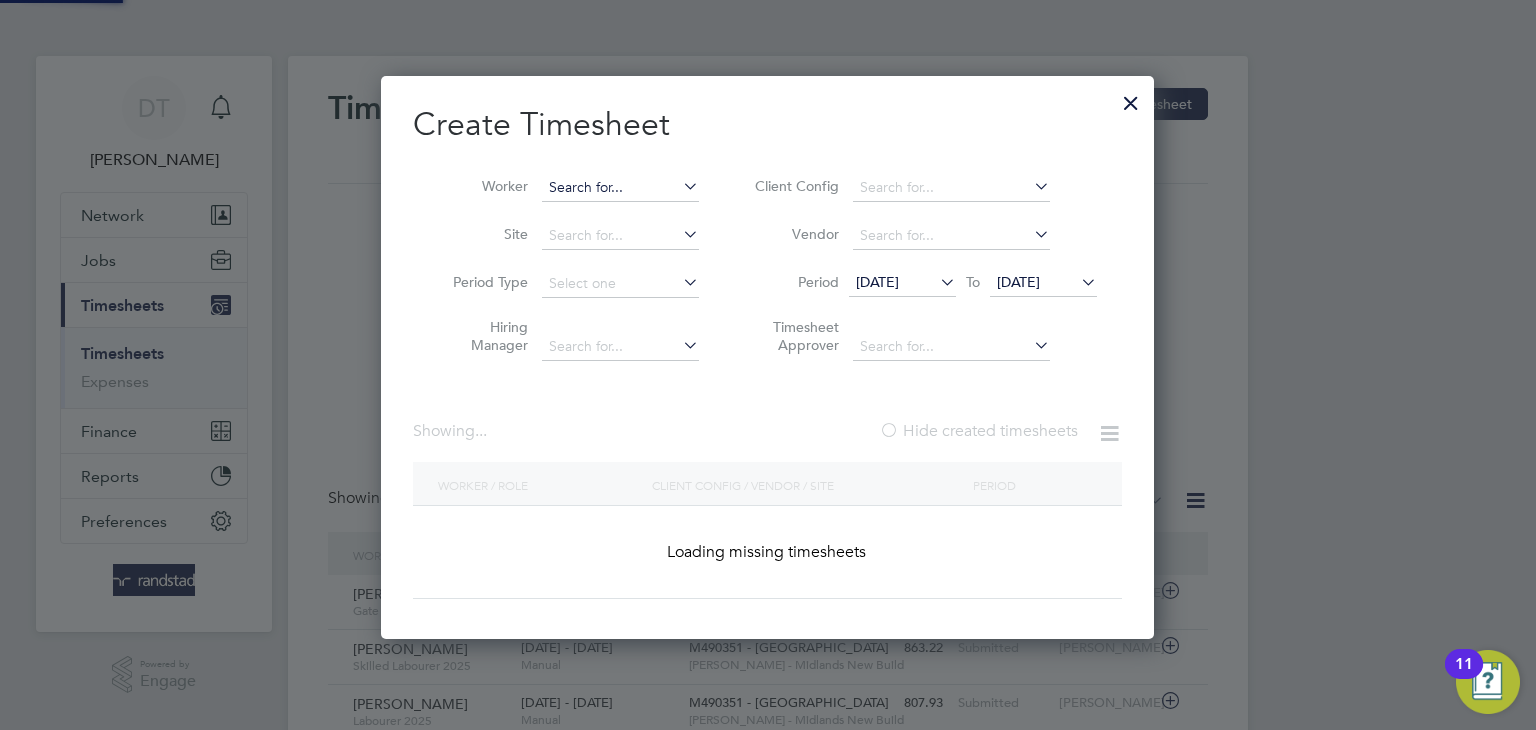 click at bounding box center [620, 188] 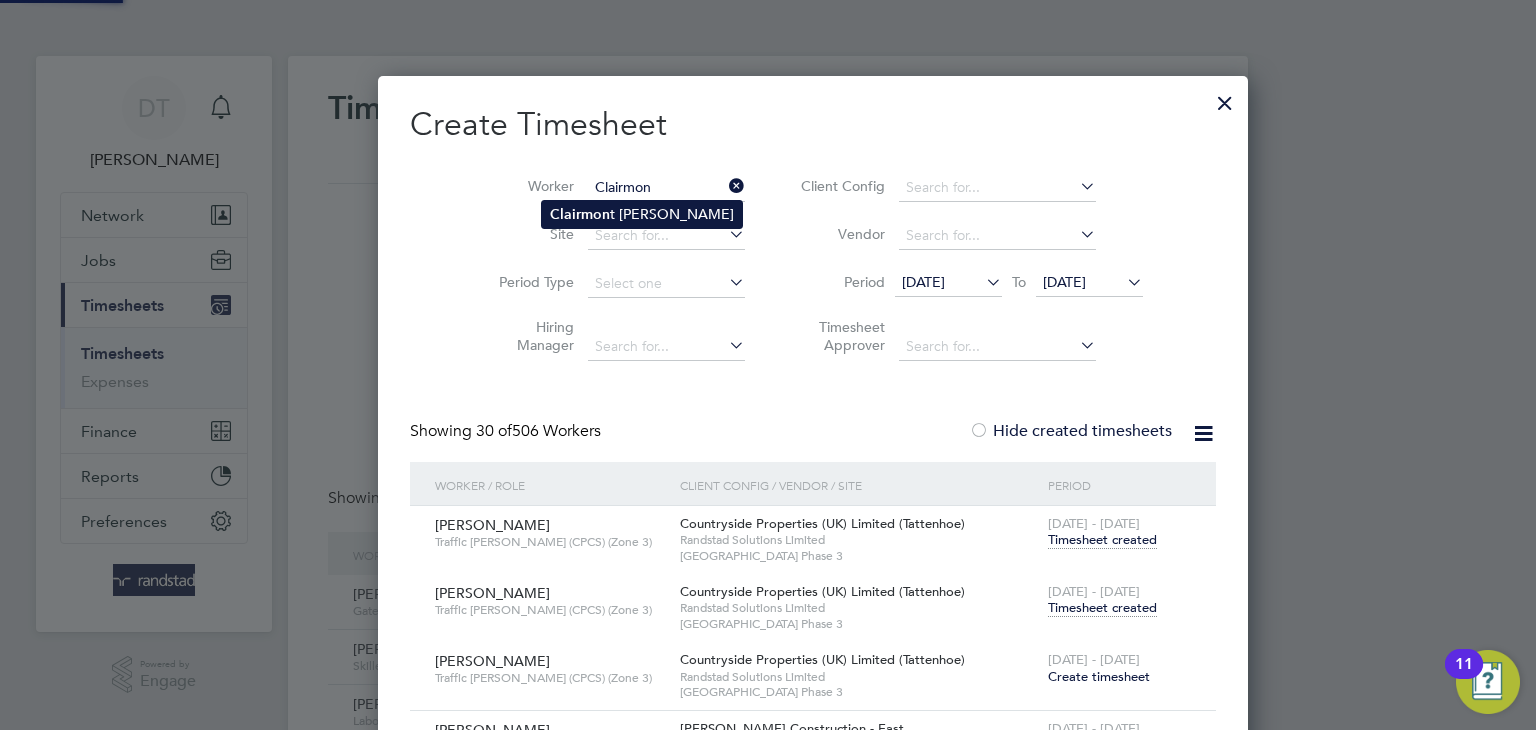 click on "Clairmon" 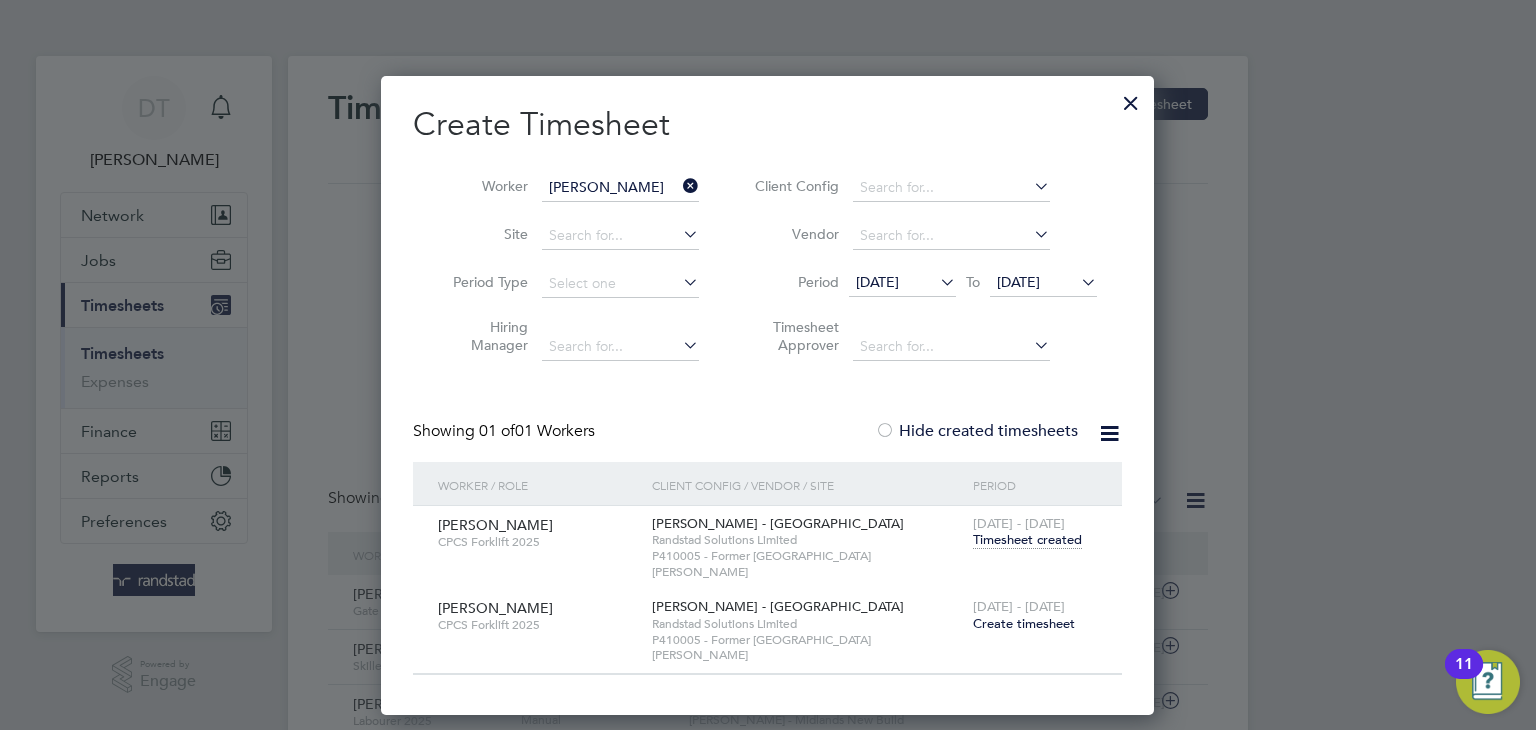 click on "Timesheet created" at bounding box center [1027, 540] 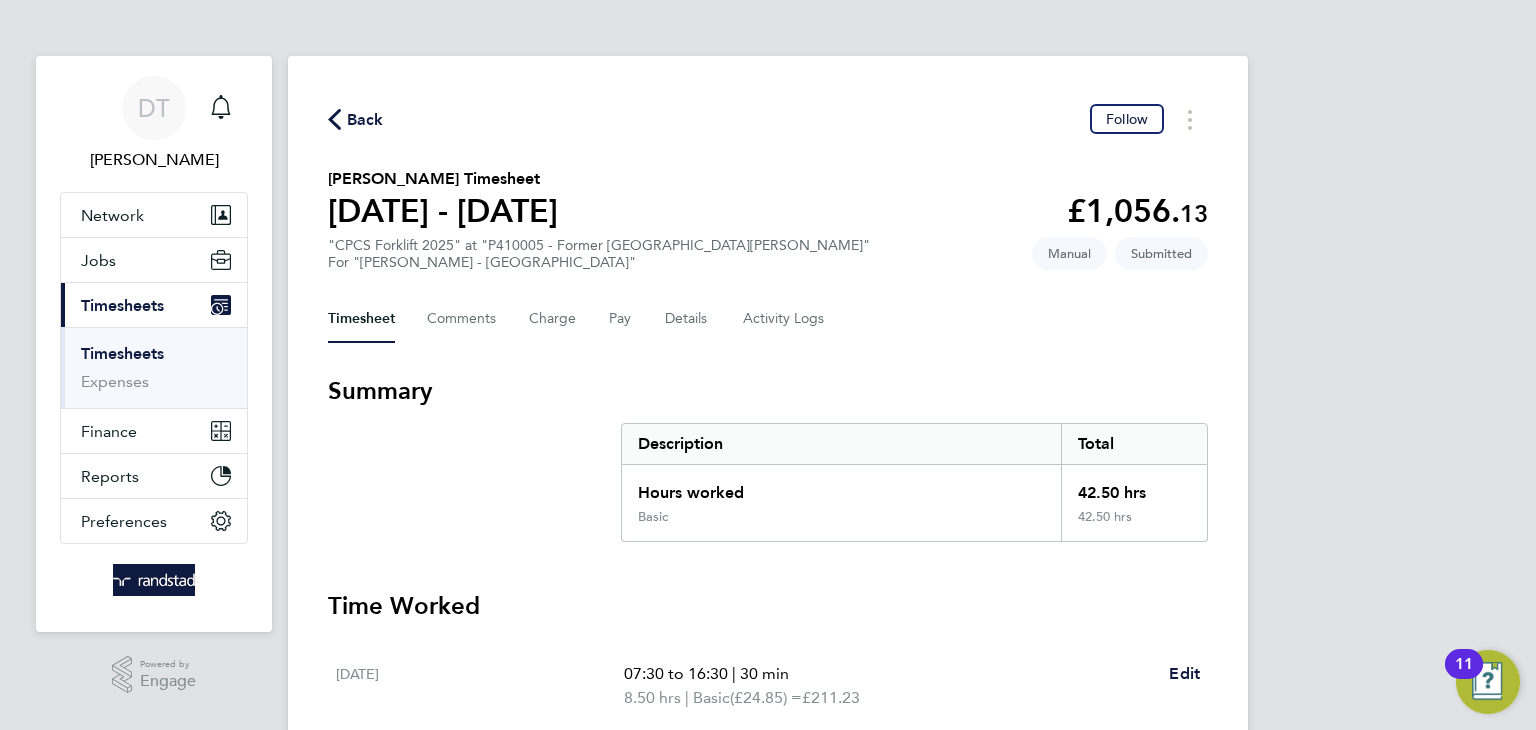 click on "Back" 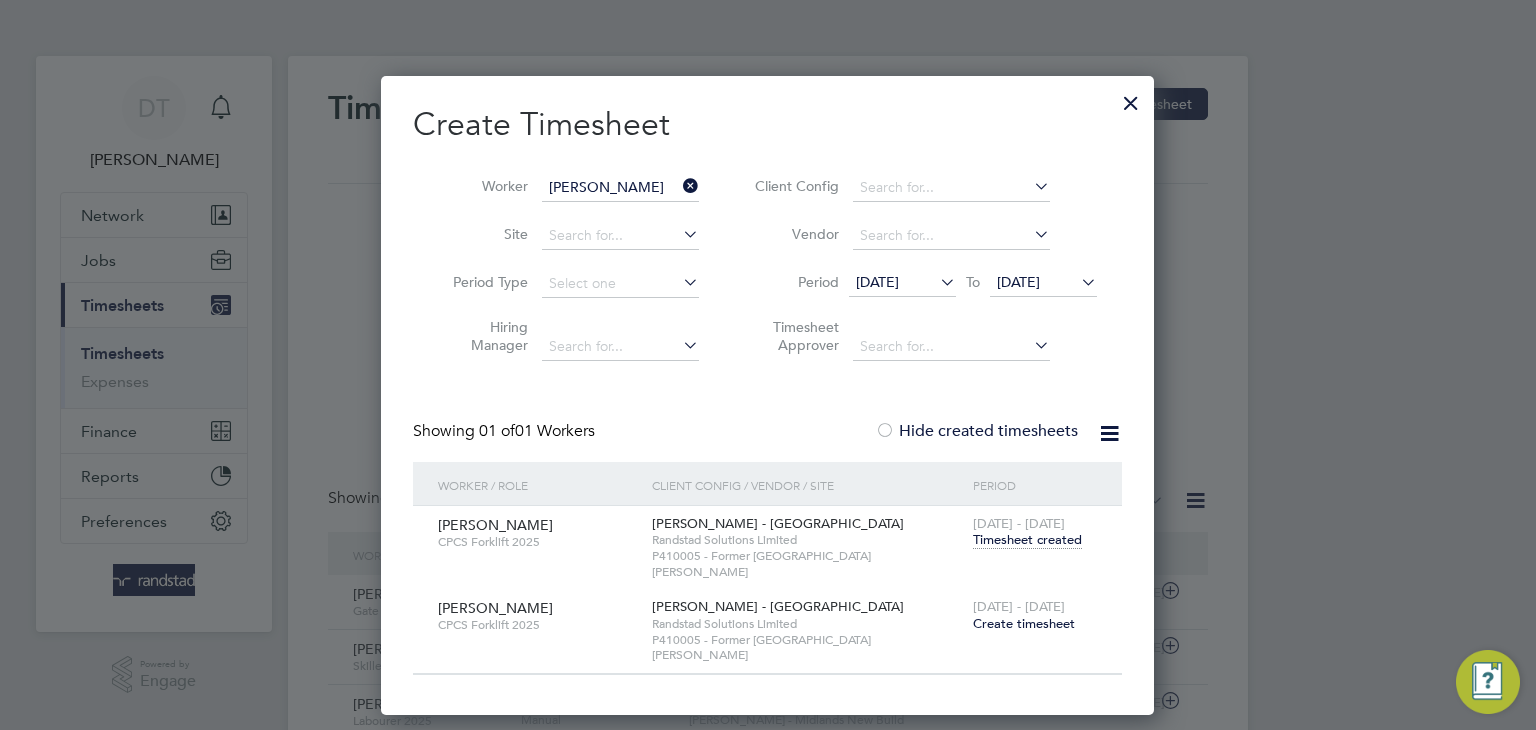 click at bounding box center [679, 186] 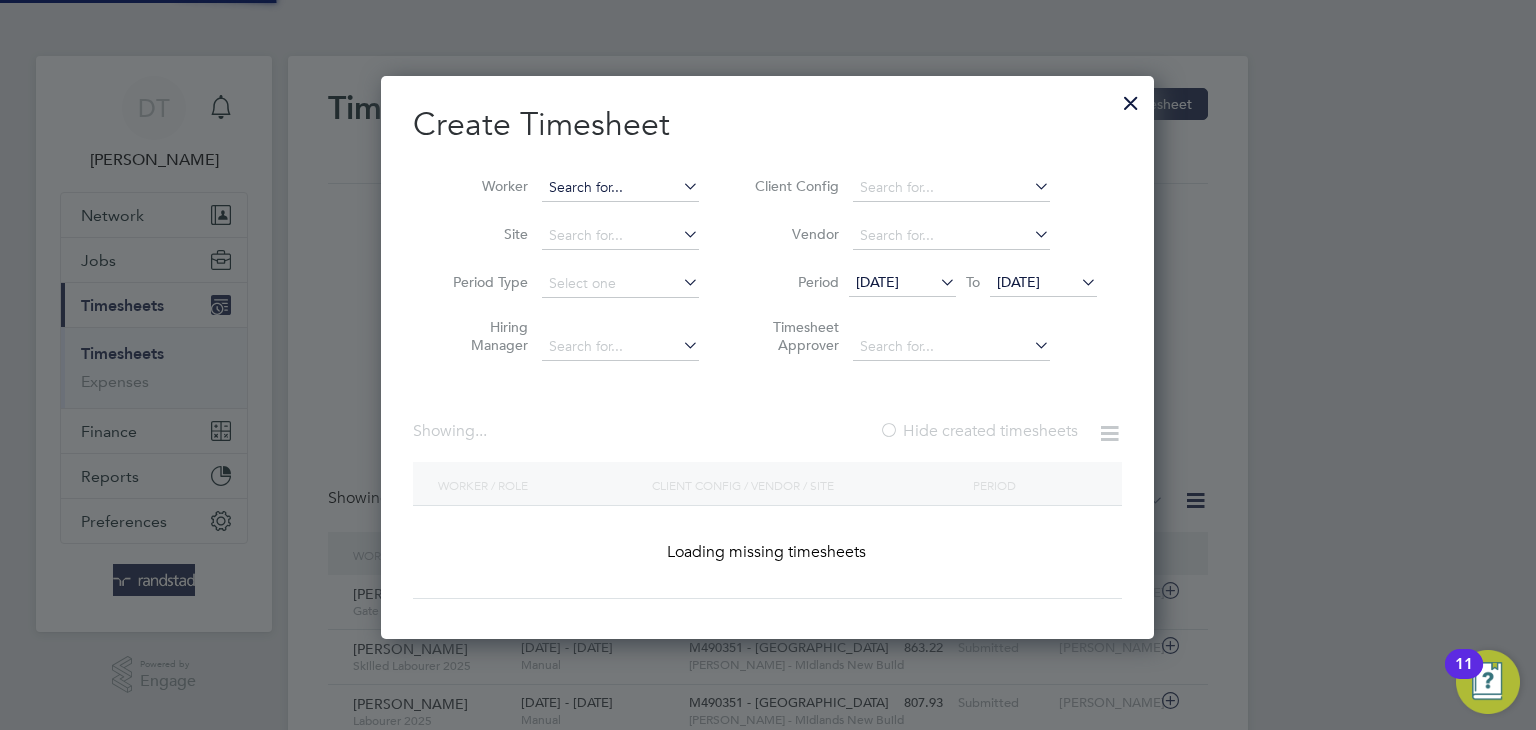 click at bounding box center (620, 188) 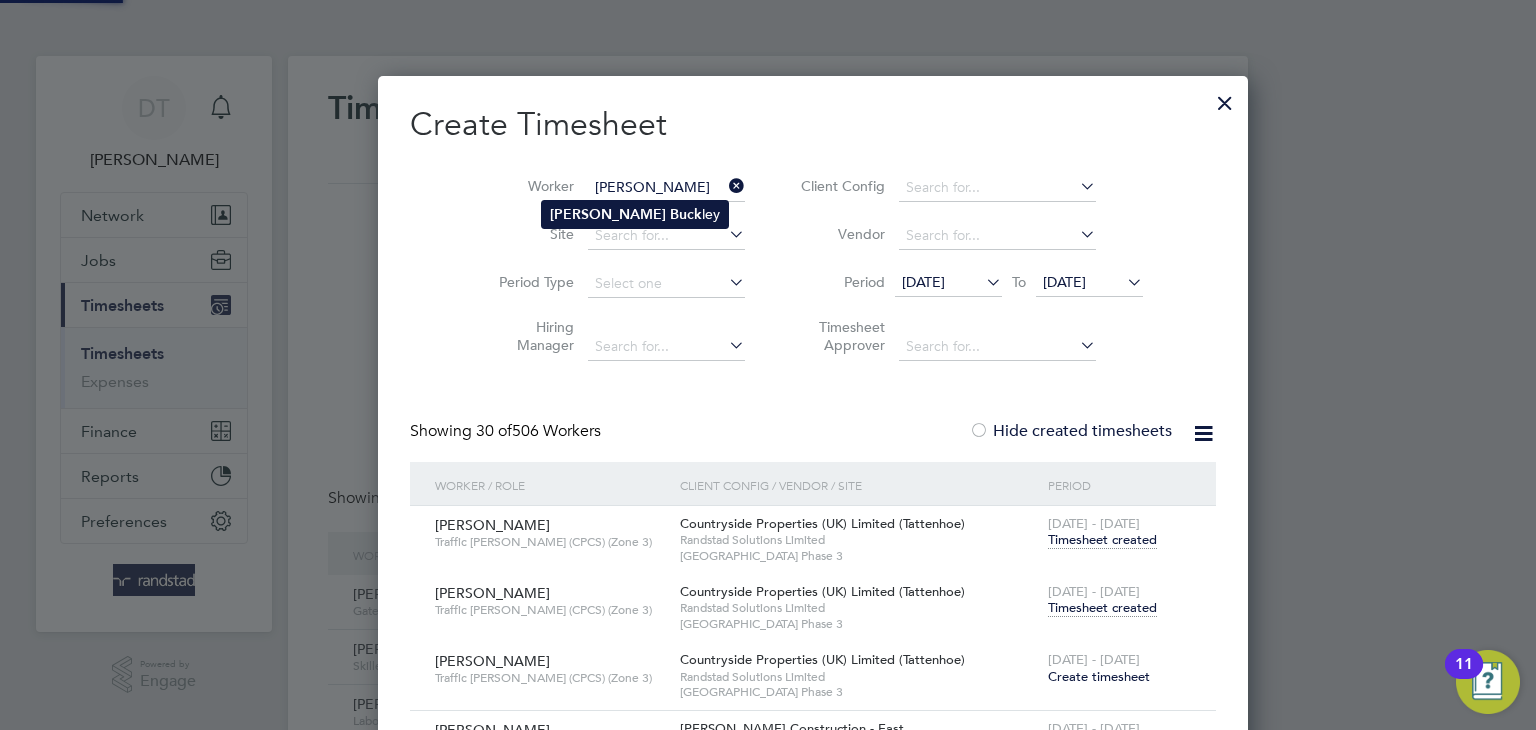 click on "Ralph" 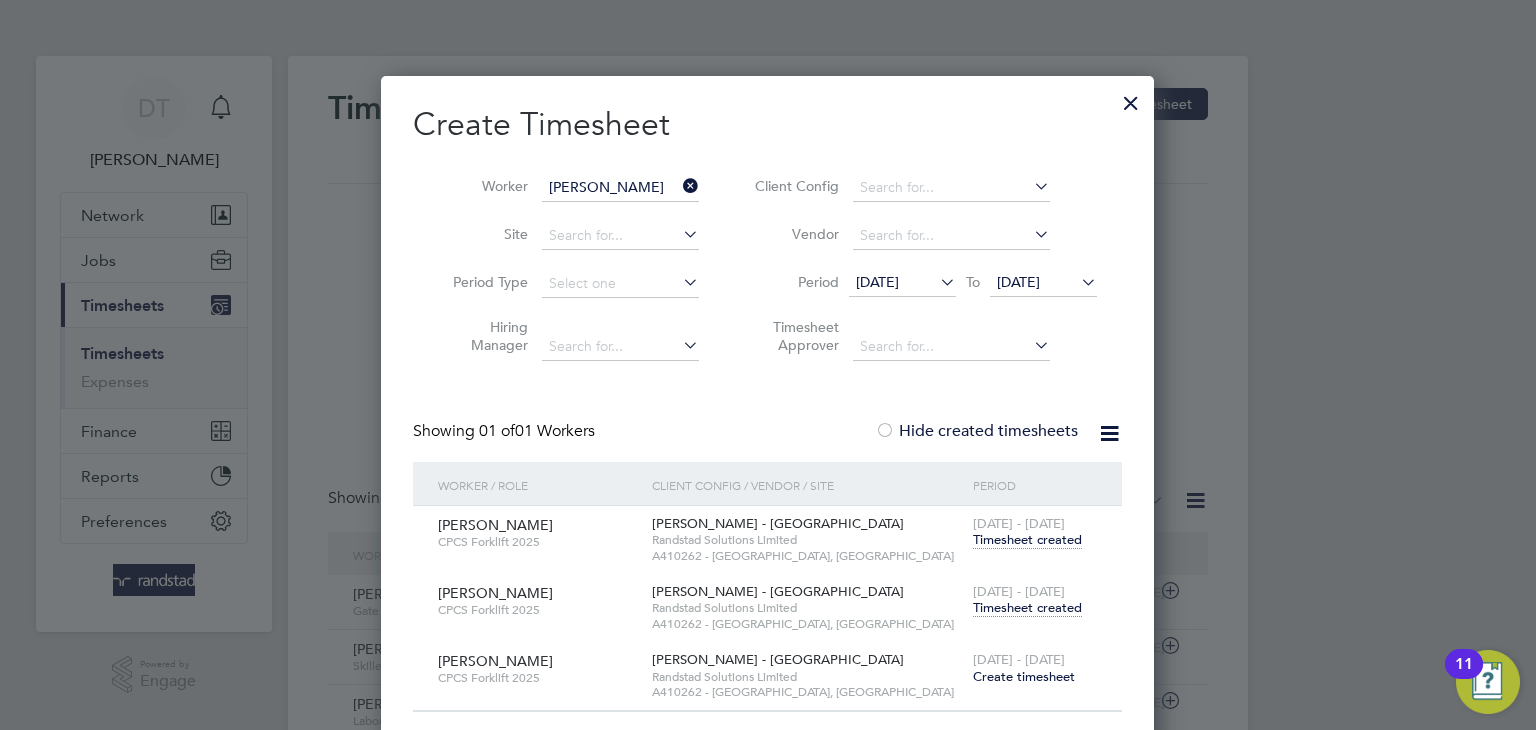 click on "Timesheet created" at bounding box center (1027, 608) 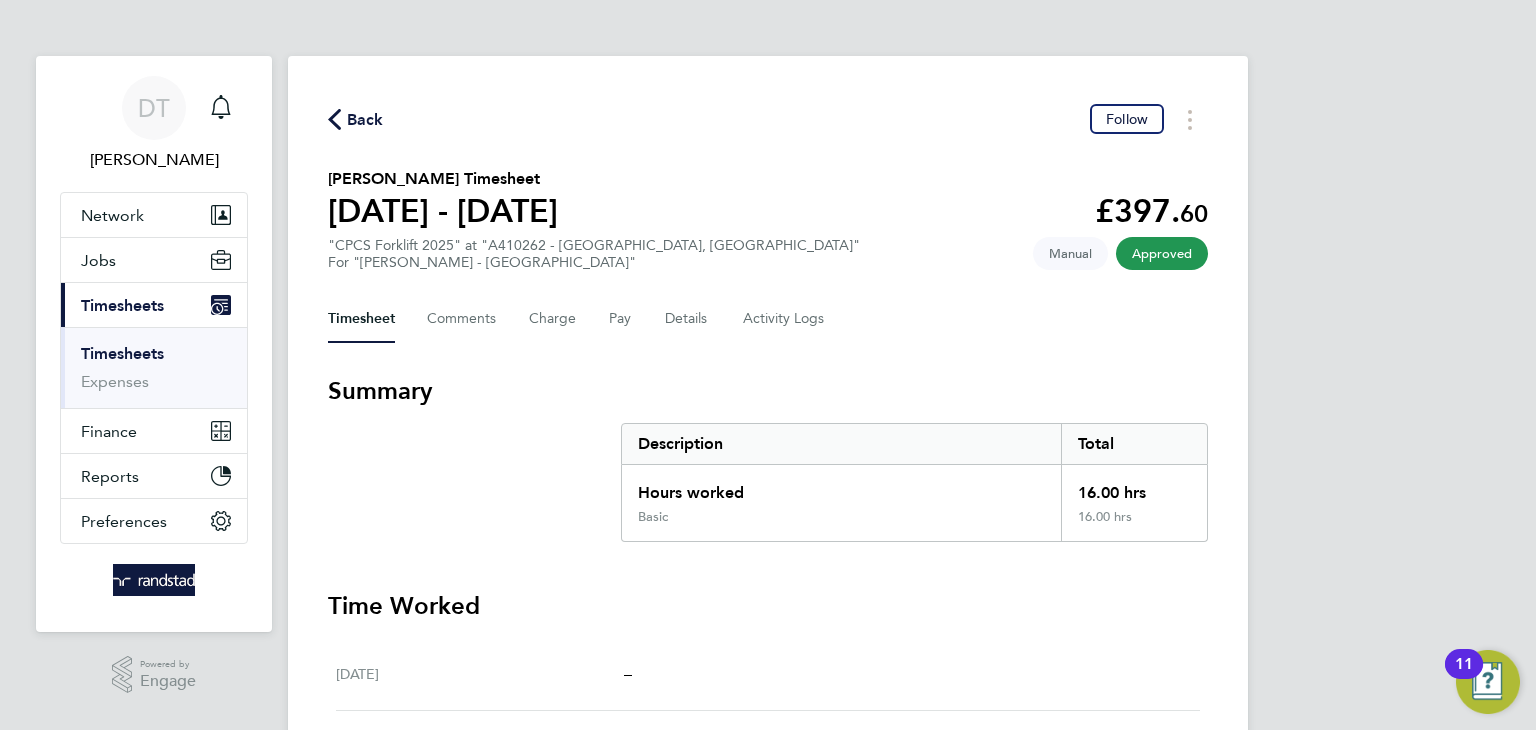 click on "Back" 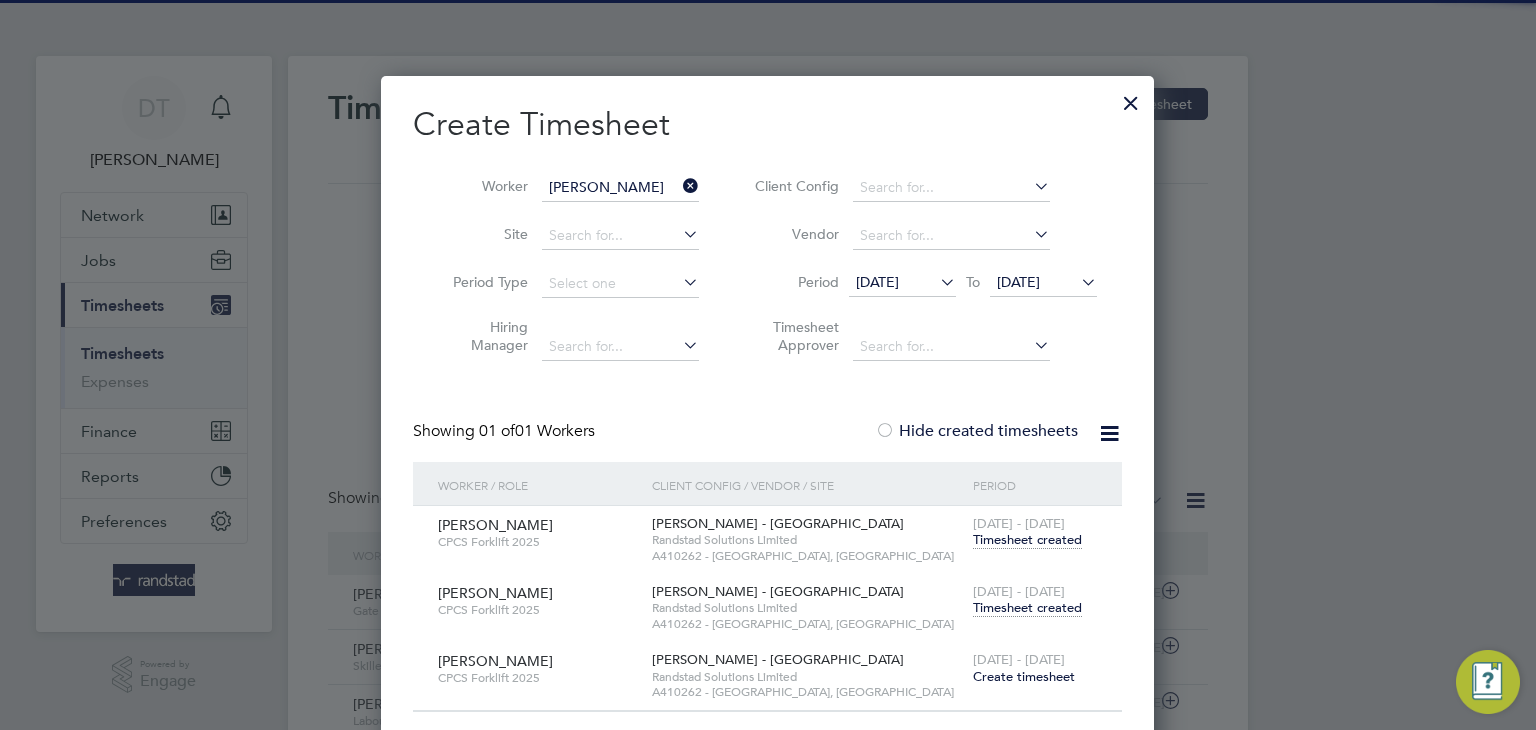 click at bounding box center [679, 186] 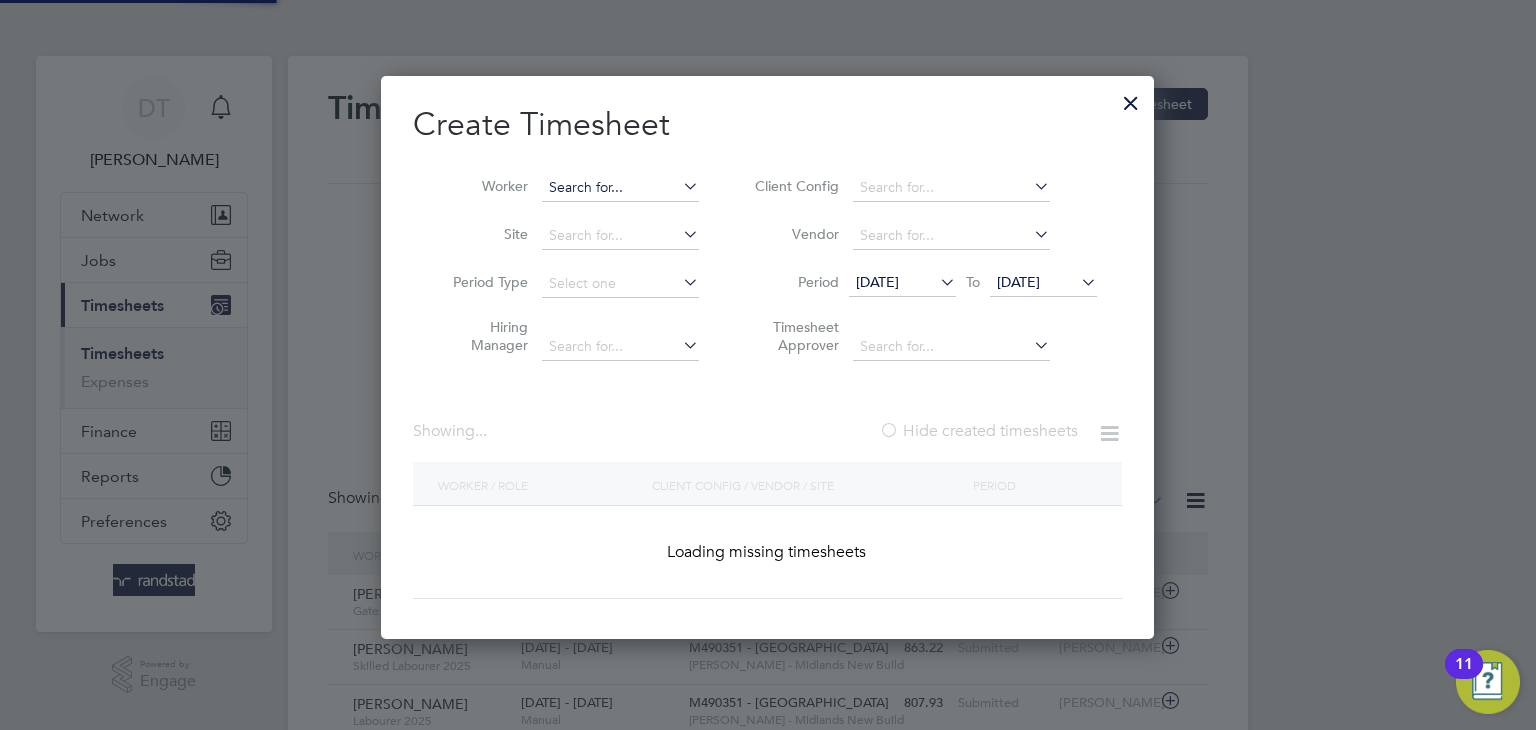 click at bounding box center [620, 188] 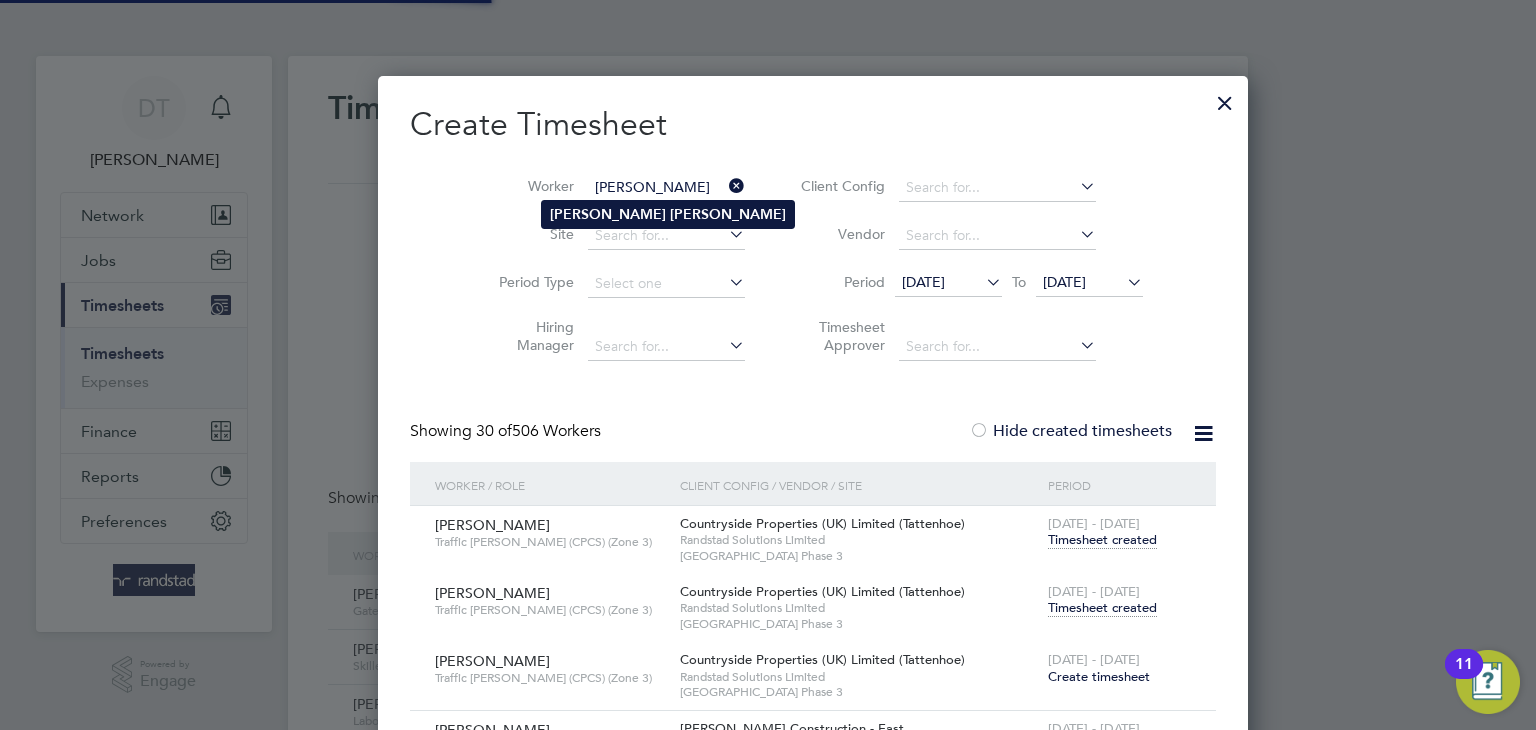 type on "Sandra Manso" 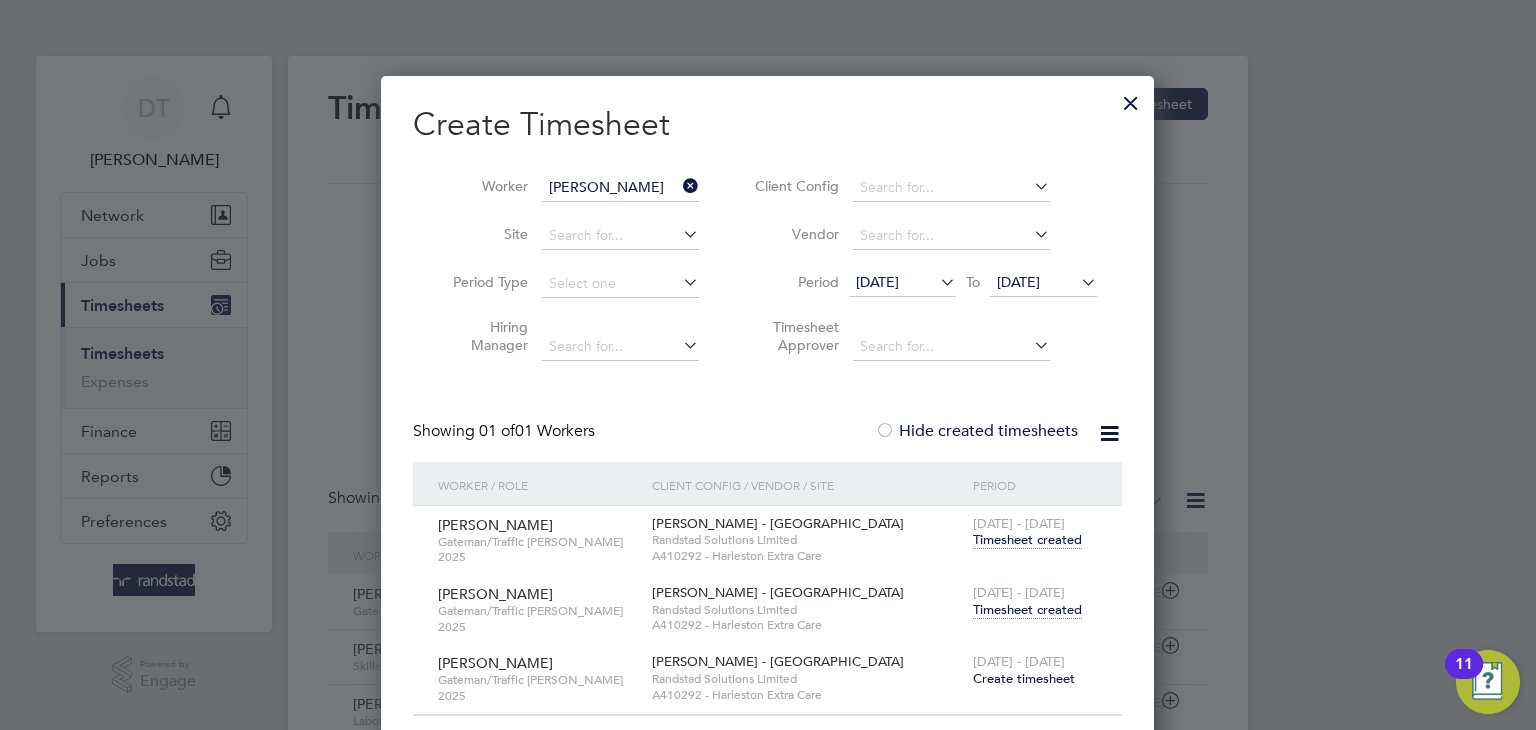 click on "Timesheet created" at bounding box center (1027, 610) 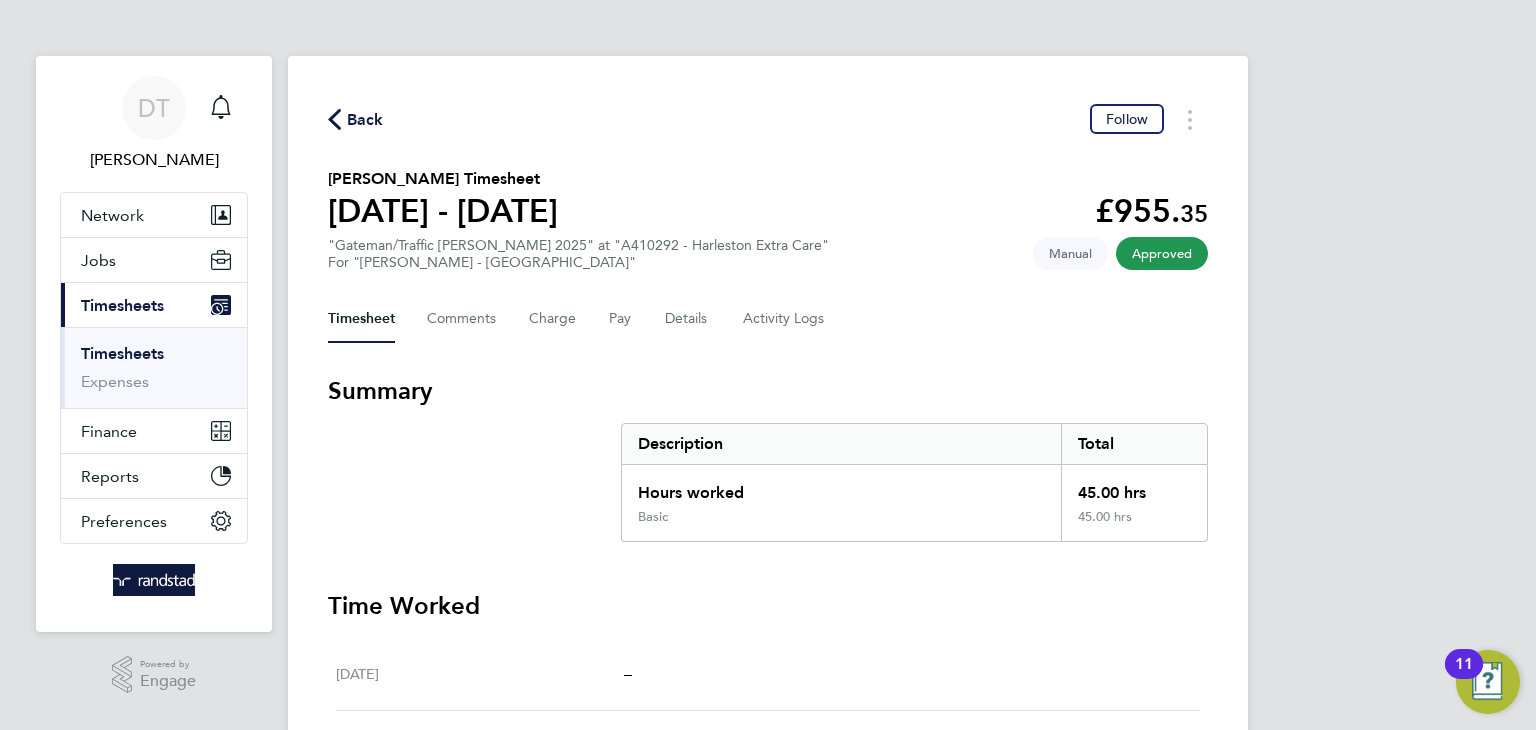 click on "Back" 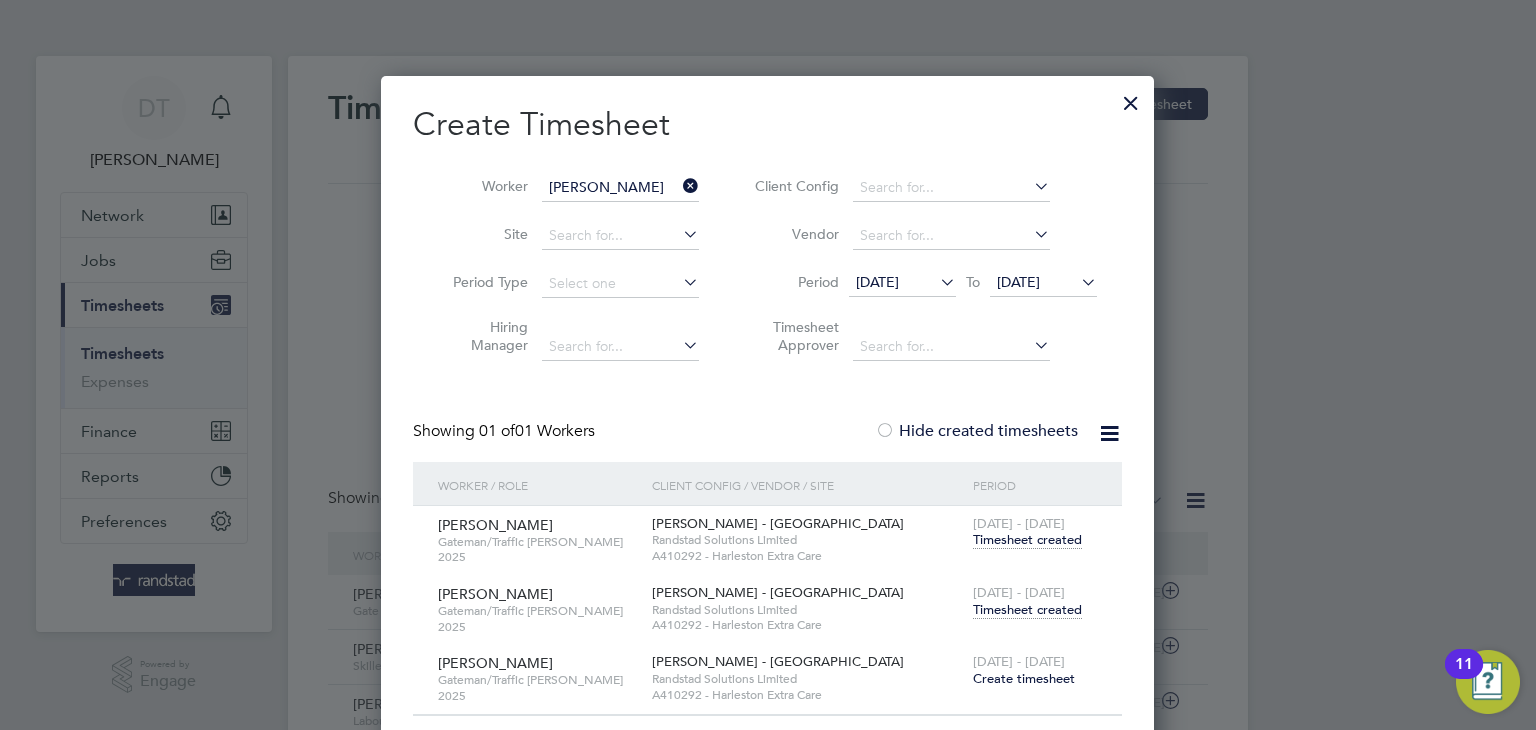 click at bounding box center [679, 186] 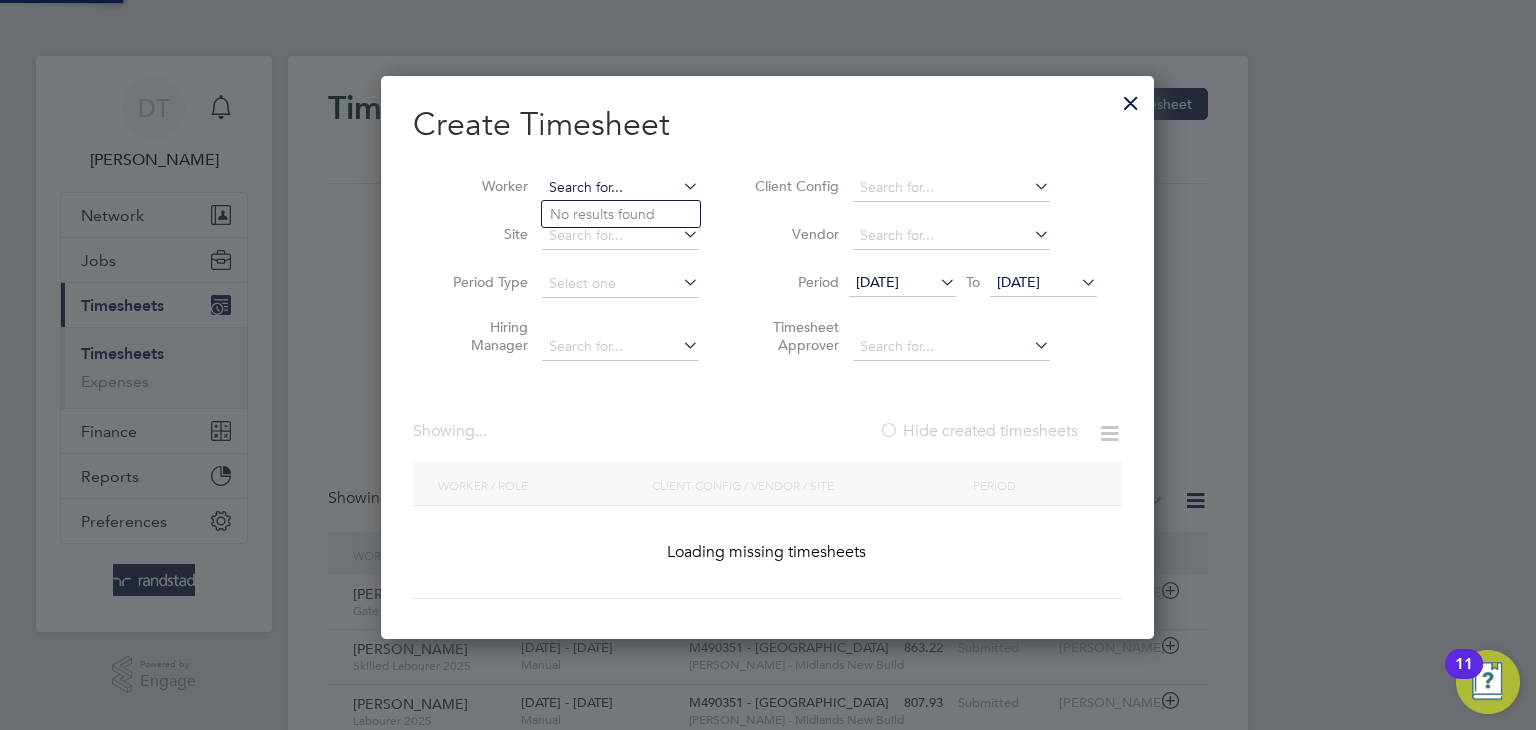 click at bounding box center (620, 188) 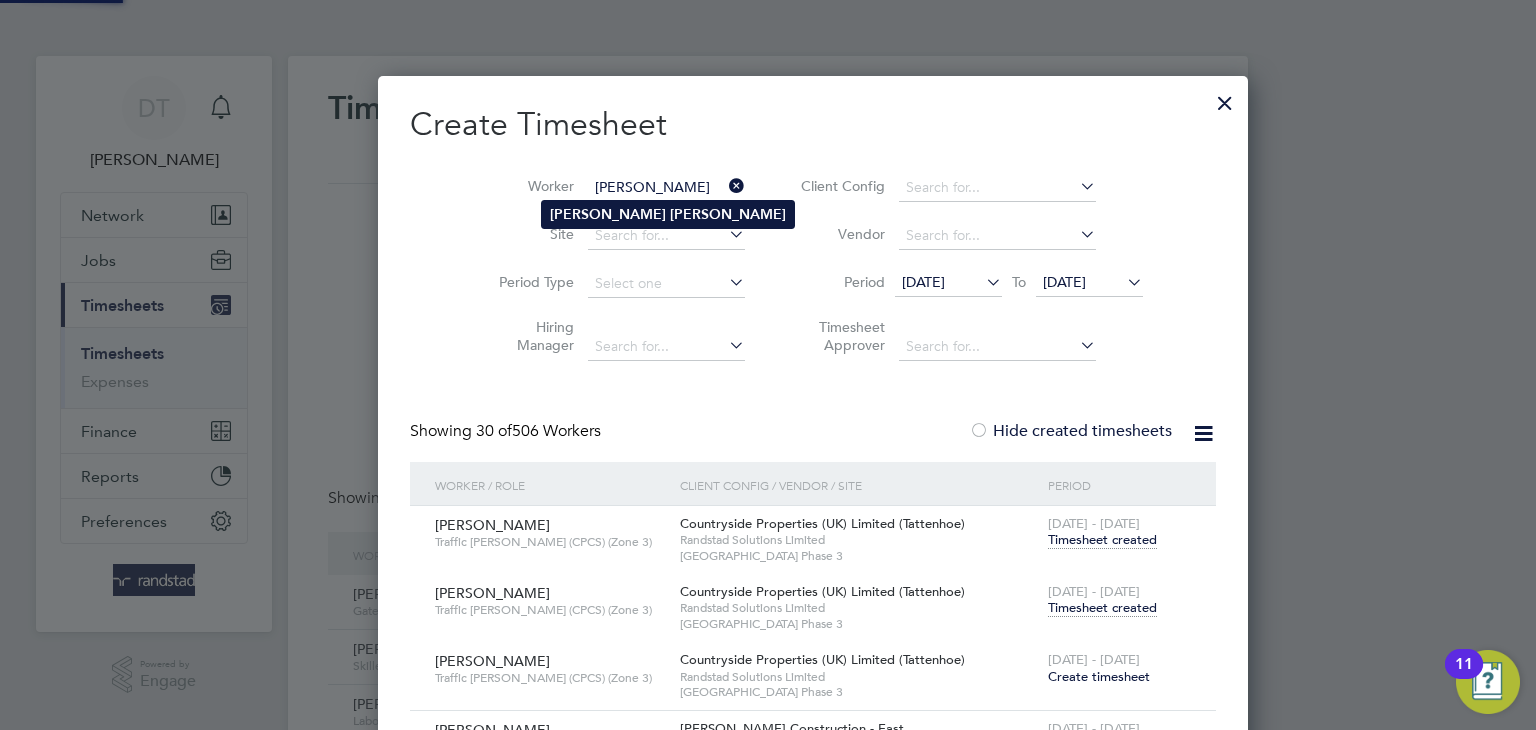 type on "[PERSON_NAME]" 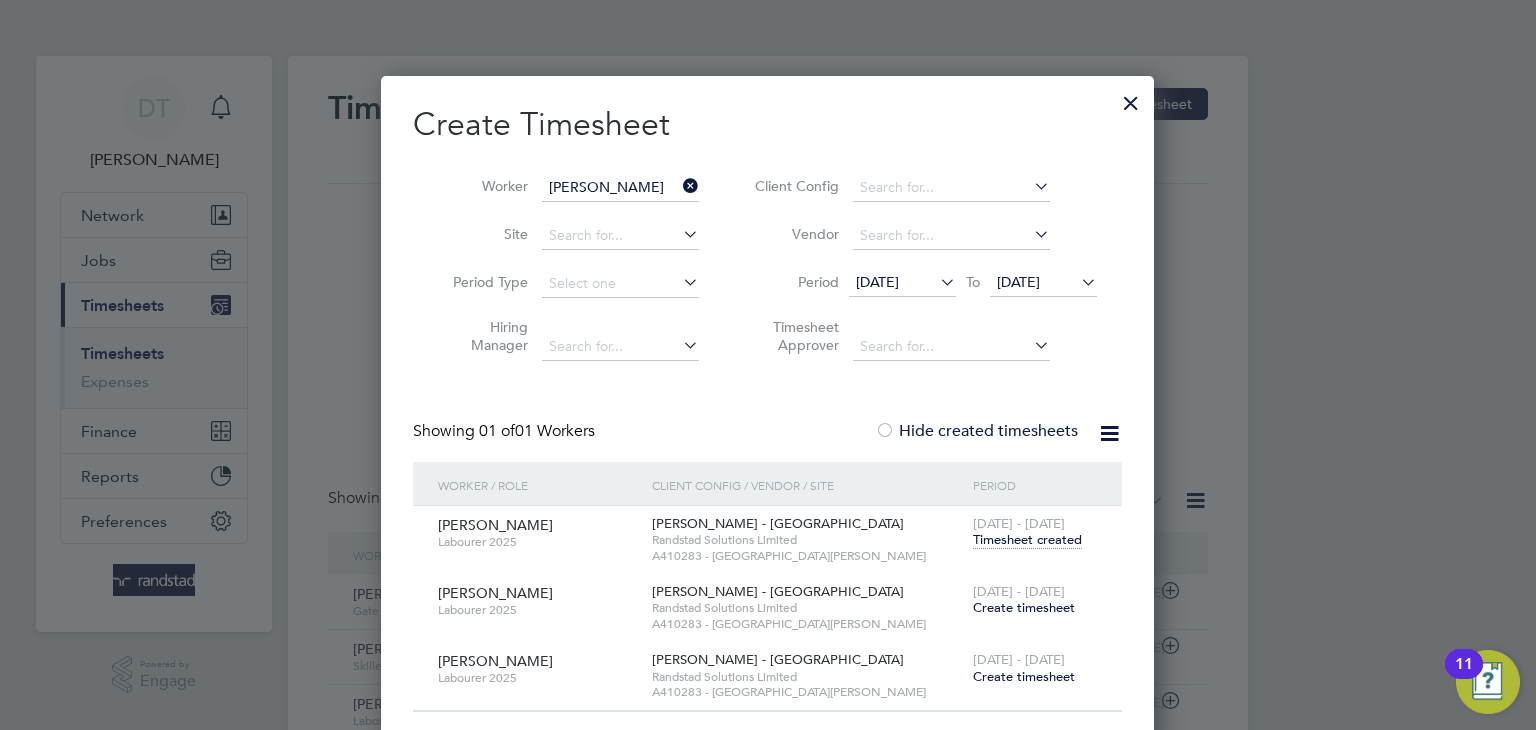 click on "5 - 11 Jul 2025   Create timesheet" at bounding box center [1035, 601] 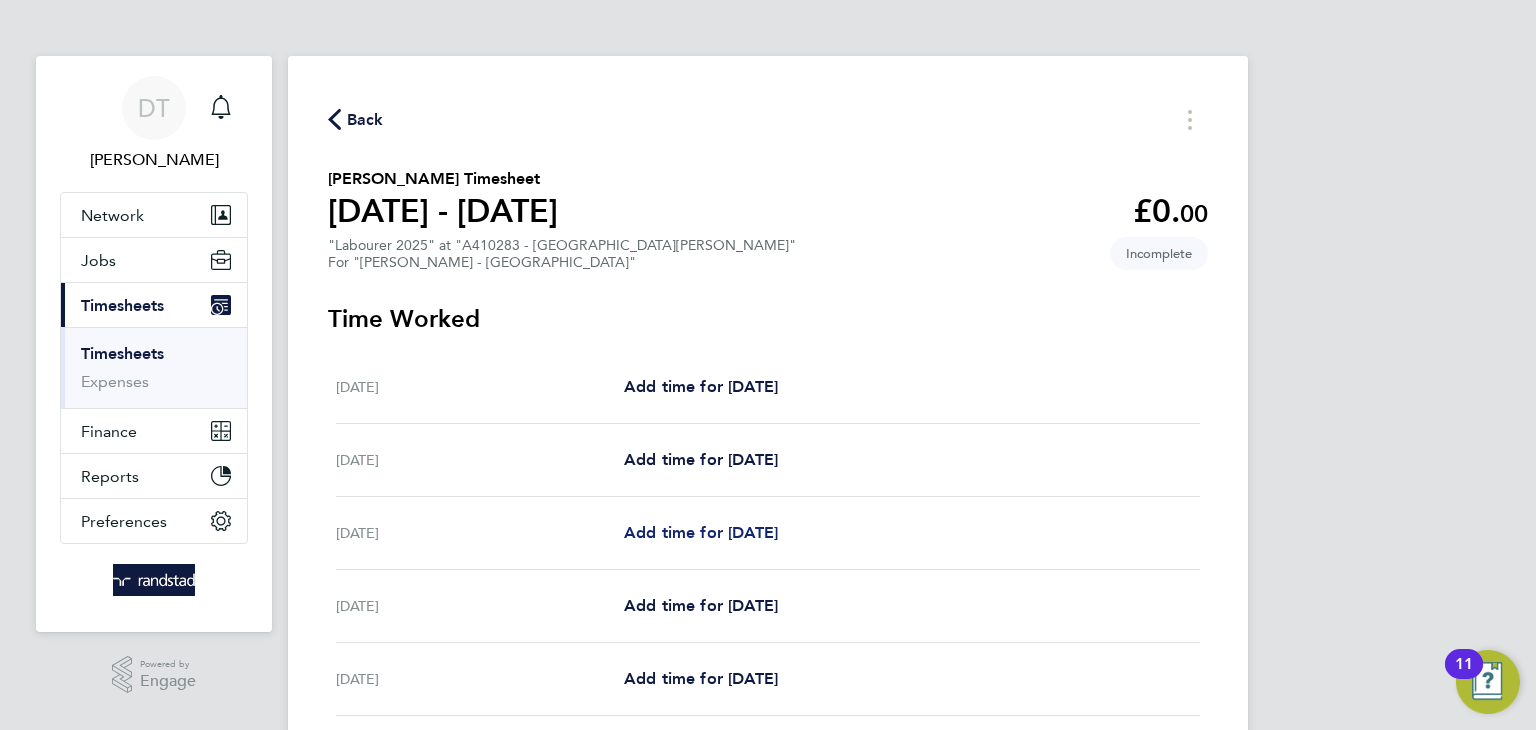 click on "Add time for Mon 07 Jul" at bounding box center [701, 532] 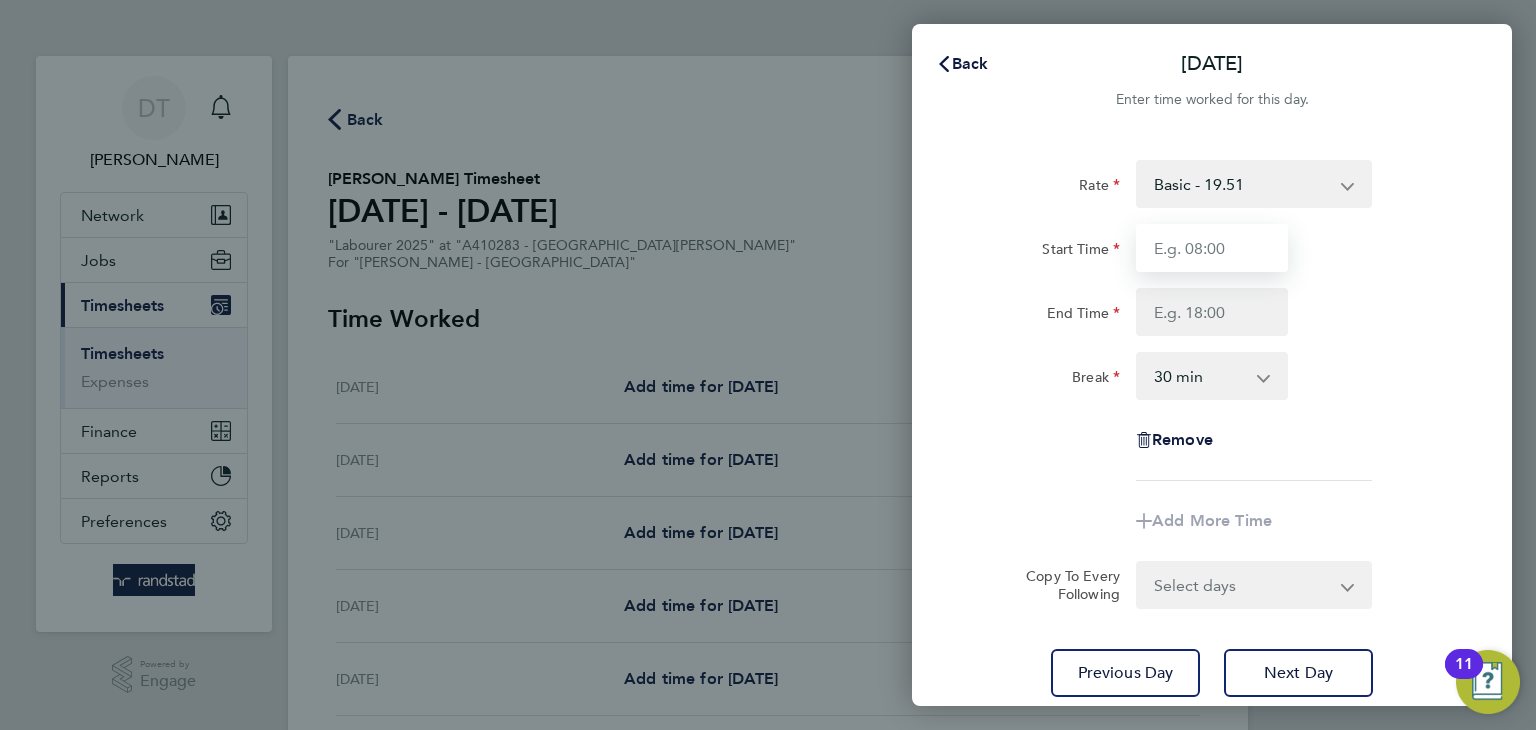 click on "Start Time" at bounding box center (1212, 248) 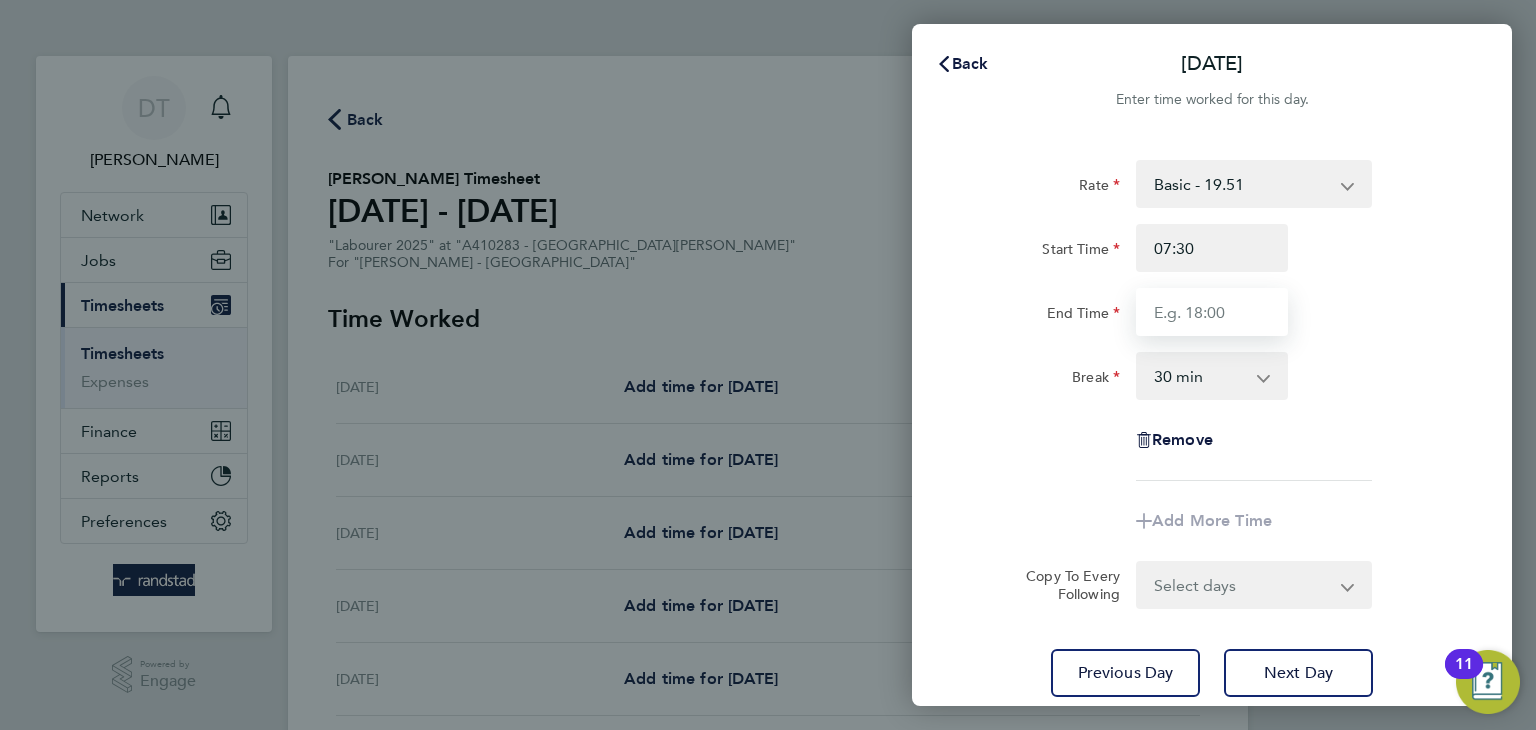 click on "End Time" at bounding box center [1212, 312] 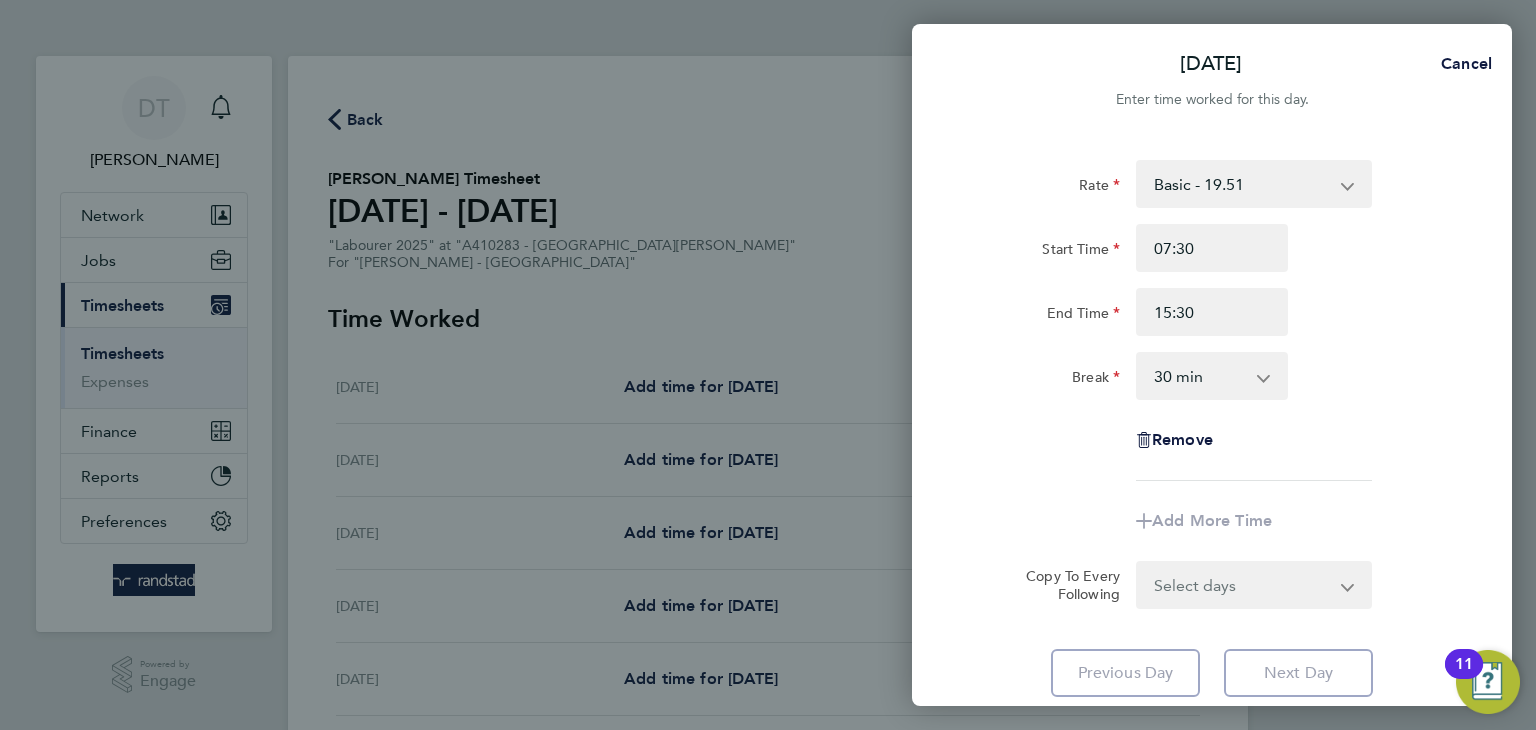 click on "Rate  Basic - 19.51   Overtime - 28.12   Overtime 2 - 36.73
Start Time 07:30 End Time 15:30 Break  0 min   15 min   30 min   45 min   60 min   75 min   90 min
Remove" 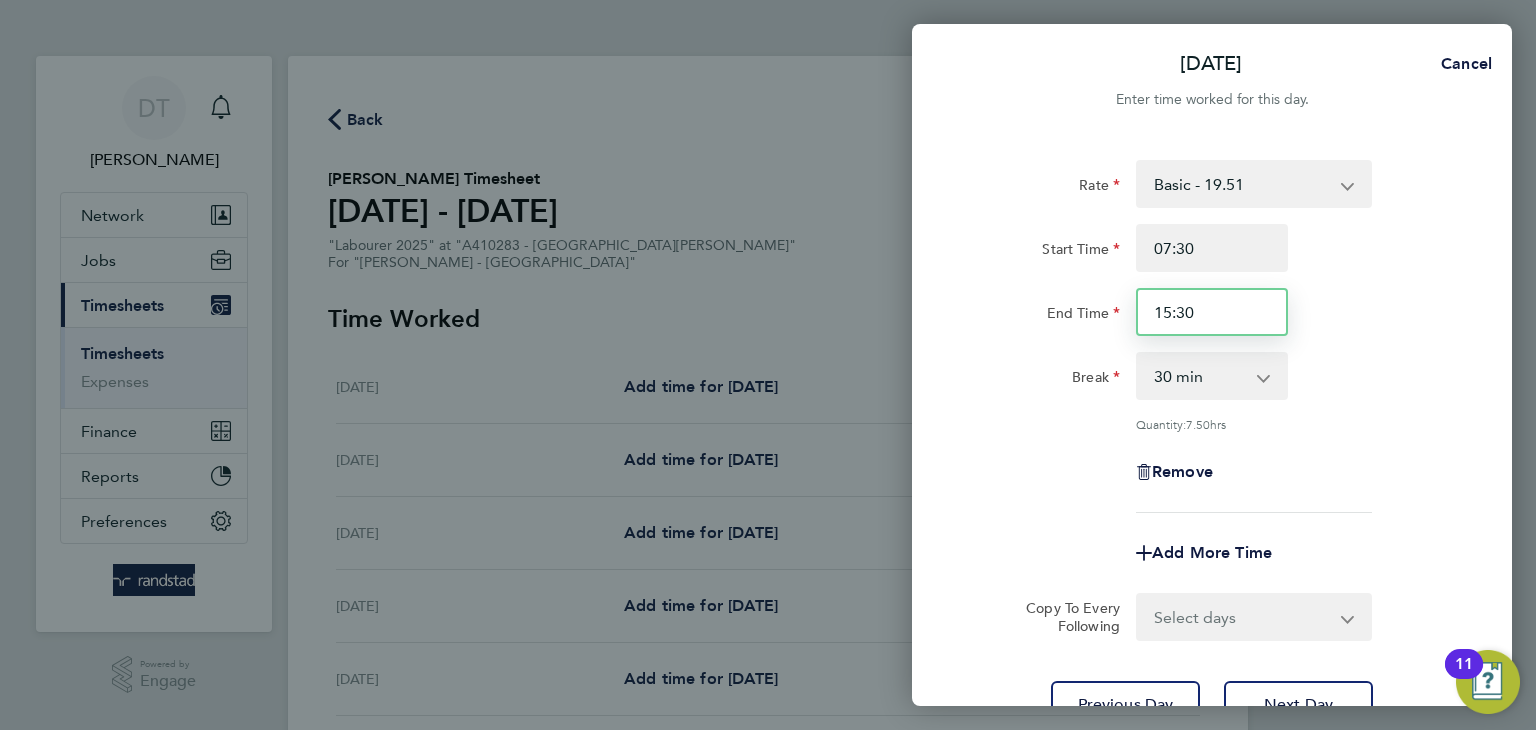 click on "15:30" at bounding box center [1212, 312] 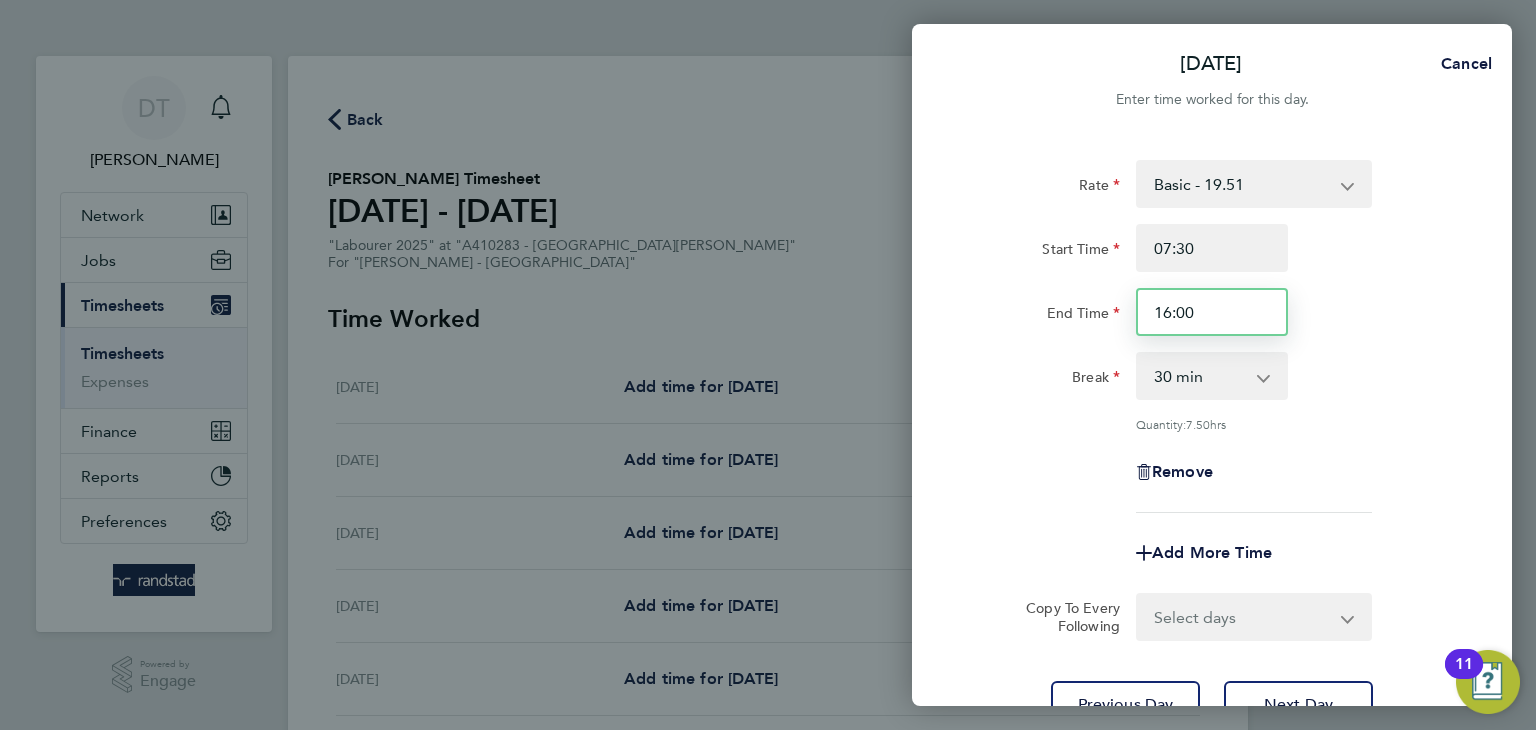 type on "16:00" 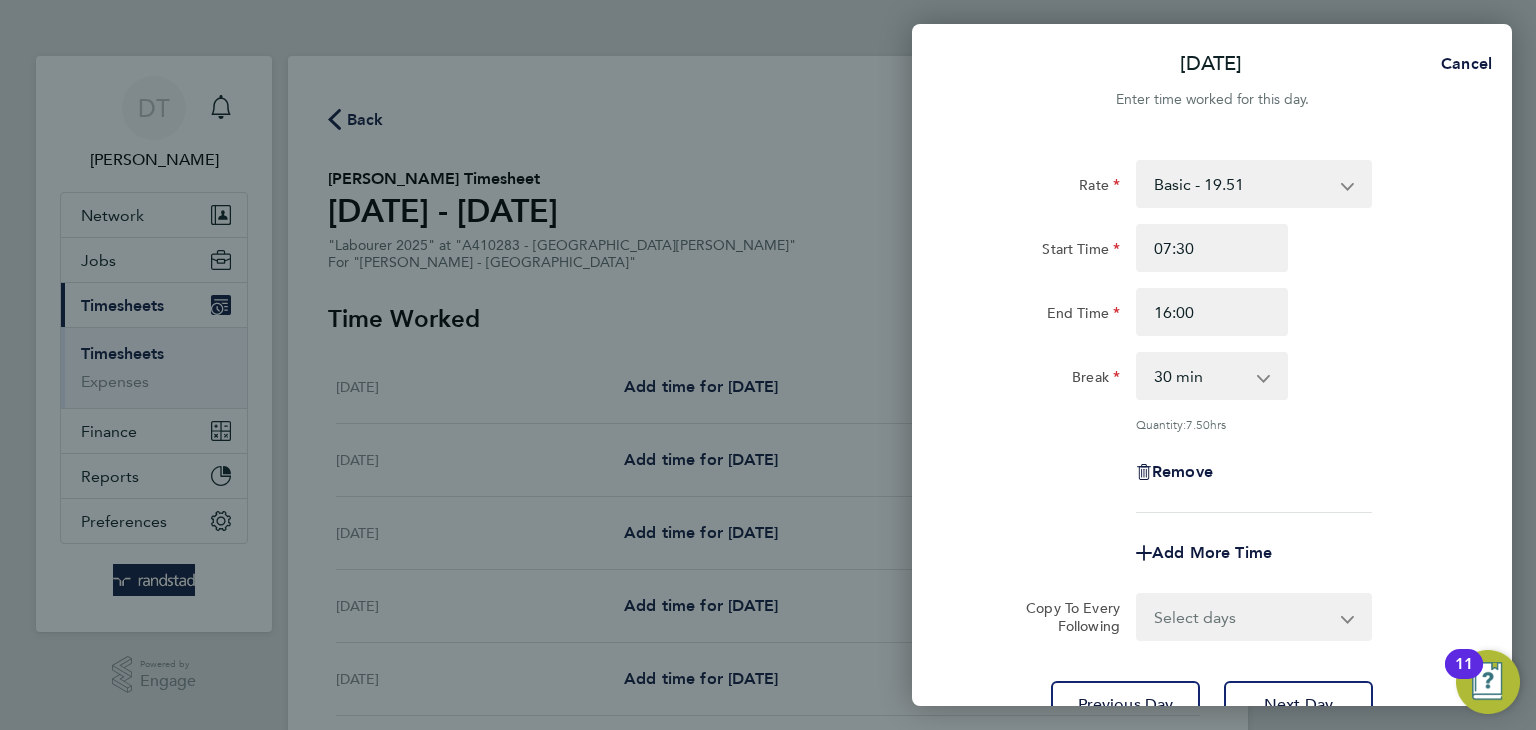 click on "Rate  Basic - 19.51   Overtime - 28.12   Overtime 2 - 36.73
Start Time 07:30 End Time 16:00 Break  0 min   15 min   30 min   45 min   60 min   75 min   90 min
Quantity:  7.50  hrs
Remove" 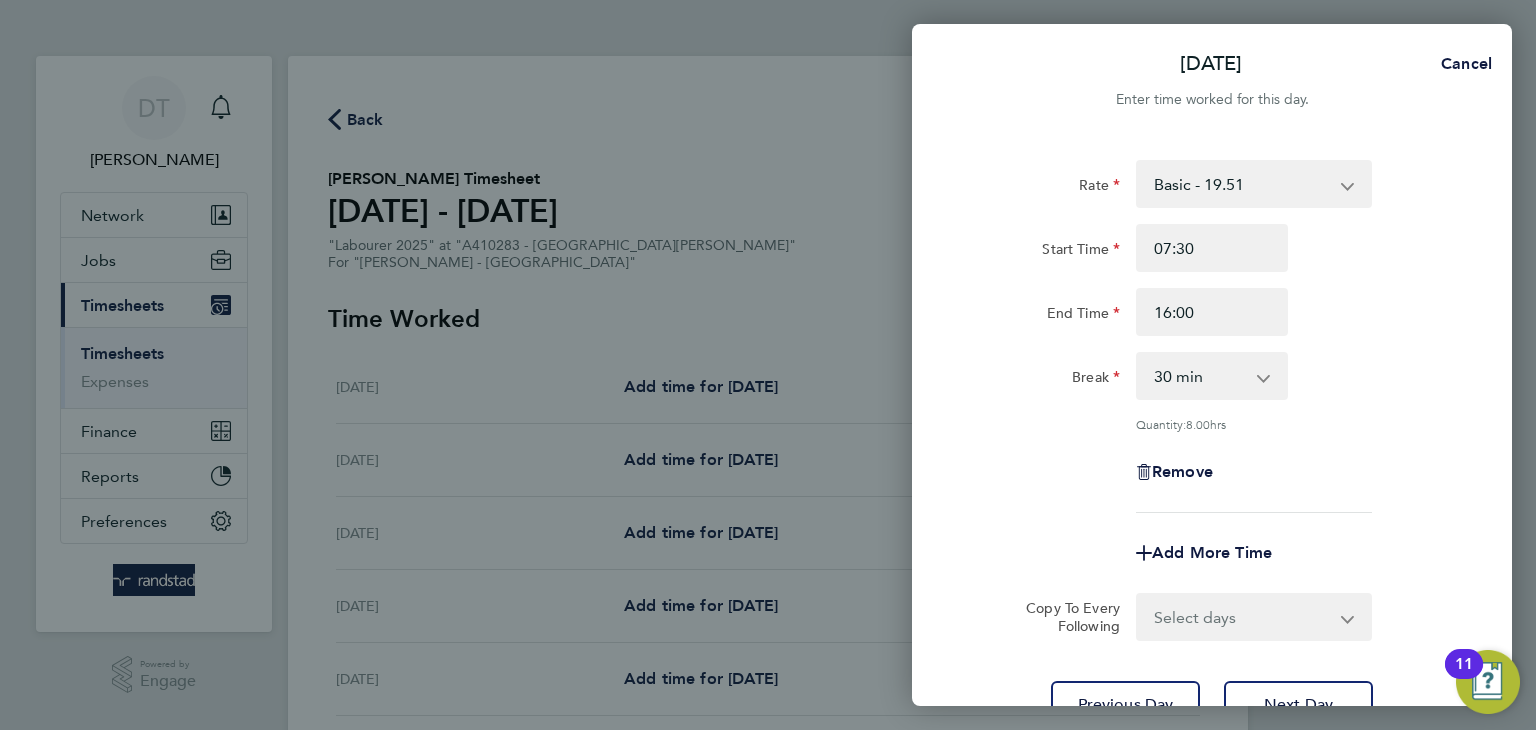 click on "Select days   Day   Tuesday   Wednesday   Thursday   Friday" at bounding box center [1243, 617] 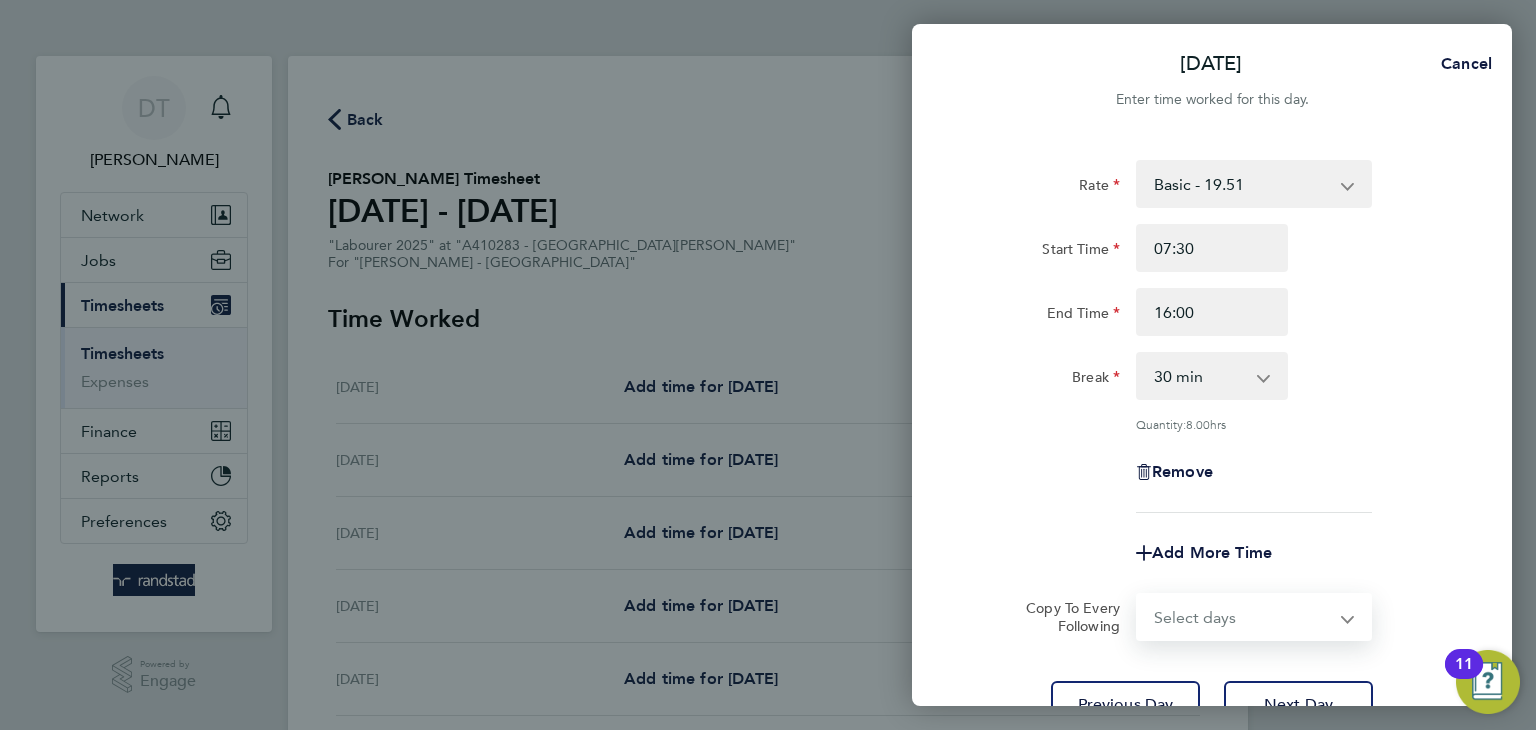 select on "DAY" 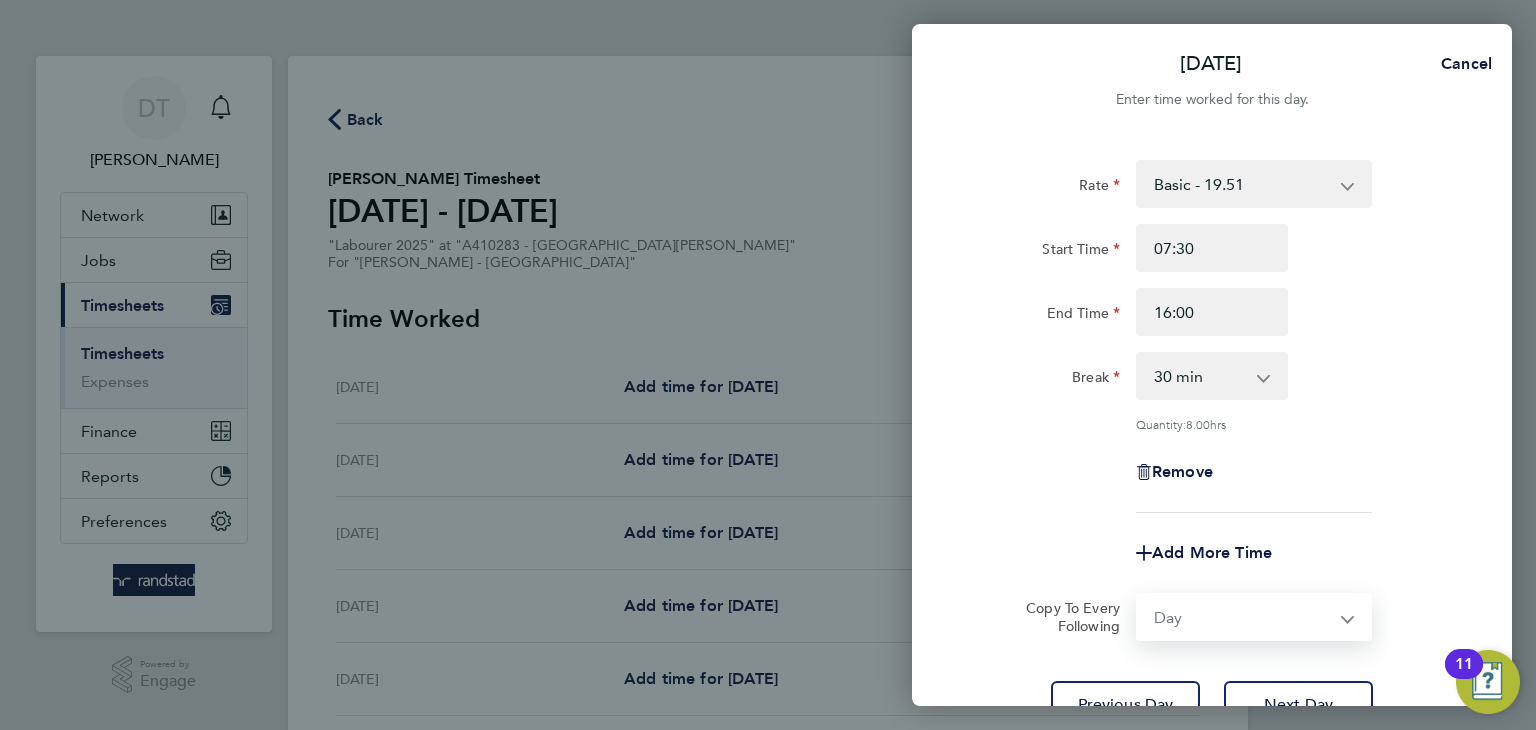 click on "Select days   Day   Tuesday   Wednesday   Thursday   Friday" at bounding box center [1243, 617] 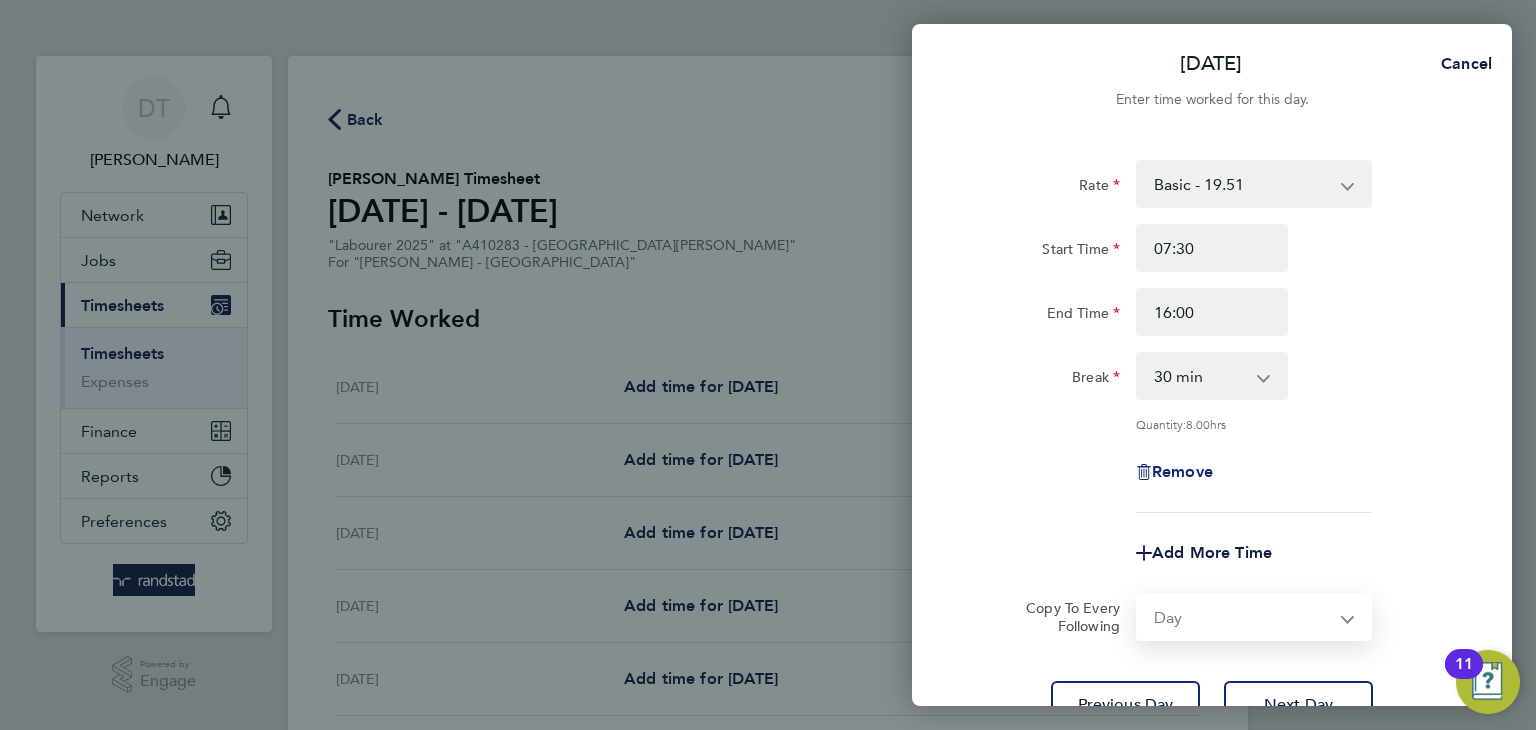 select on "2025-07-11" 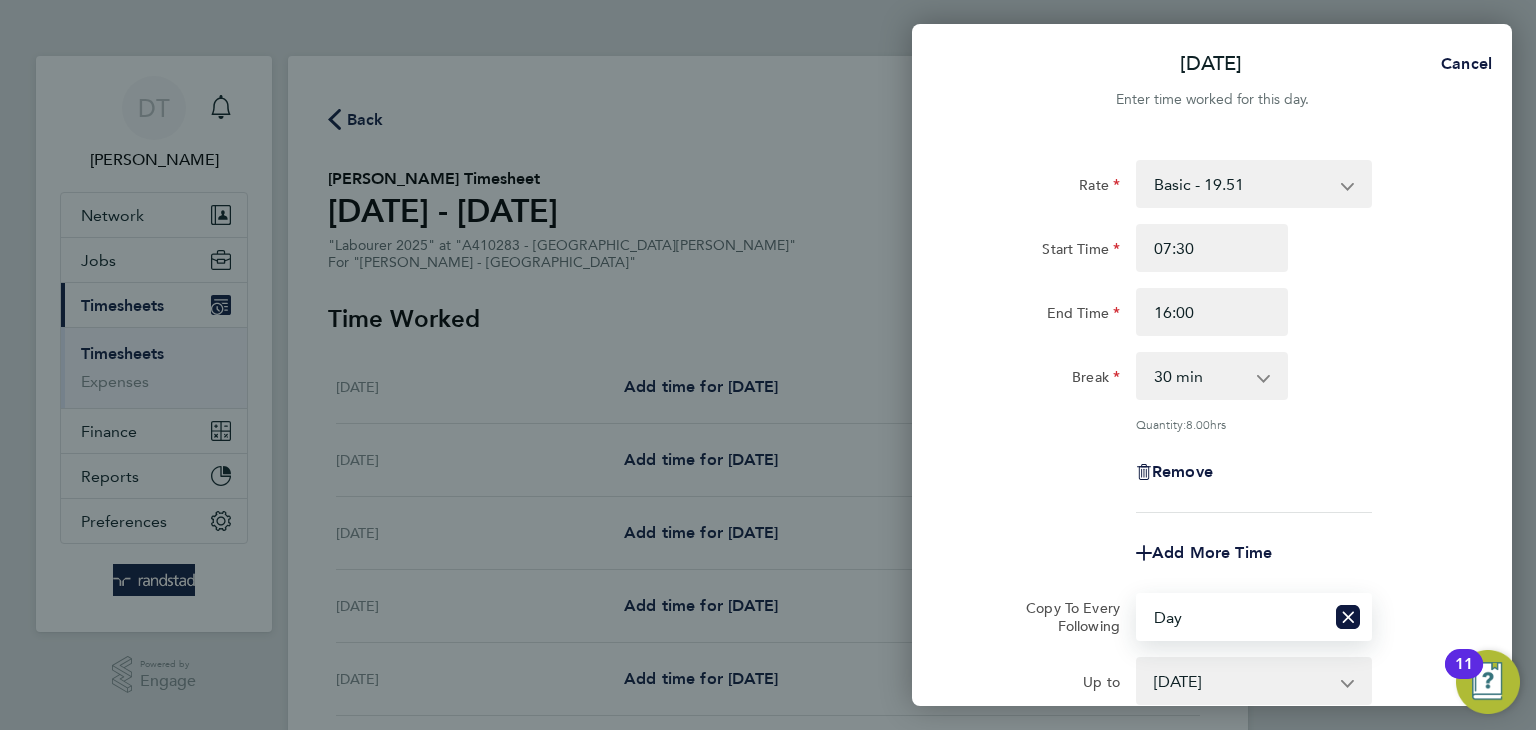 click on "Rate  Basic - 19.51   Overtime - 28.12   Overtime 2 - 36.73
Start Time 07:30 End Time 16:00 Break  0 min   15 min   30 min   45 min   60 min   75 min   90 min
Quantity:  8.00  hrs
Remove" 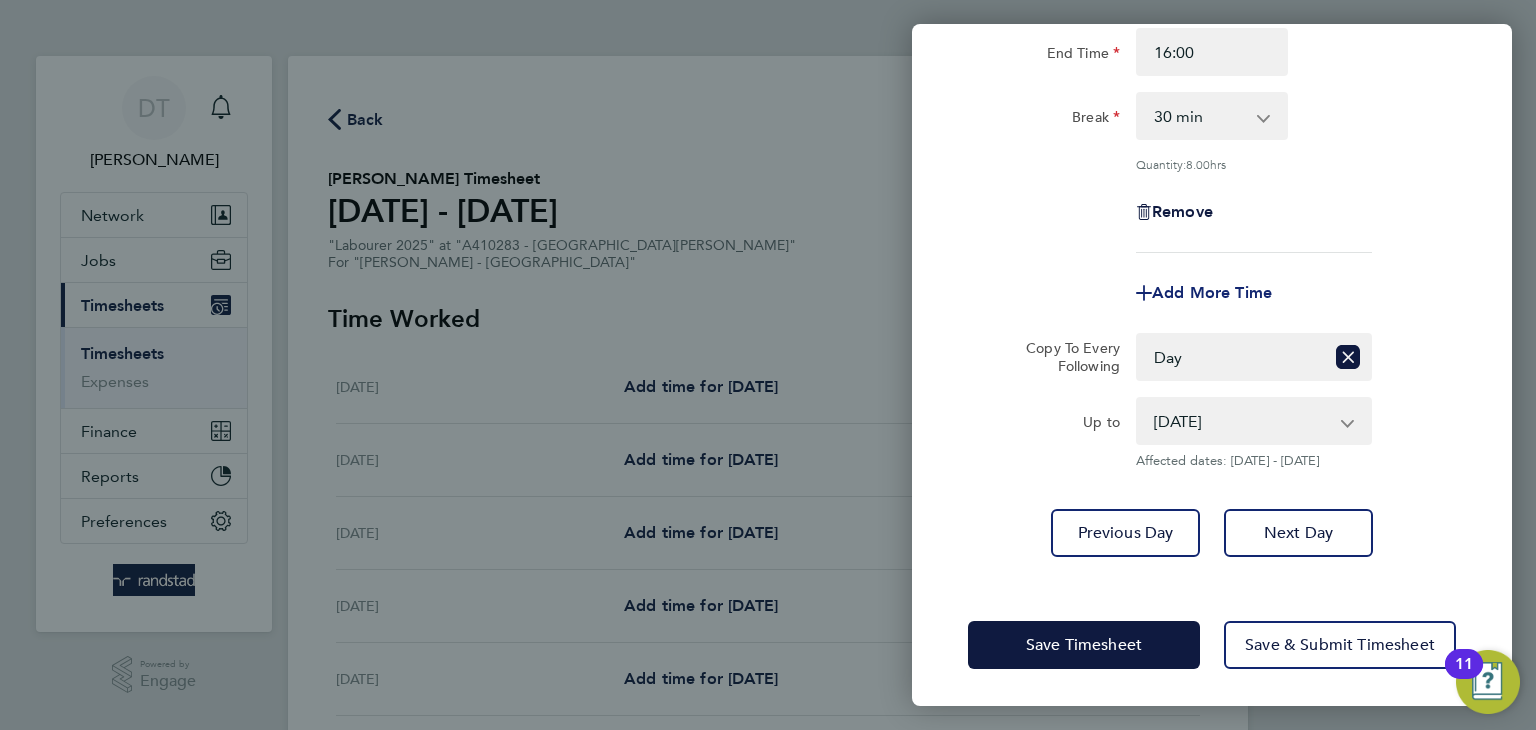 click on "Add More Time" 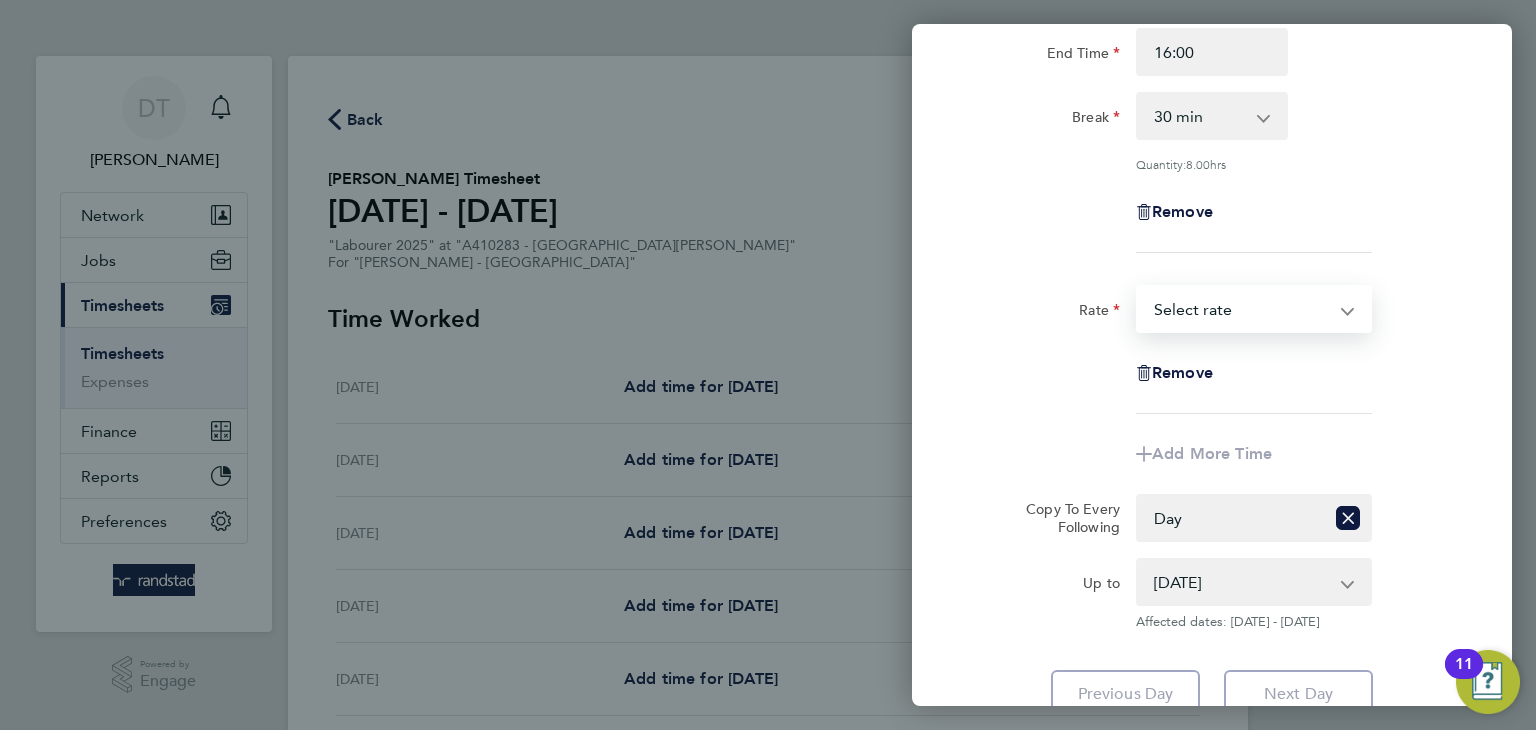 click on "Basic - 19.51   Overtime - 28.12   Overtime 2 - 36.73   Select rate" at bounding box center (1242, 309) 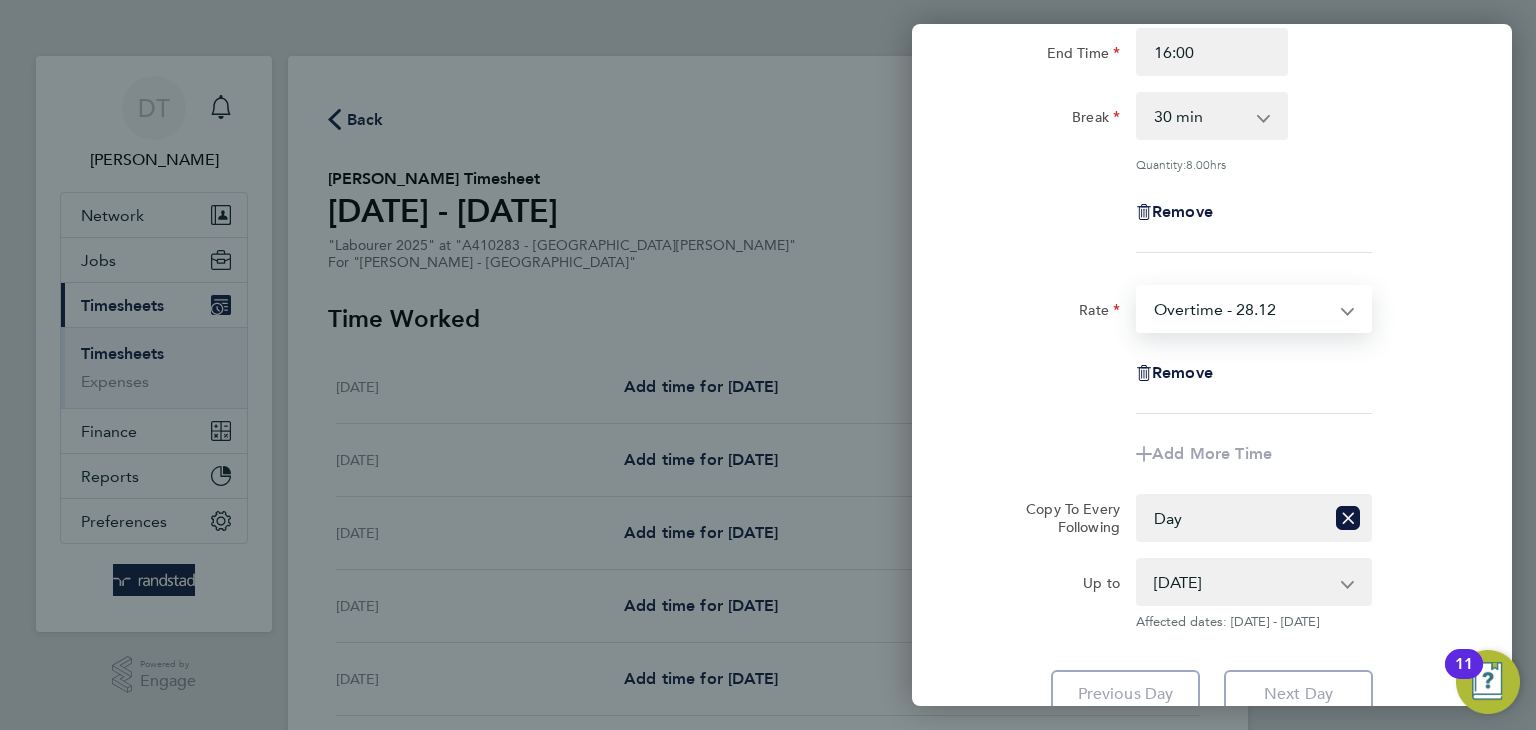 select on "30" 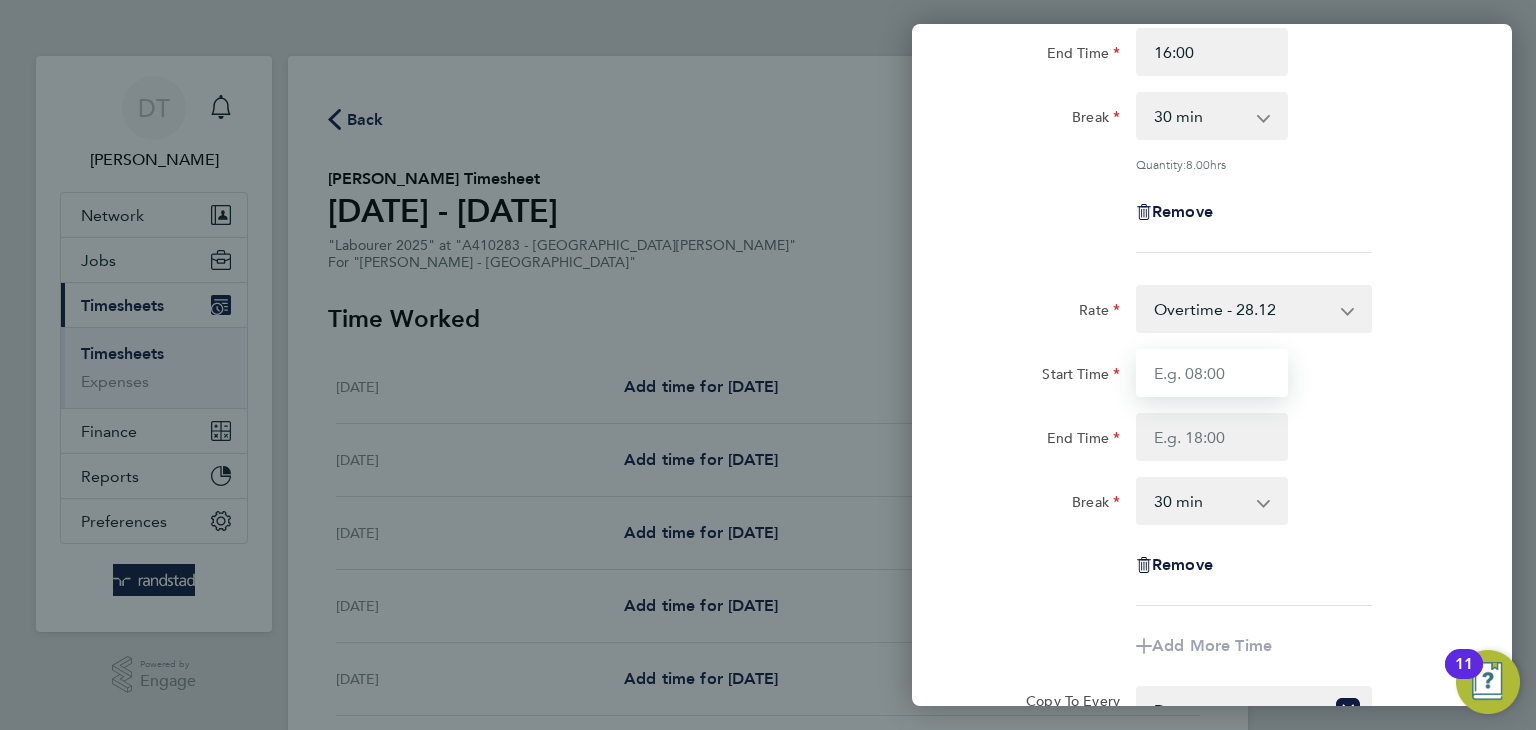 click on "Start Time" at bounding box center [1212, 373] 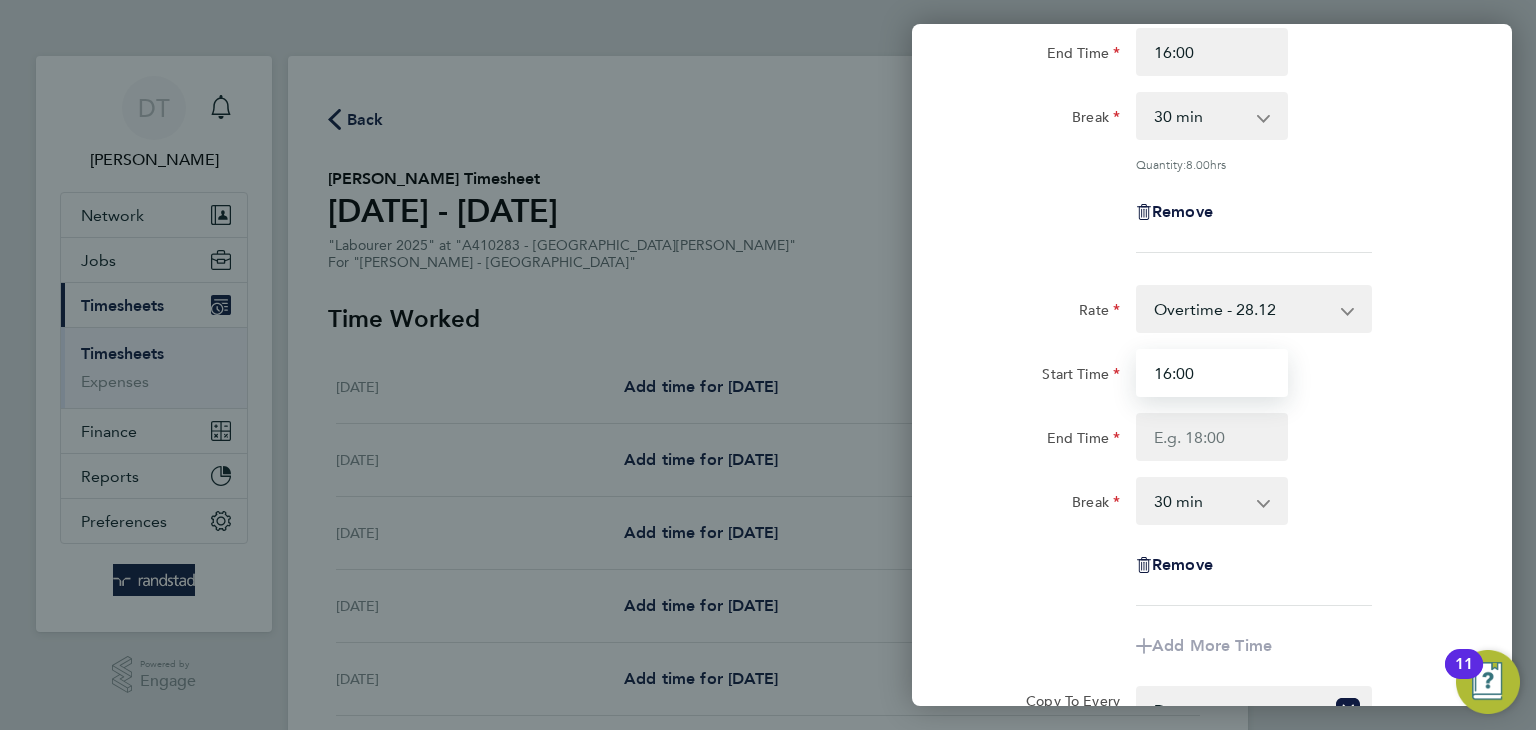 type on "16:00" 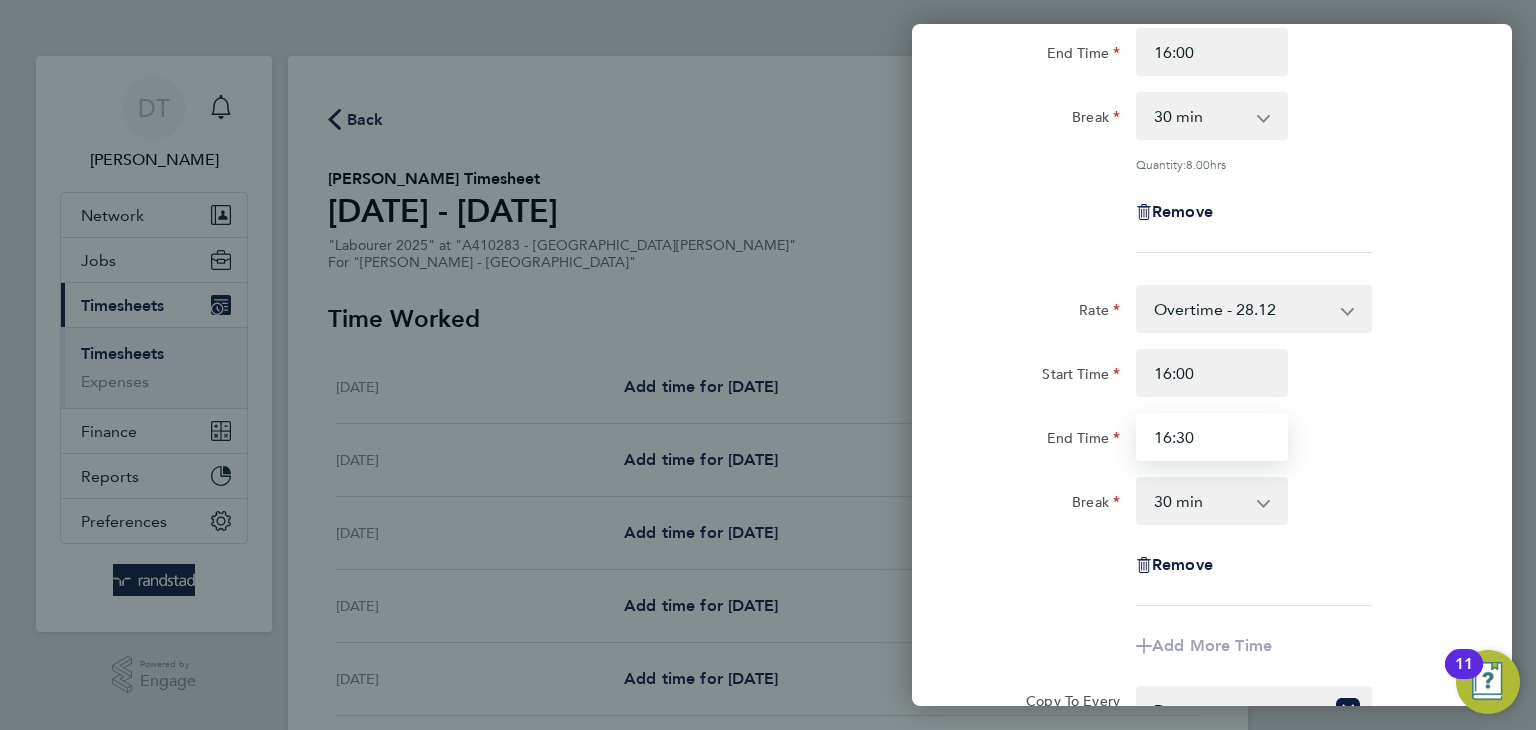 type on "16:30" 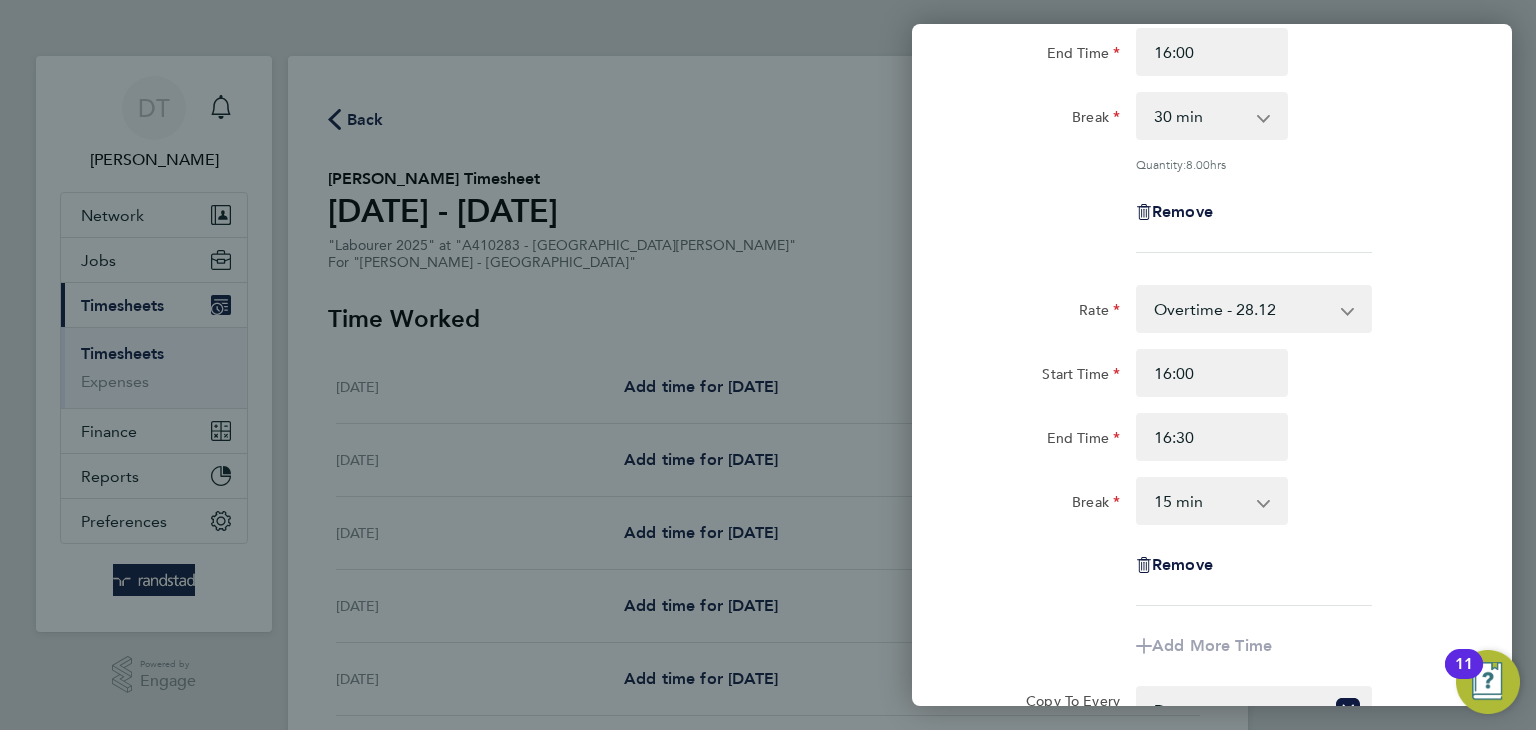 click on "0 min   15 min   30 min   45 min   60 min   75 min   90 min" at bounding box center (1200, 501) 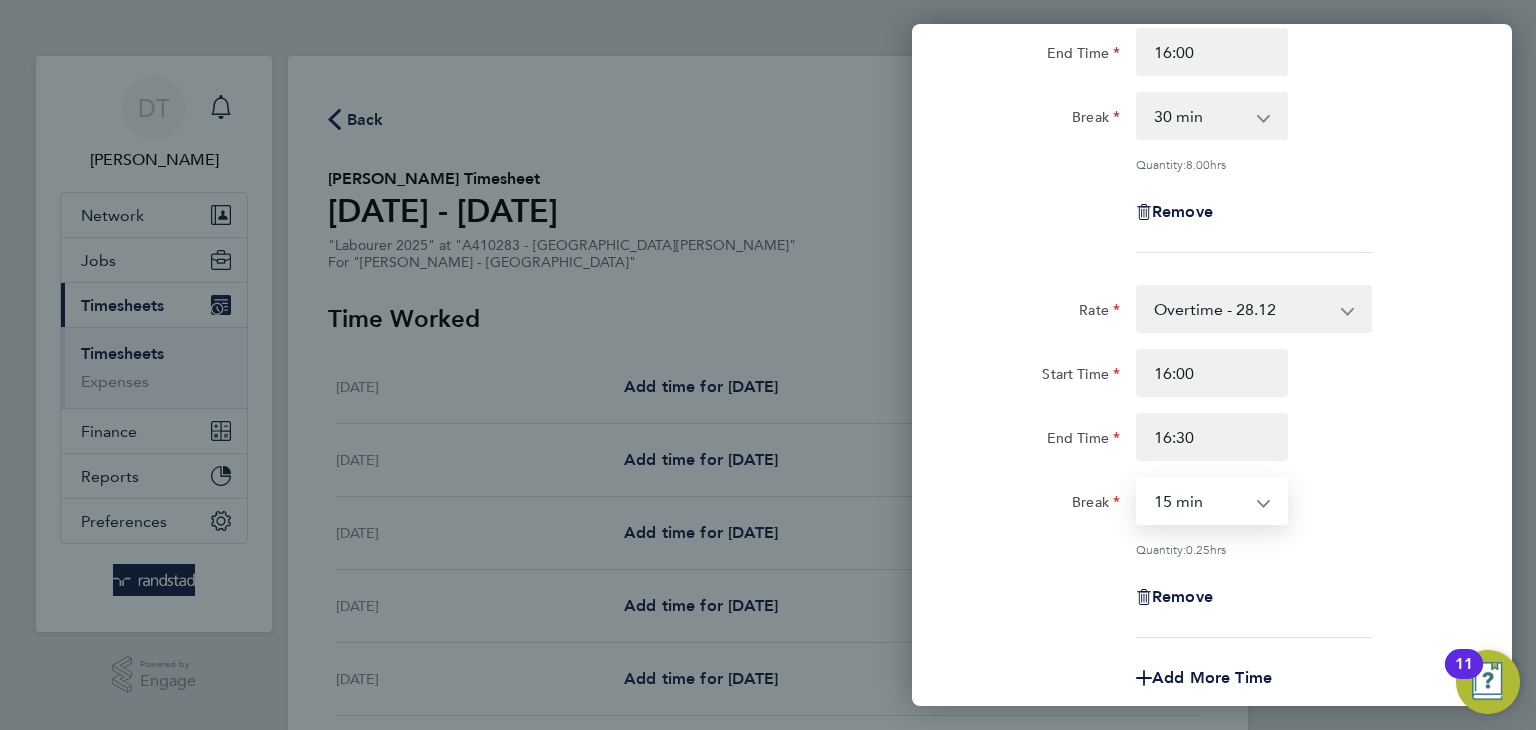 select on "0" 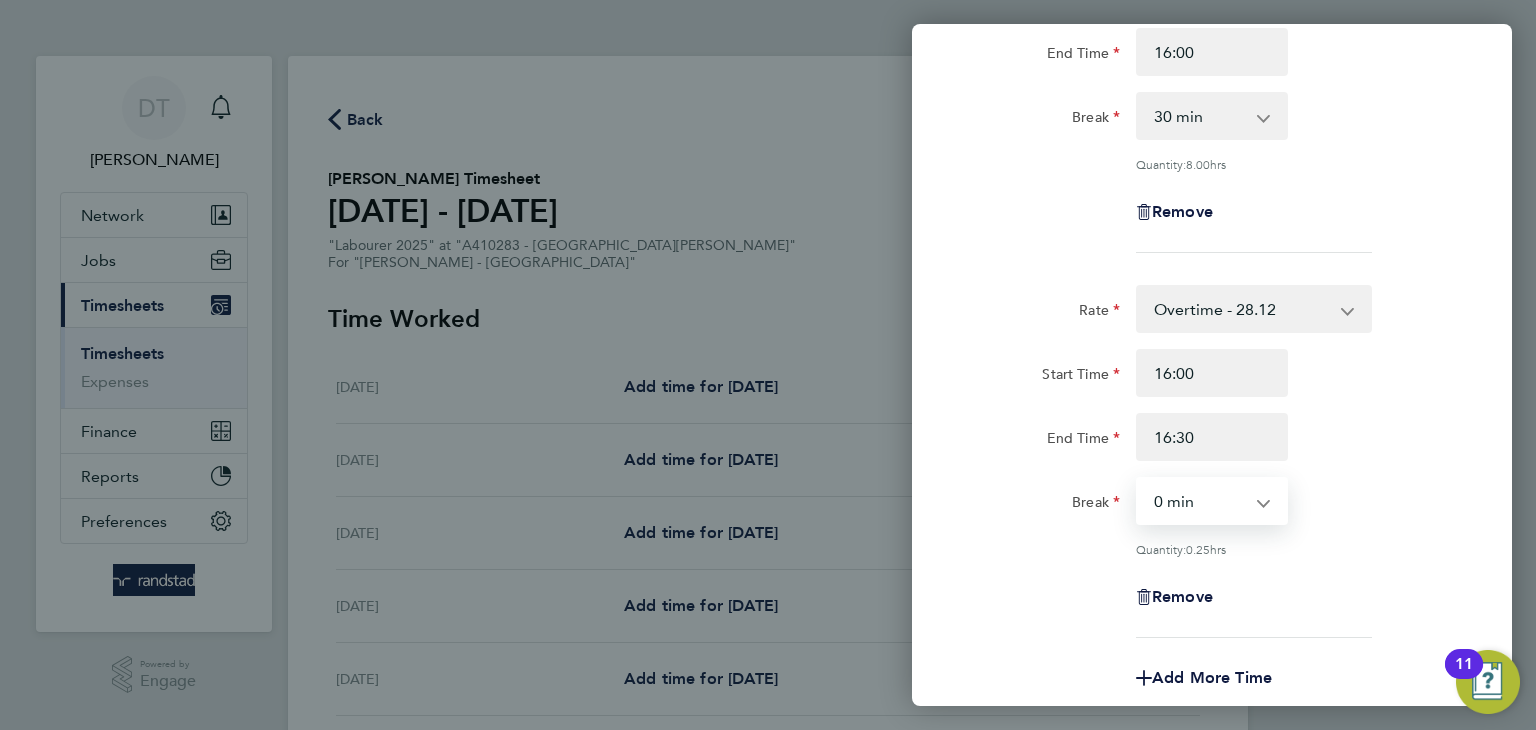 click on "0 min   15 min" at bounding box center (1200, 501) 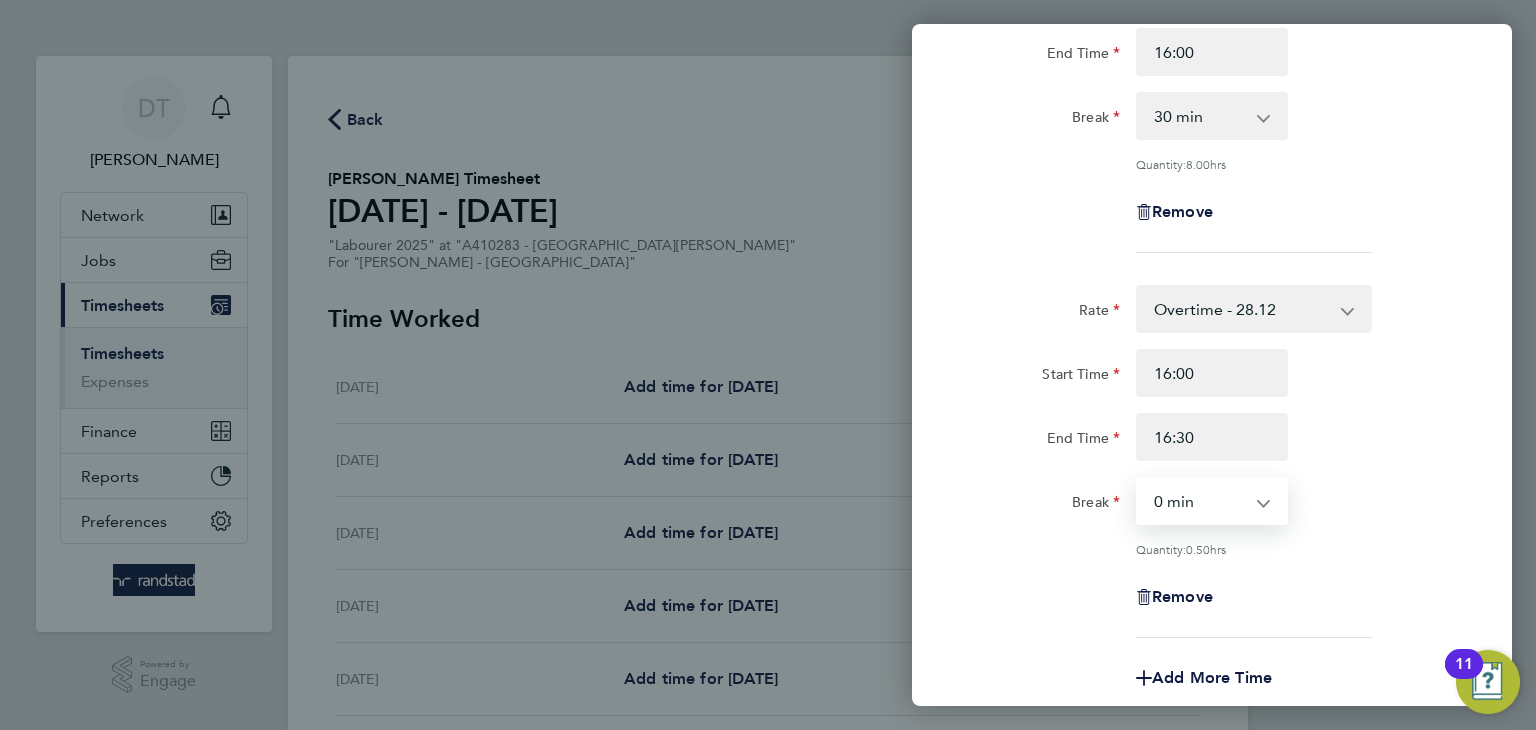 click on "Remove" 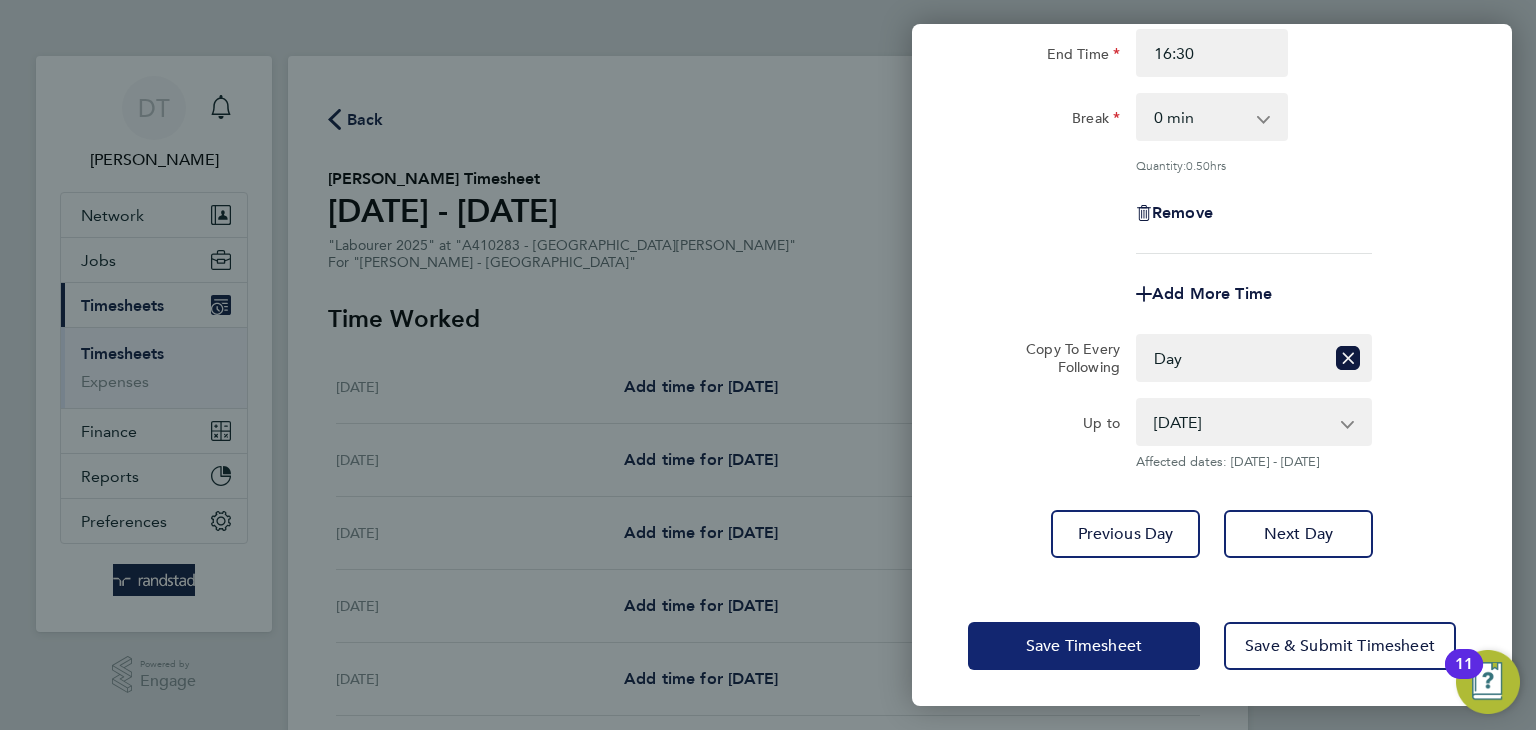 click on "Save Timesheet" 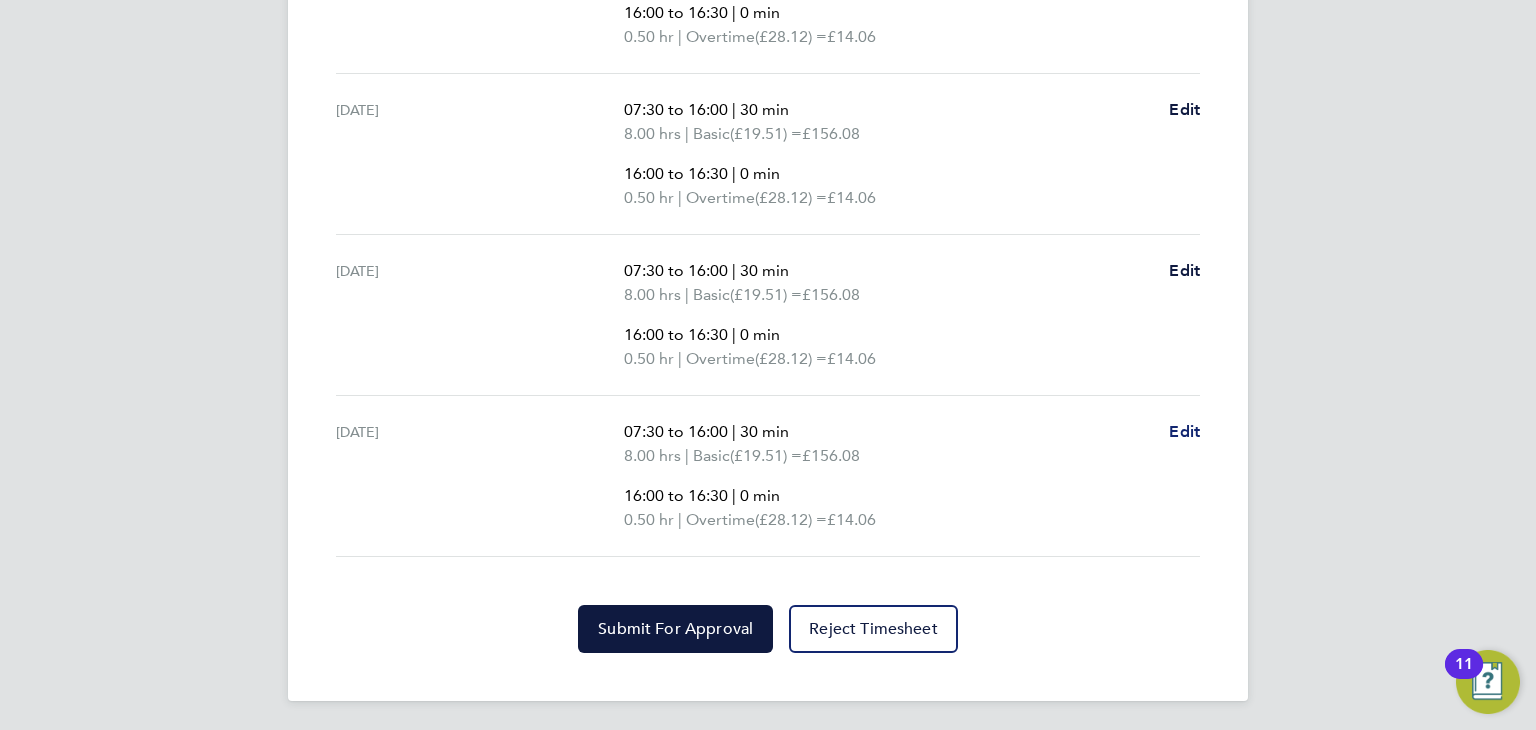 click on "Edit" at bounding box center [1184, 431] 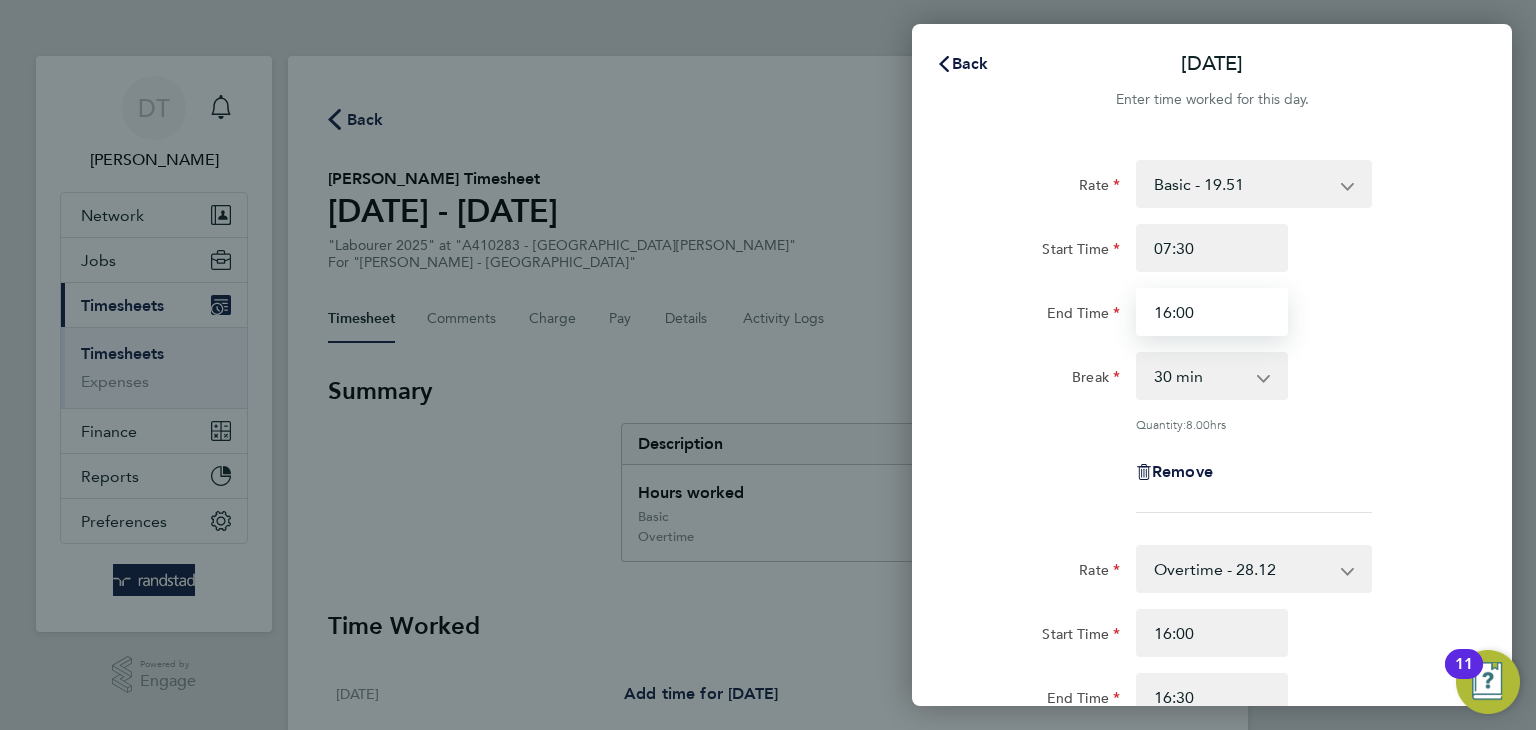 click on "16:00" at bounding box center (1212, 312) 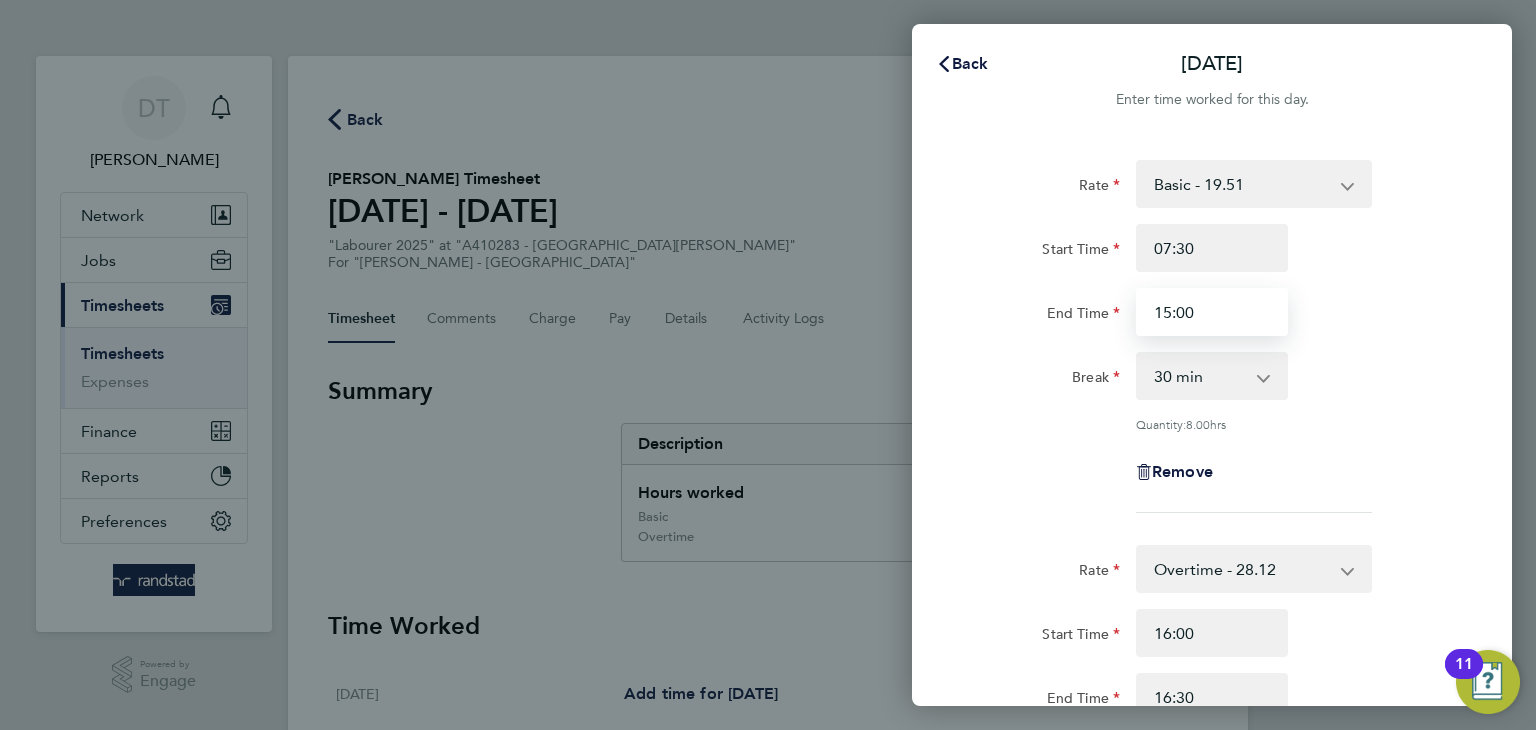 type on "15:00" 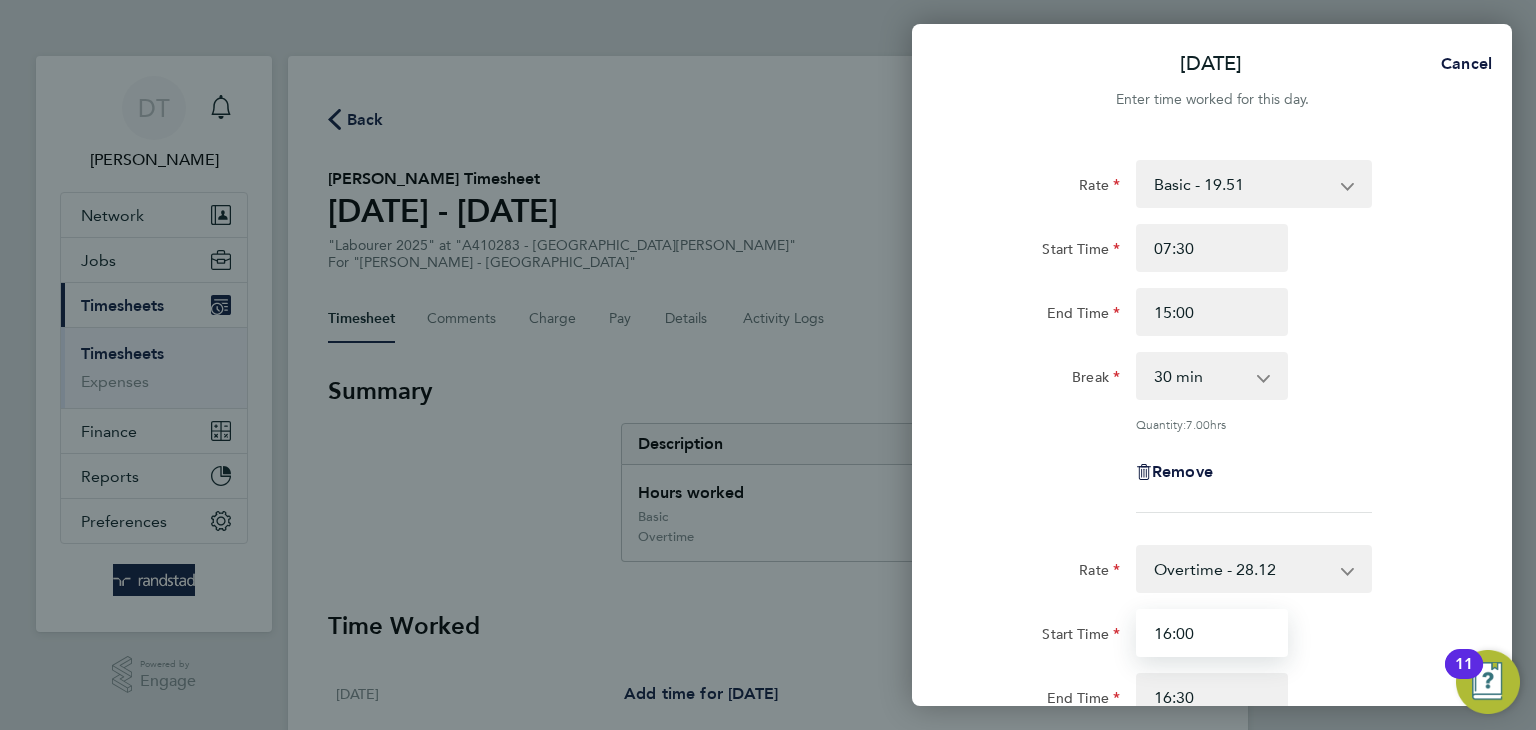 click on "16:00" at bounding box center (1212, 633) 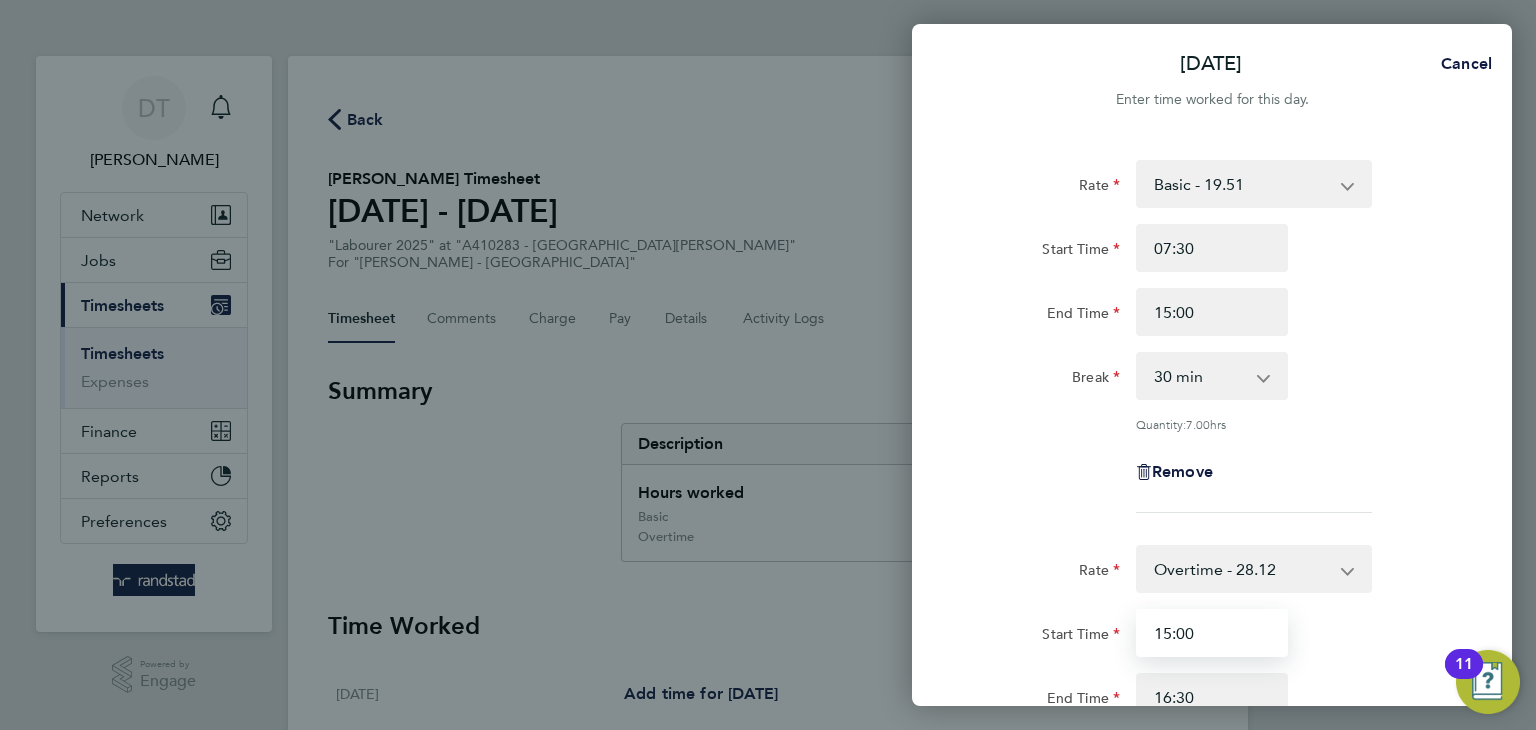 type on "15:00" 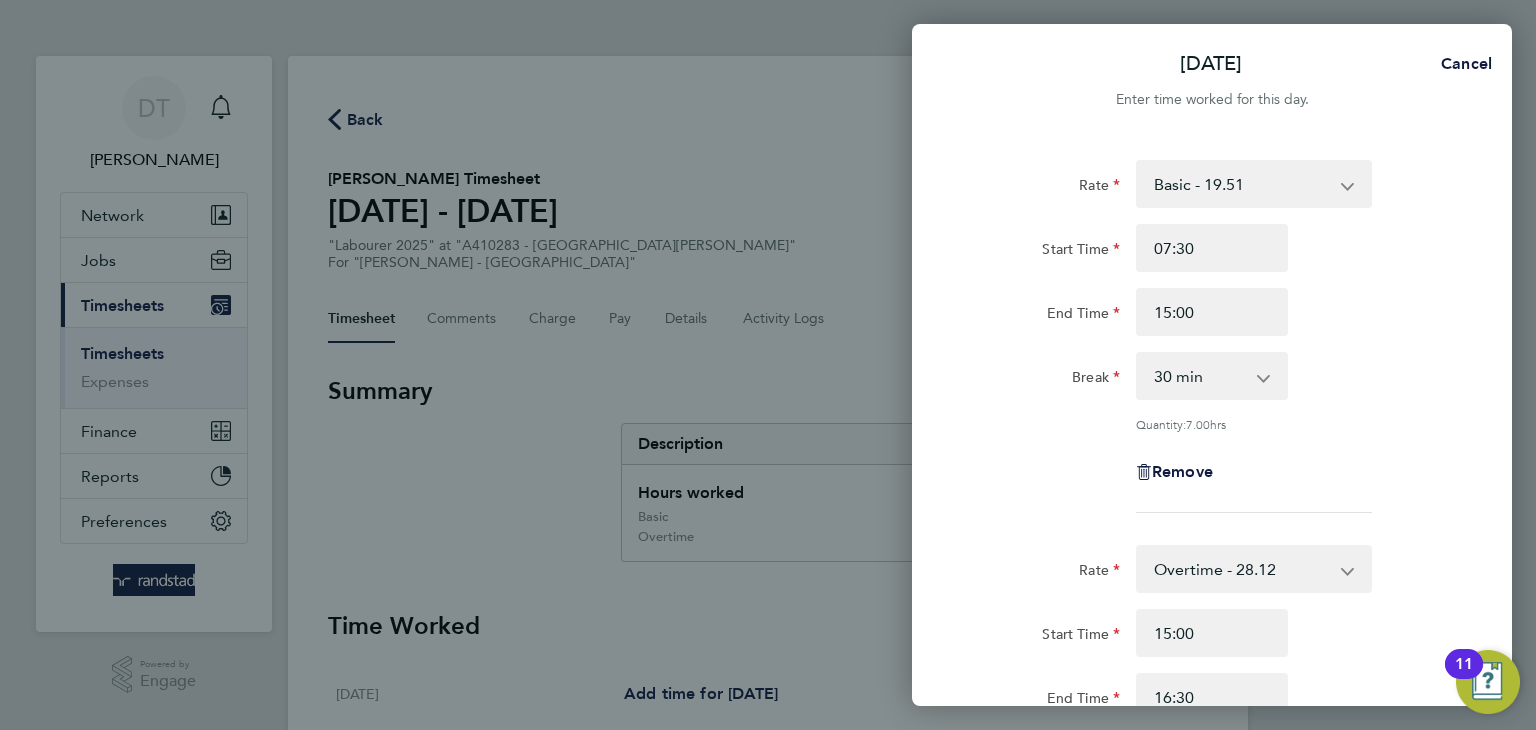 click on "Rate" 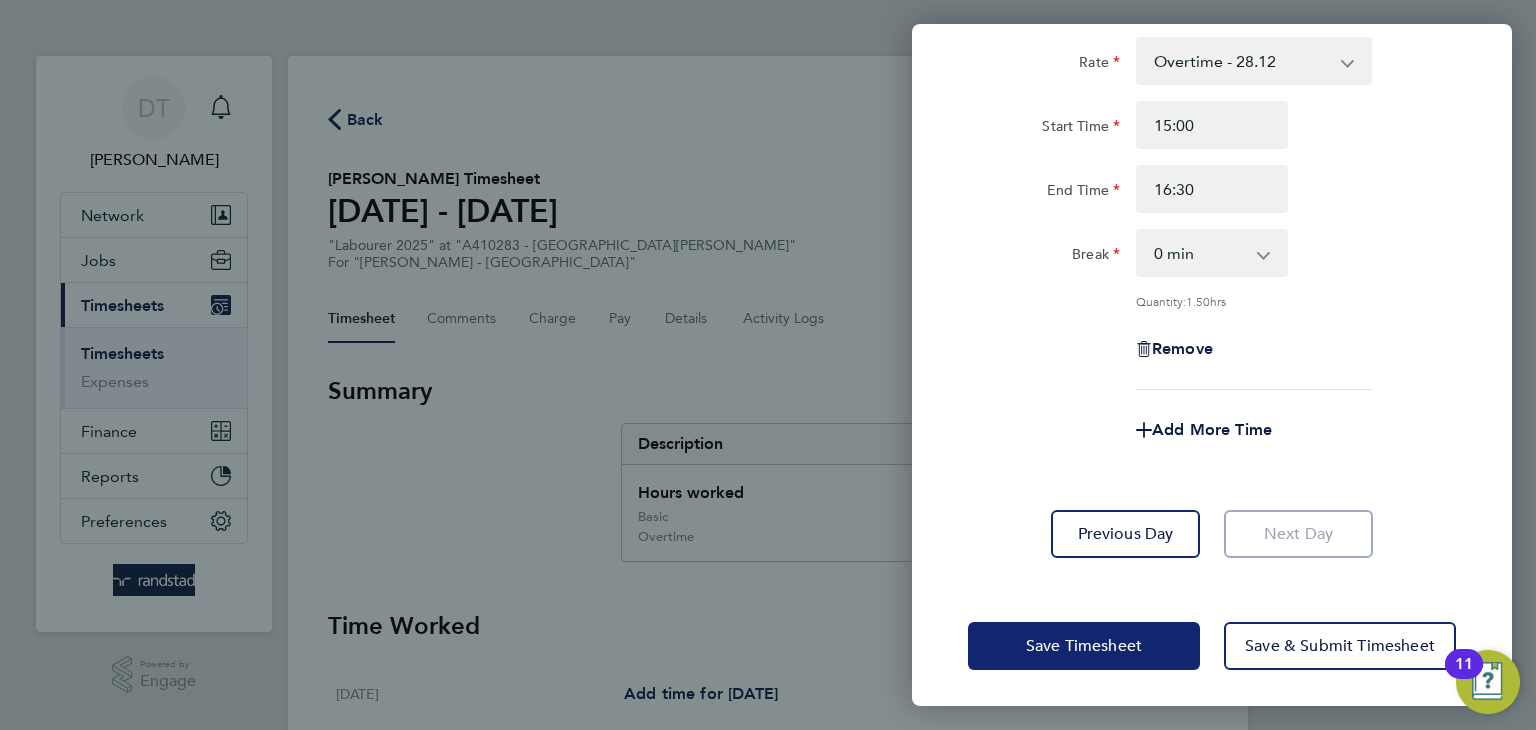 click on "Save Timesheet" 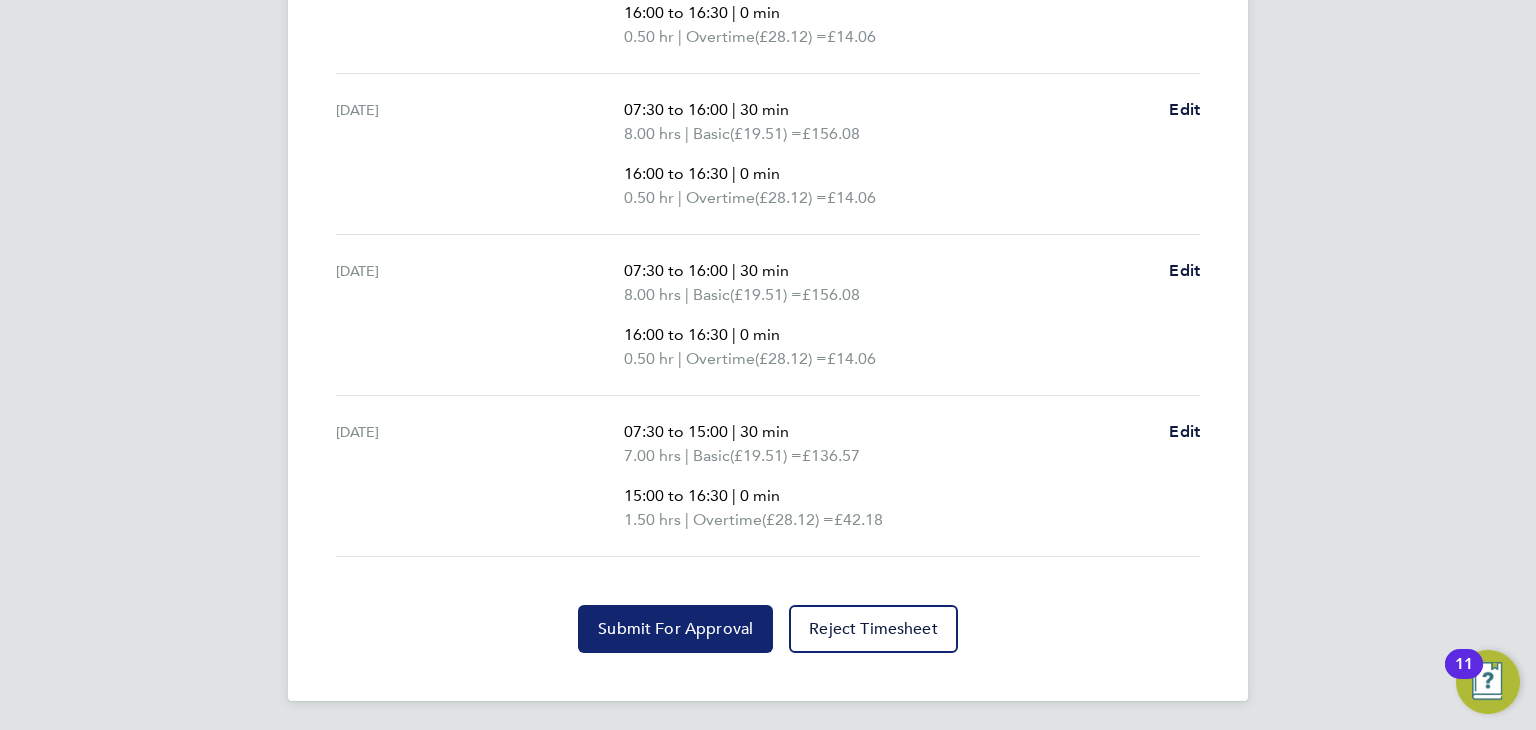 click on "Submit For Approval" 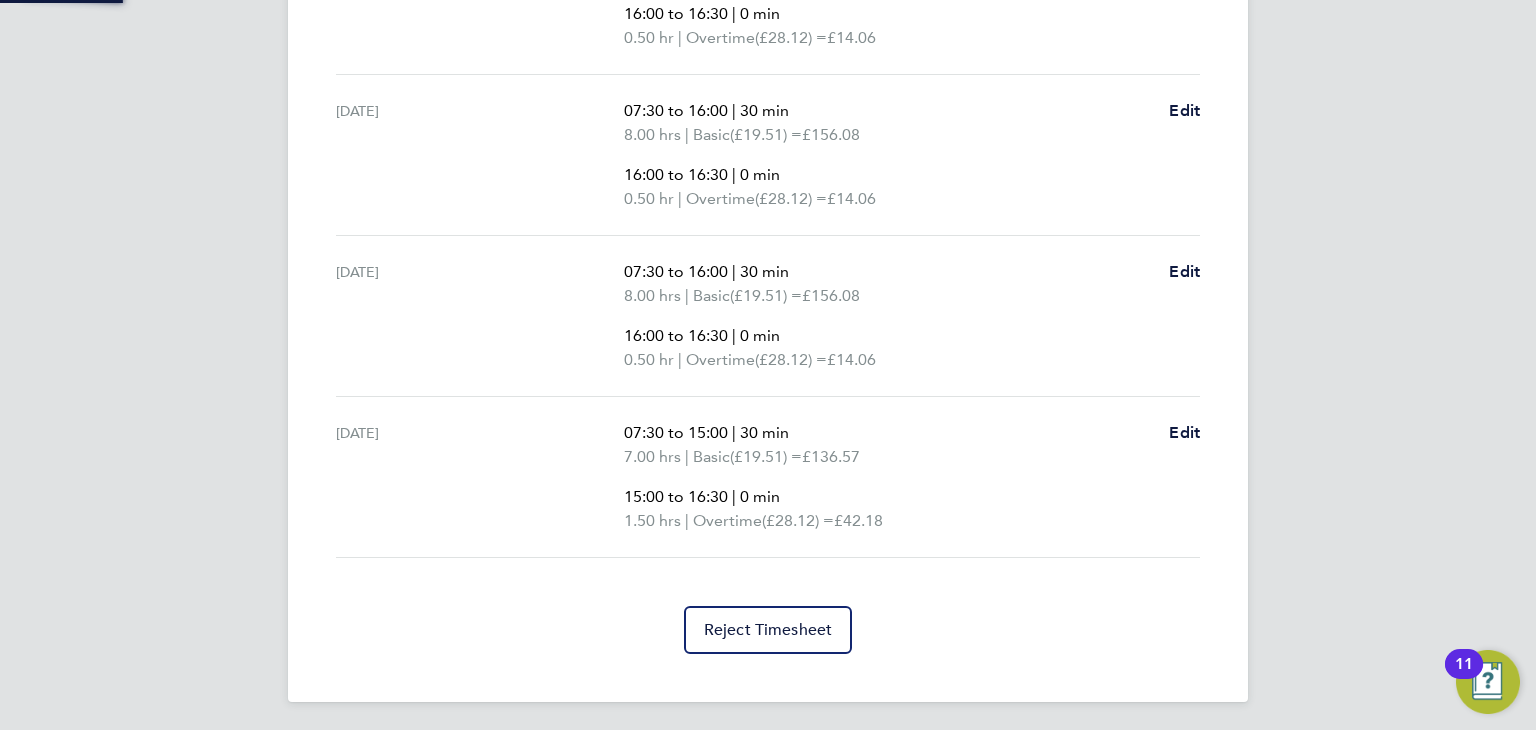 scroll, scrollTop: 0, scrollLeft: 0, axis: both 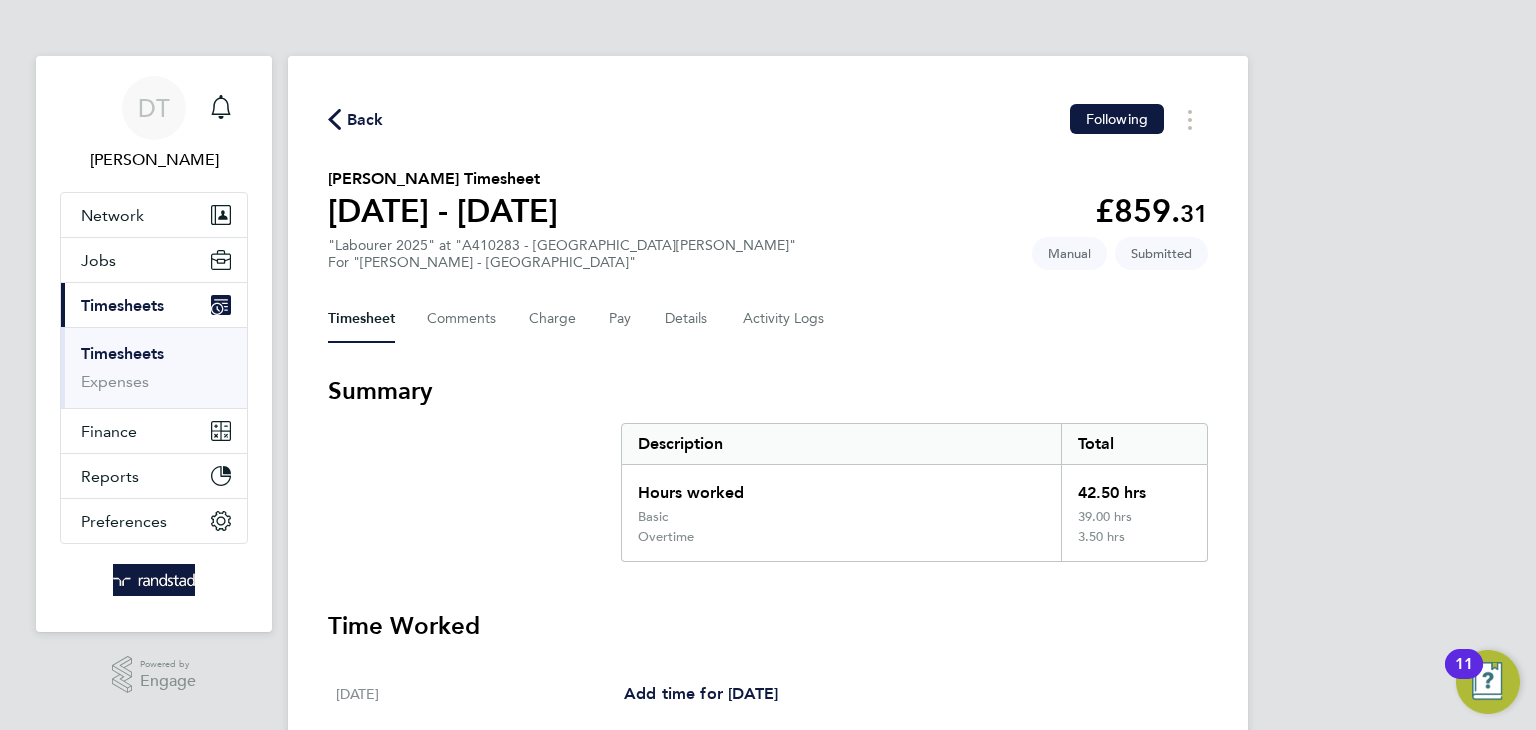 click on "Back" 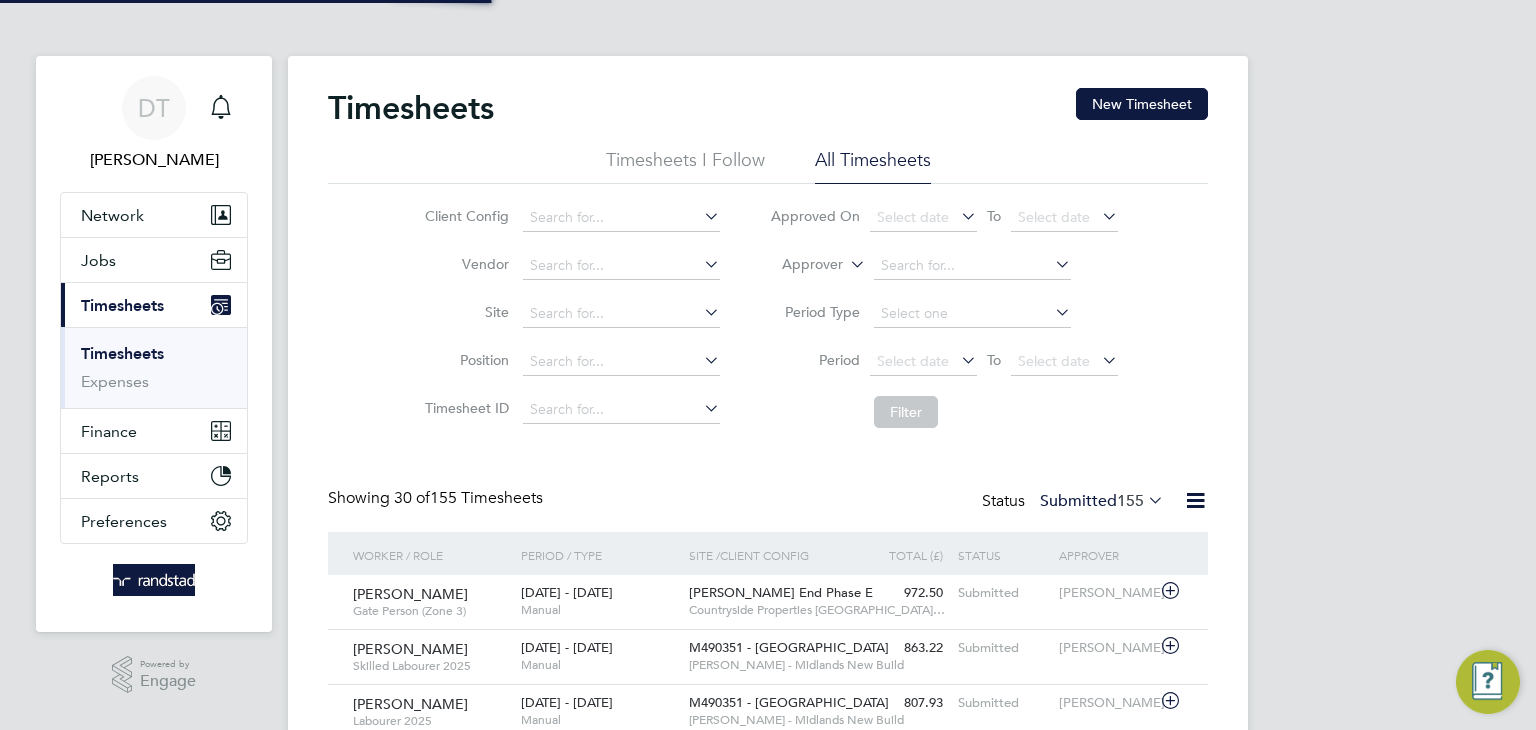 scroll, scrollTop: 9, scrollLeft: 10, axis: both 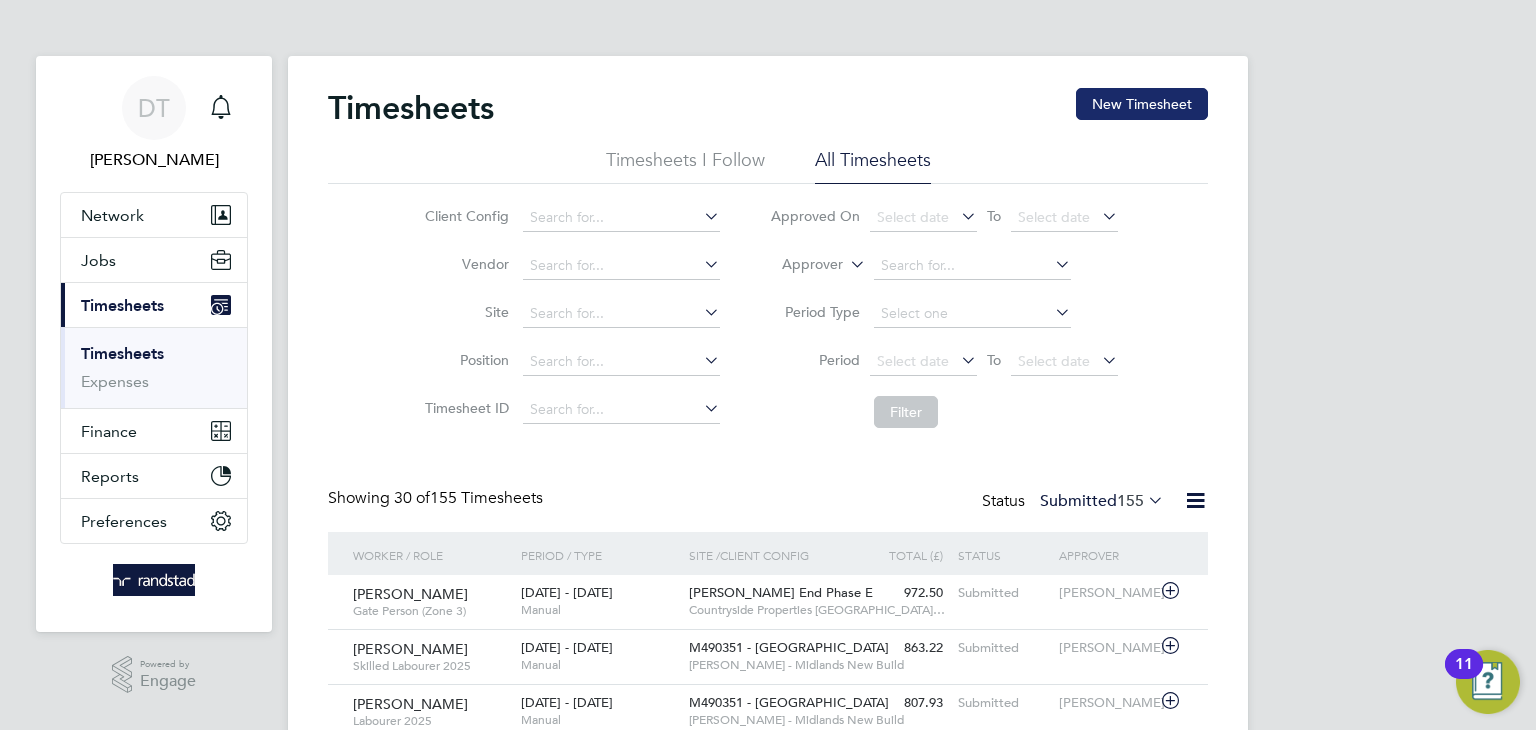 click on "New Timesheet" 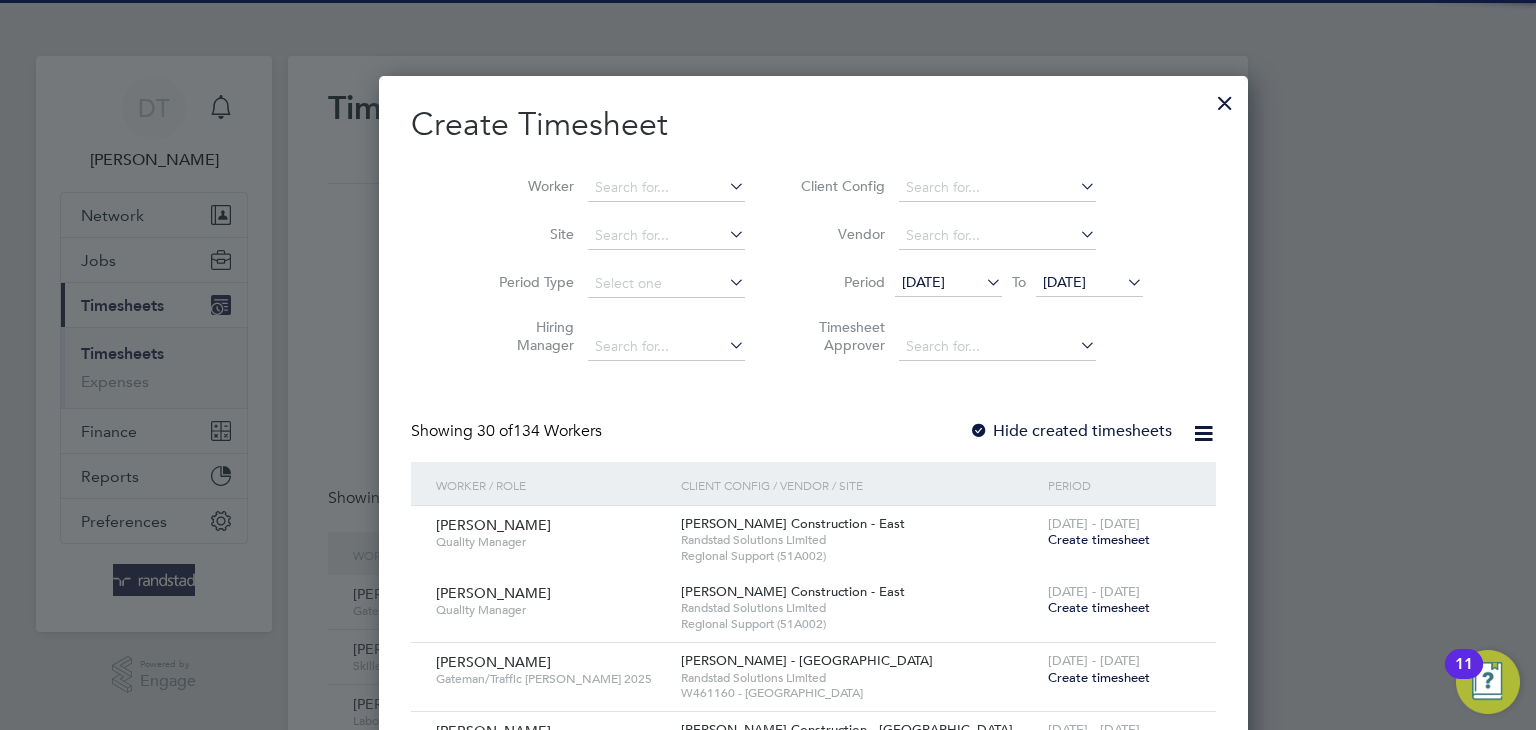 click on "Worker" at bounding box center (614, 188) 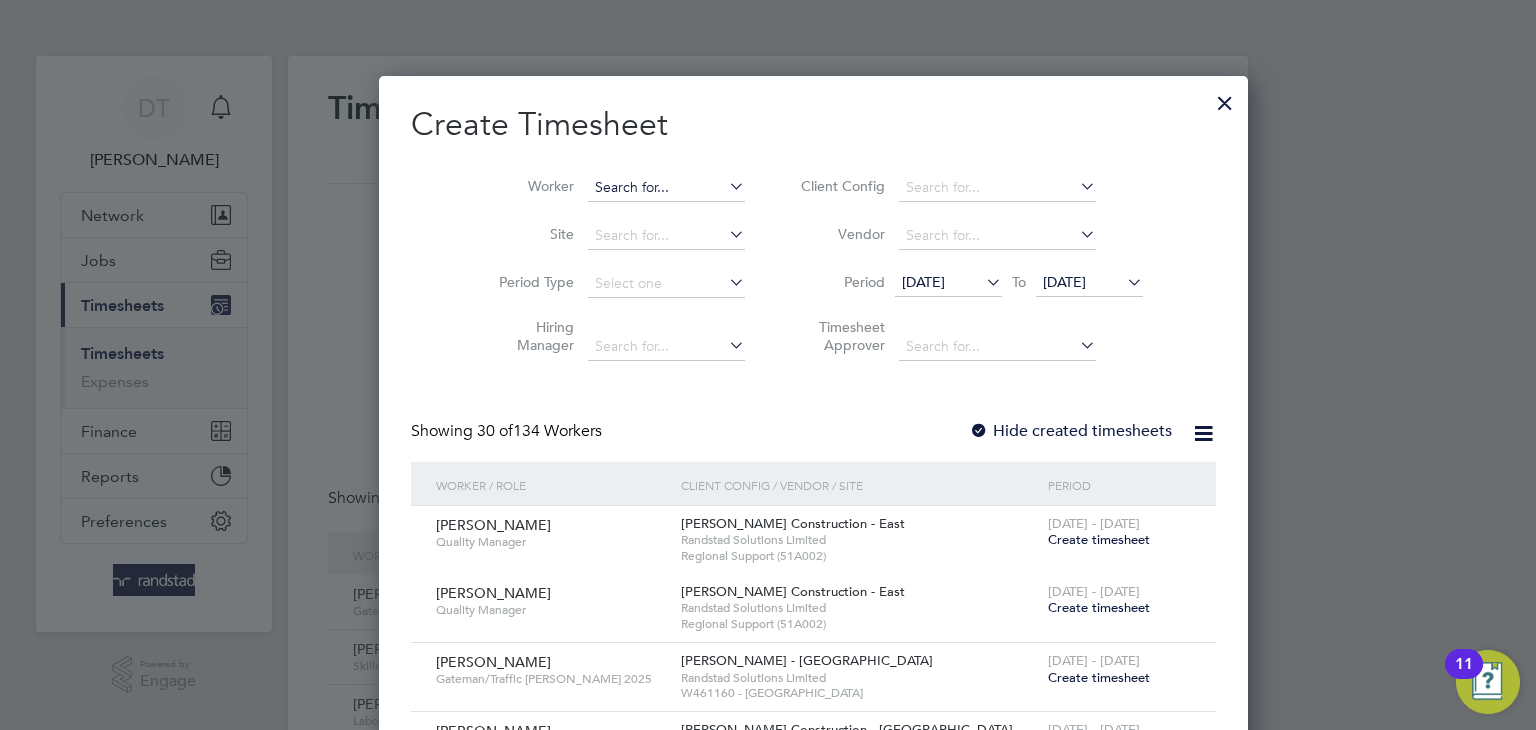click at bounding box center [666, 188] 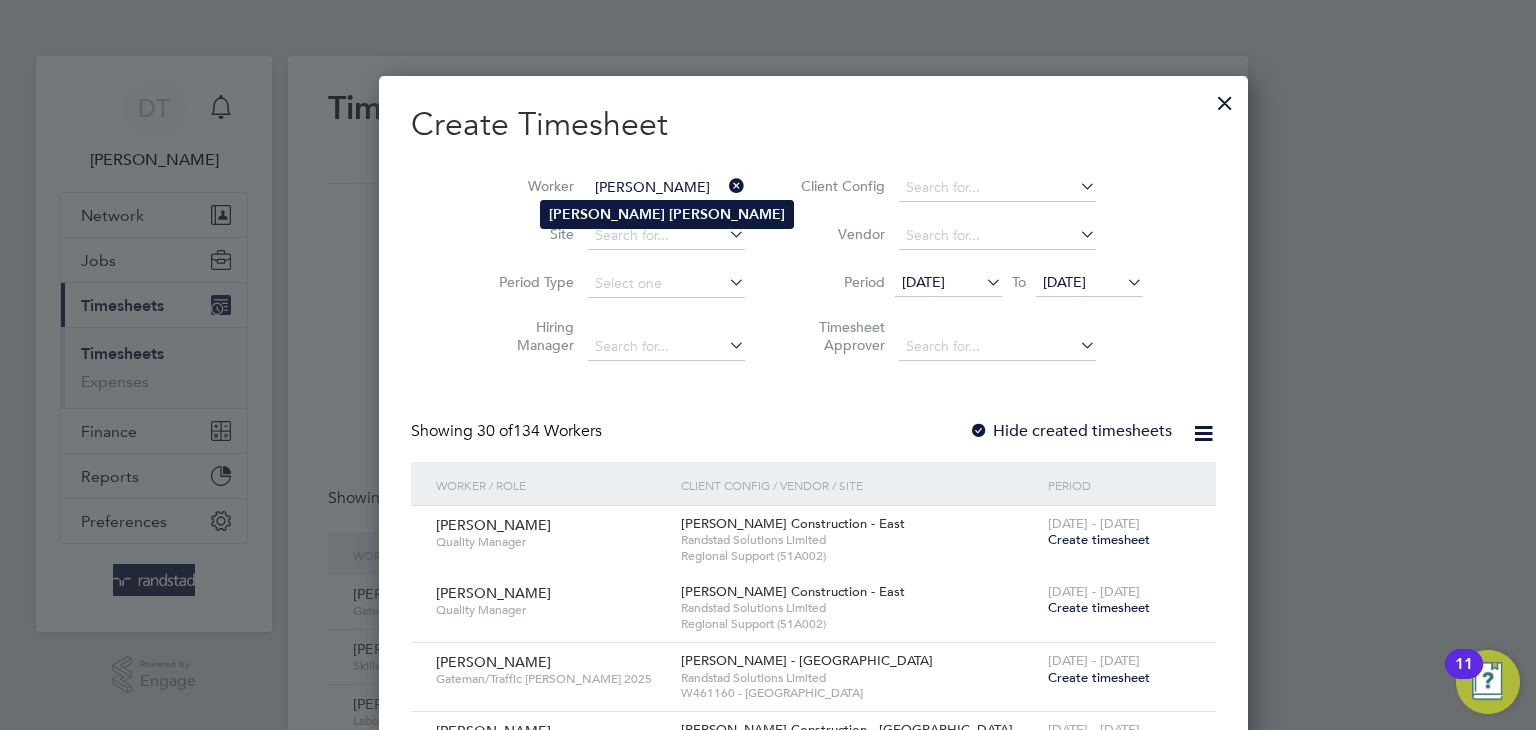 type on "[PERSON_NAME]" 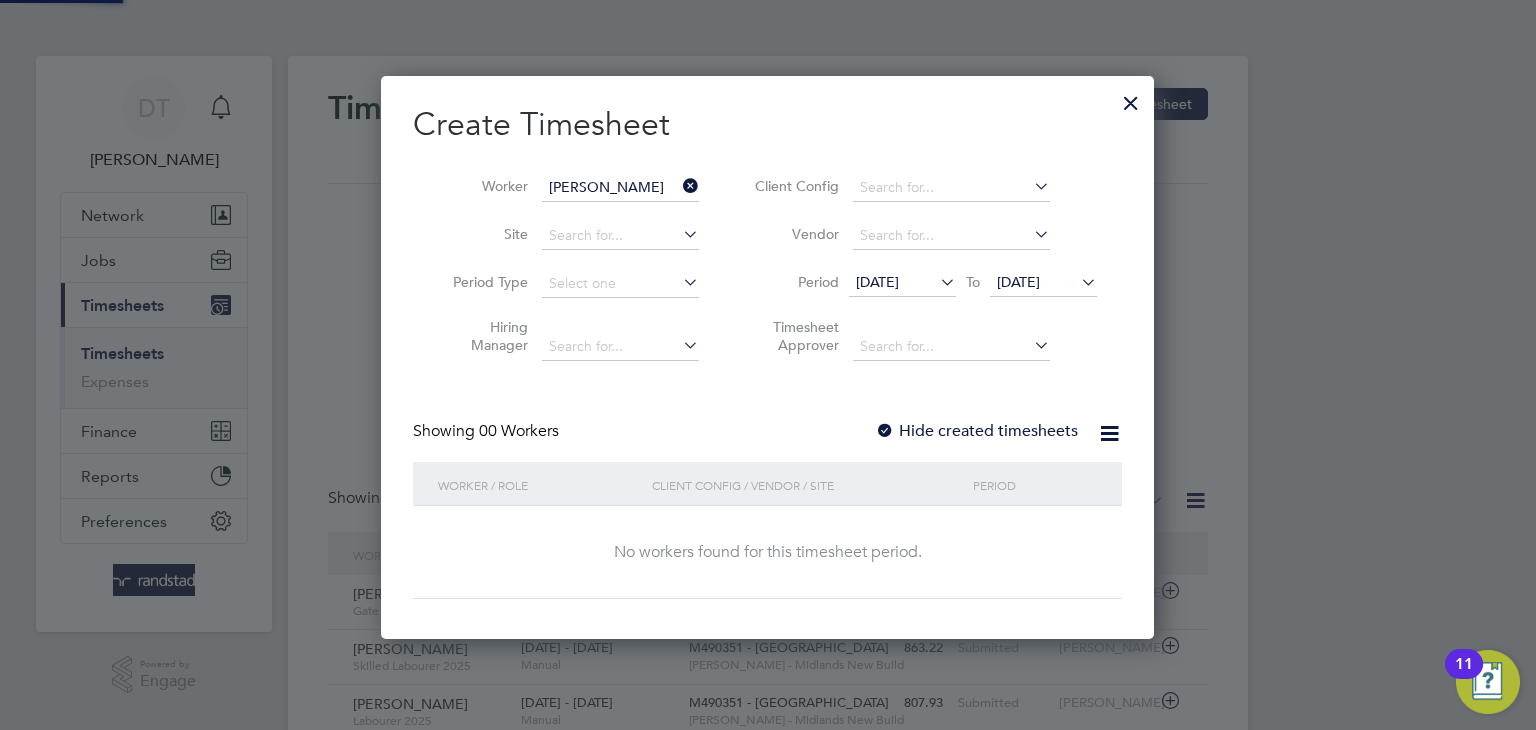 click at bounding box center [885, 432] 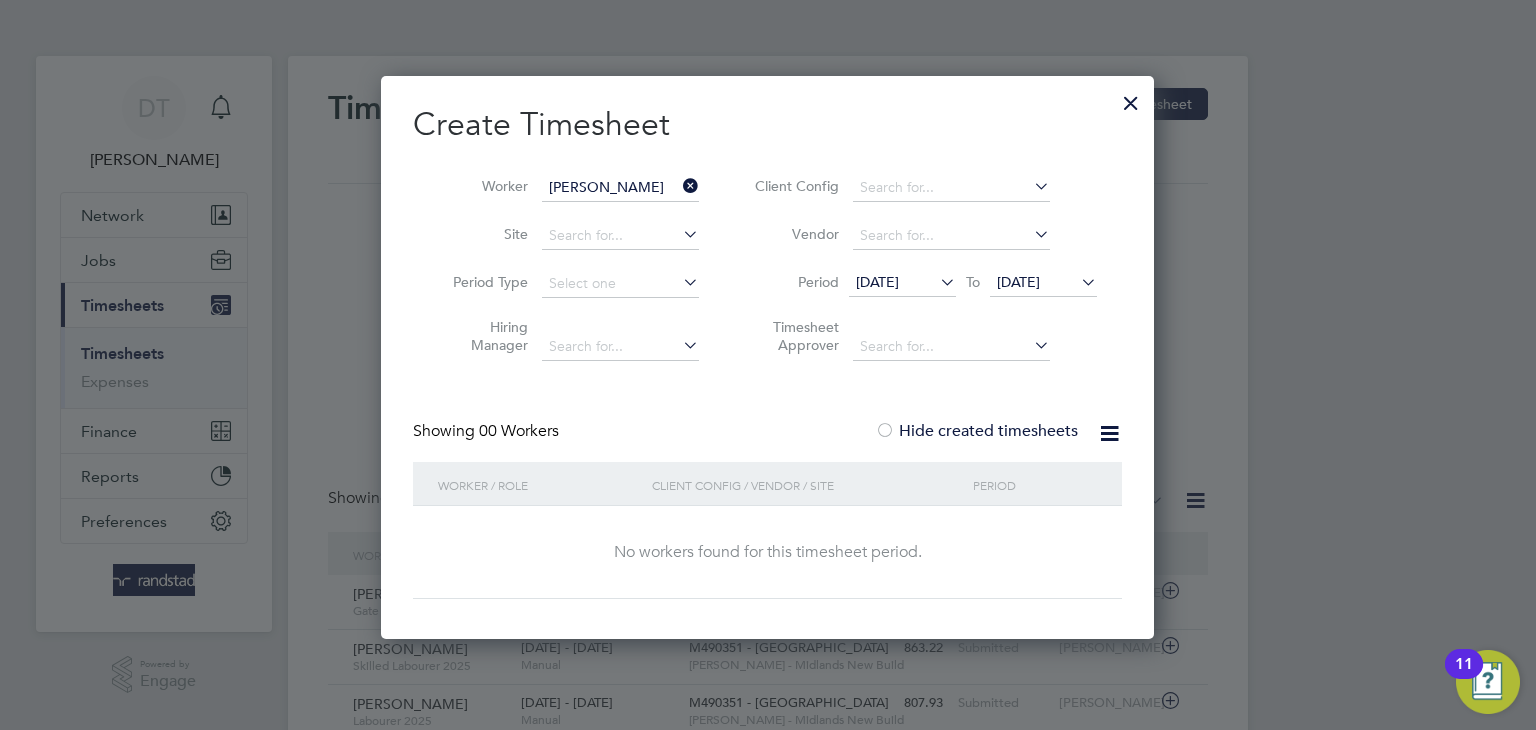 click on "[DATE]" at bounding box center (877, 282) 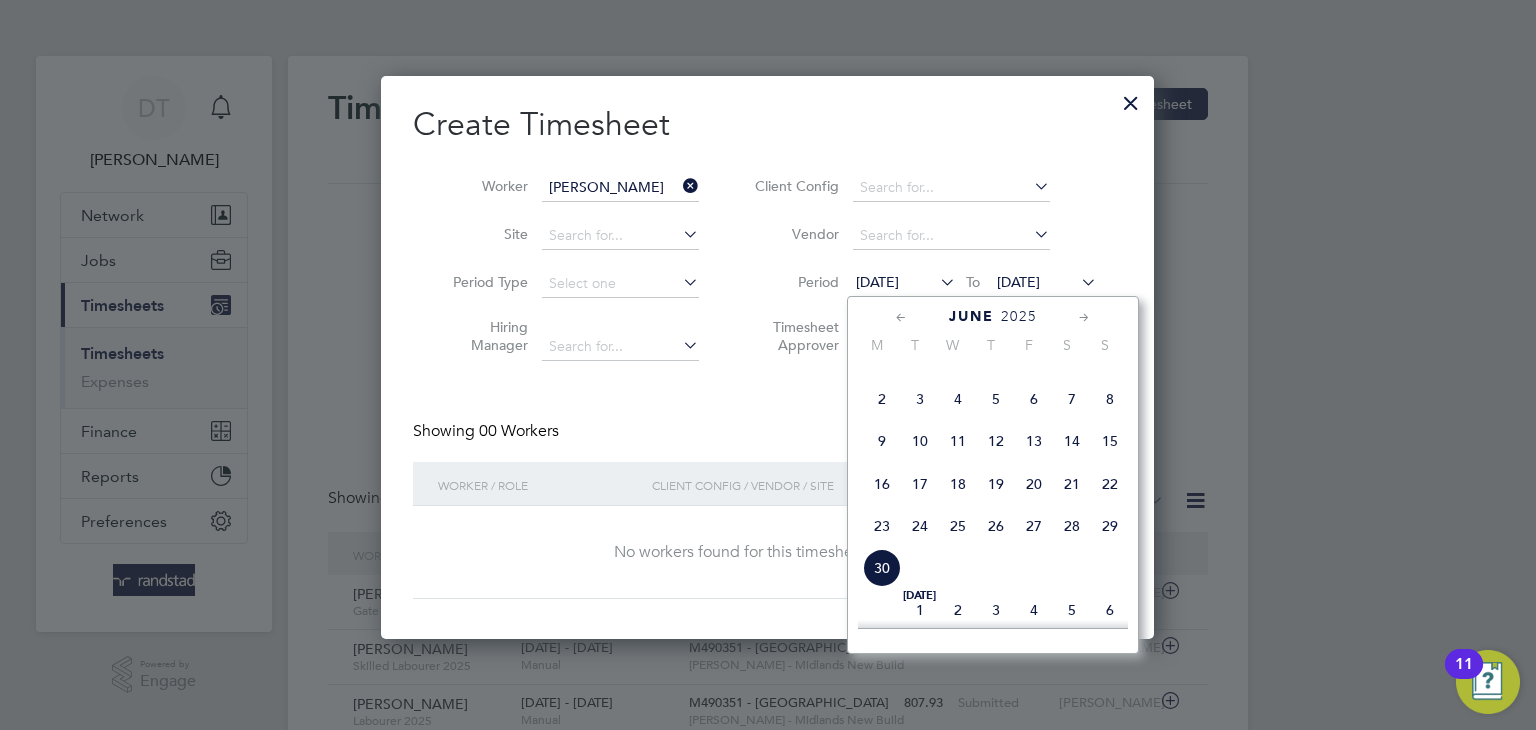 click on "2" 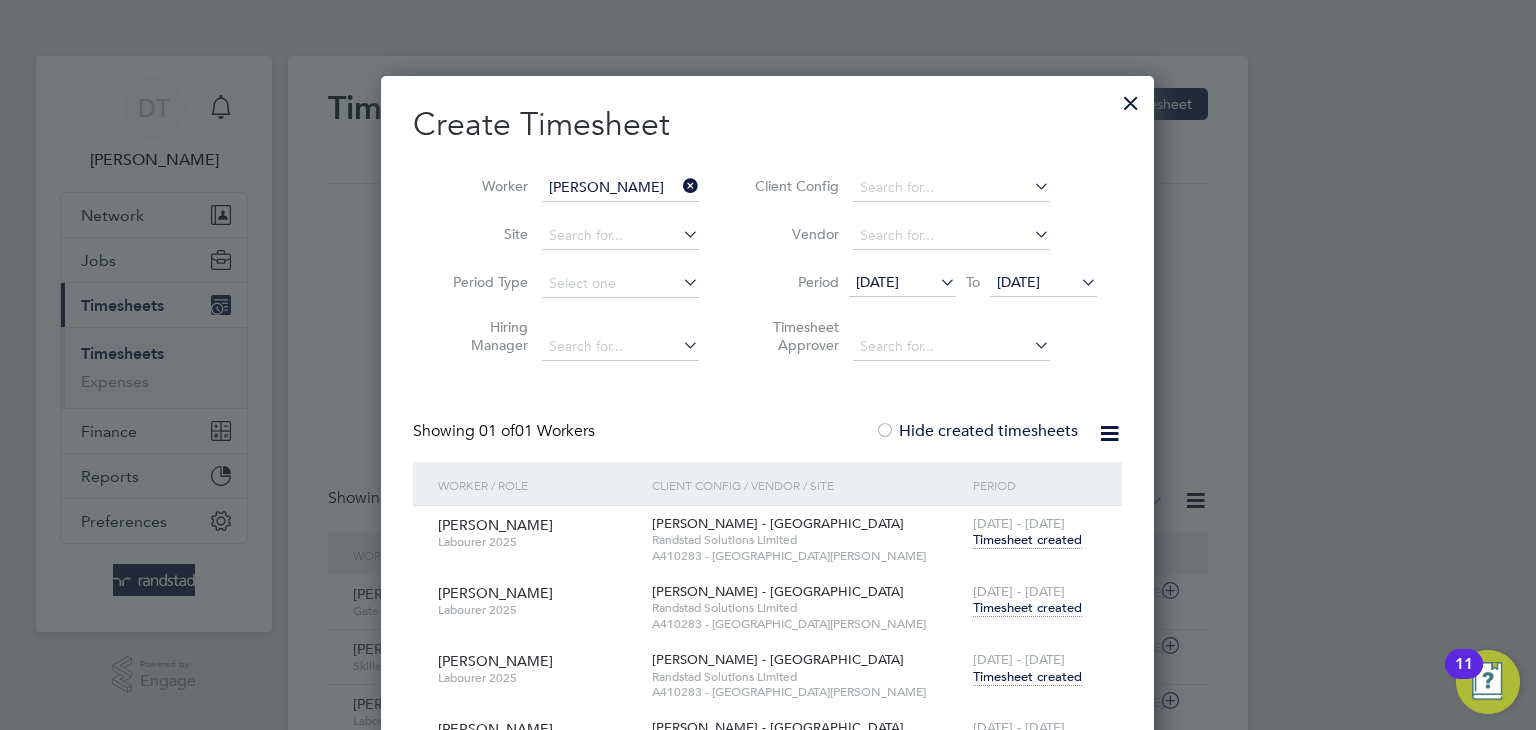 click on "Timesheet created" at bounding box center (1027, 540) 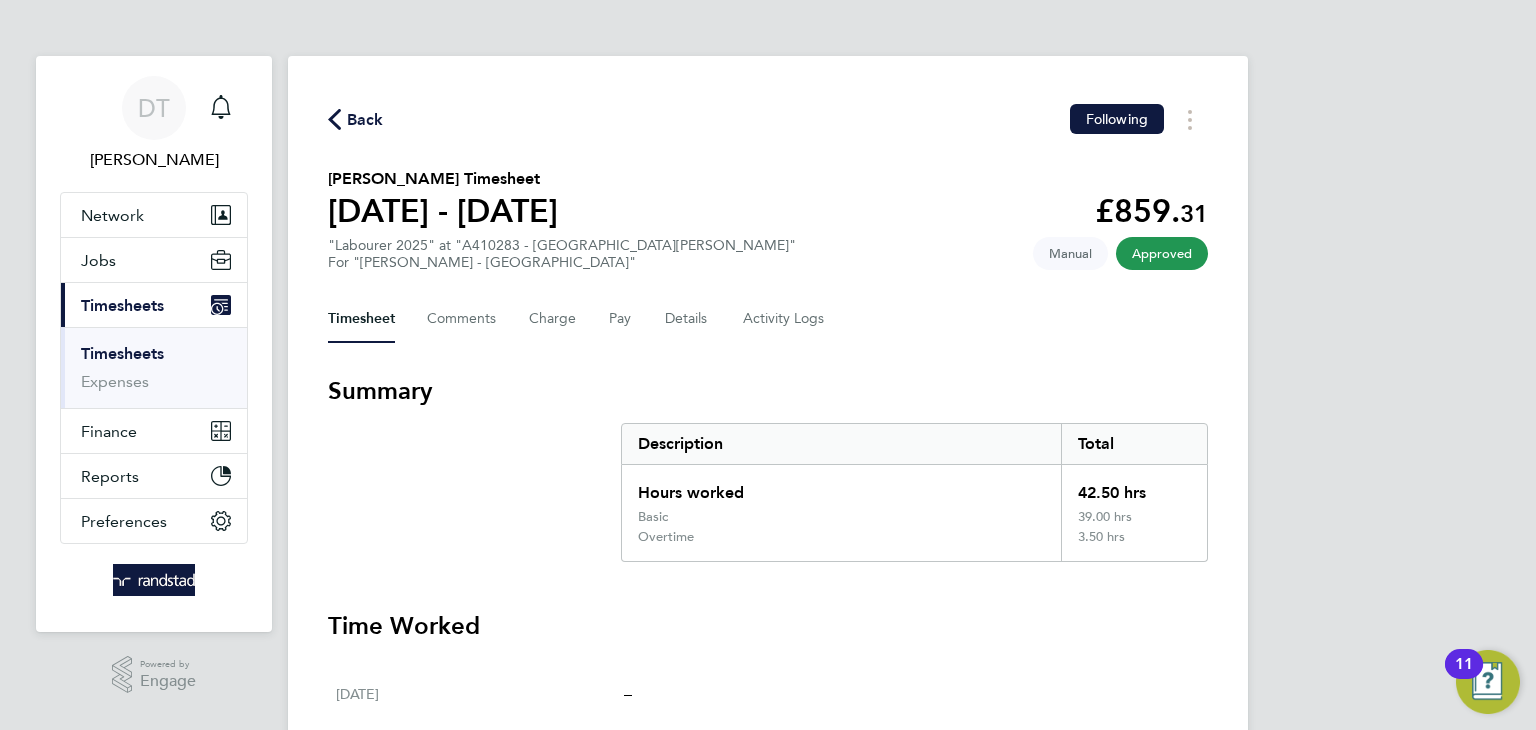 click on "Back" 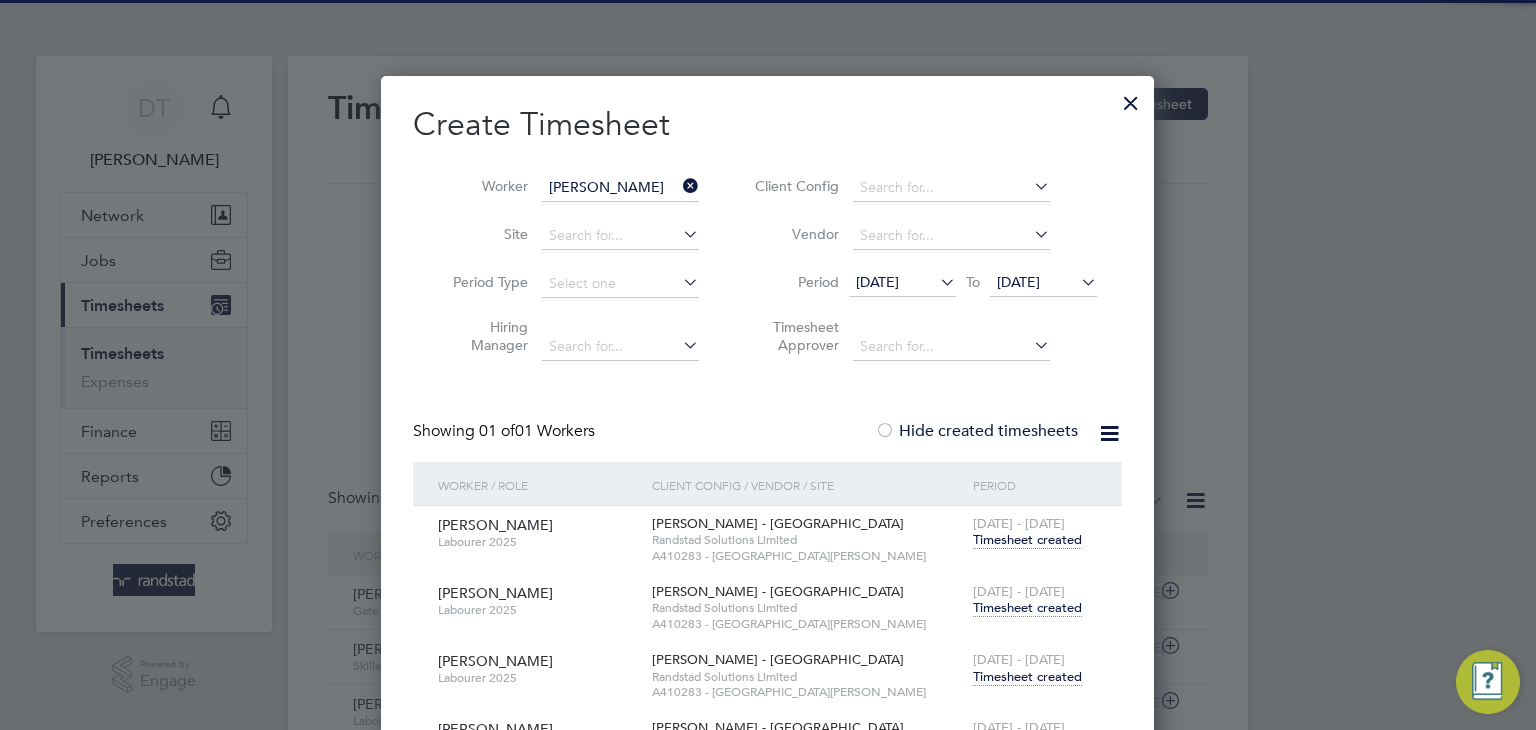 click on "Timesheet created" at bounding box center [1027, 608] 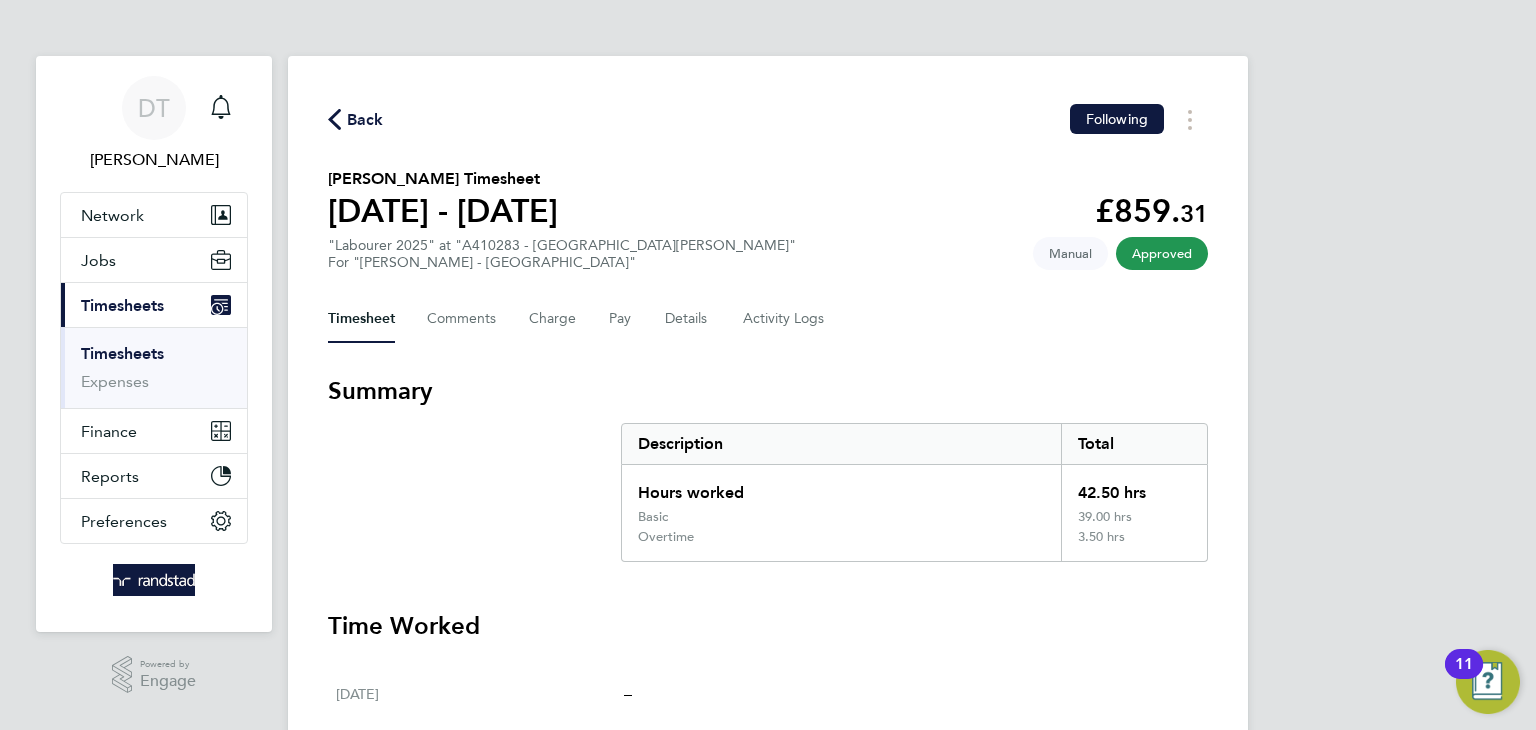 click on "Back" 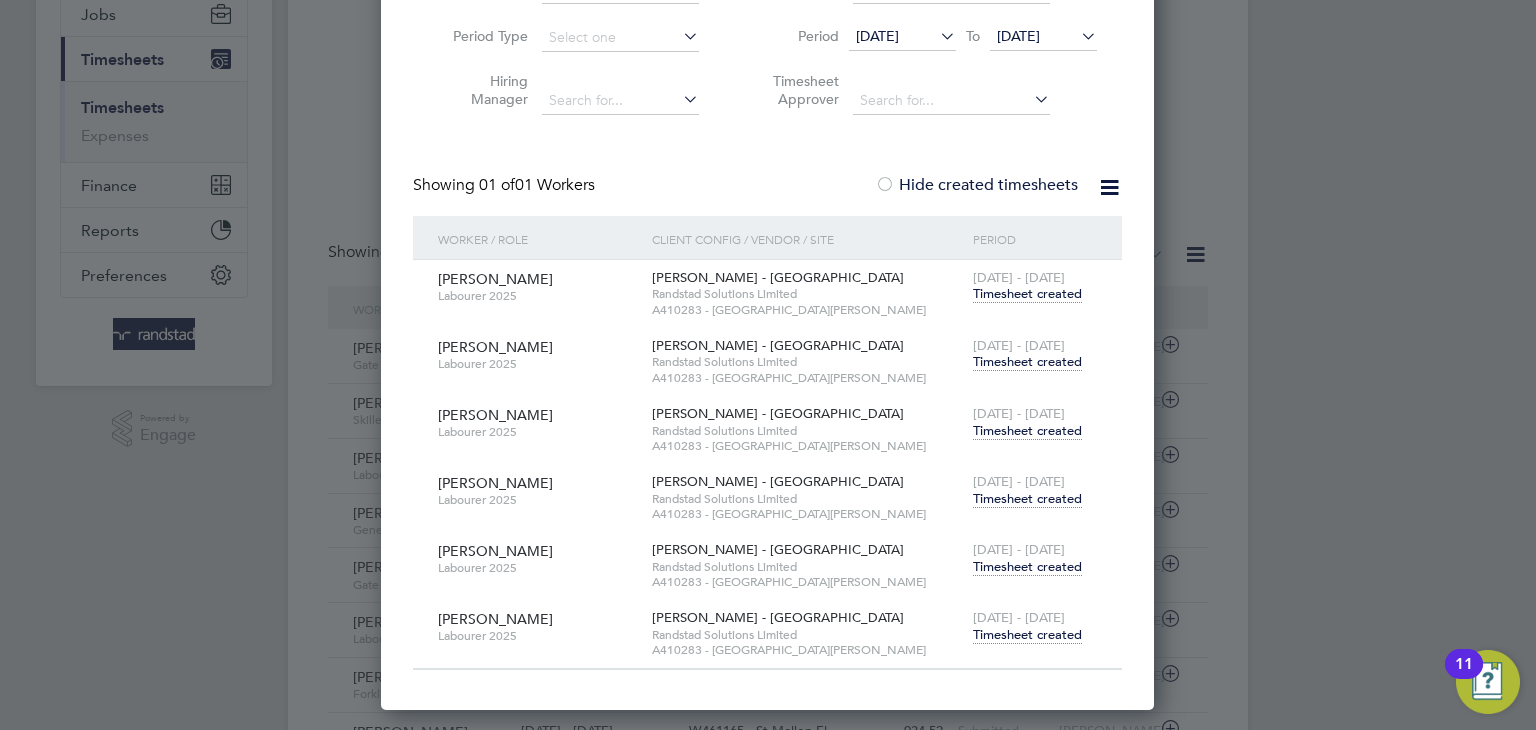 click on "Timesheet created" at bounding box center (1027, 431) 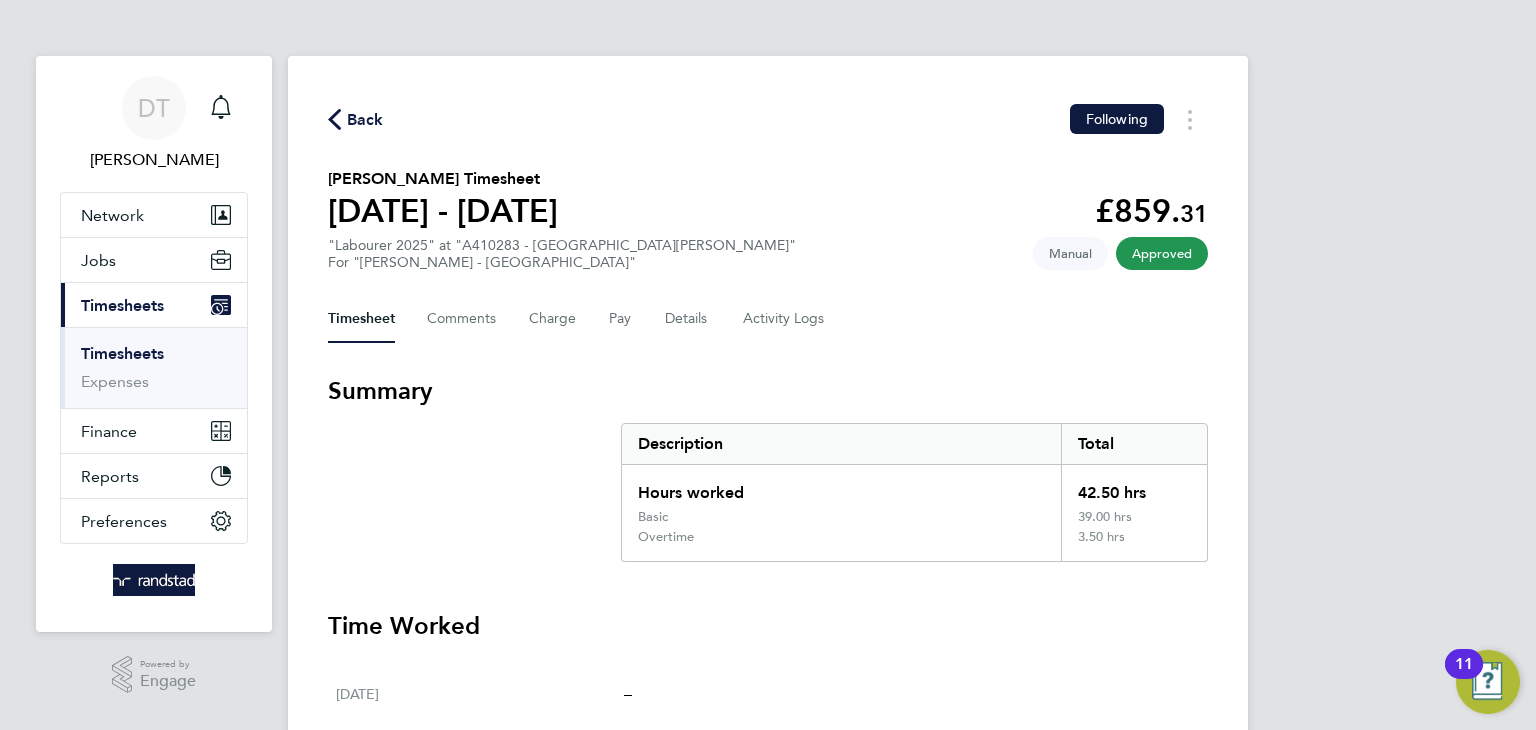 click on "Back" 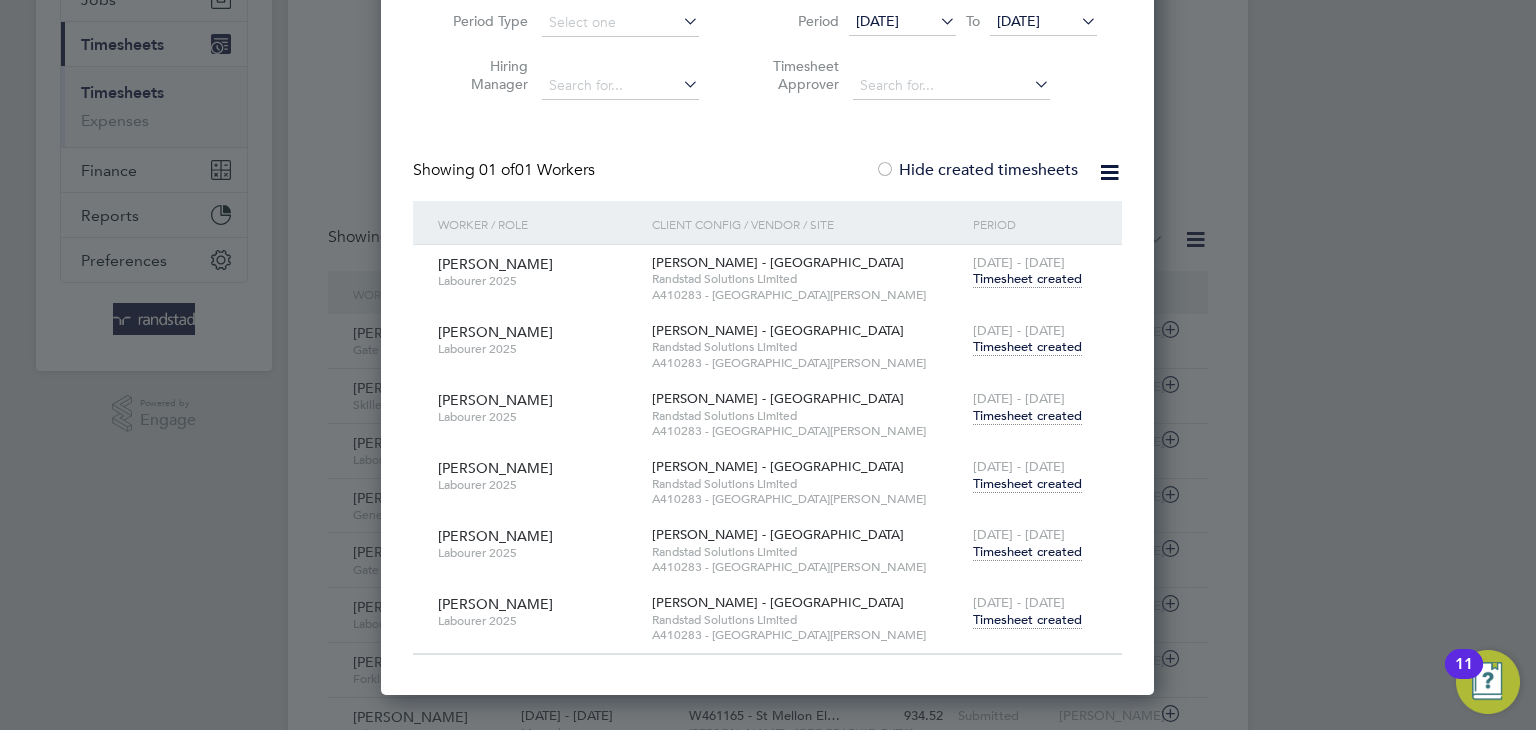 click on "Timesheet created" at bounding box center [1027, 484] 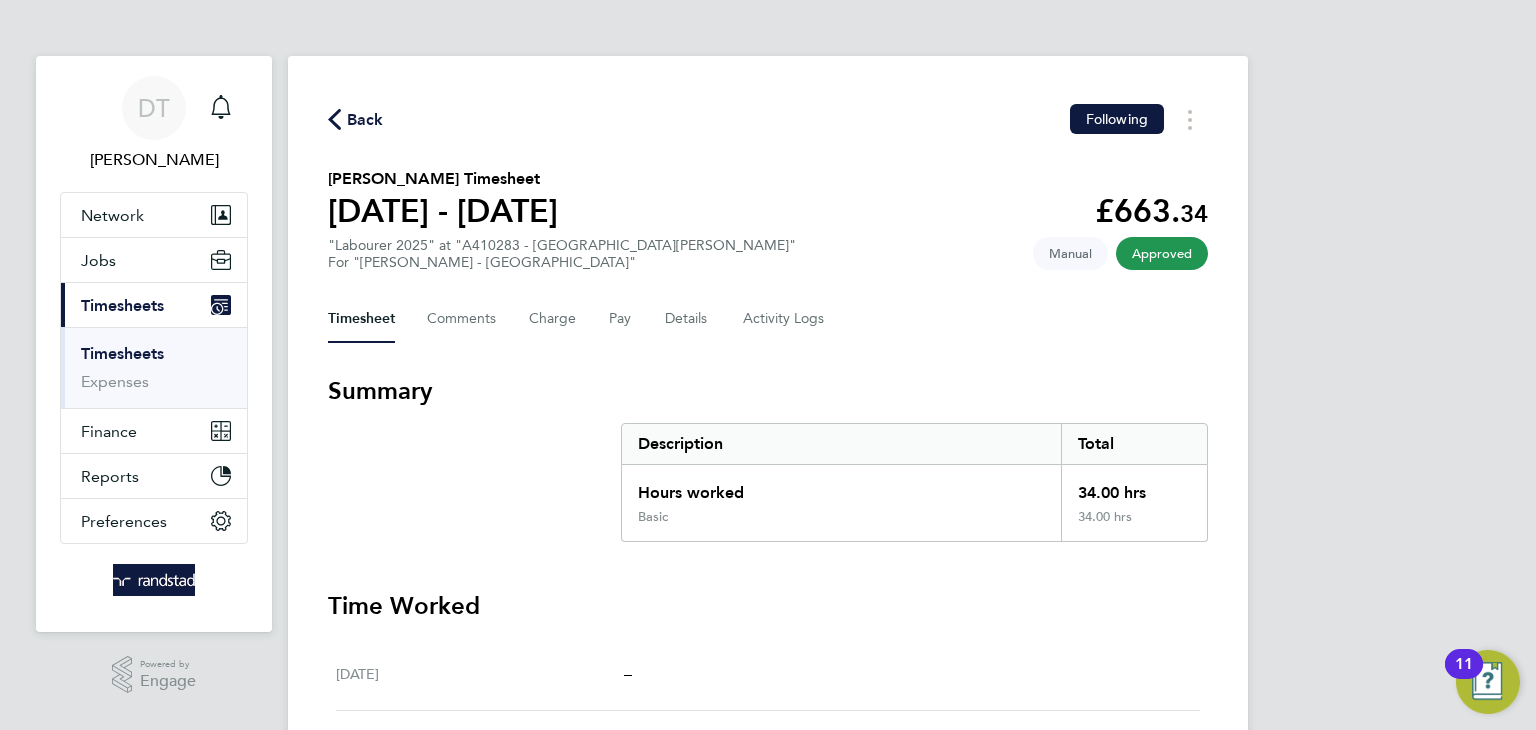 click on "Back" 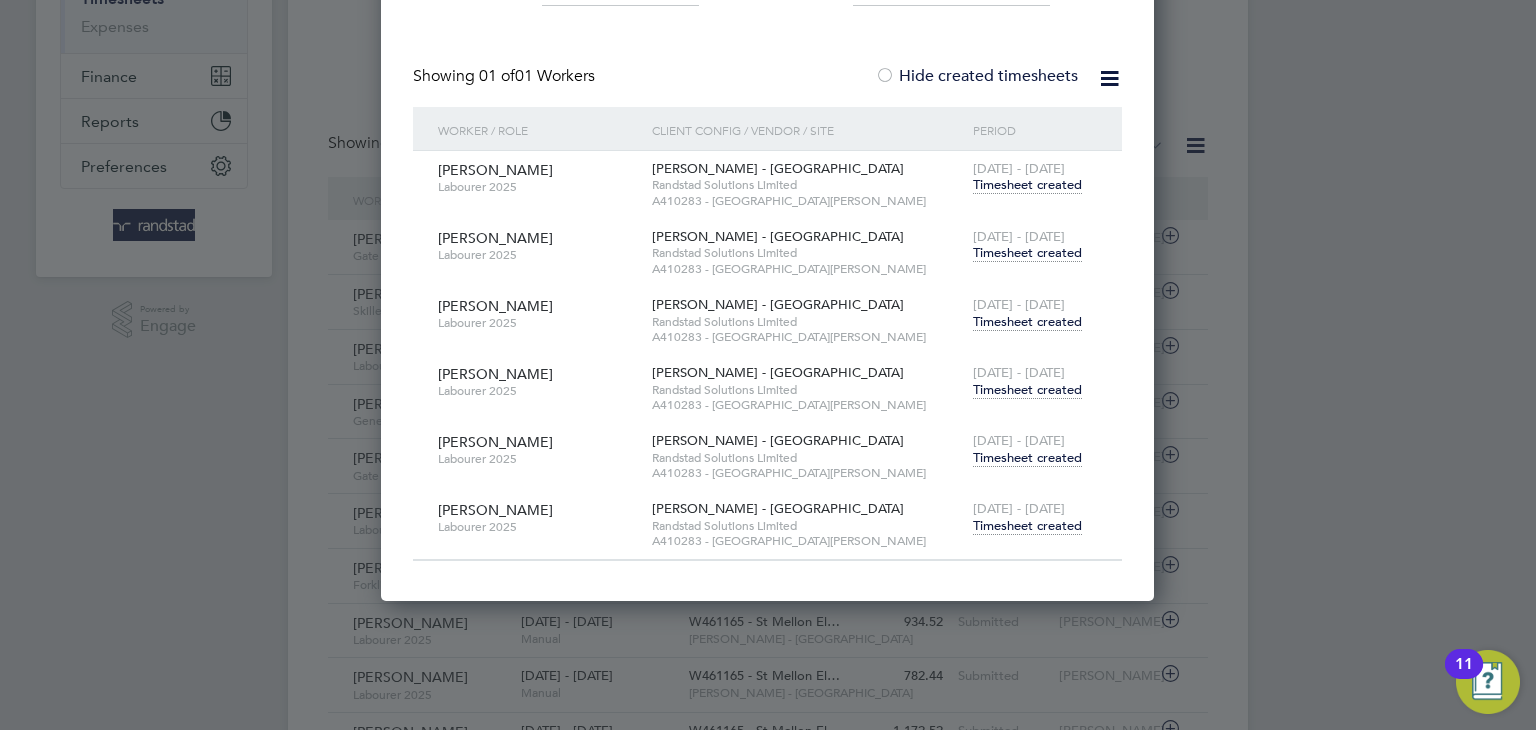 click on "Timesheet created" at bounding box center (1027, 458) 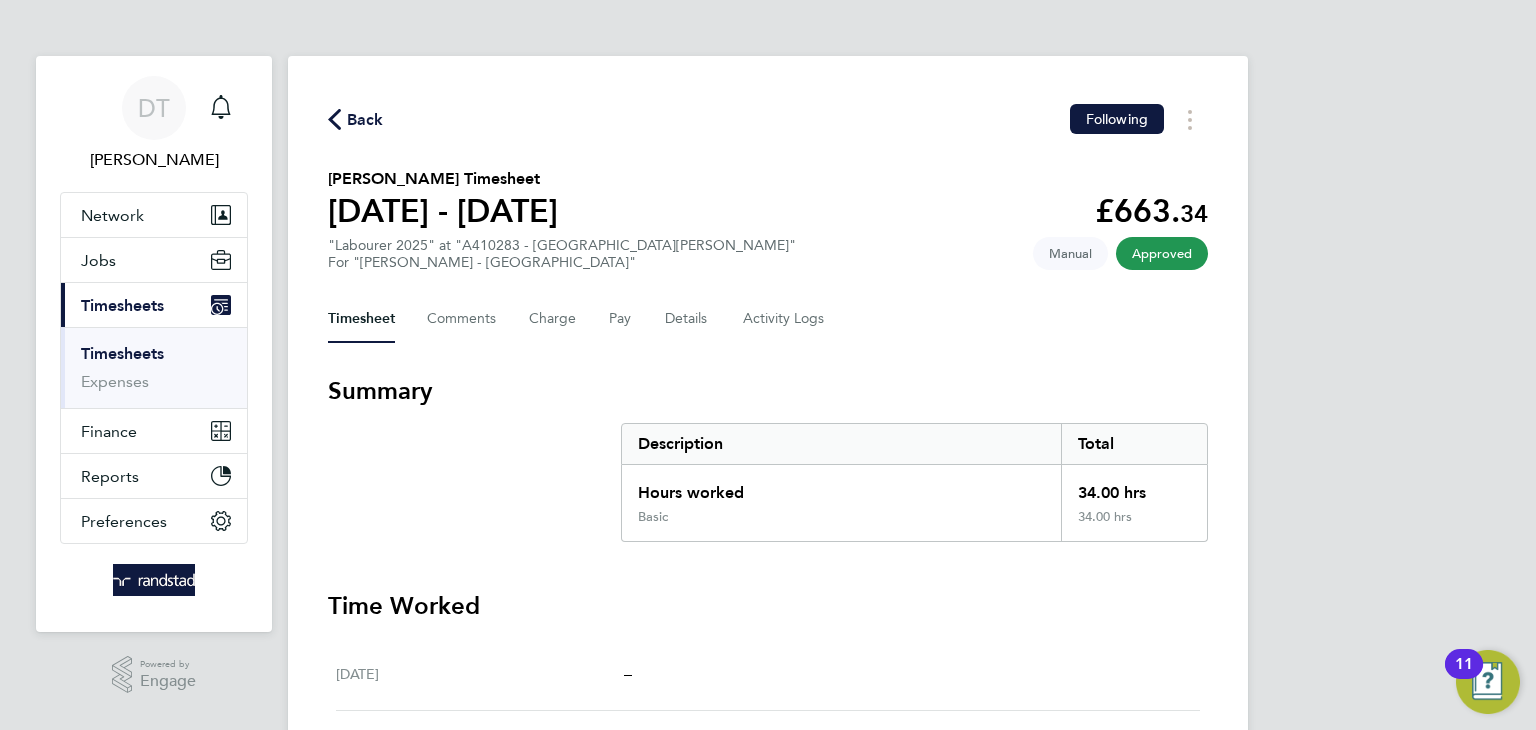 click on "Back" 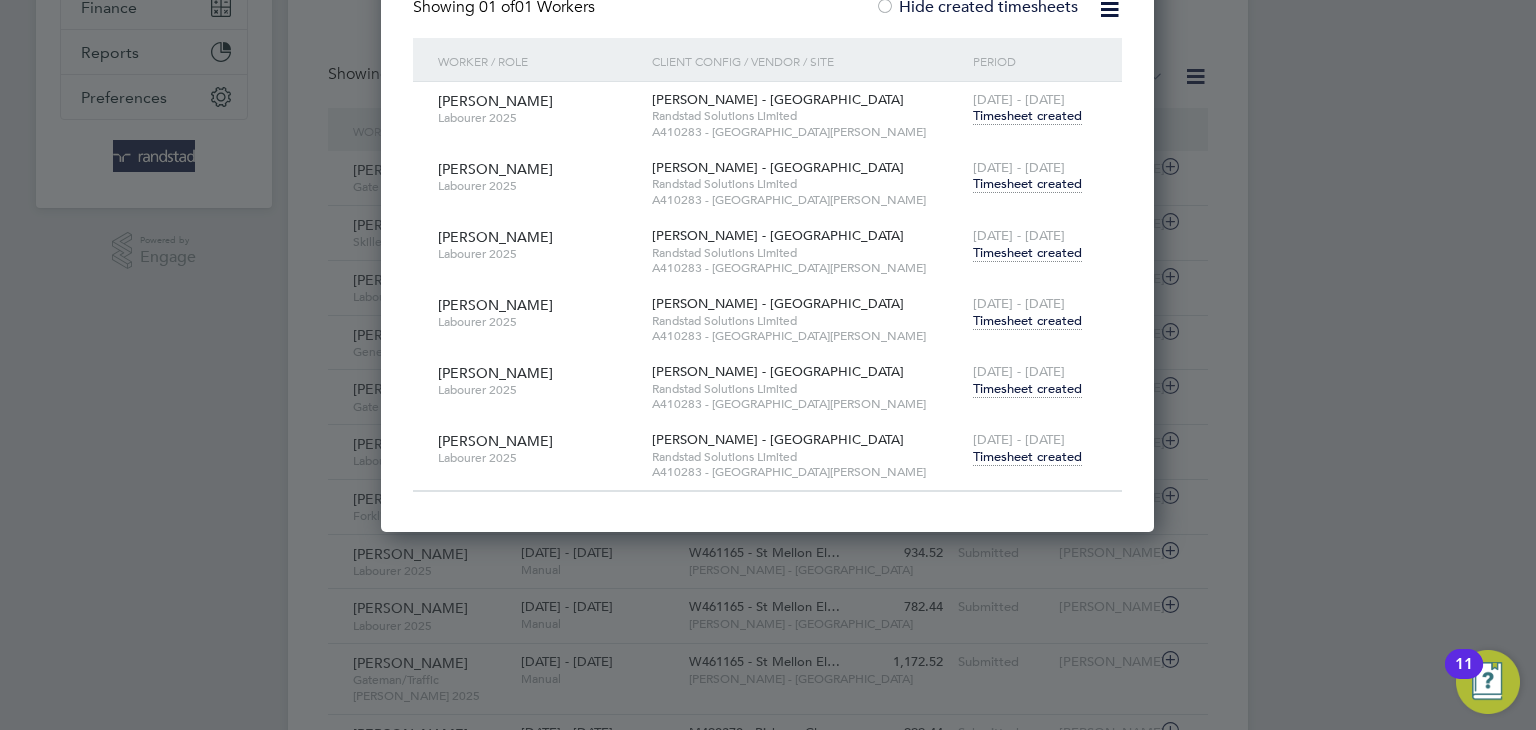 click on "Timesheet created" at bounding box center [1027, 457] 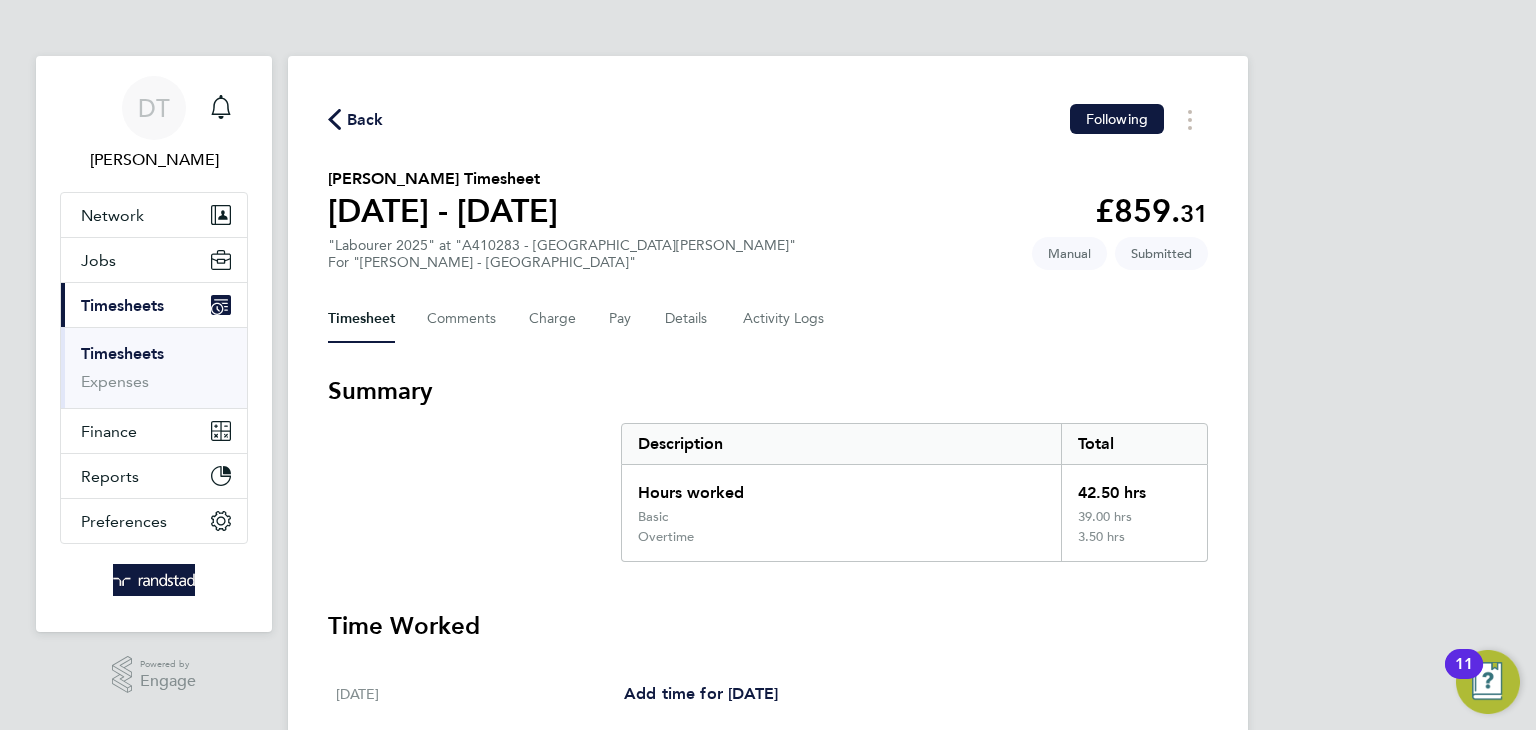 click on "Back" 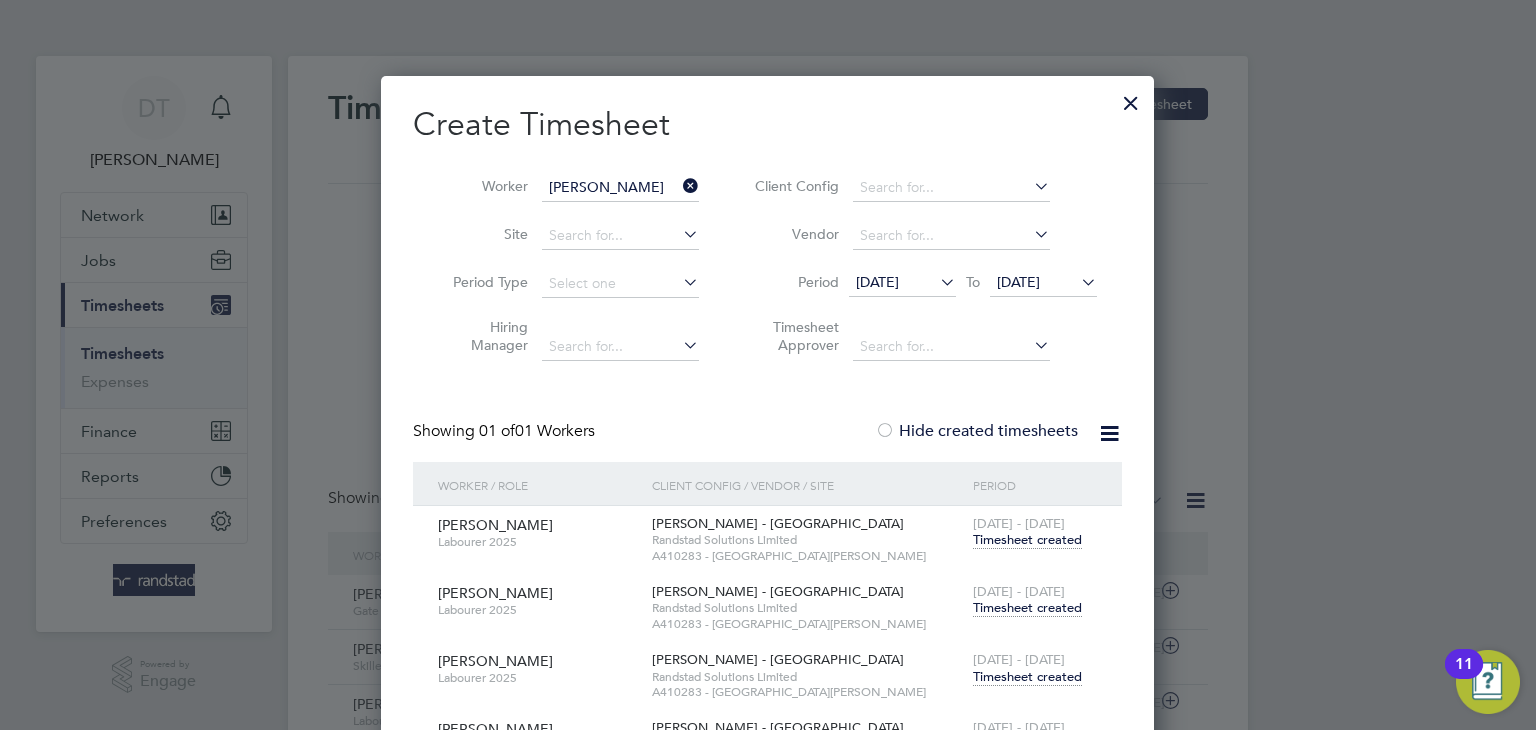 click at bounding box center (679, 186) 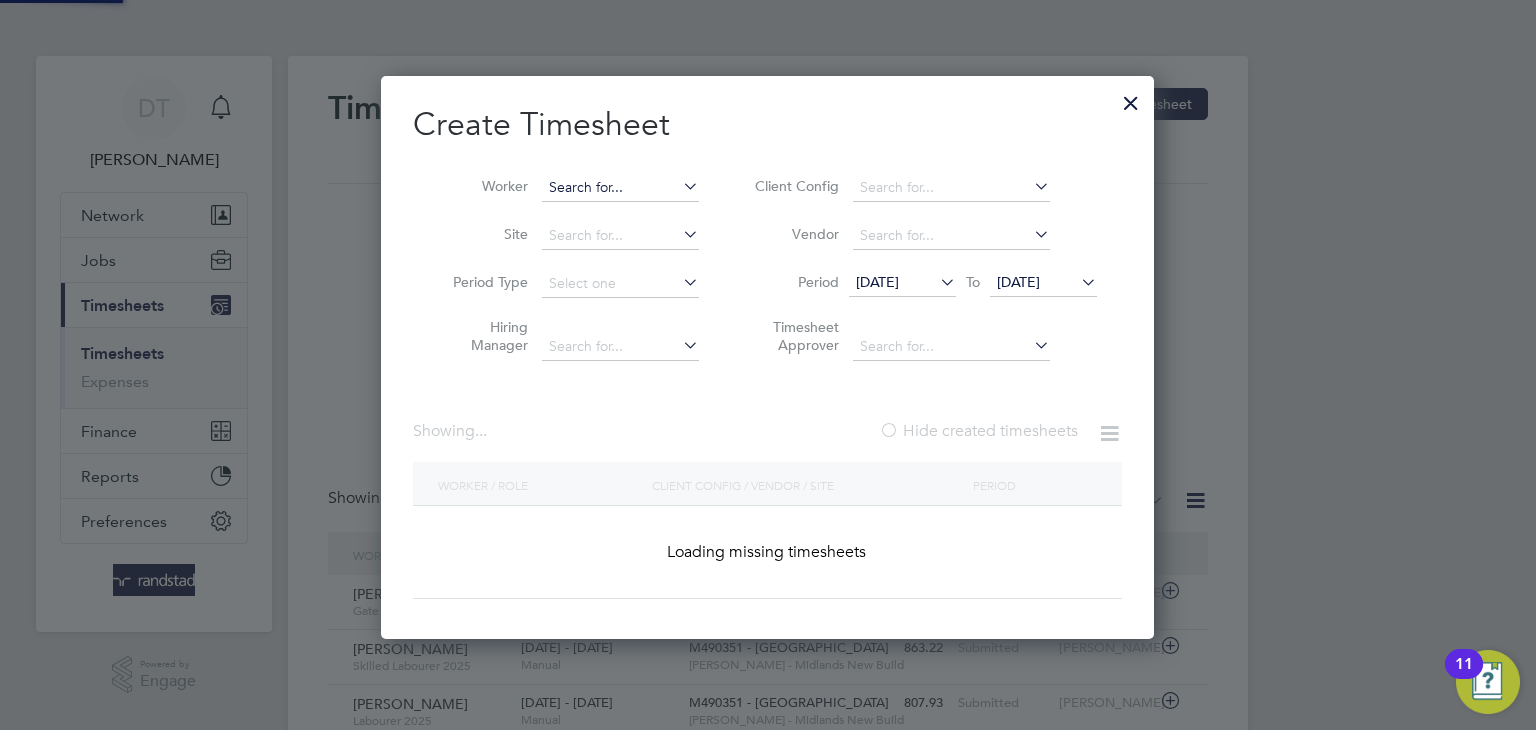 click at bounding box center [620, 188] 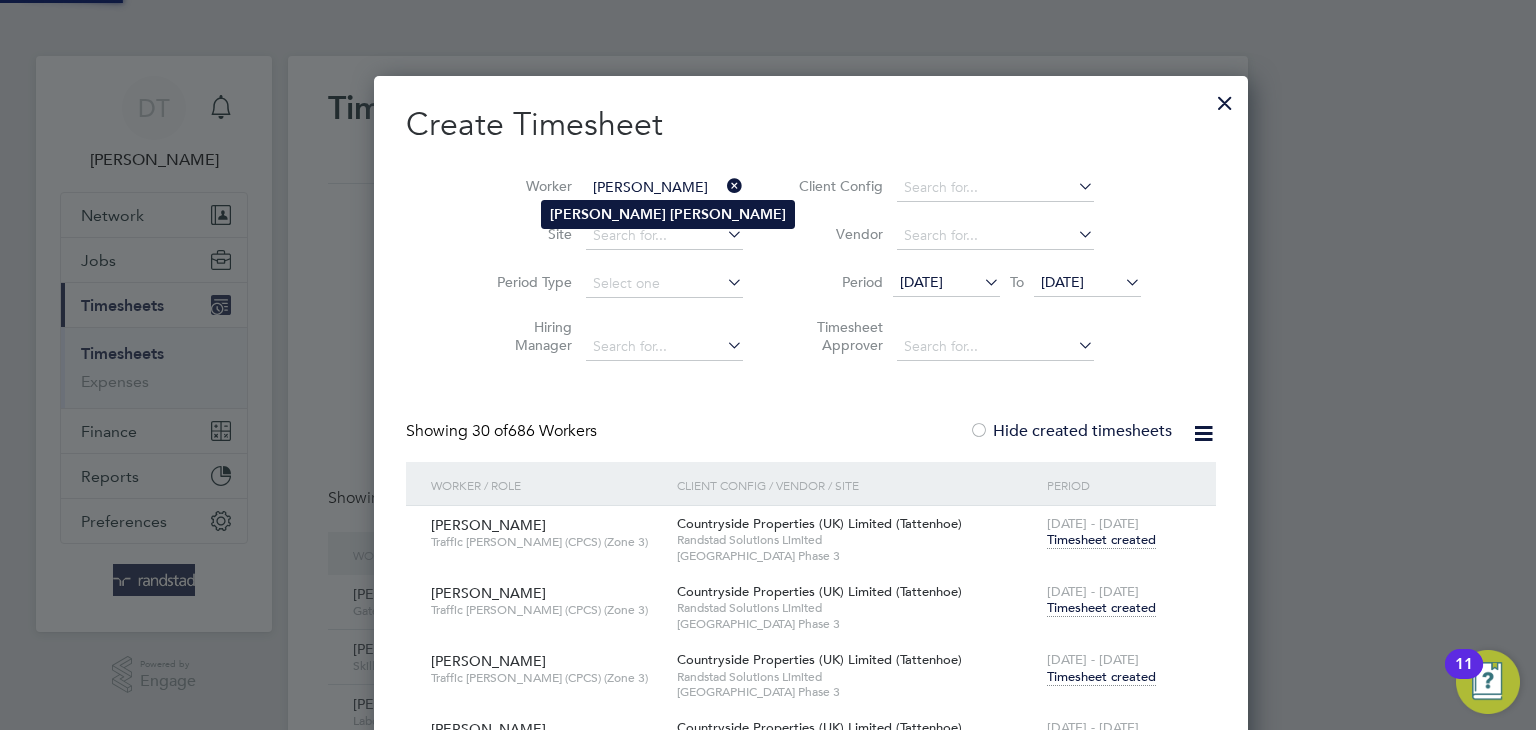 type on "Jose Dias" 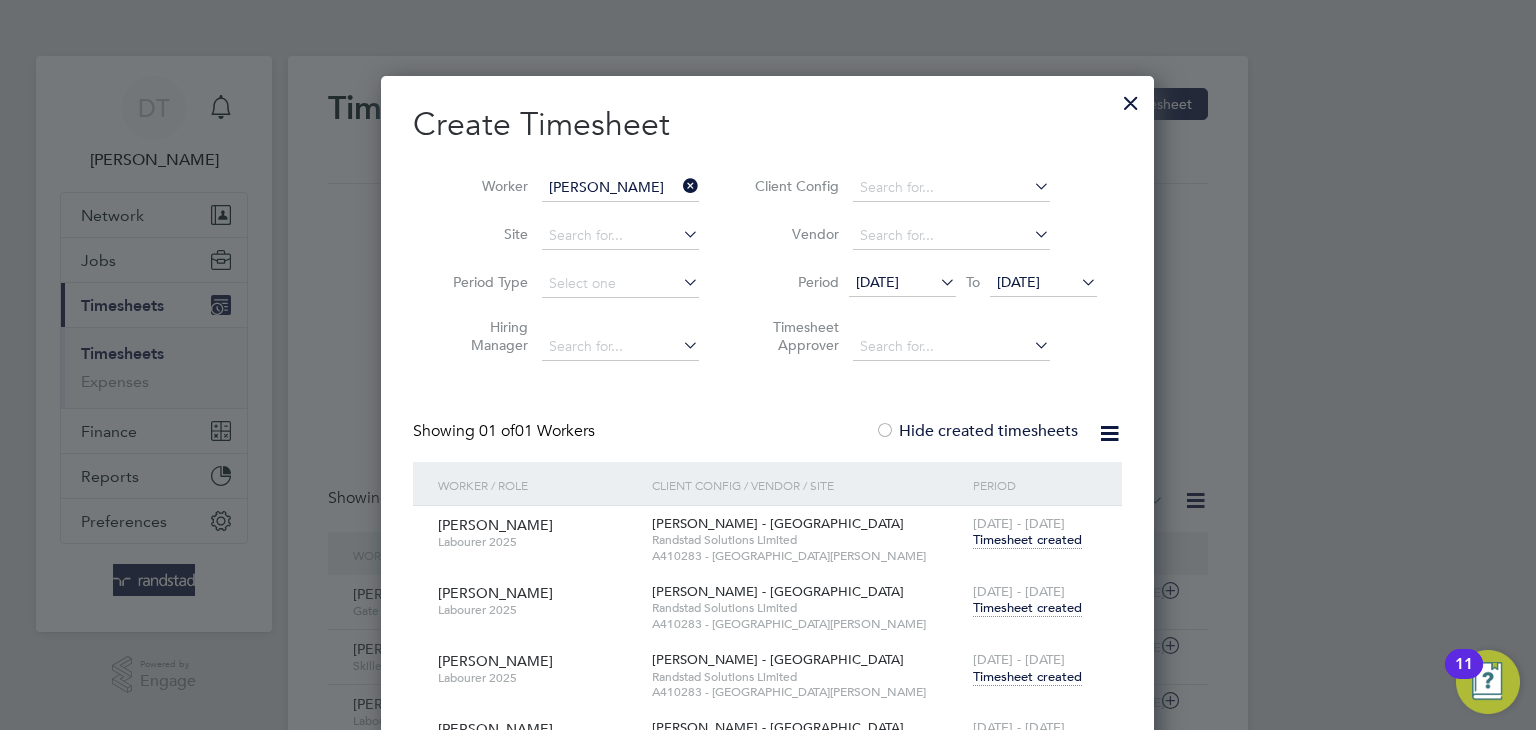 click on "Timesheet created" at bounding box center (1027, 677) 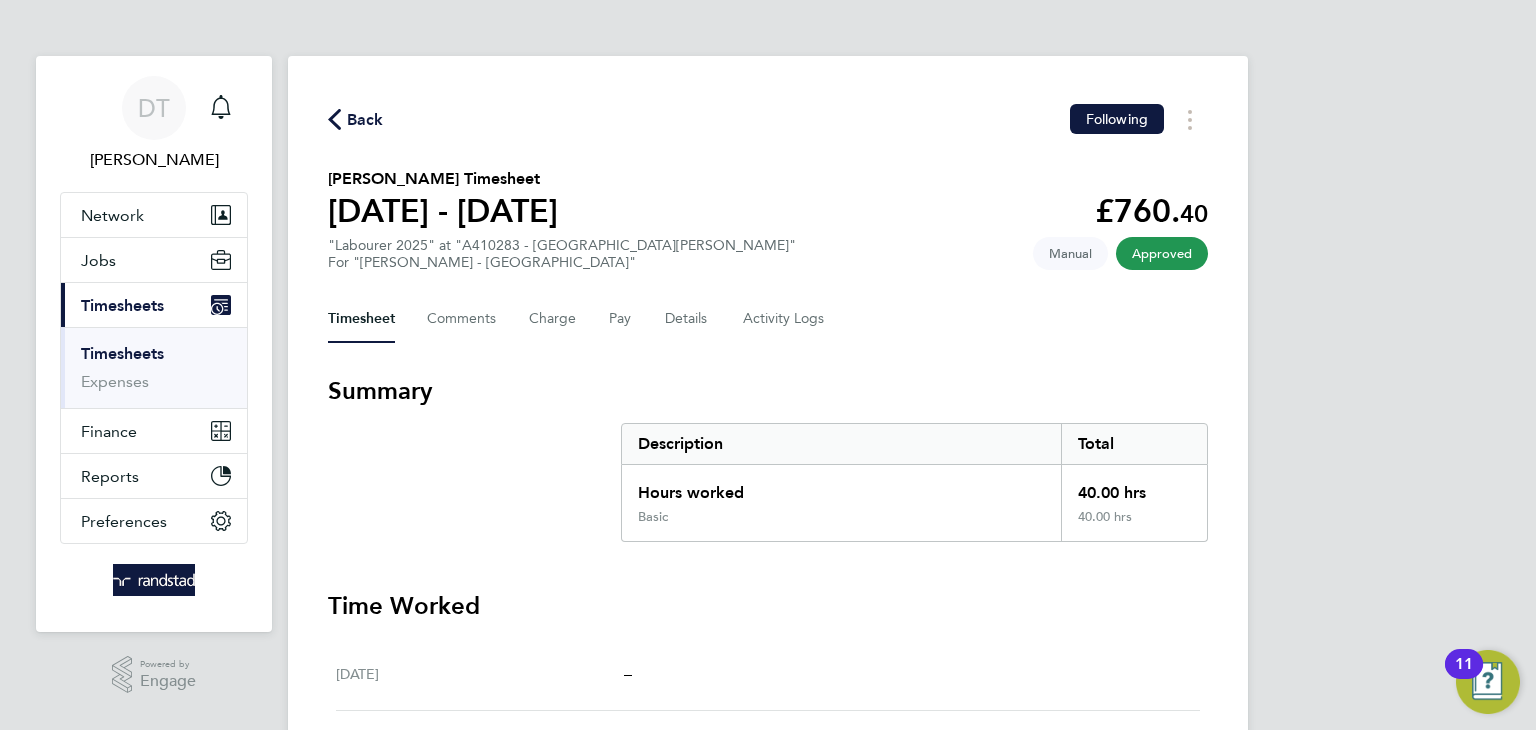 click on "Back" 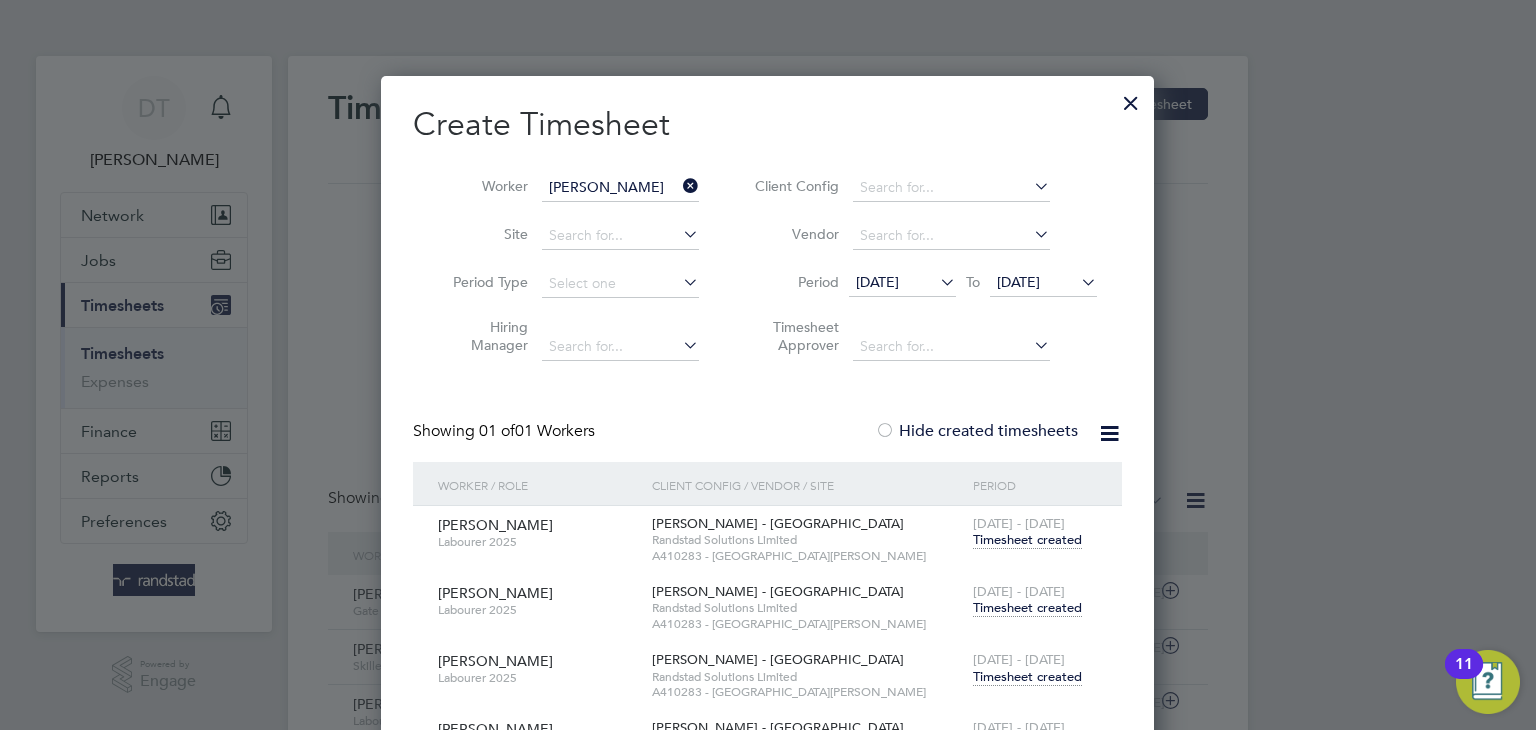 click on "02 Jun 2025" at bounding box center (877, 282) 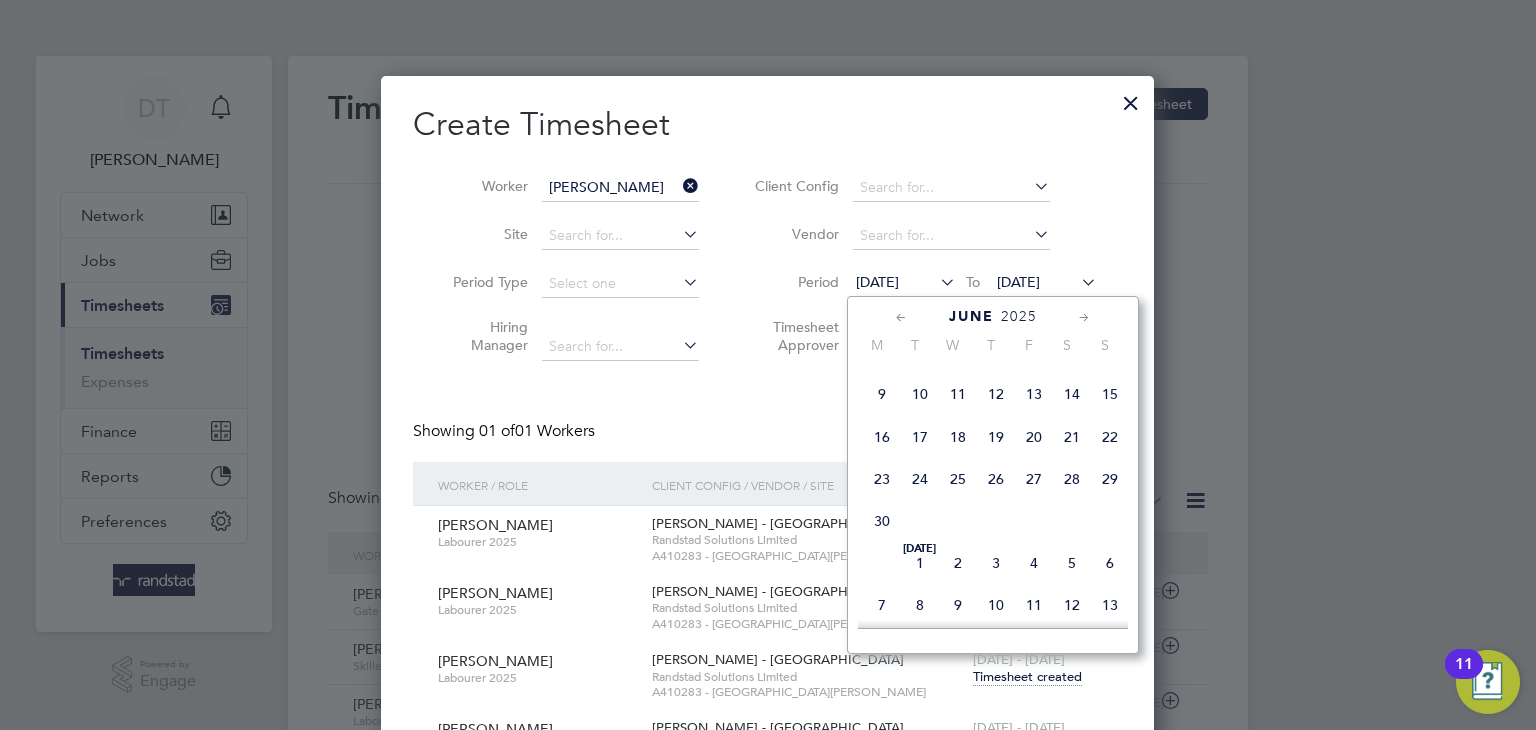 click on "30" 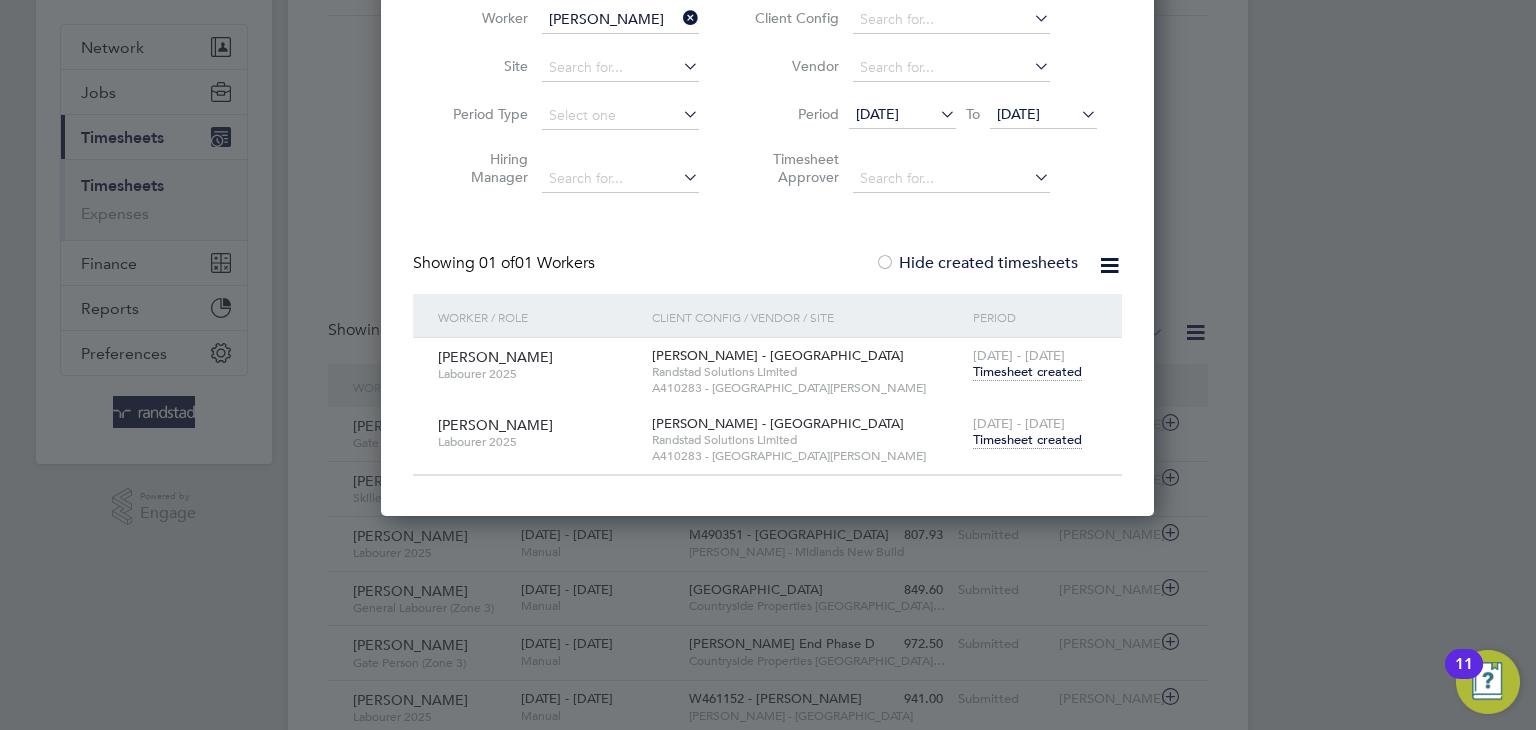 click on "Timesheet created" at bounding box center [1027, 440] 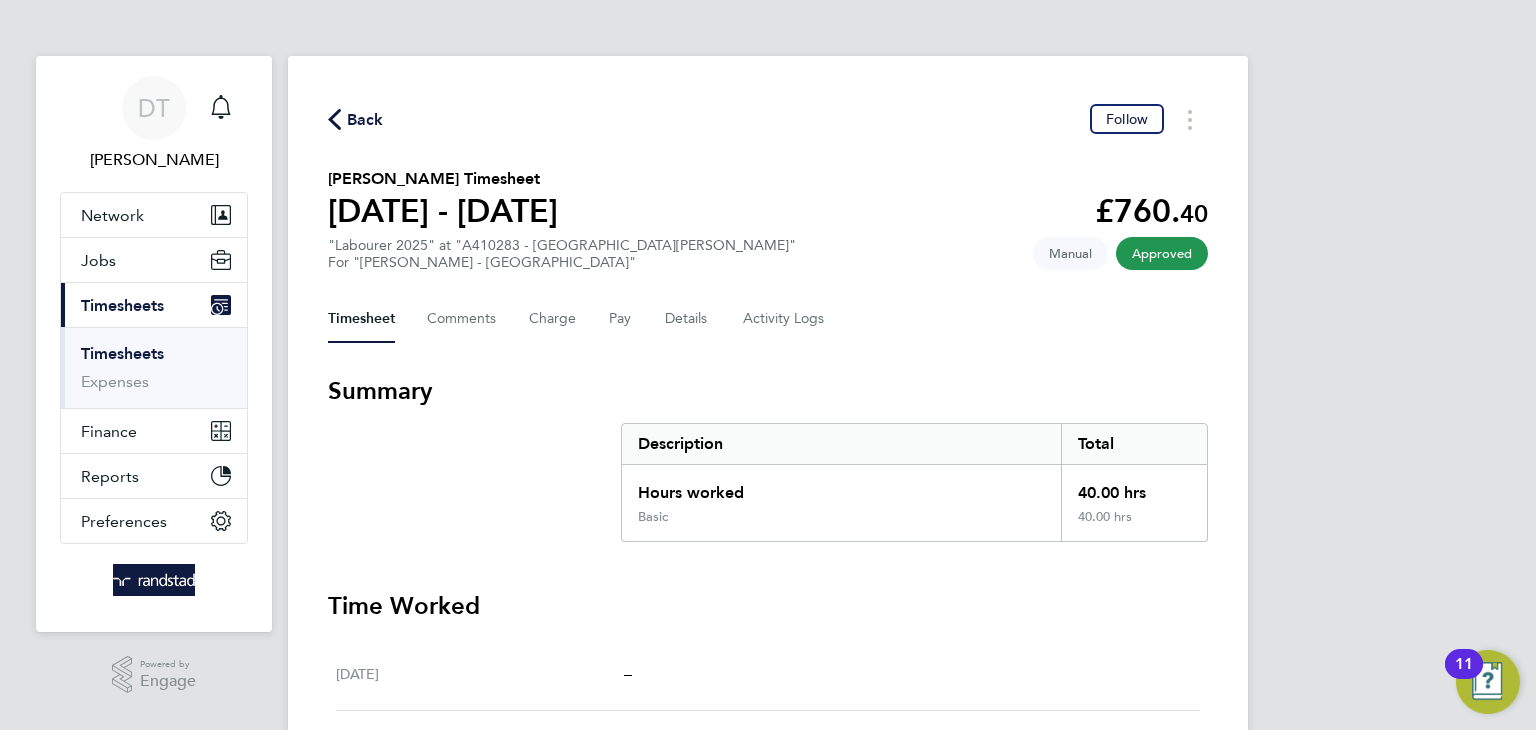 click on "Back" 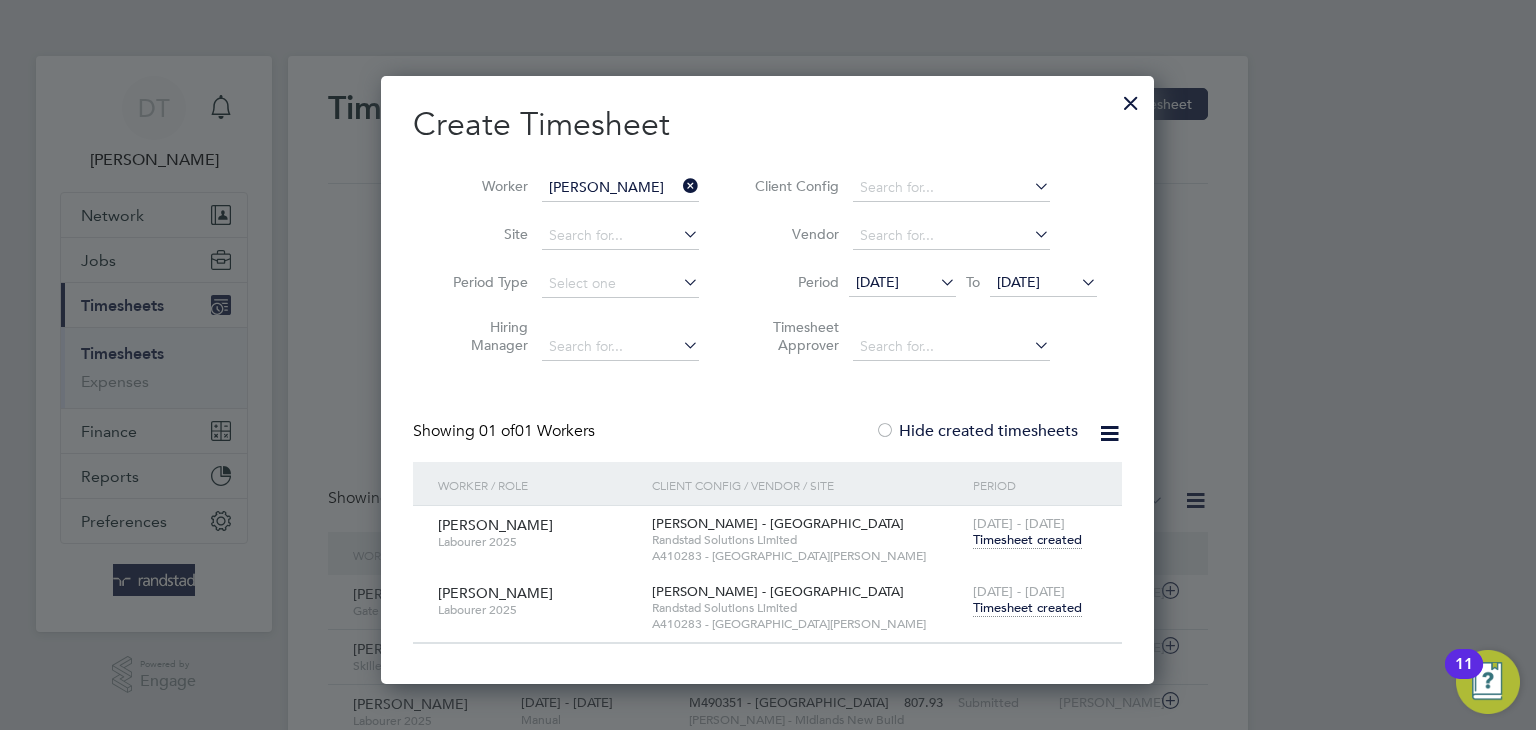 click at bounding box center [679, 186] 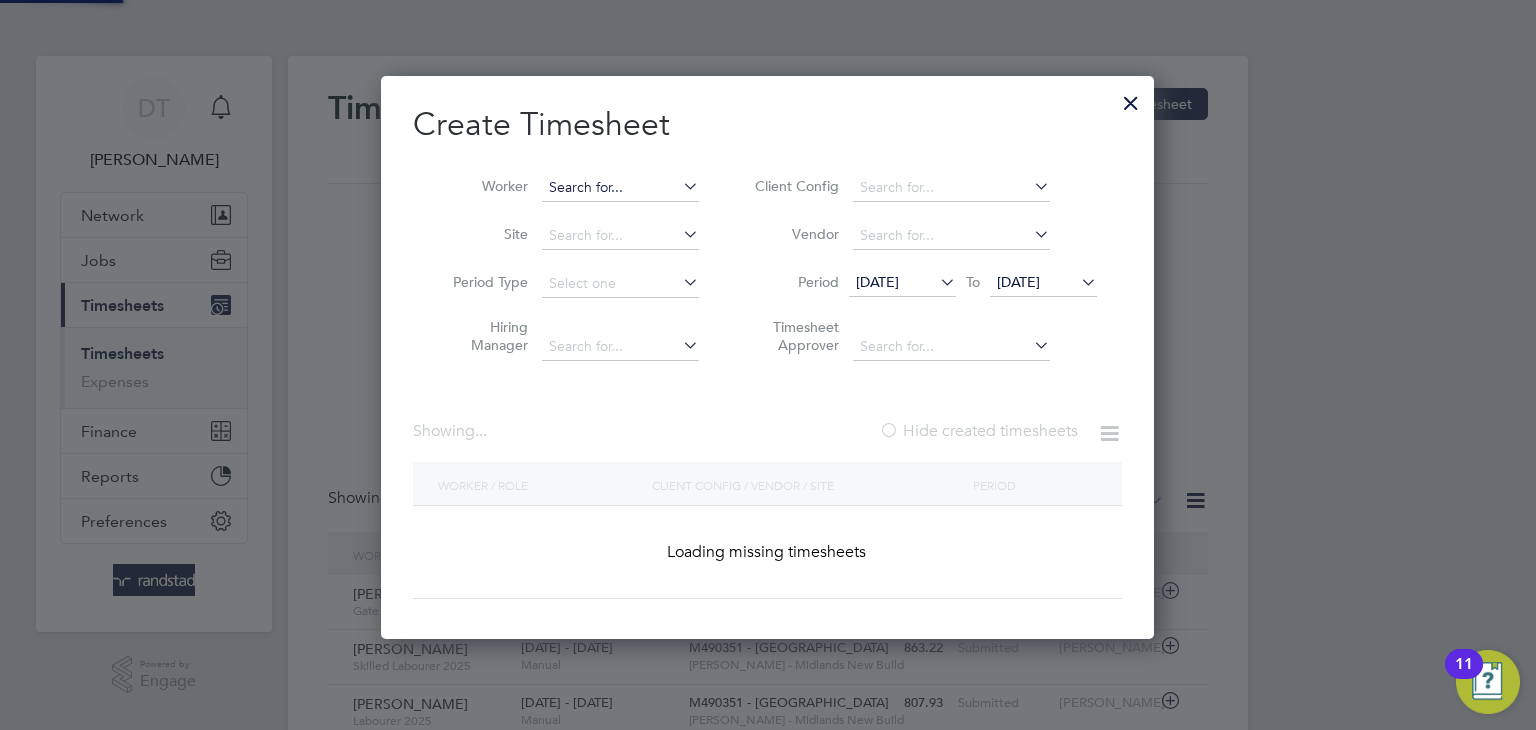 click at bounding box center (620, 188) 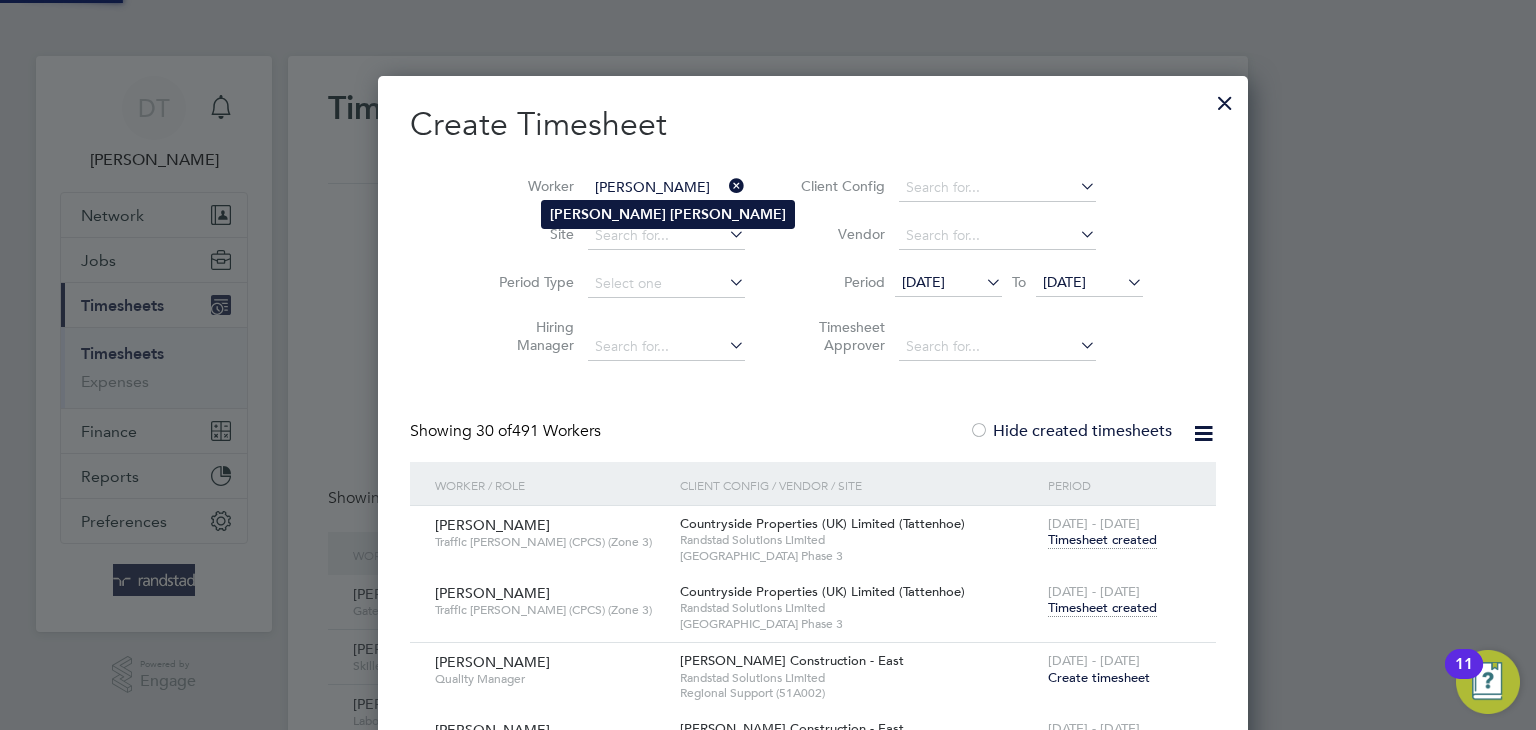 type on "Jacob Mayes" 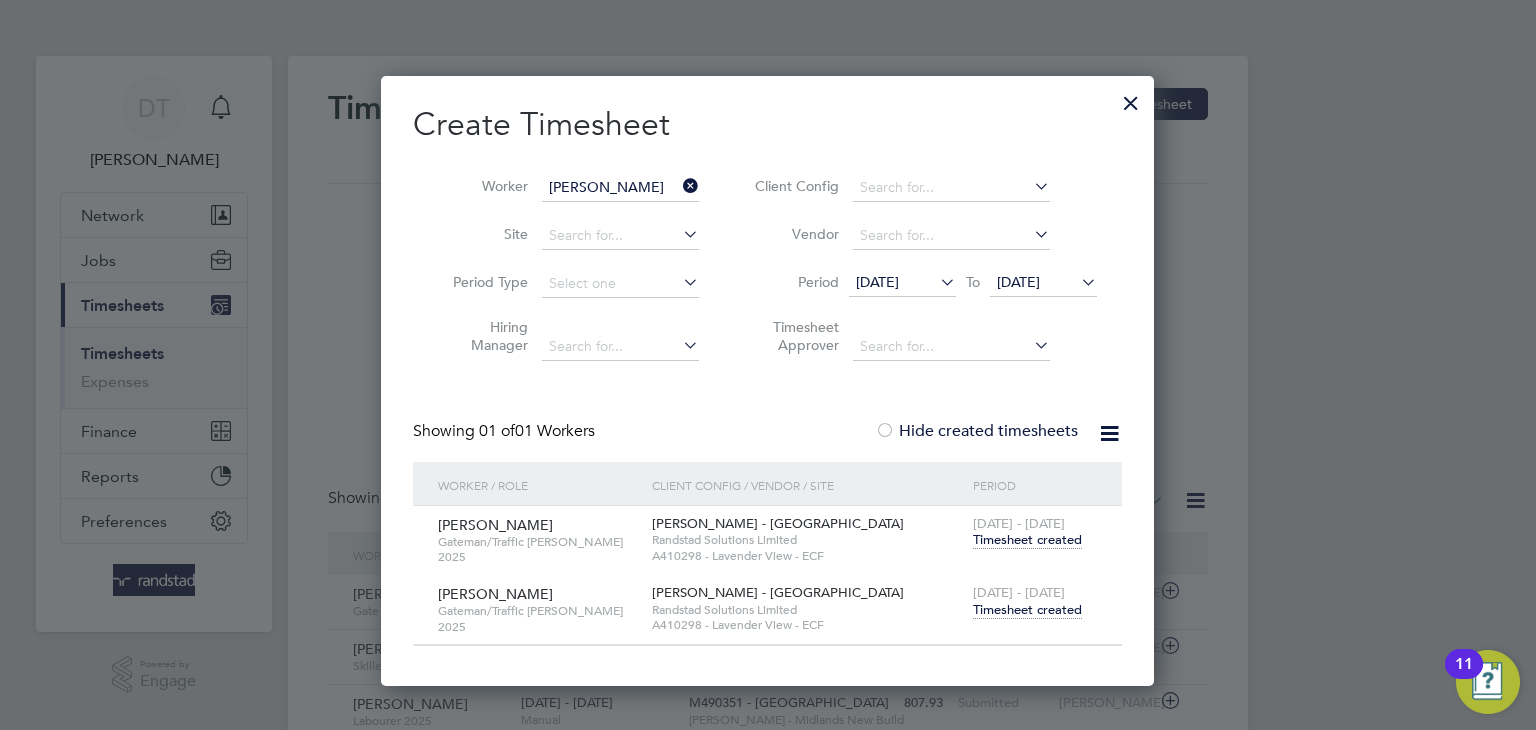 click on "Timesheet created" at bounding box center (1027, 610) 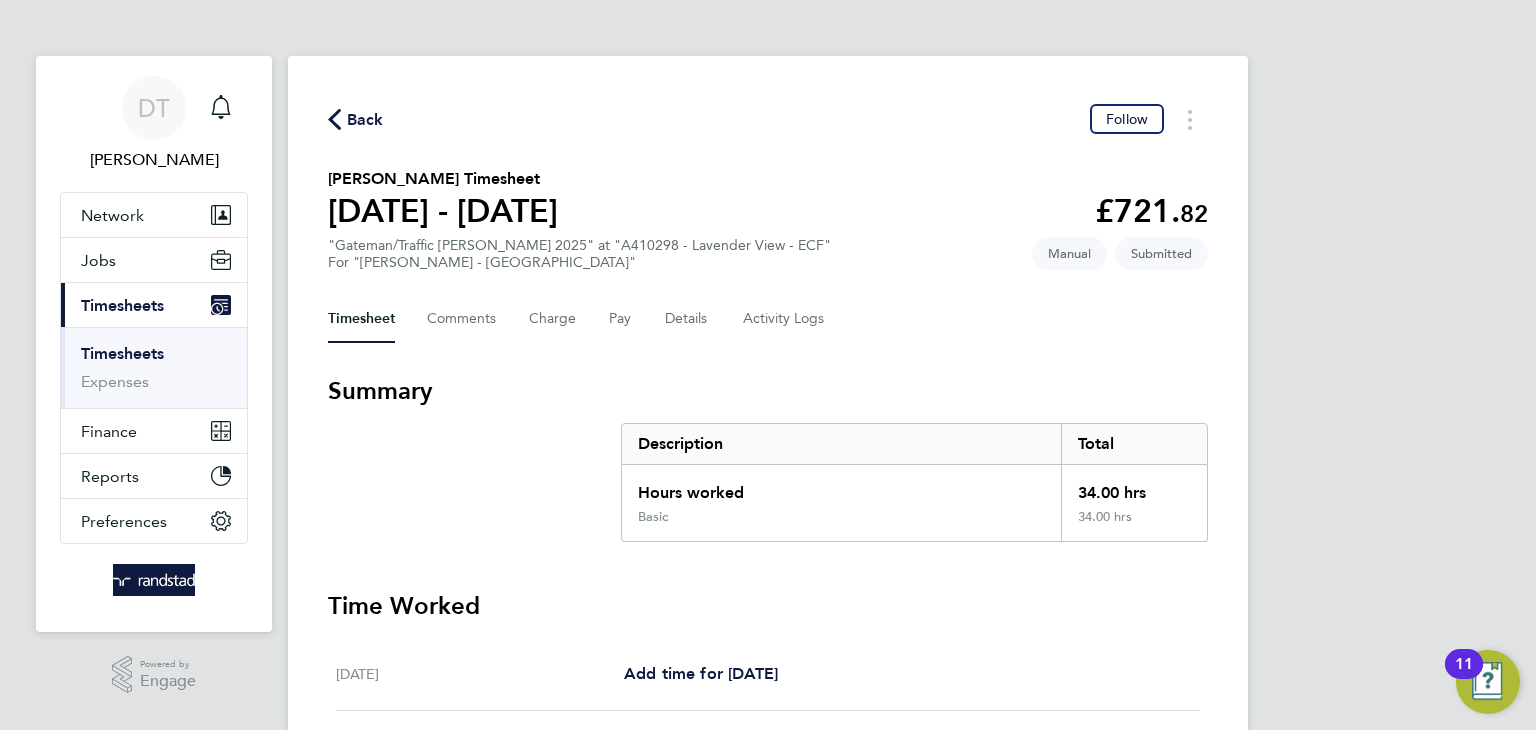 click on "Back" 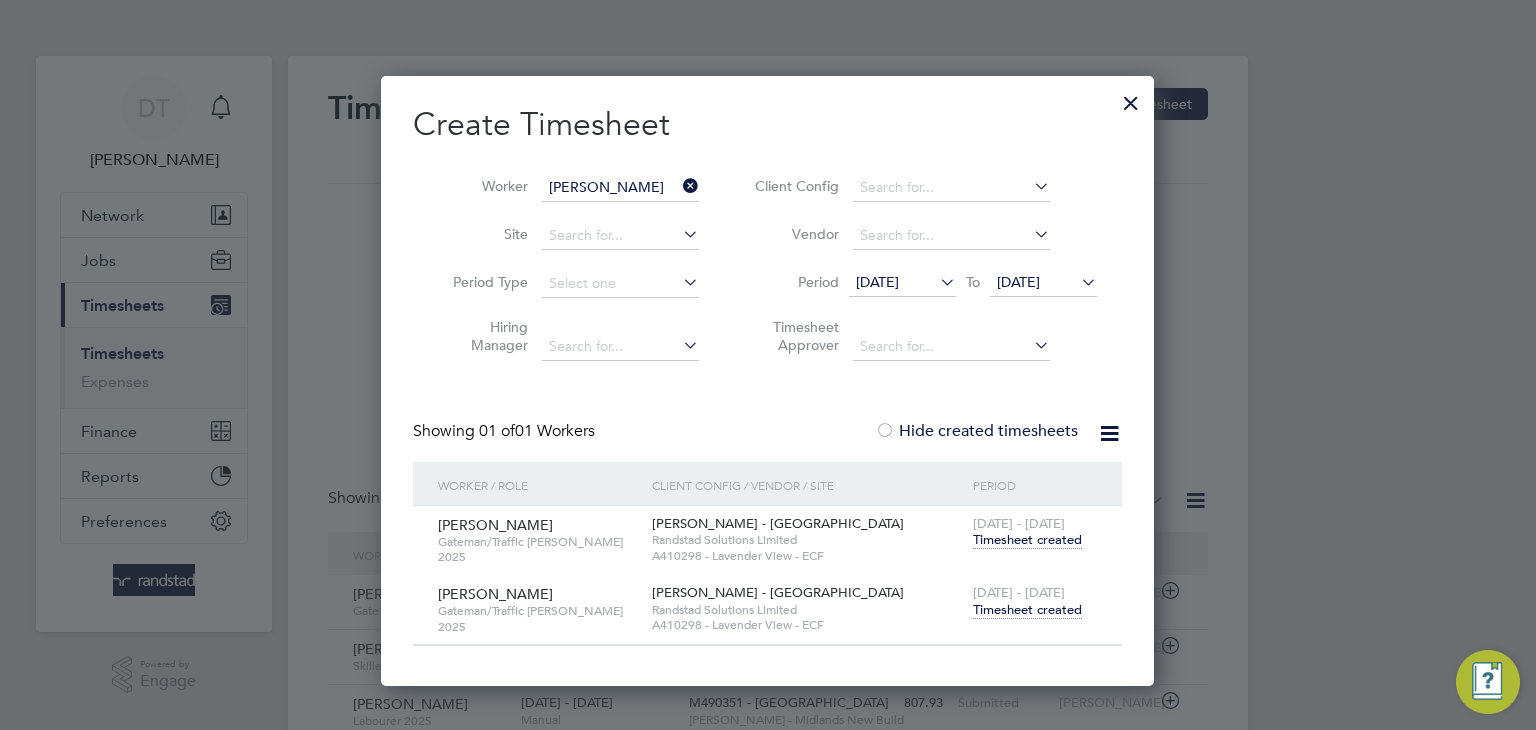 click at bounding box center [679, 186] 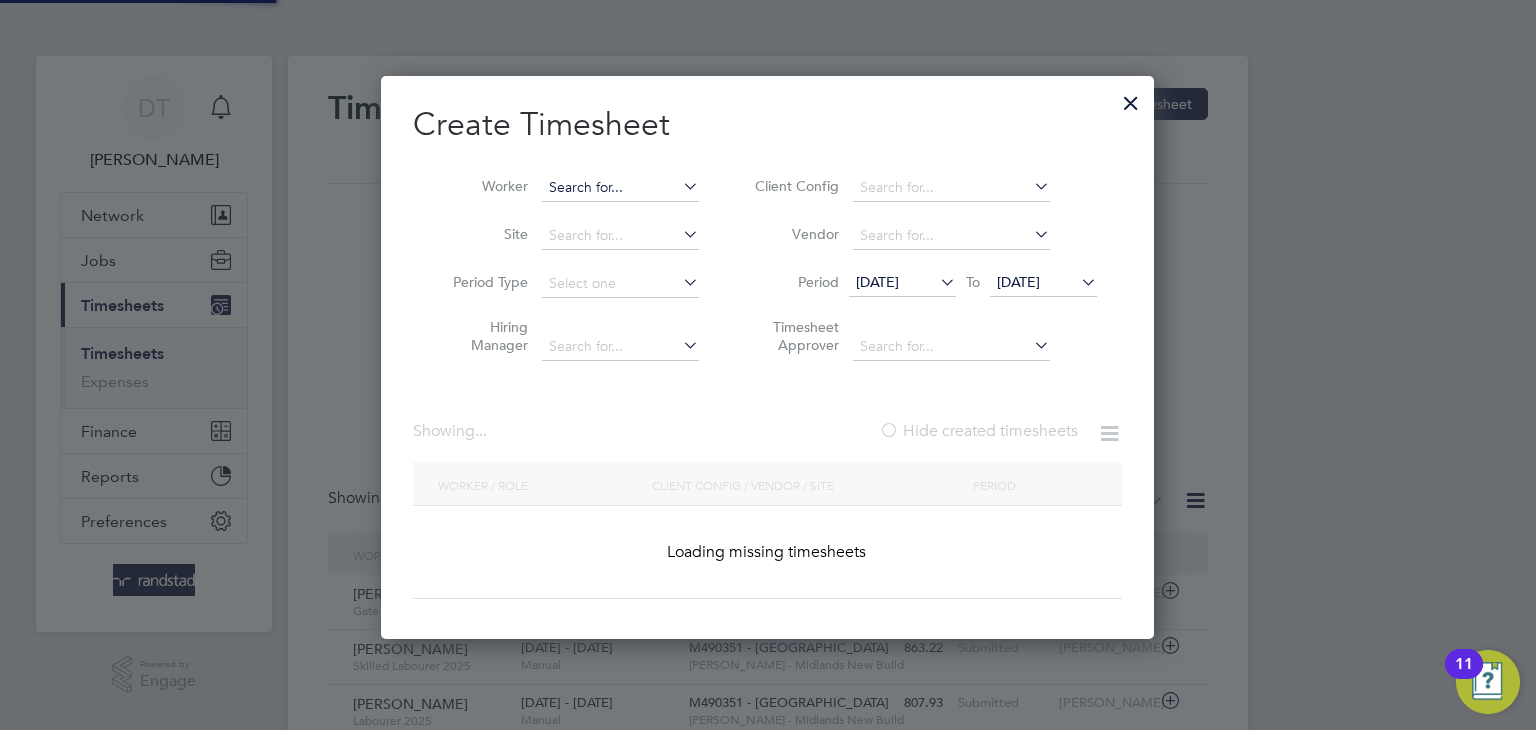 click at bounding box center [620, 188] 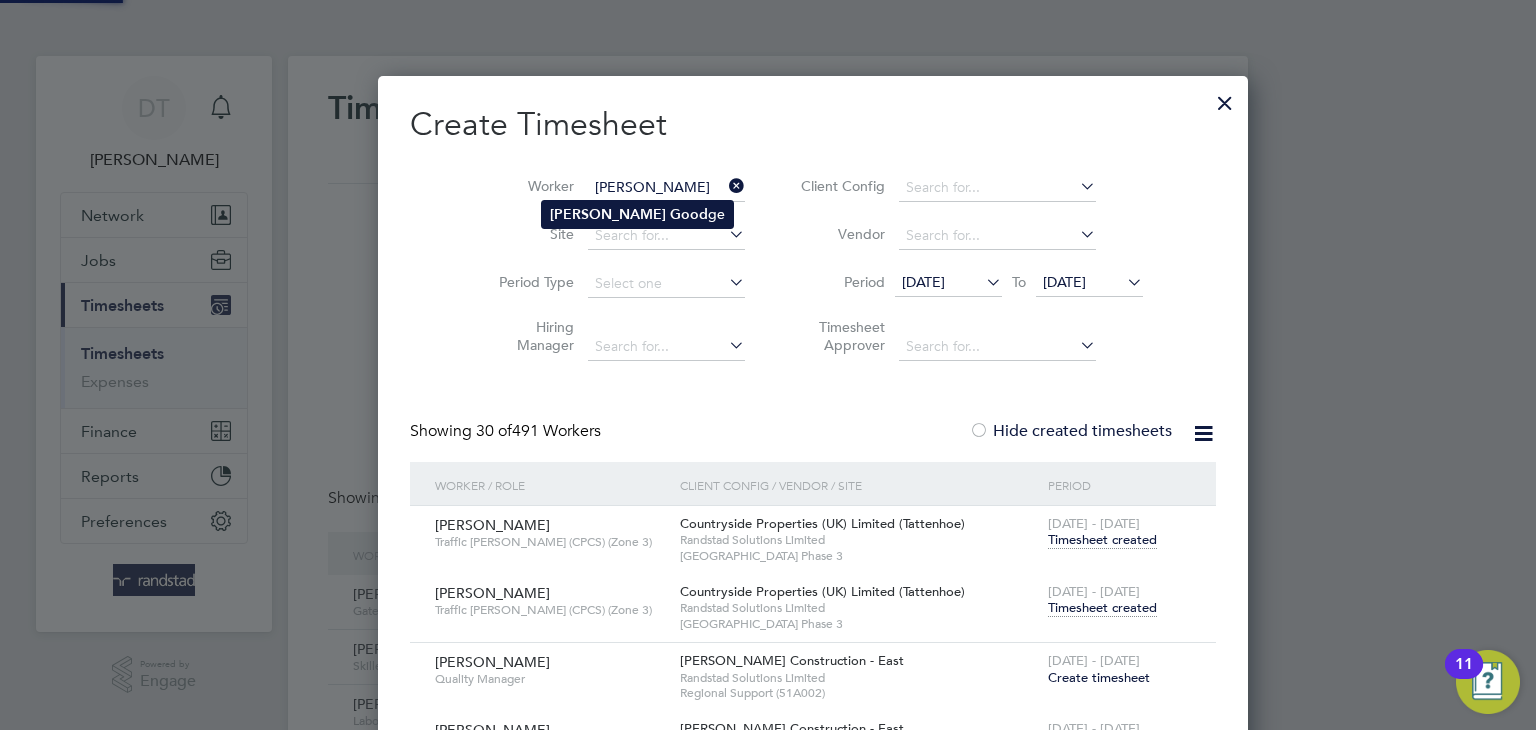 click on "Howard" 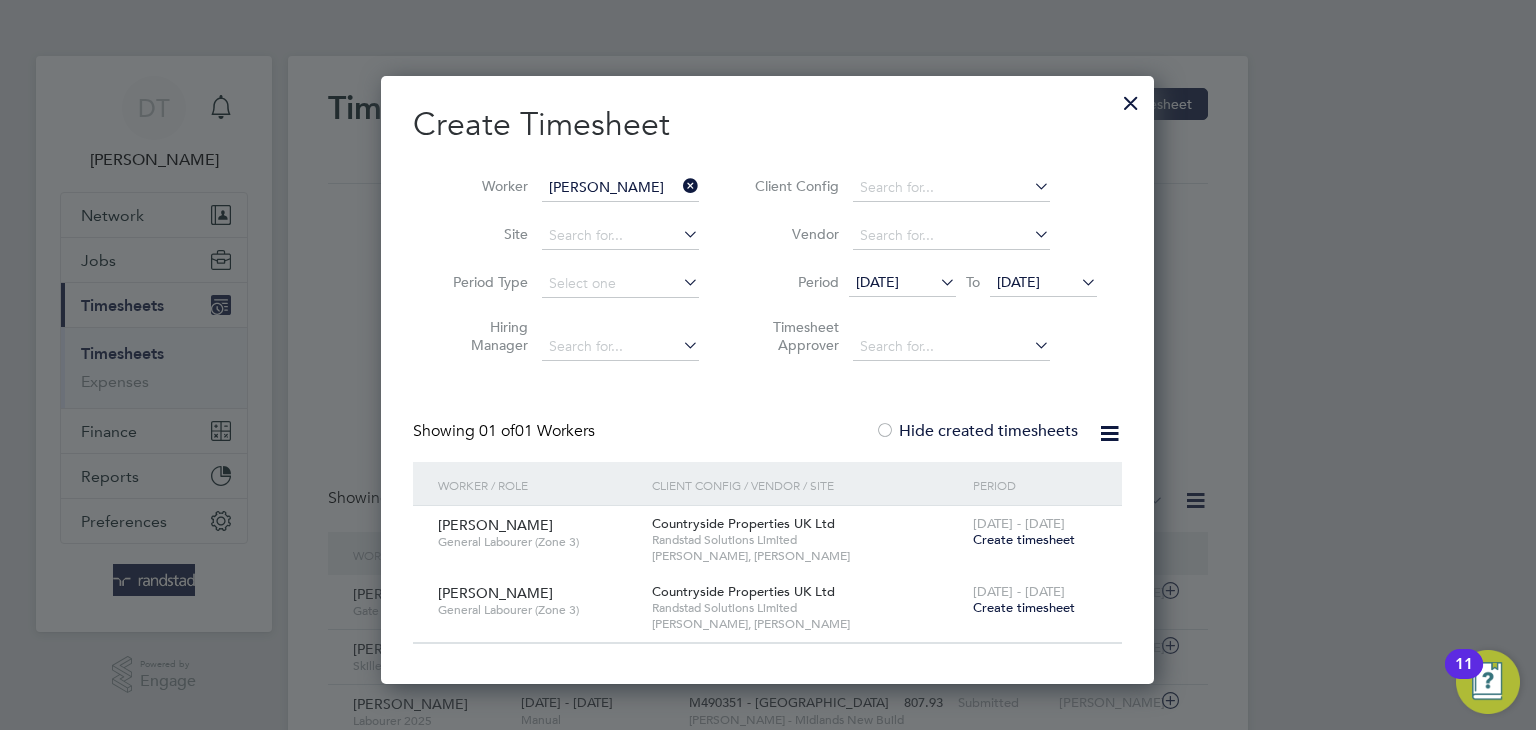 click at bounding box center [679, 186] 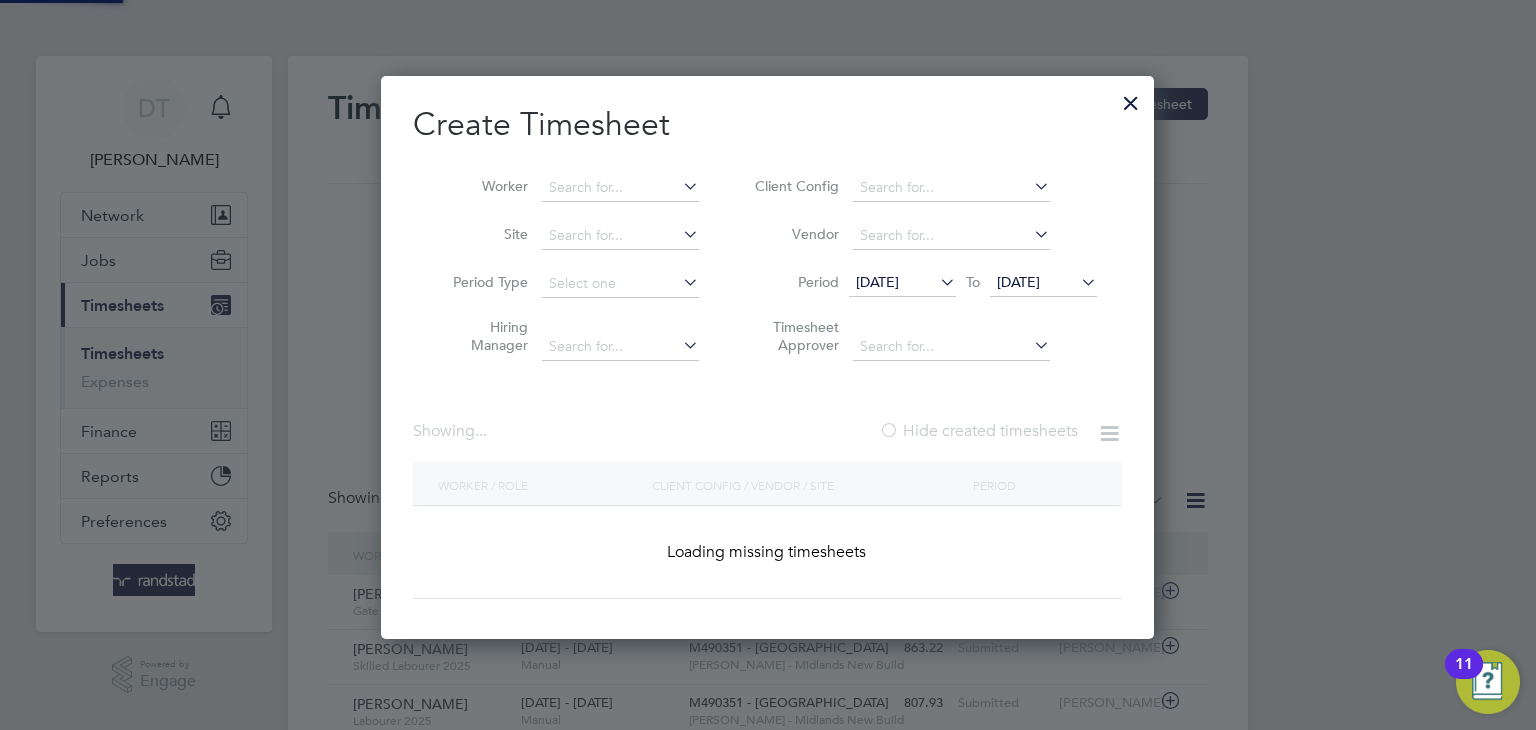 scroll, scrollTop: 10, scrollLeft: 10, axis: both 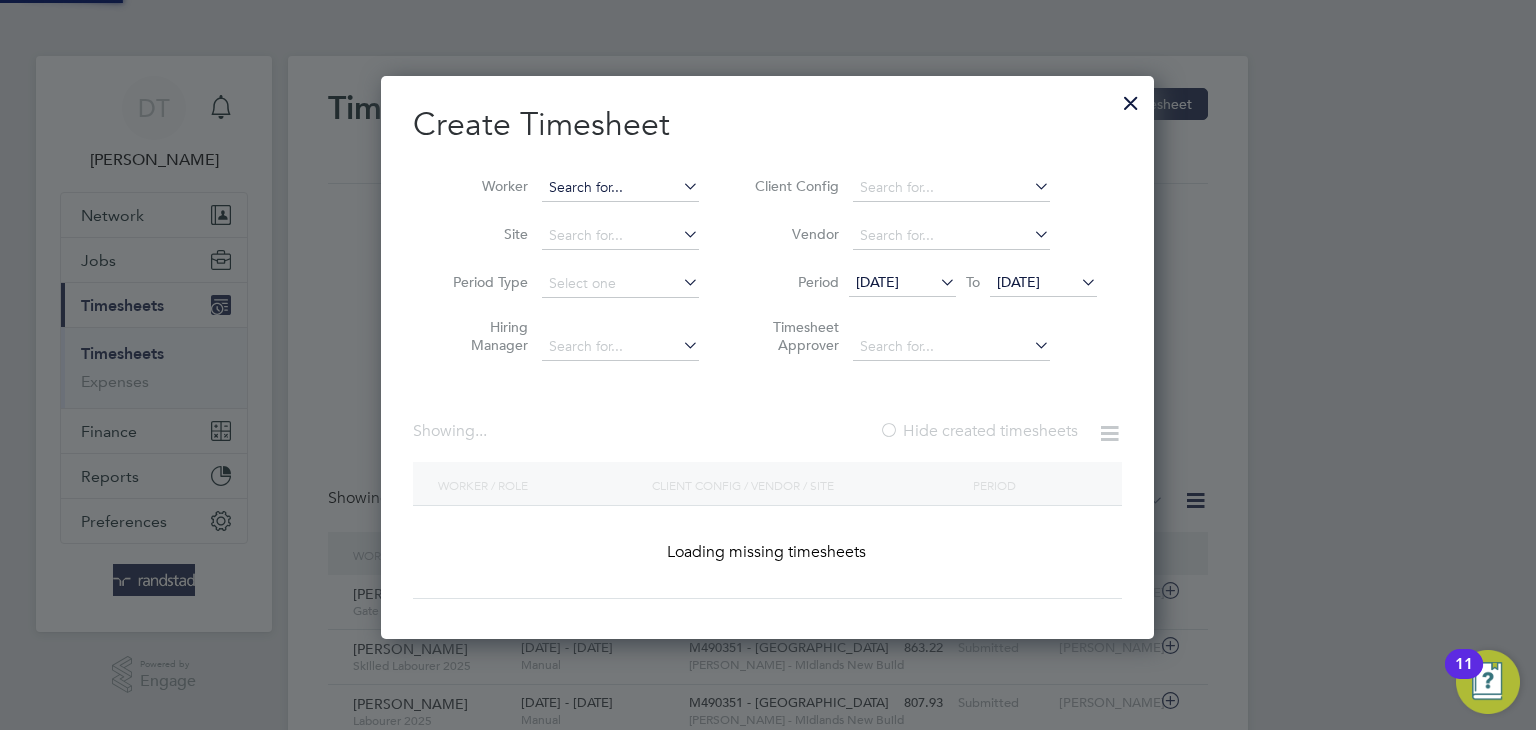click at bounding box center [620, 188] 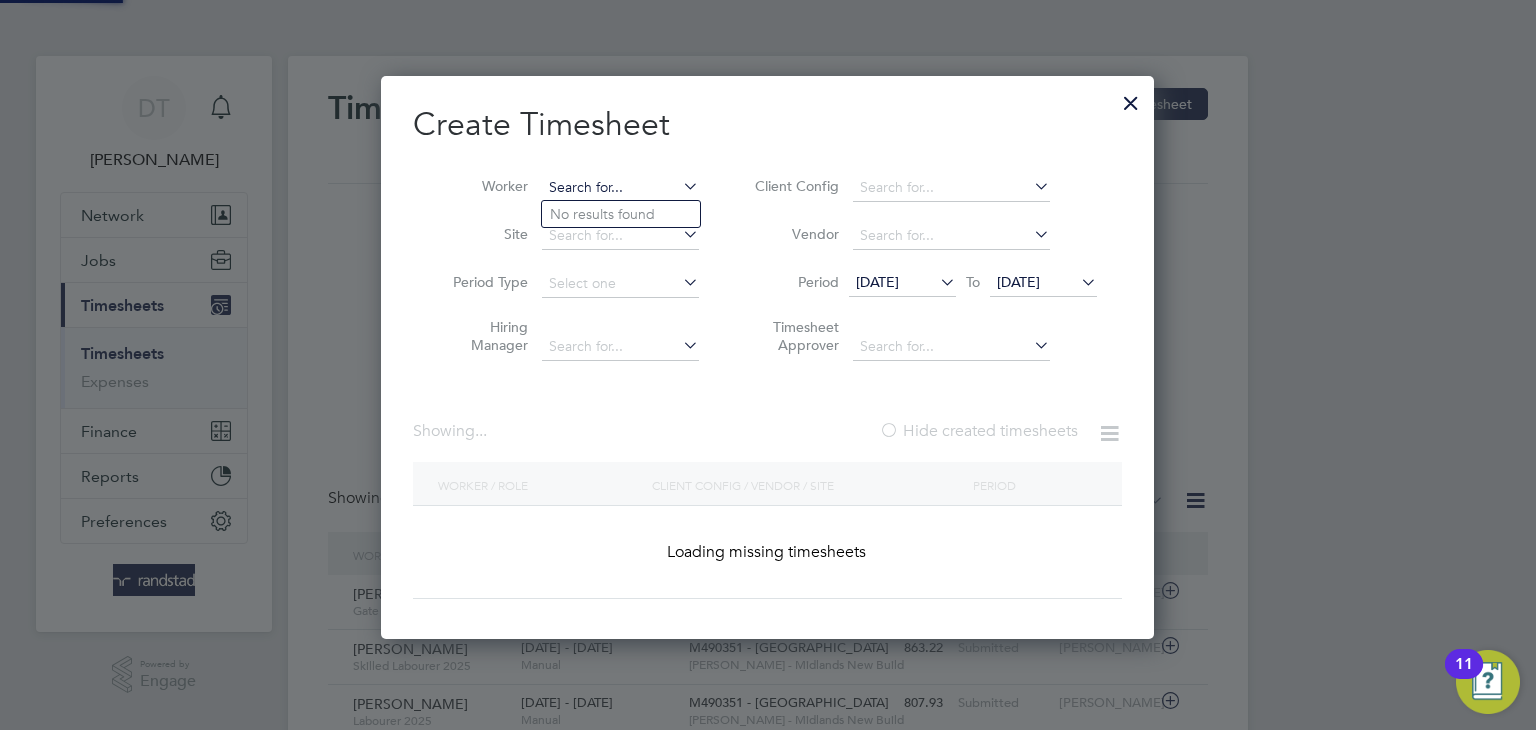scroll, scrollTop: 10, scrollLeft: 11, axis: both 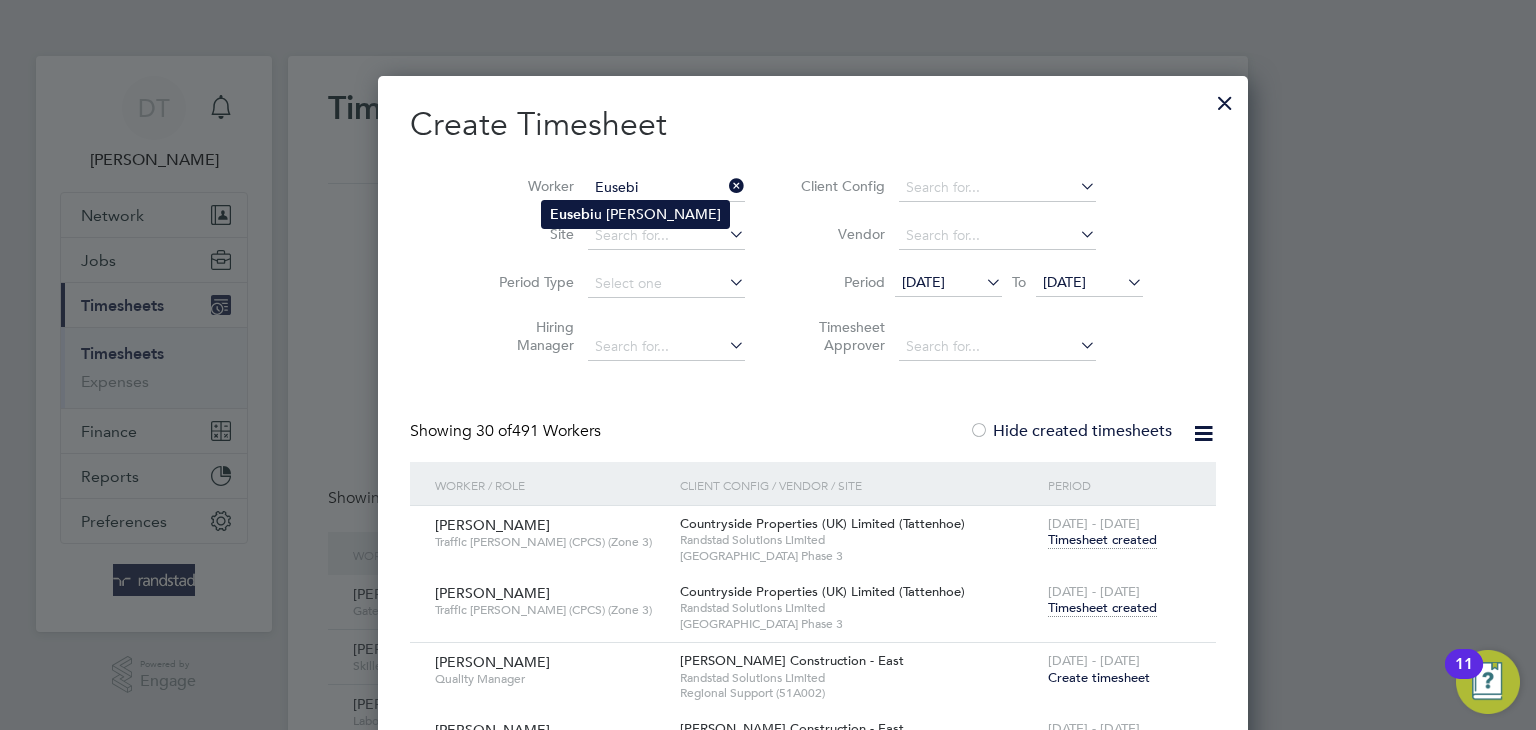 click on "Eusebi u Cristian Spiridon" 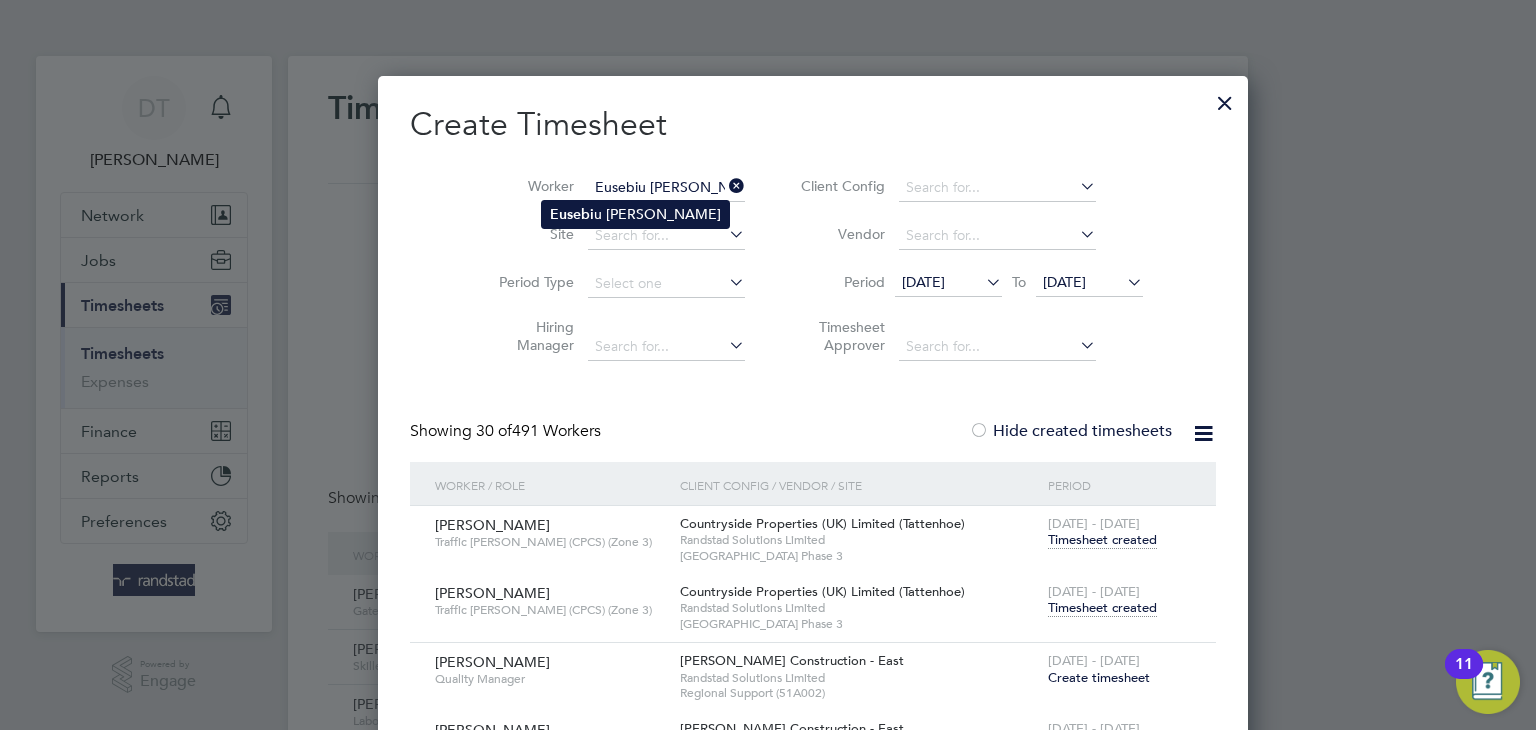 scroll, scrollTop: 10, scrollLeft: 10, axis: both 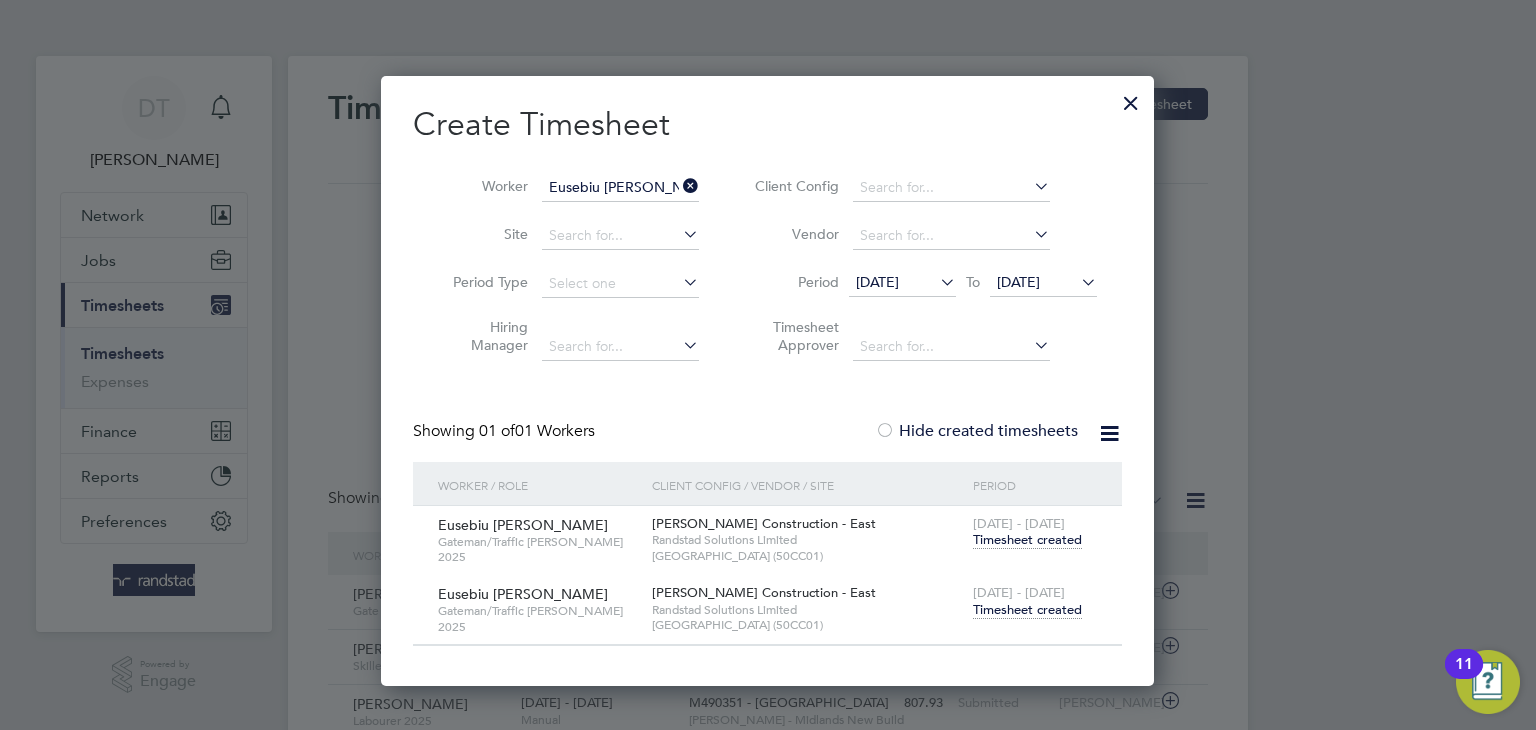 click on "Timesheet created" at bounding box center (1027, 610) 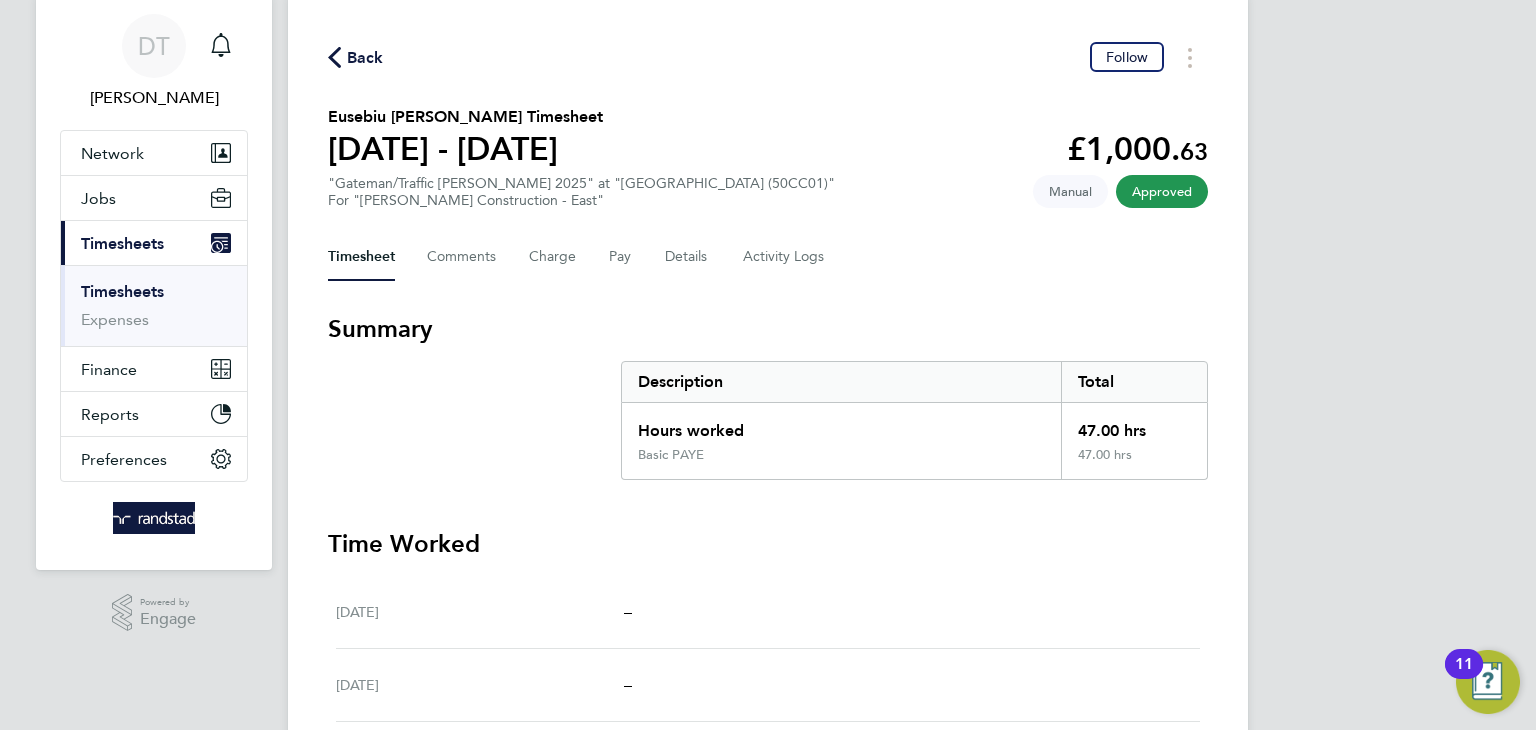 scroll, scrollTop: 59, scrollLeft: 0, axis: vertical 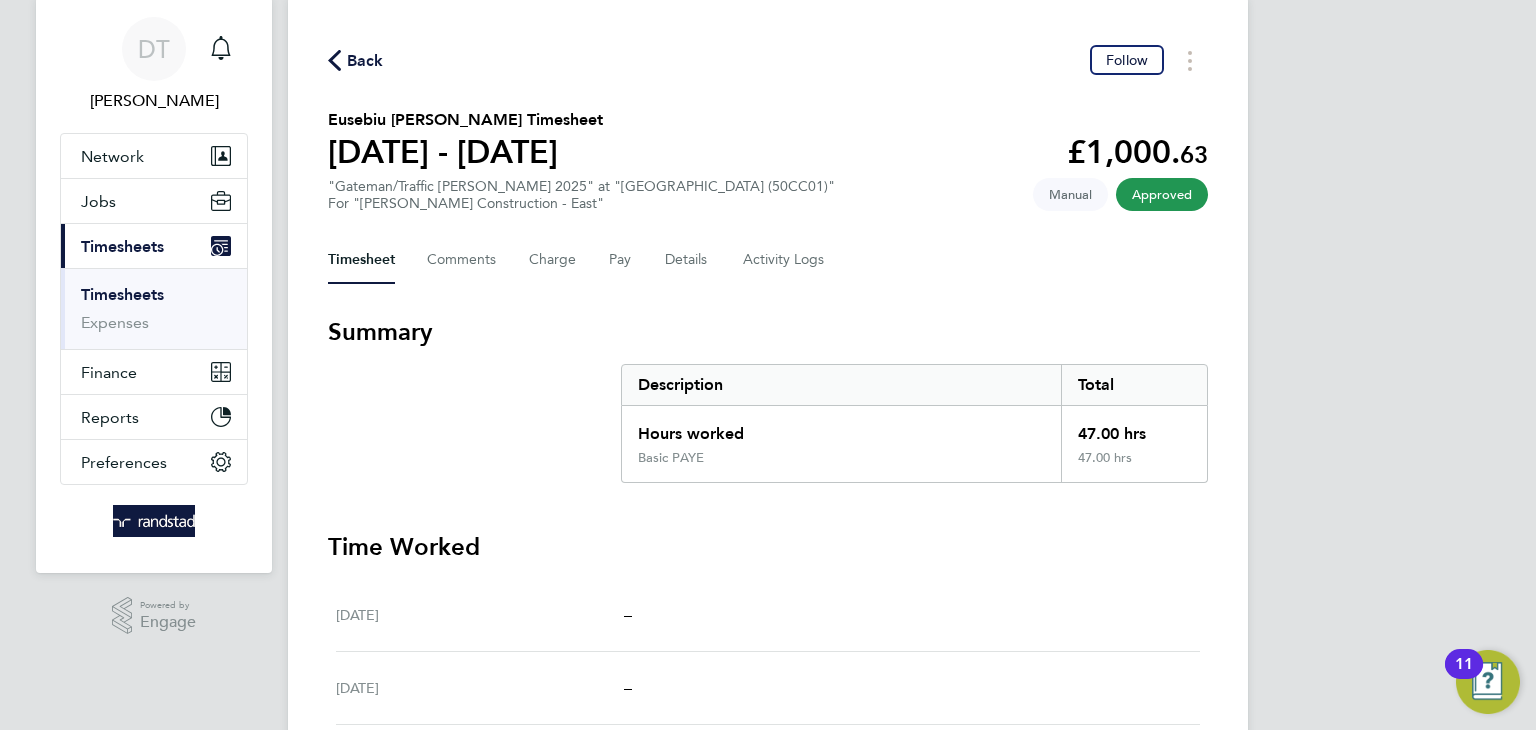 click on "Back" 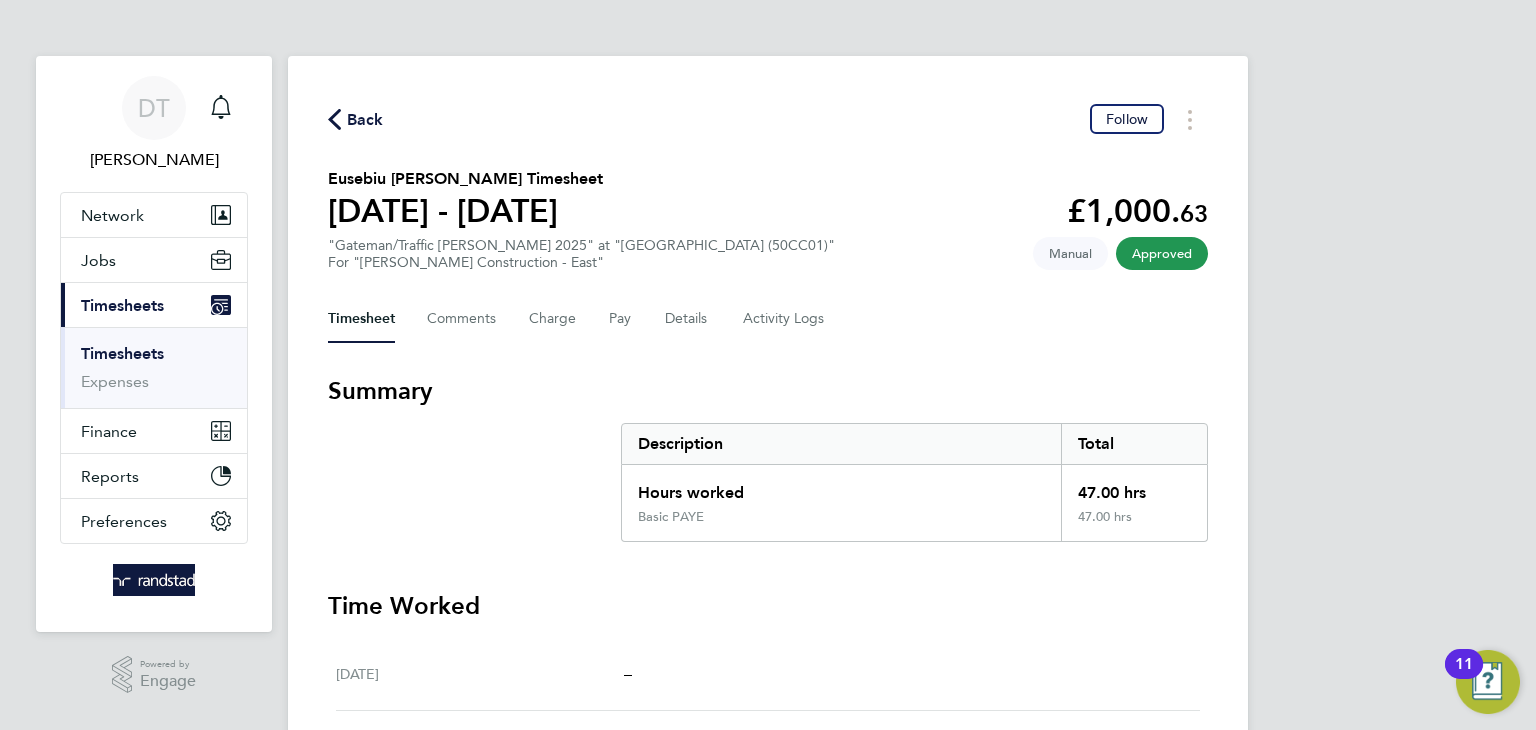 scroll, scrollTop: 606, scrollLeft: 774, axis: both 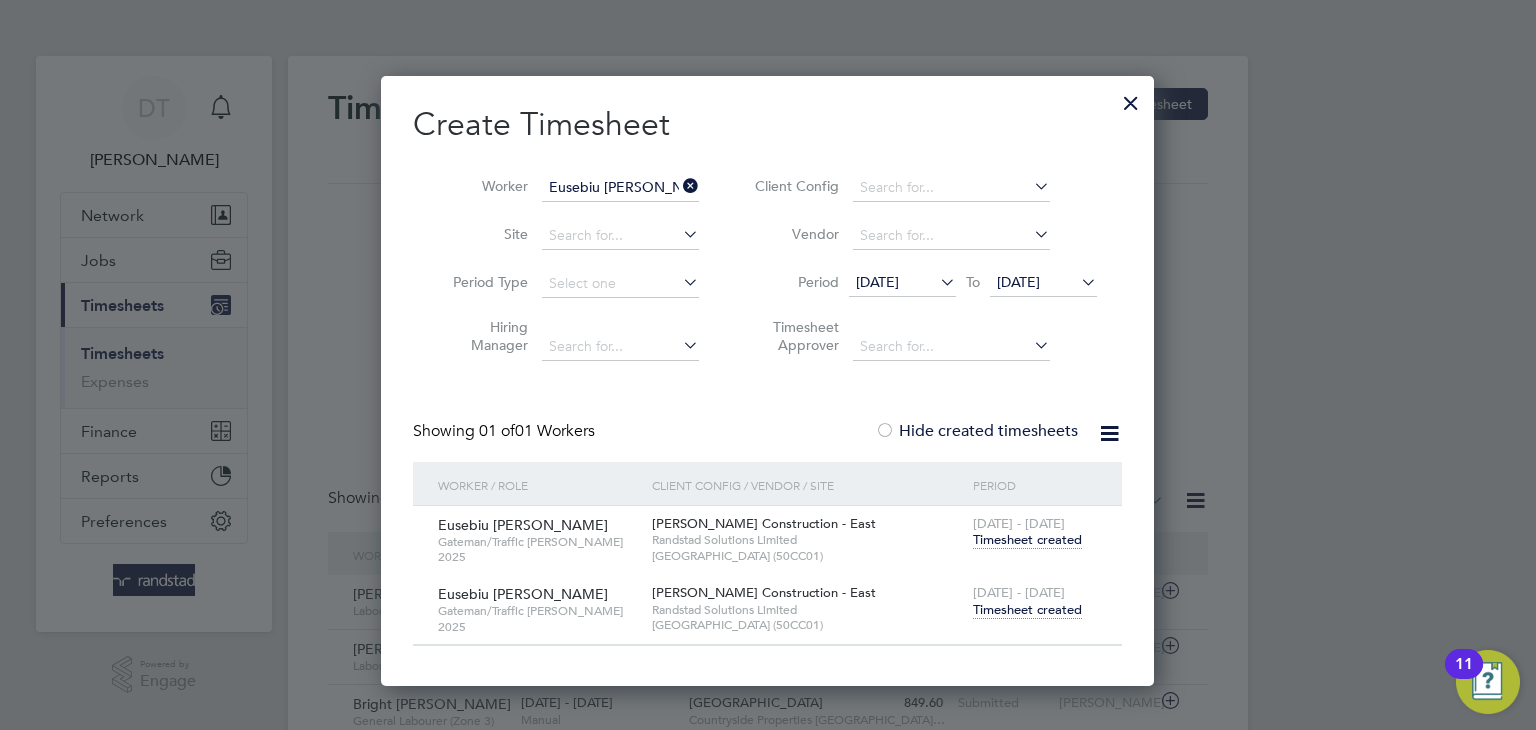 click on "Timesheet created" at bounding box center (1027, 540) 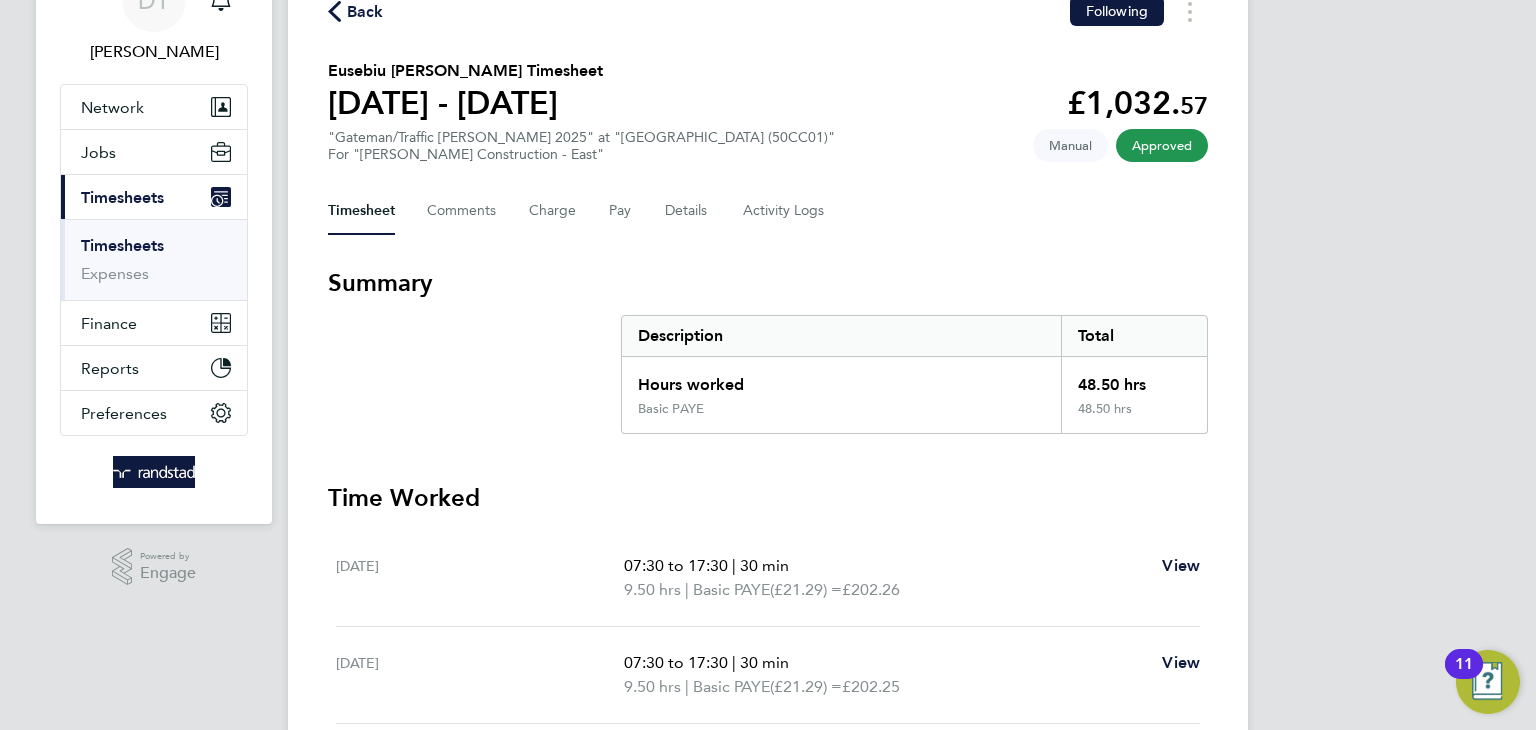 click on "Back" 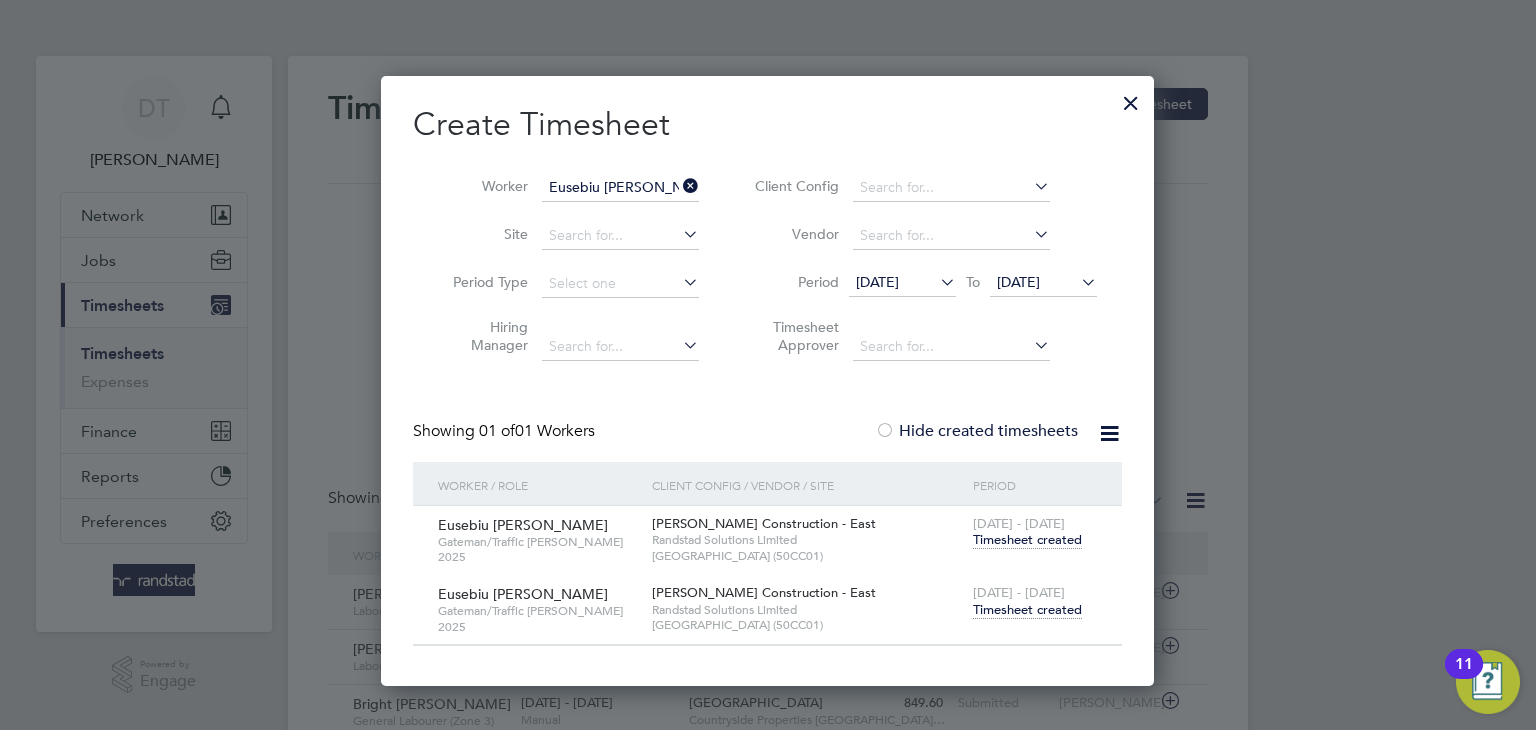 click at bounding box center [679, 186] 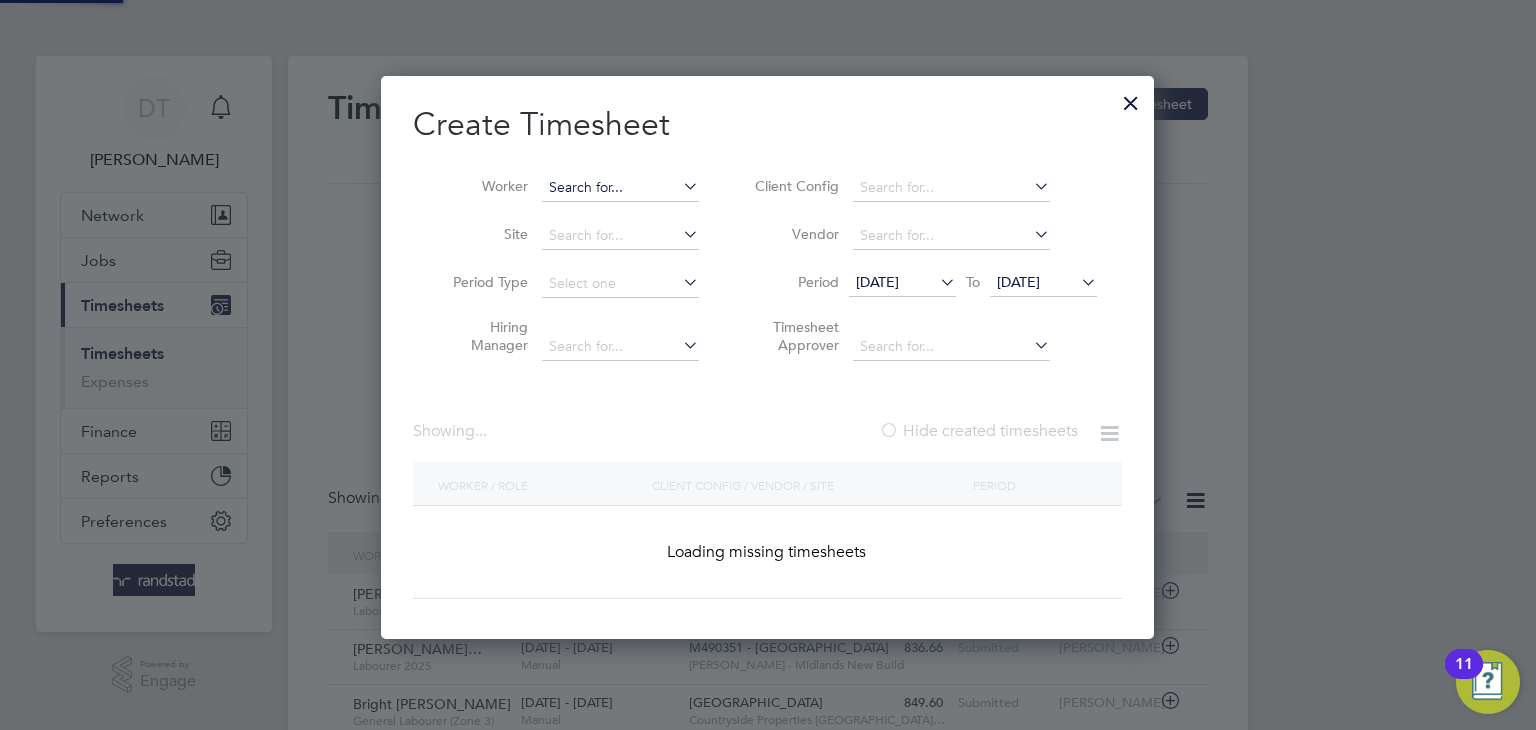 click at bounding box center [620, 188] 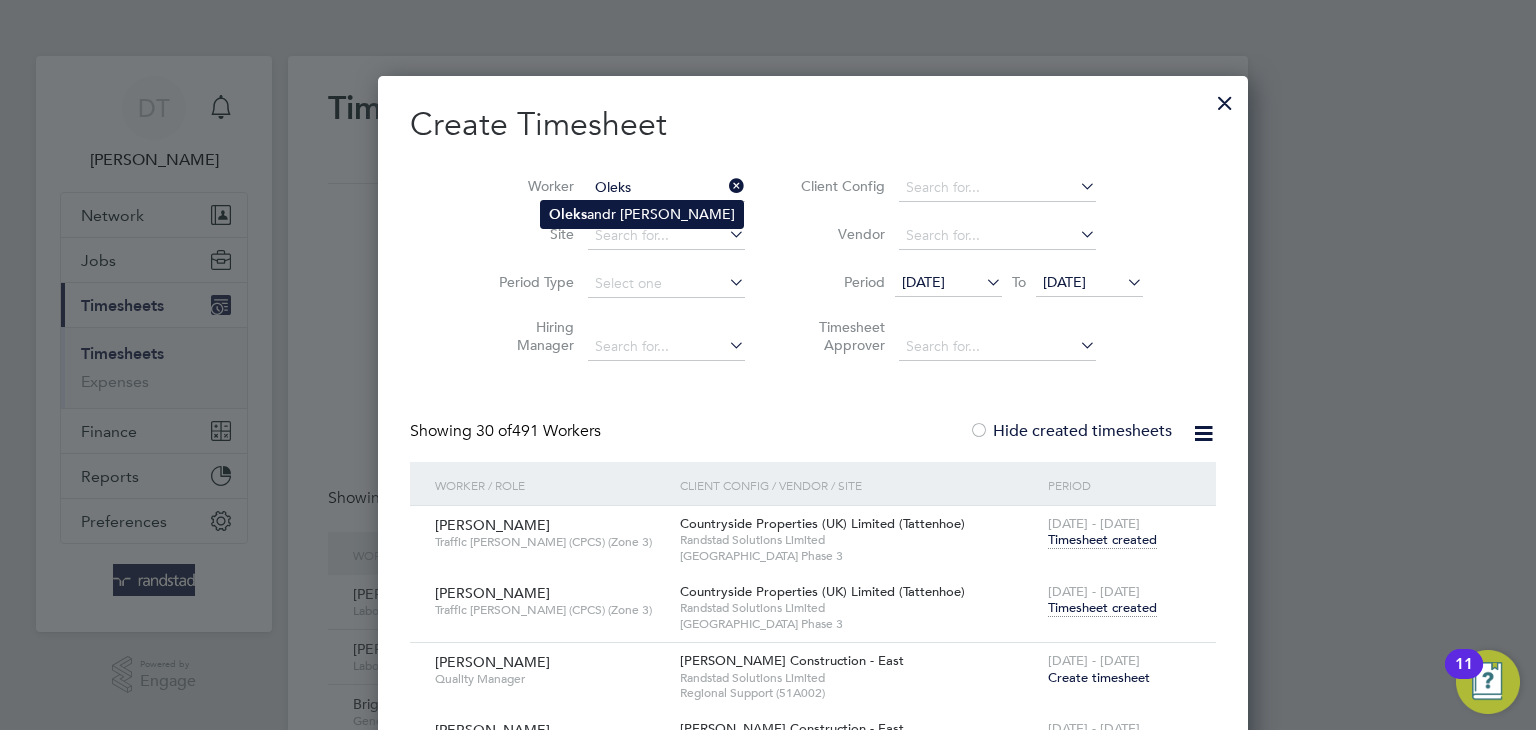 click on "Oleks andr Lebedynskyi" 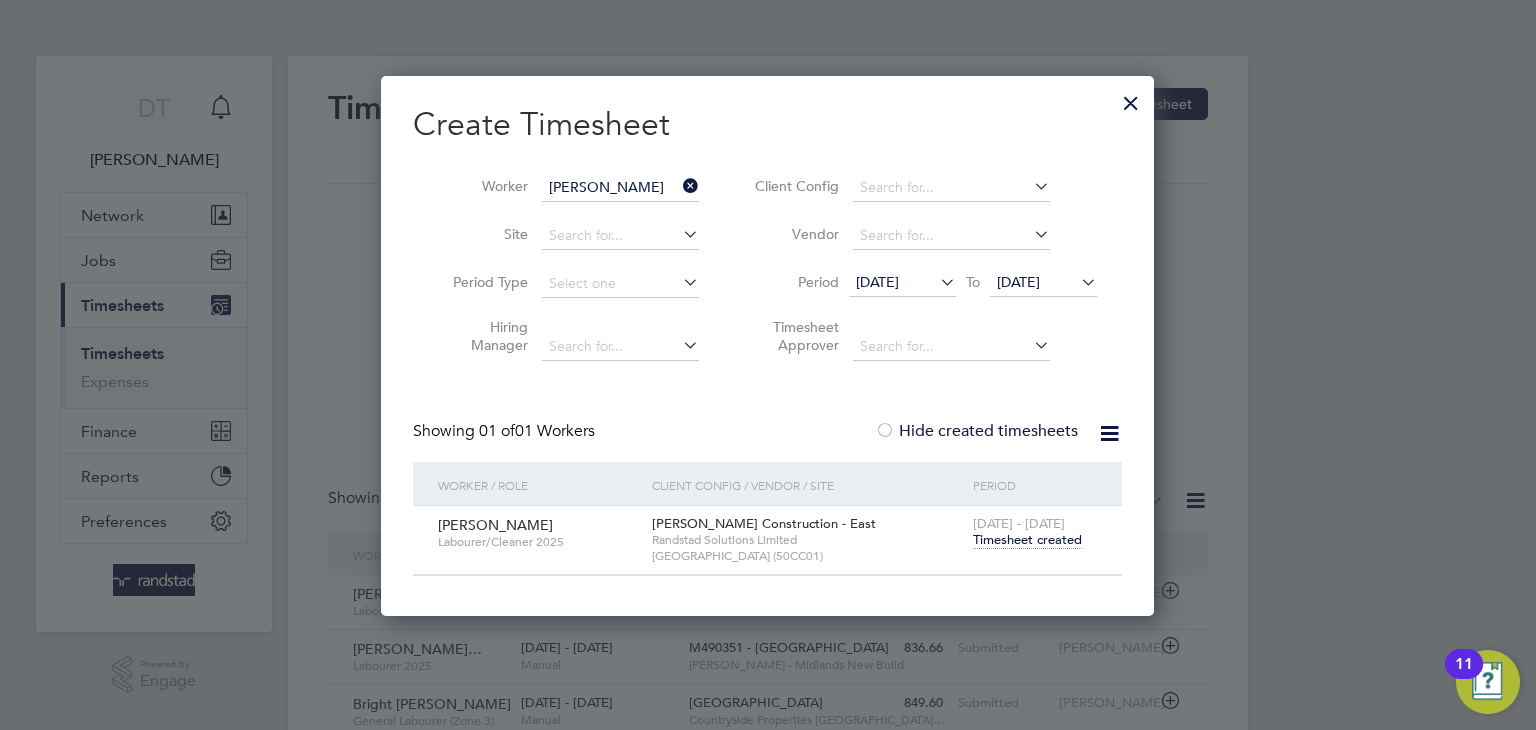 click on "Timesheet created" at bounding box center (1027, 540) 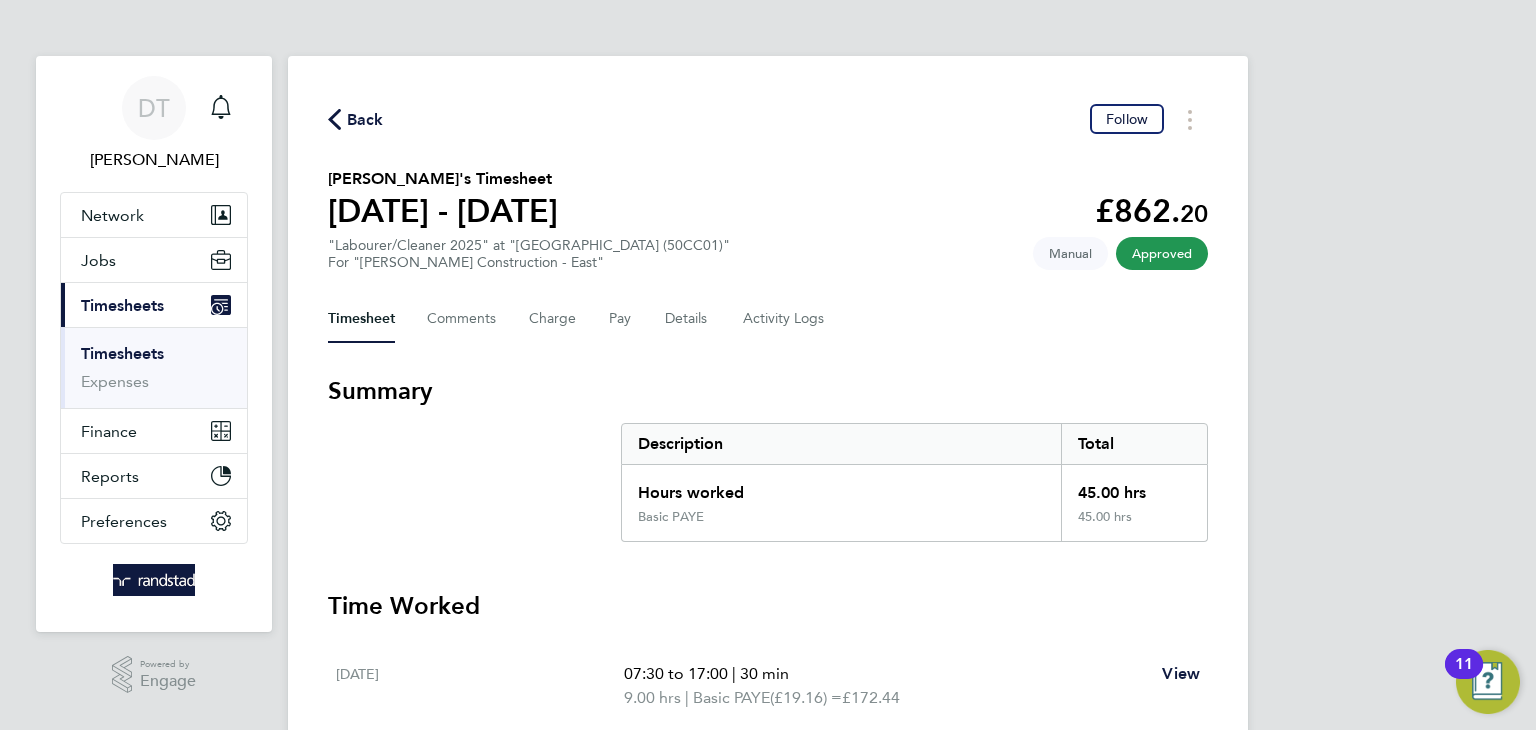 click on "Back" 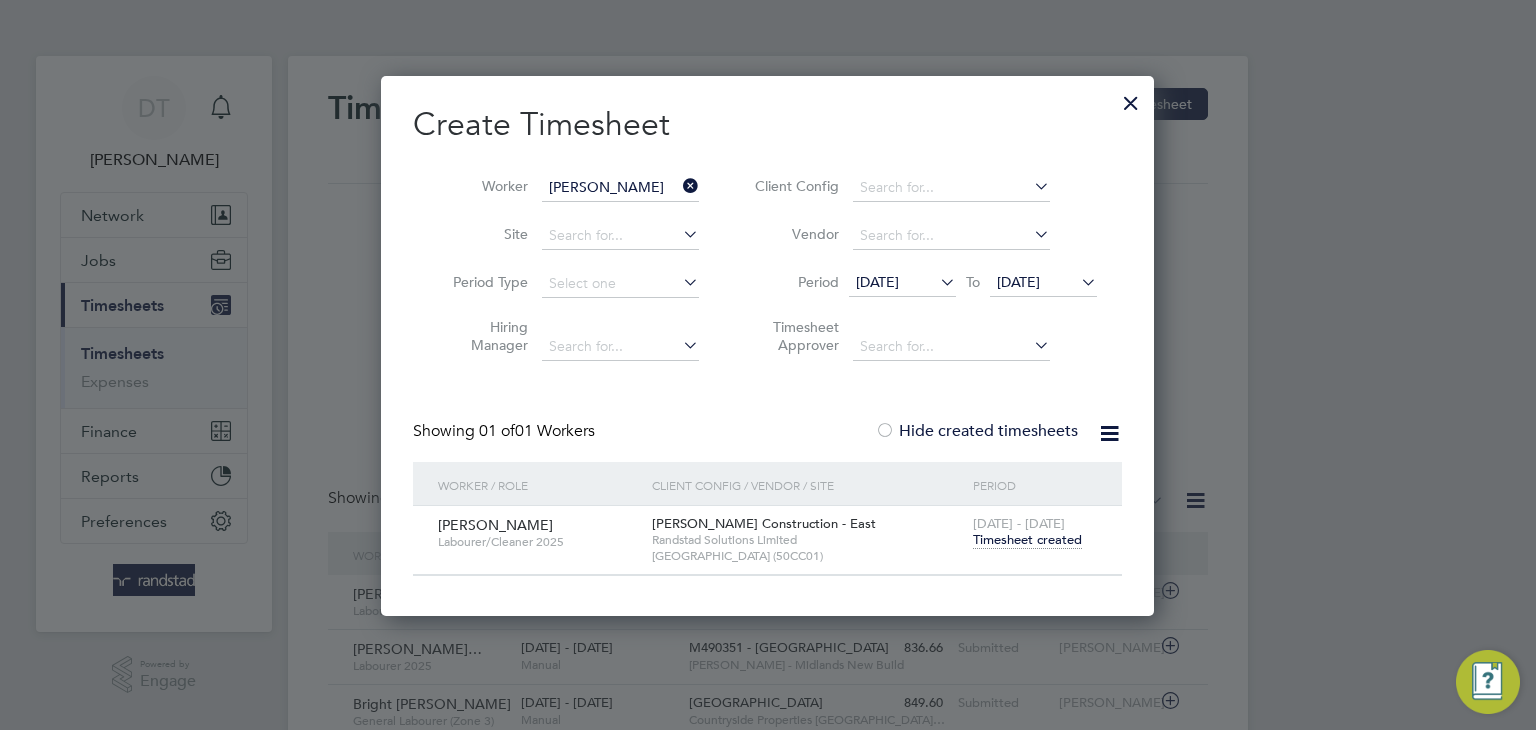 click at bounding box center (679, 186) 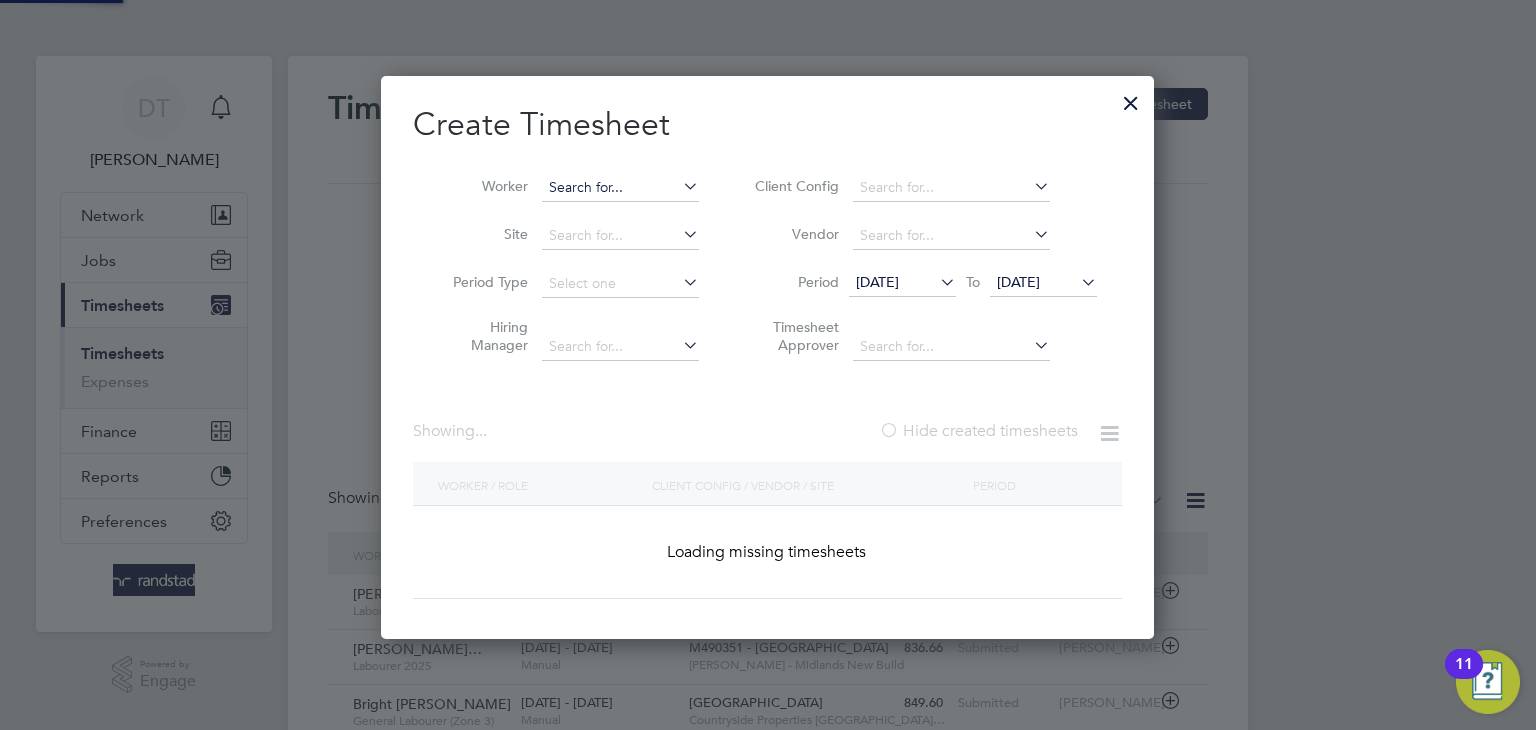 click at bounding box center (620, 188) 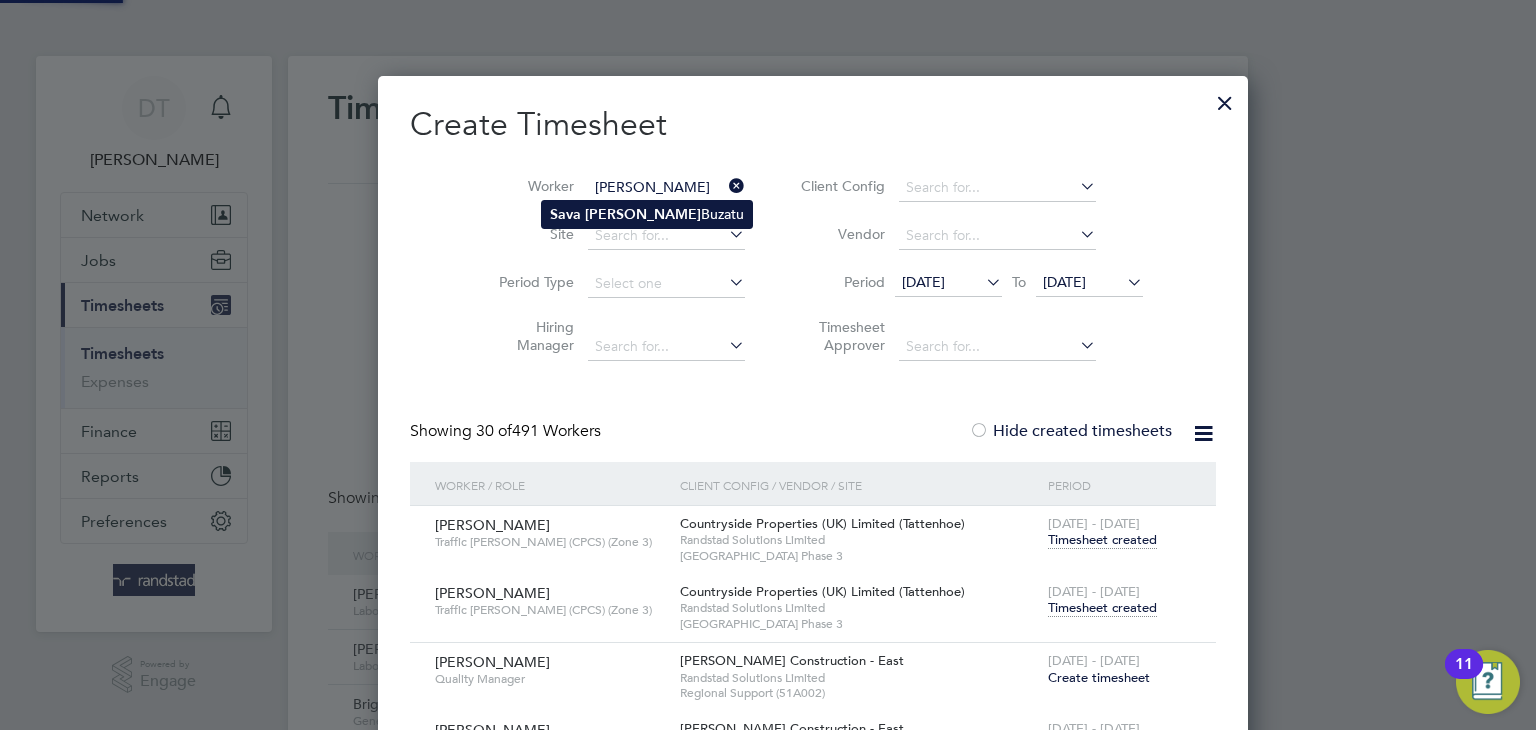 click on "Ionel" 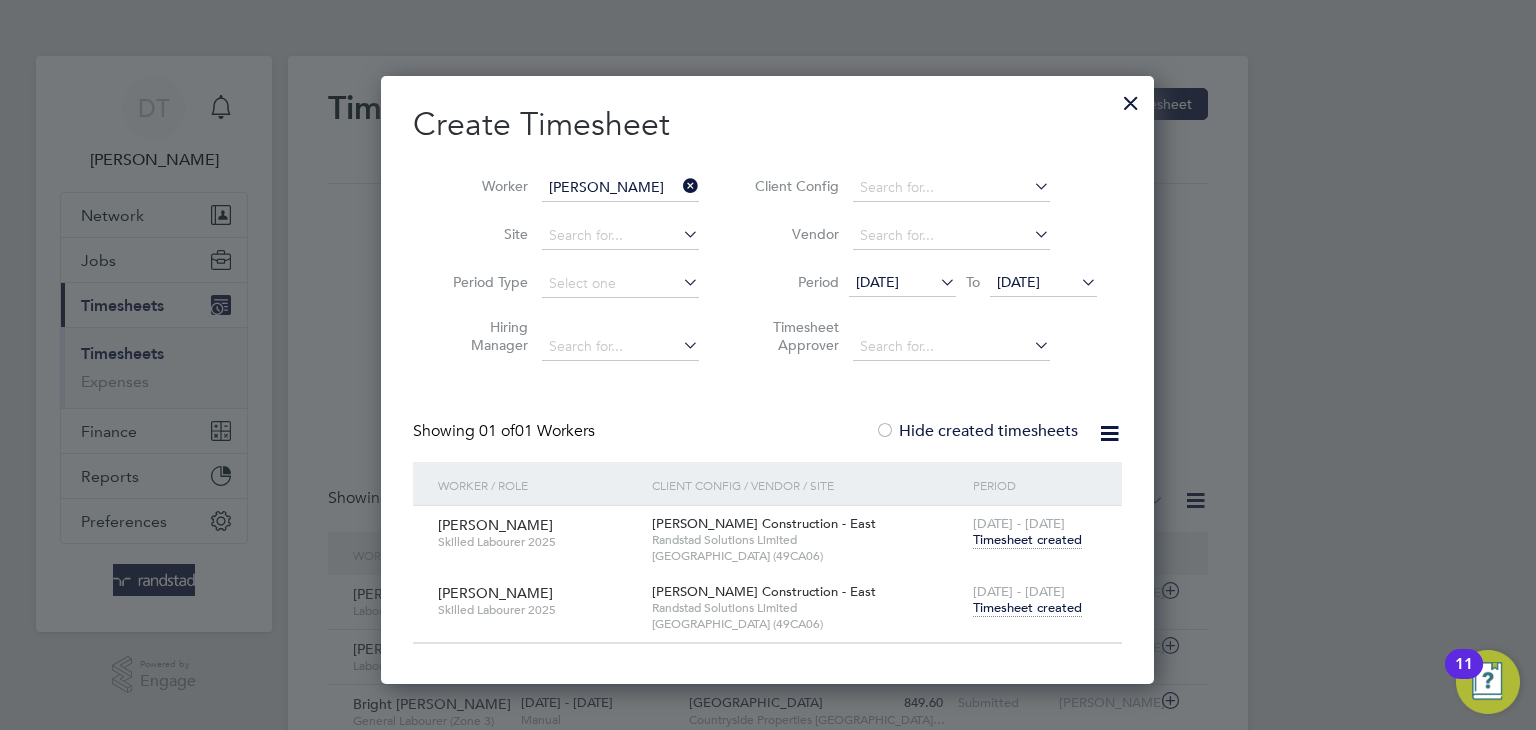 click on "Timesheet created" at bounding box center [1027, 608] 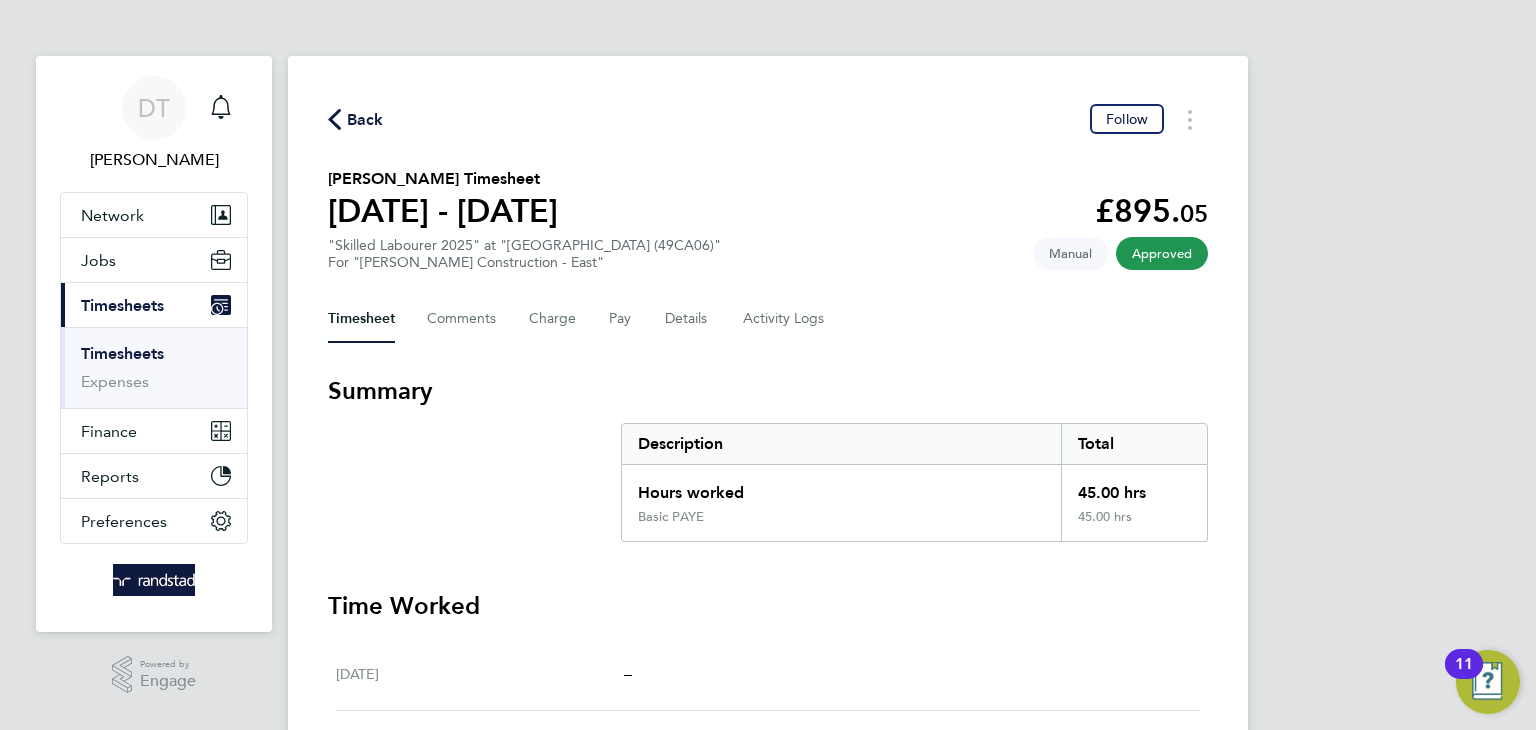 click on "Back" 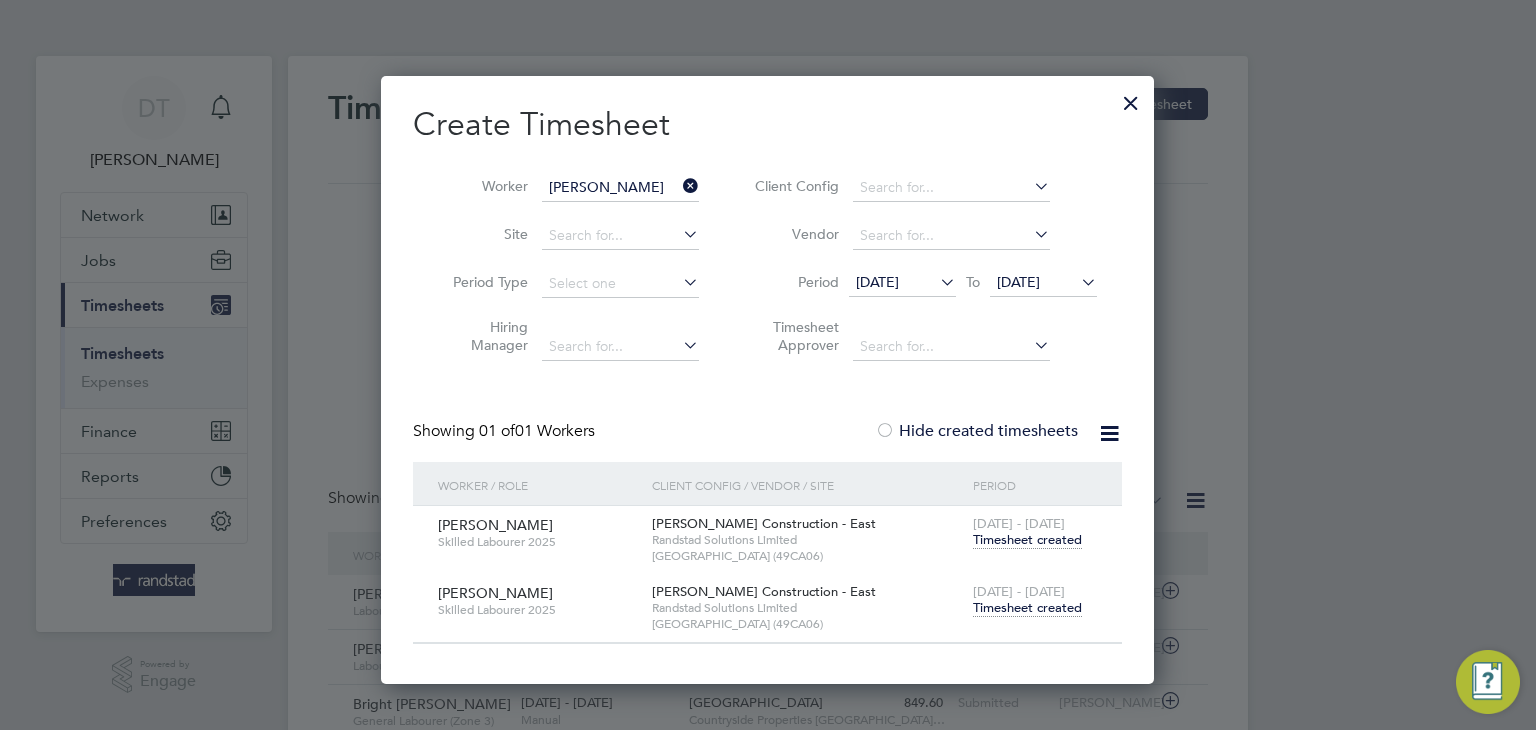 click at bounding box center [679, 186] 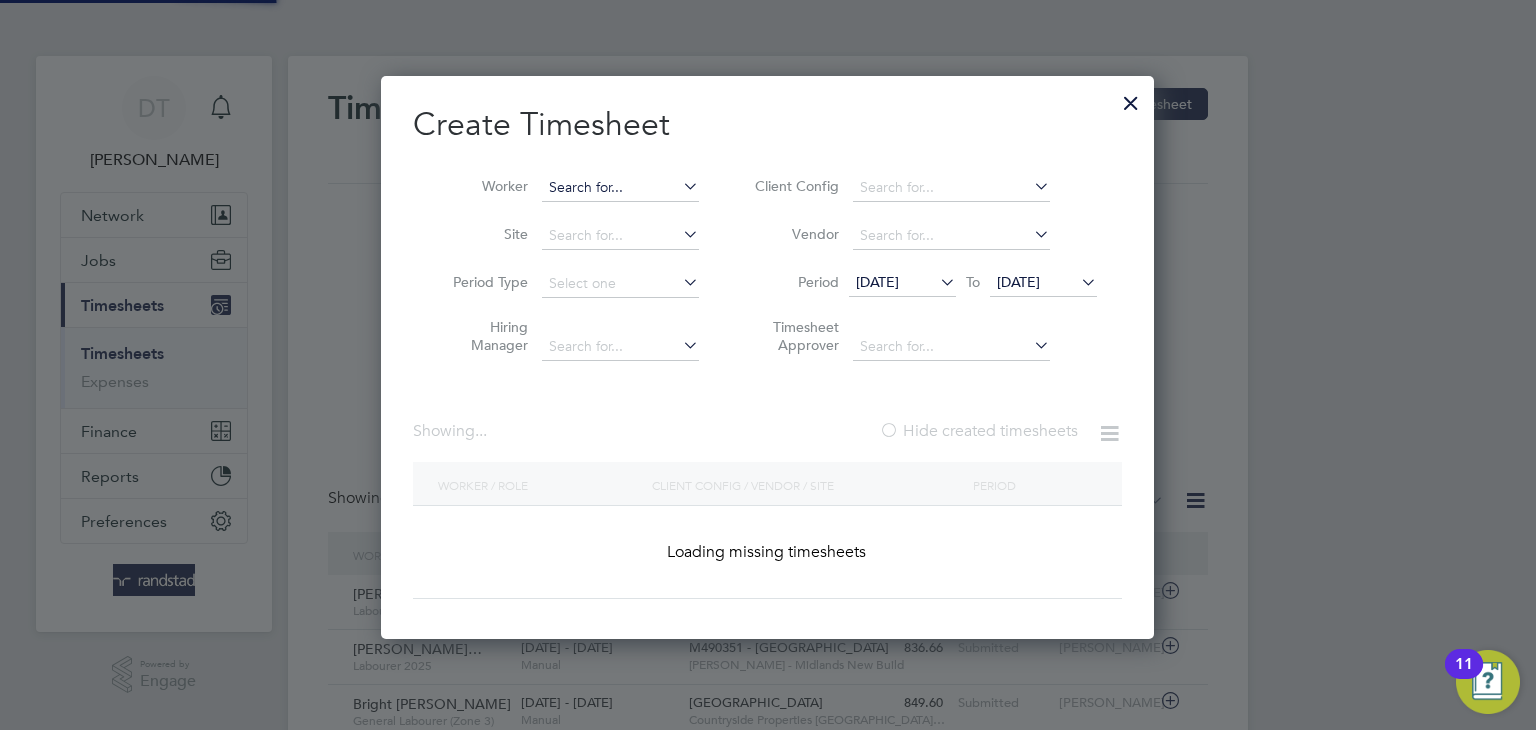 click at bounding box center (620, 188) 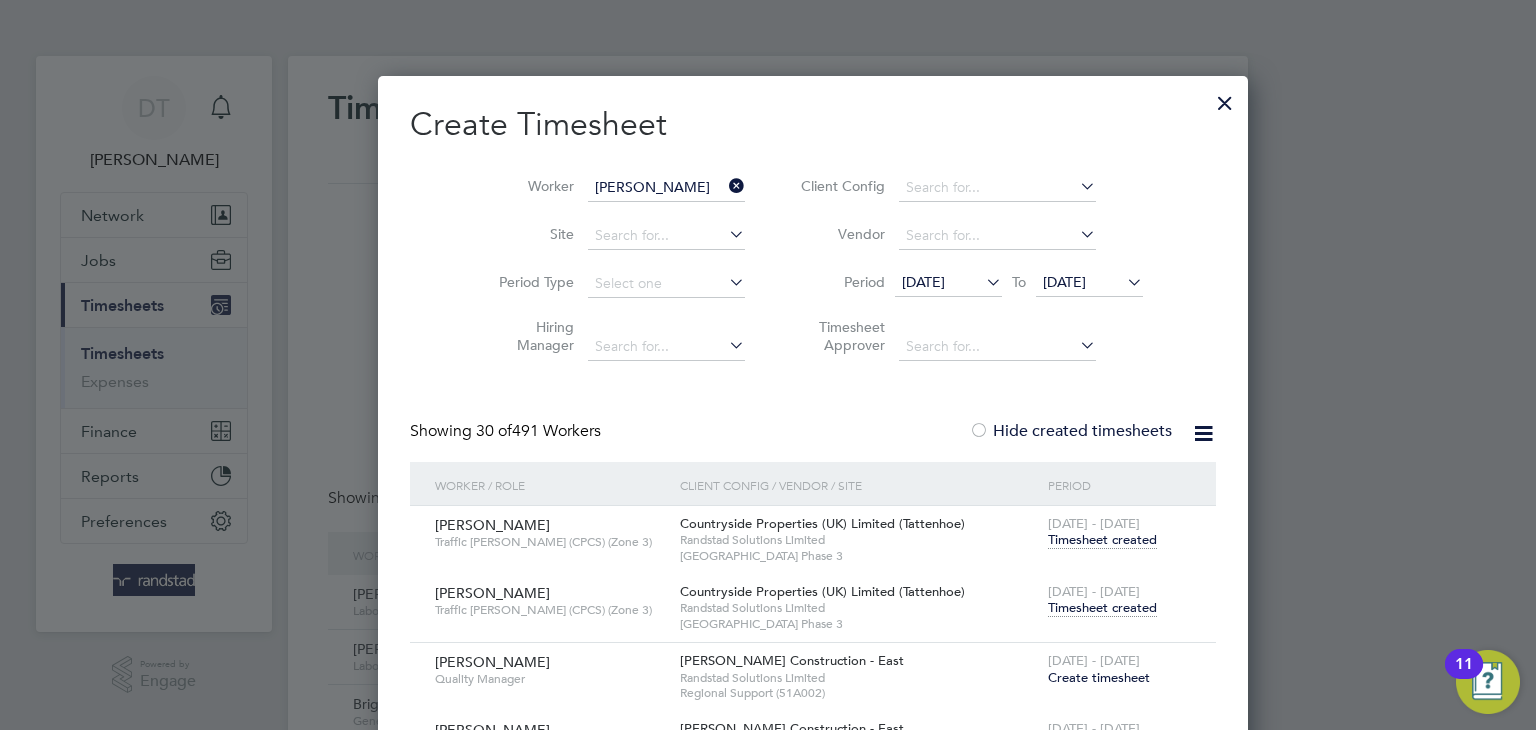 click on "Matthew" 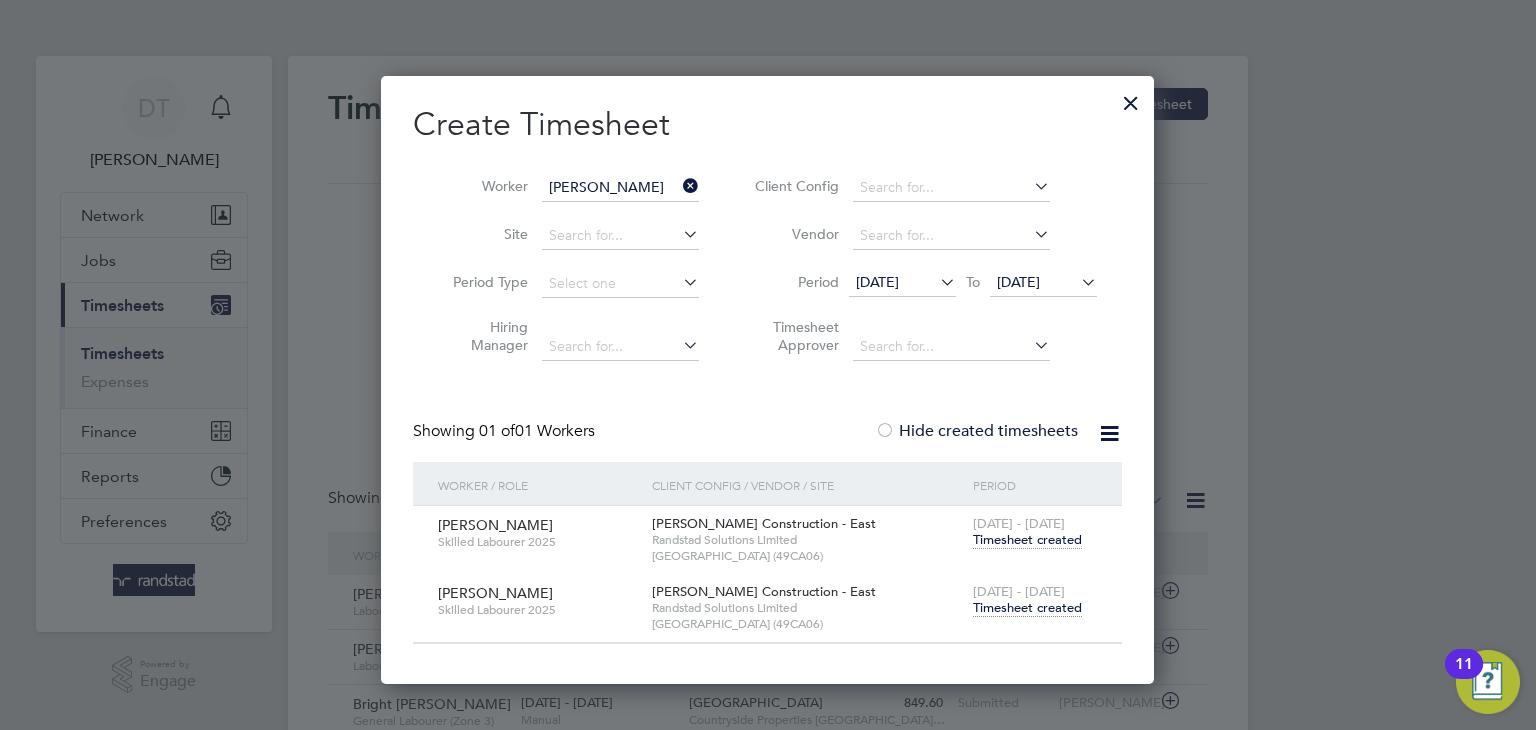 click on "Timesheet created" at bounding box center (1027, 608) 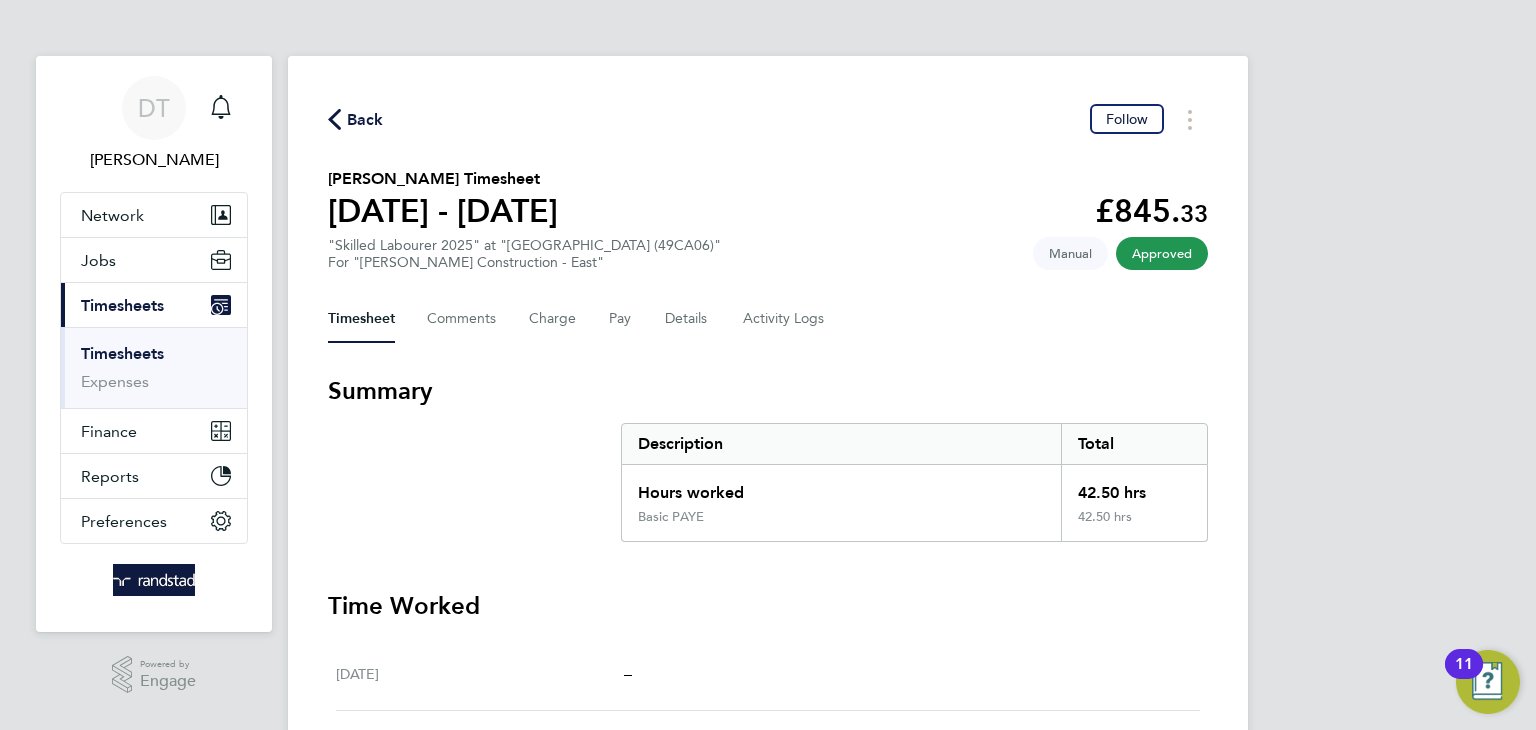 click on "Back" 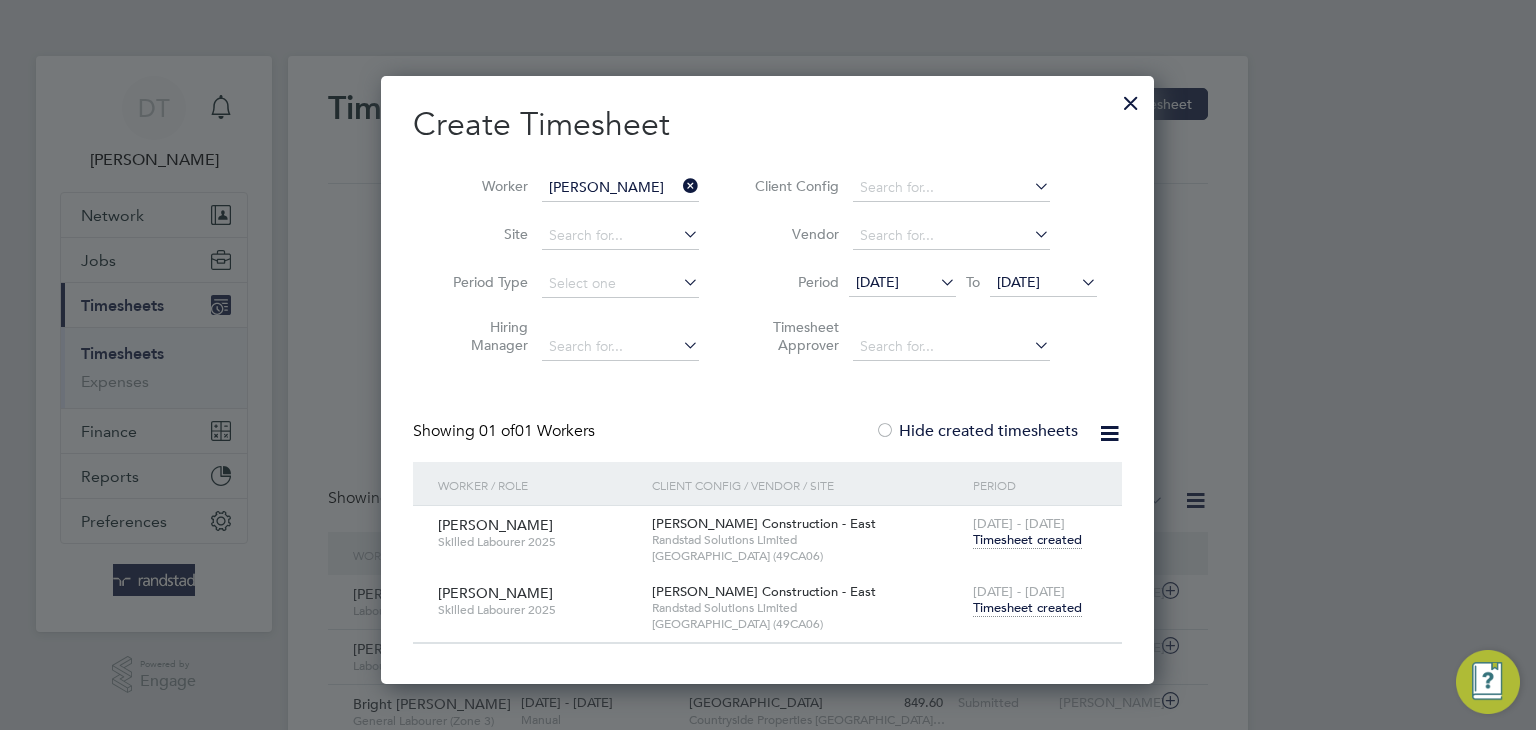 click at bounding box center (679, 186) 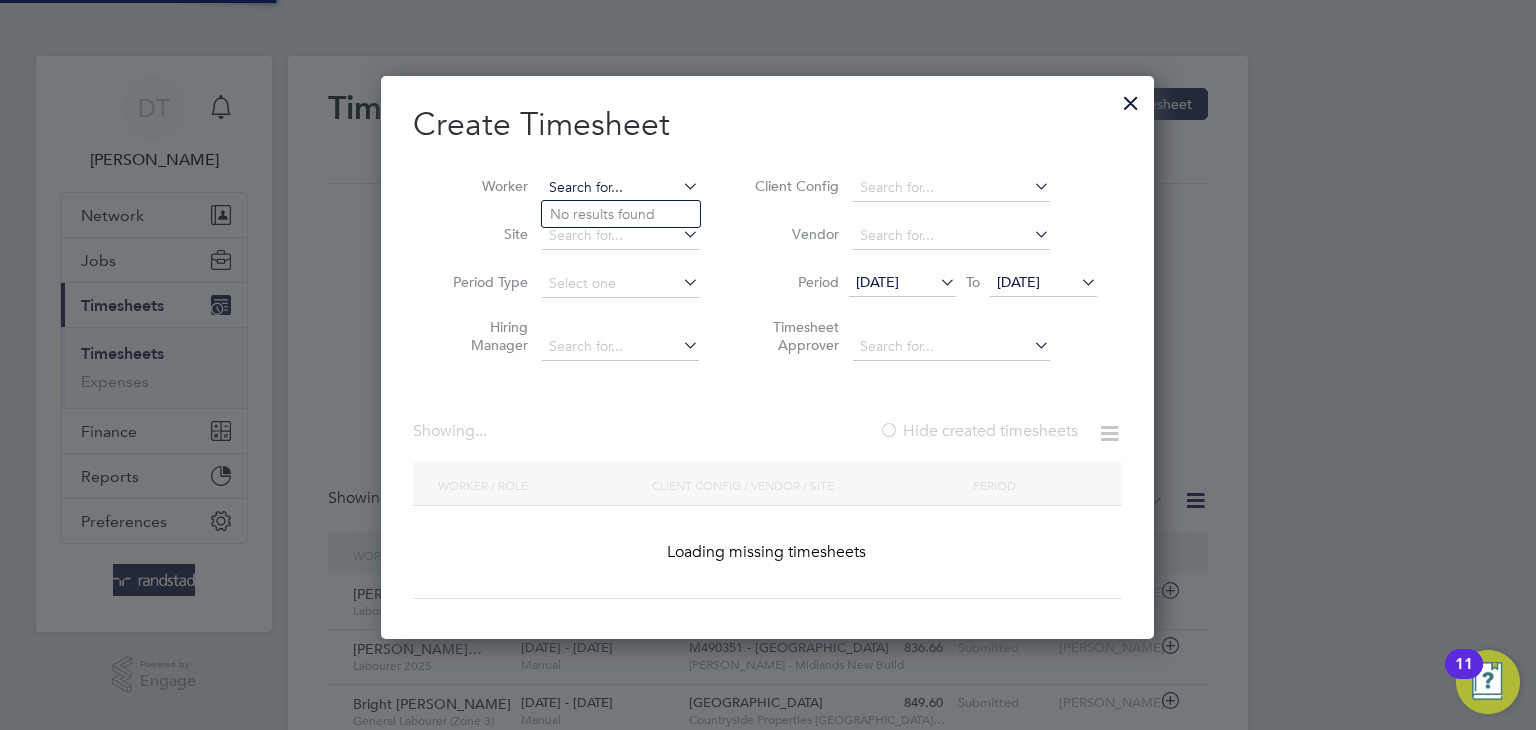 click at bounding box center [620, 188] 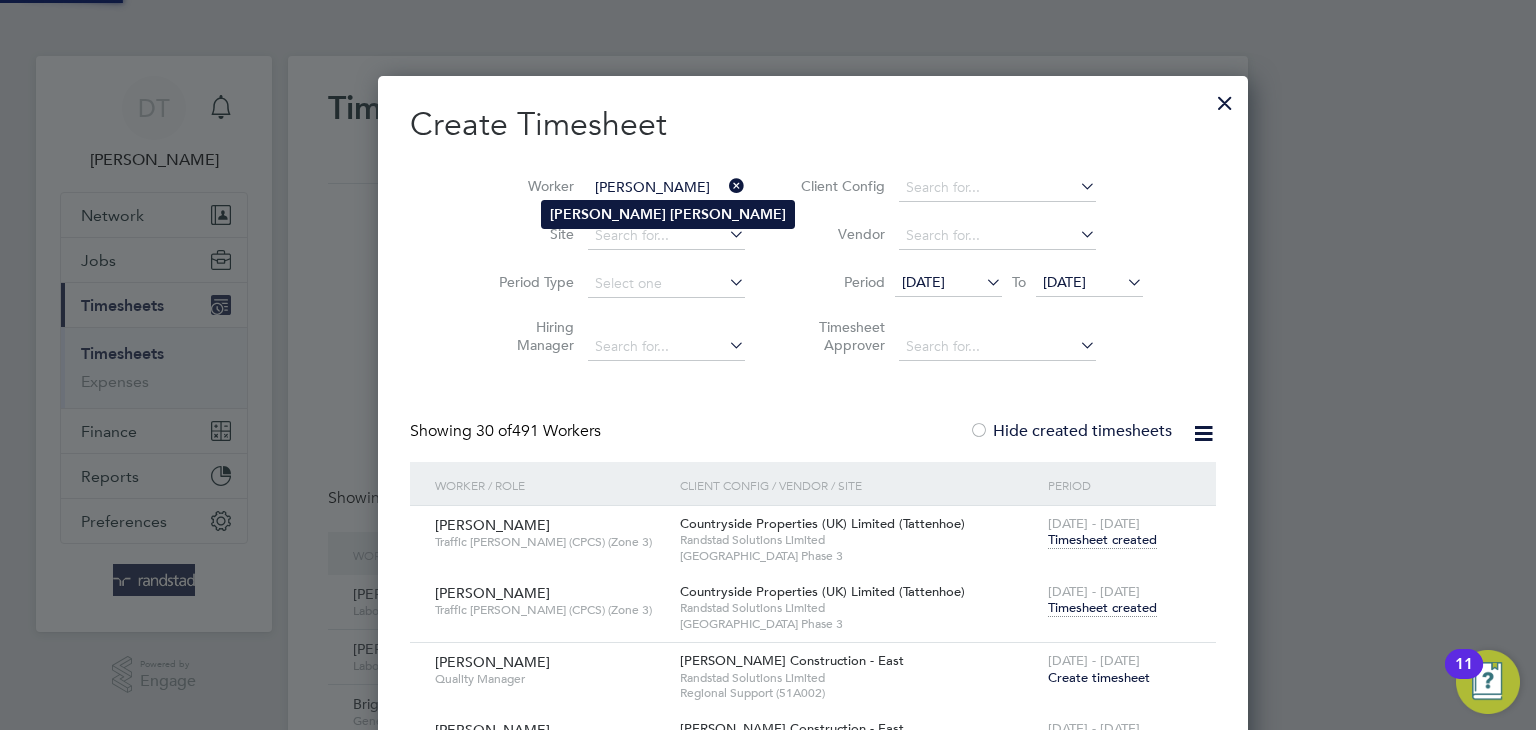 type on "Terry Stevens" 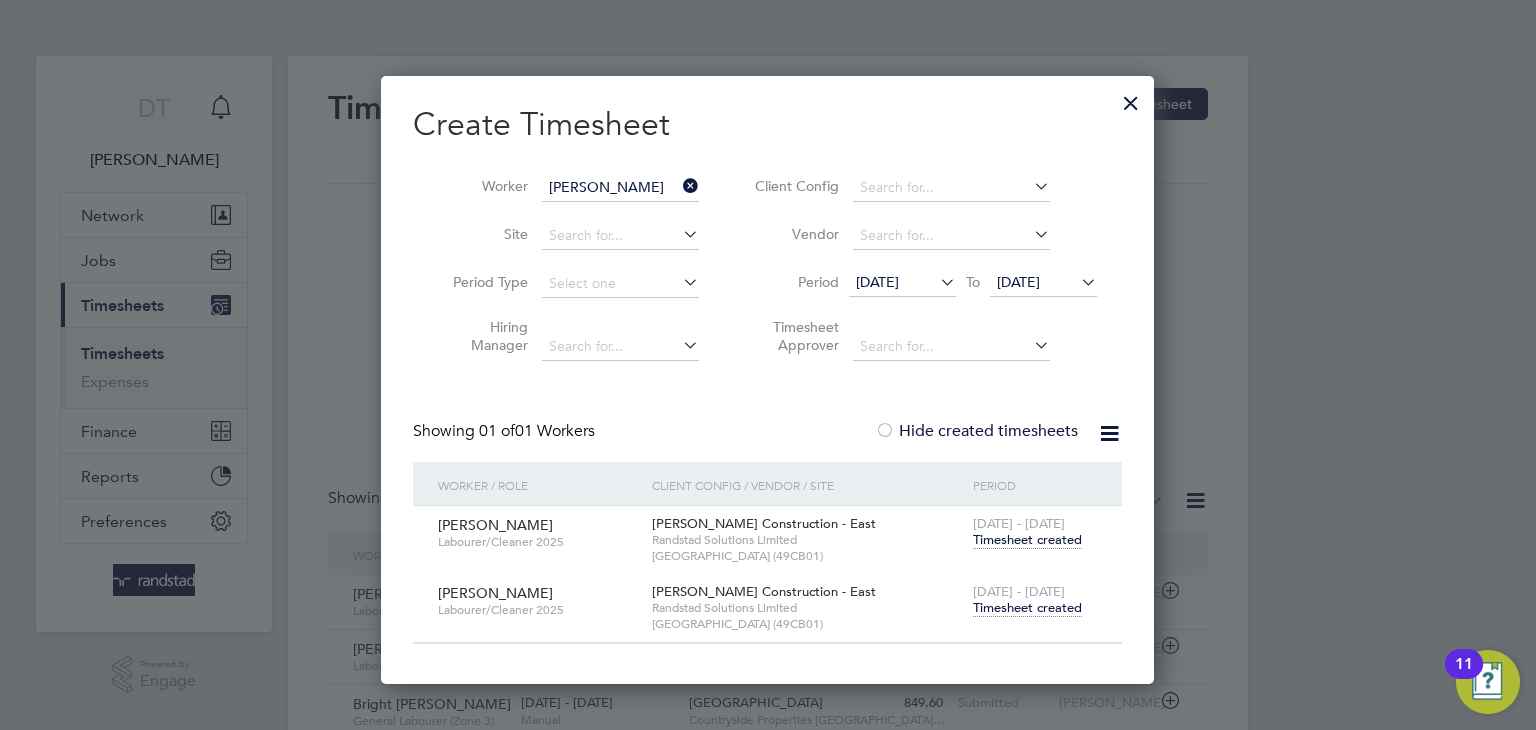 click on "Timesheet created" at bounding box center (1027, 608) 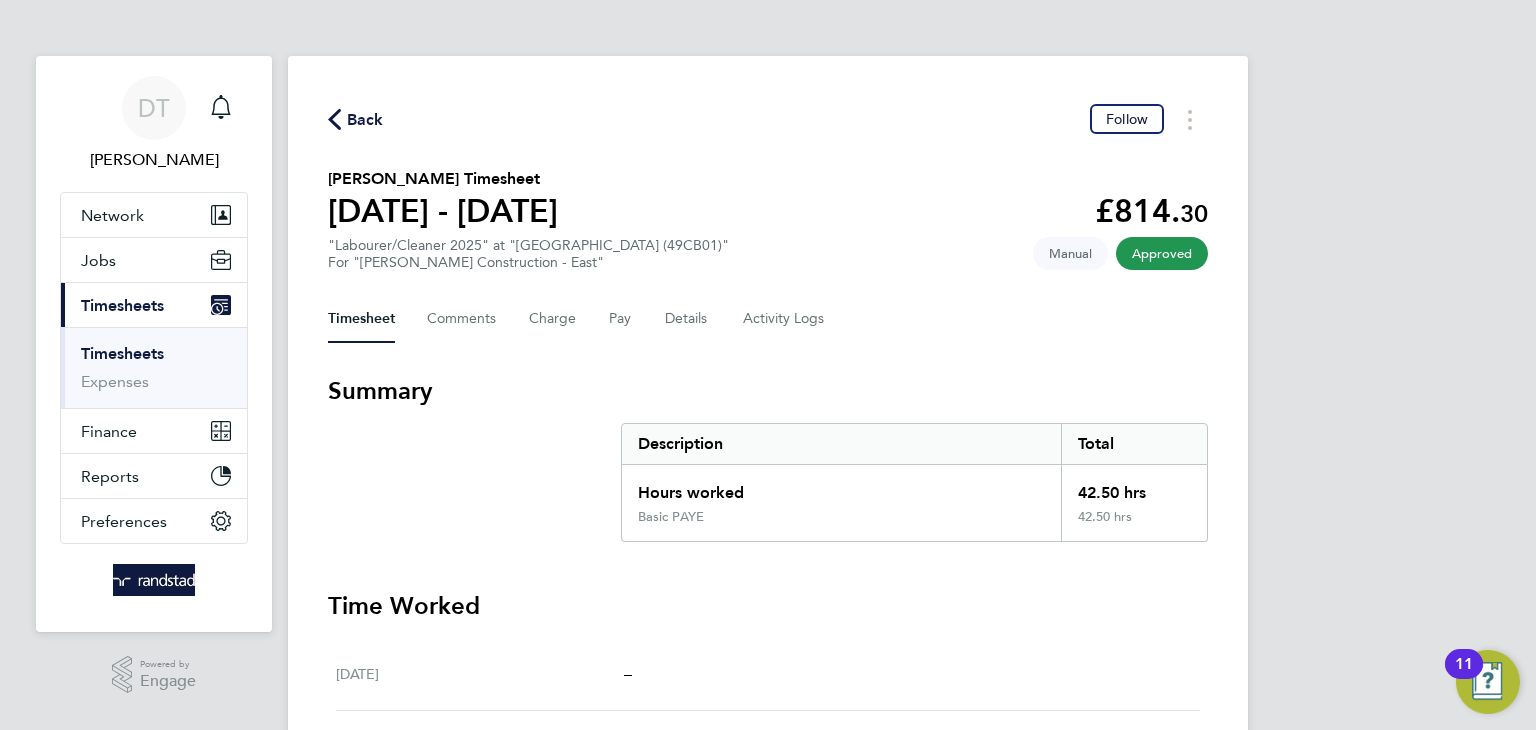 click on "Back" 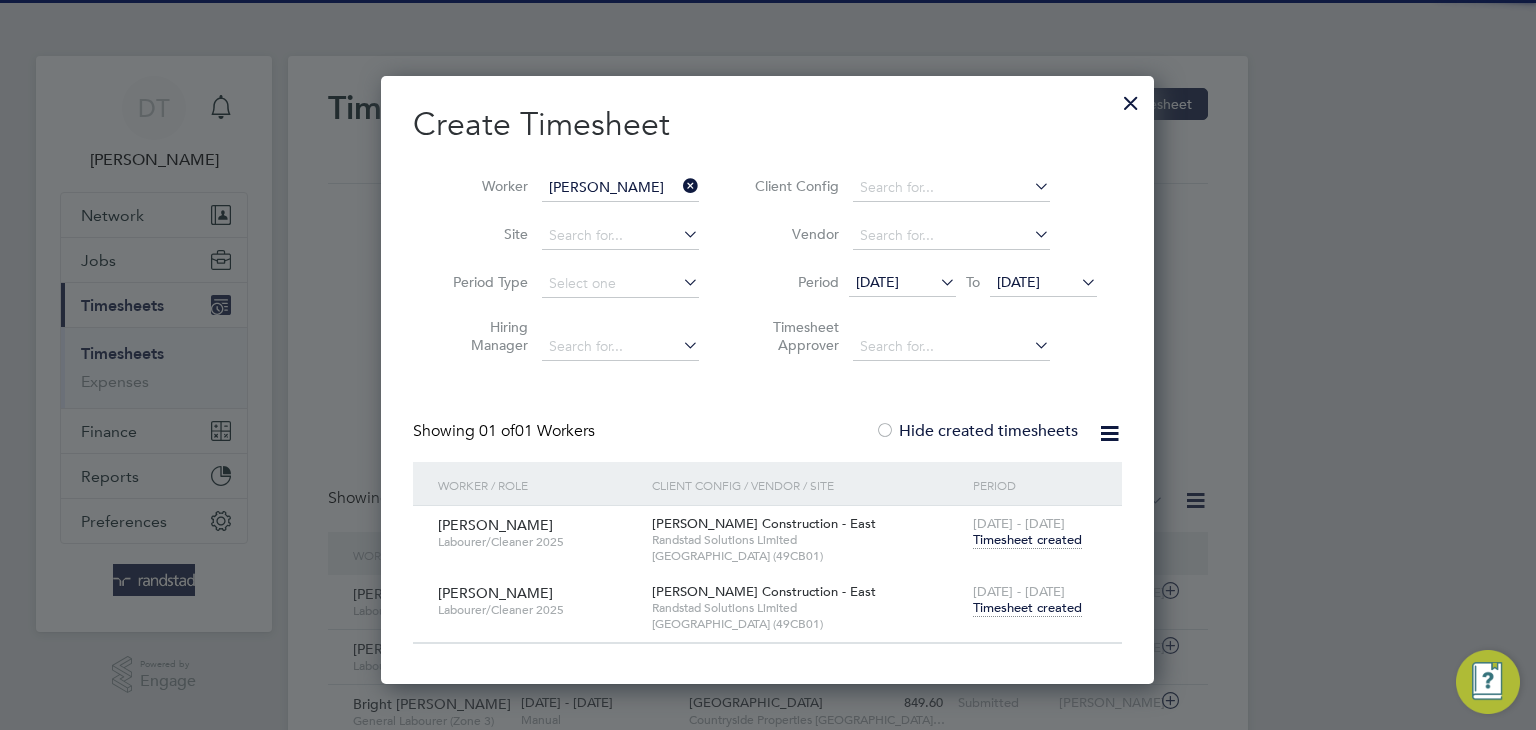 click at bounding box center (679, 186) 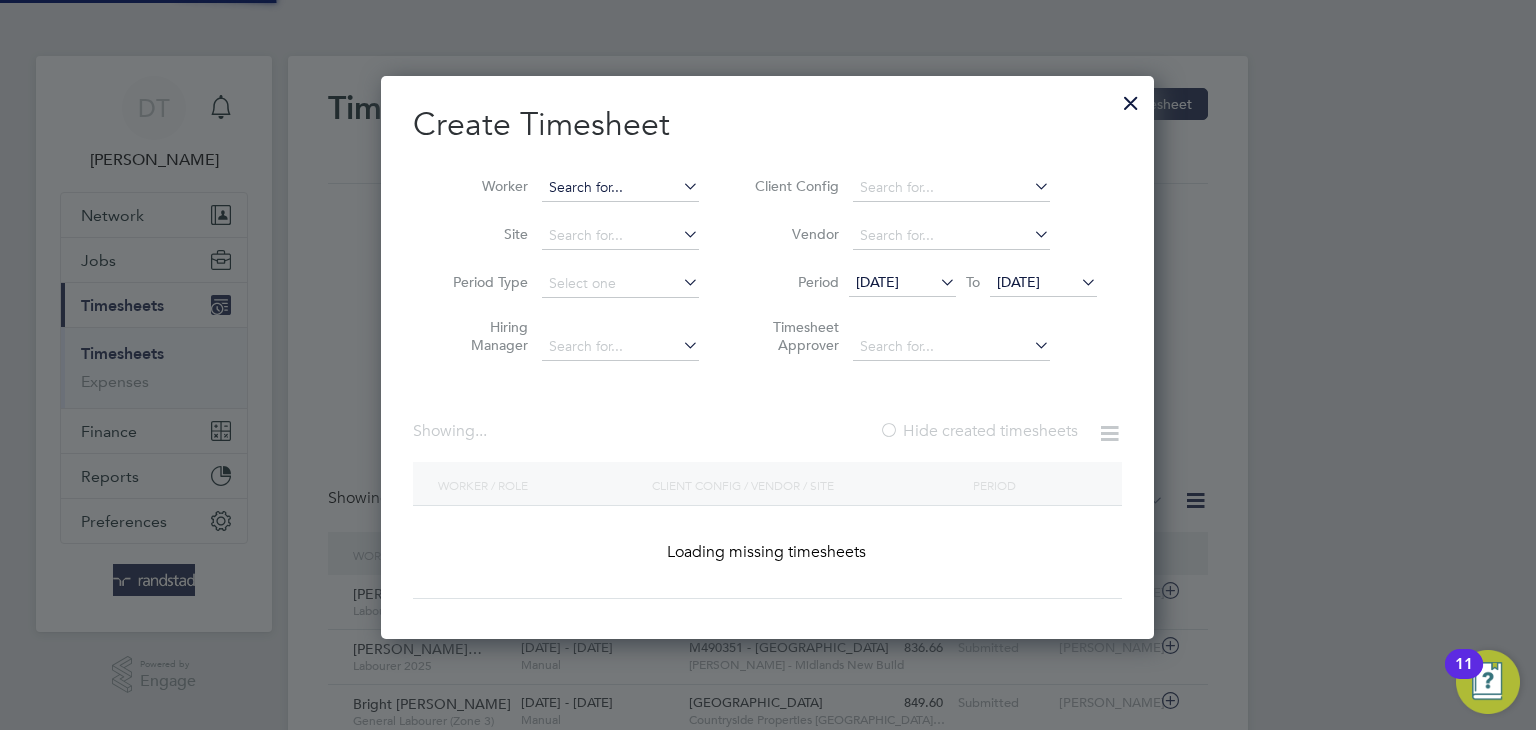 click at bounding box center (620, 188) 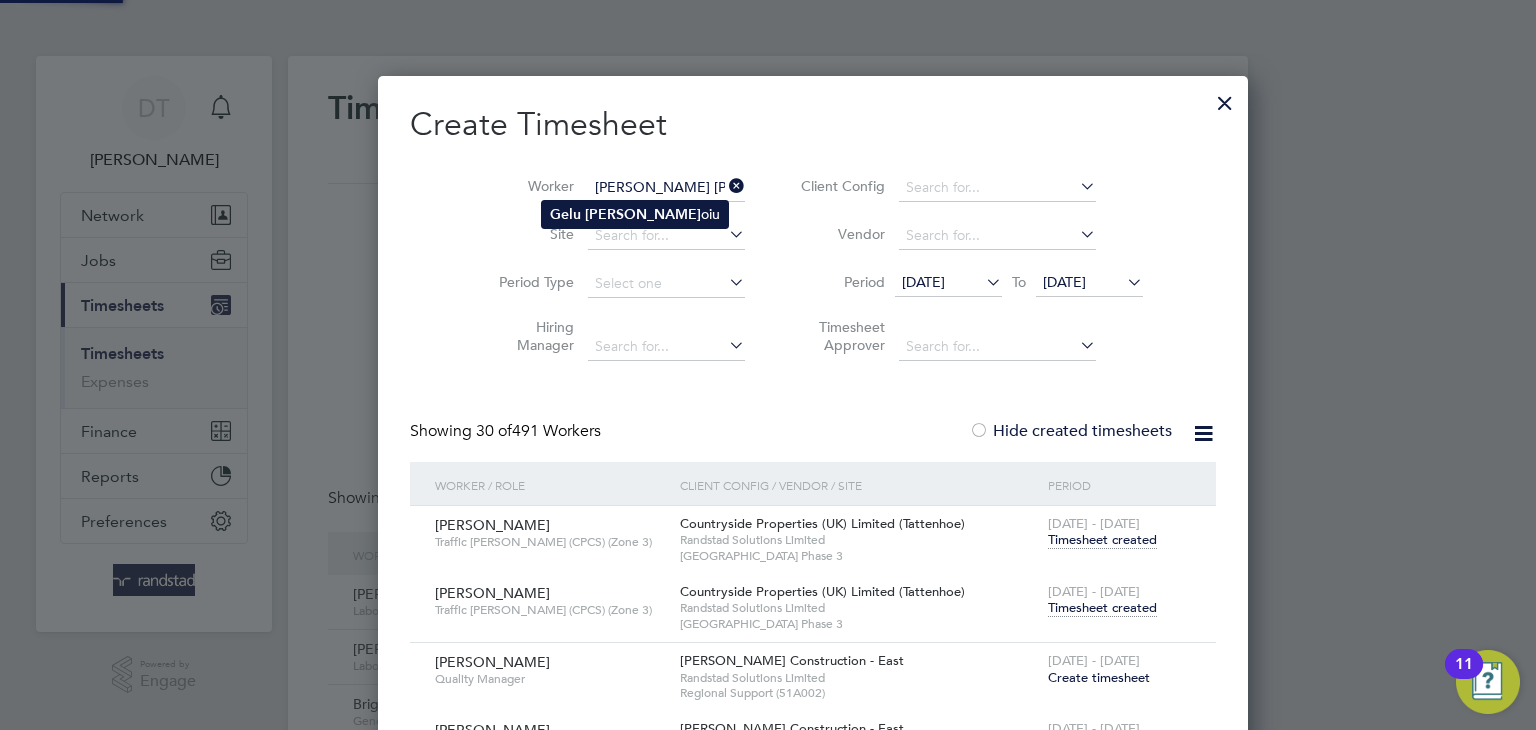 click on "Gelu   Stan oiu" 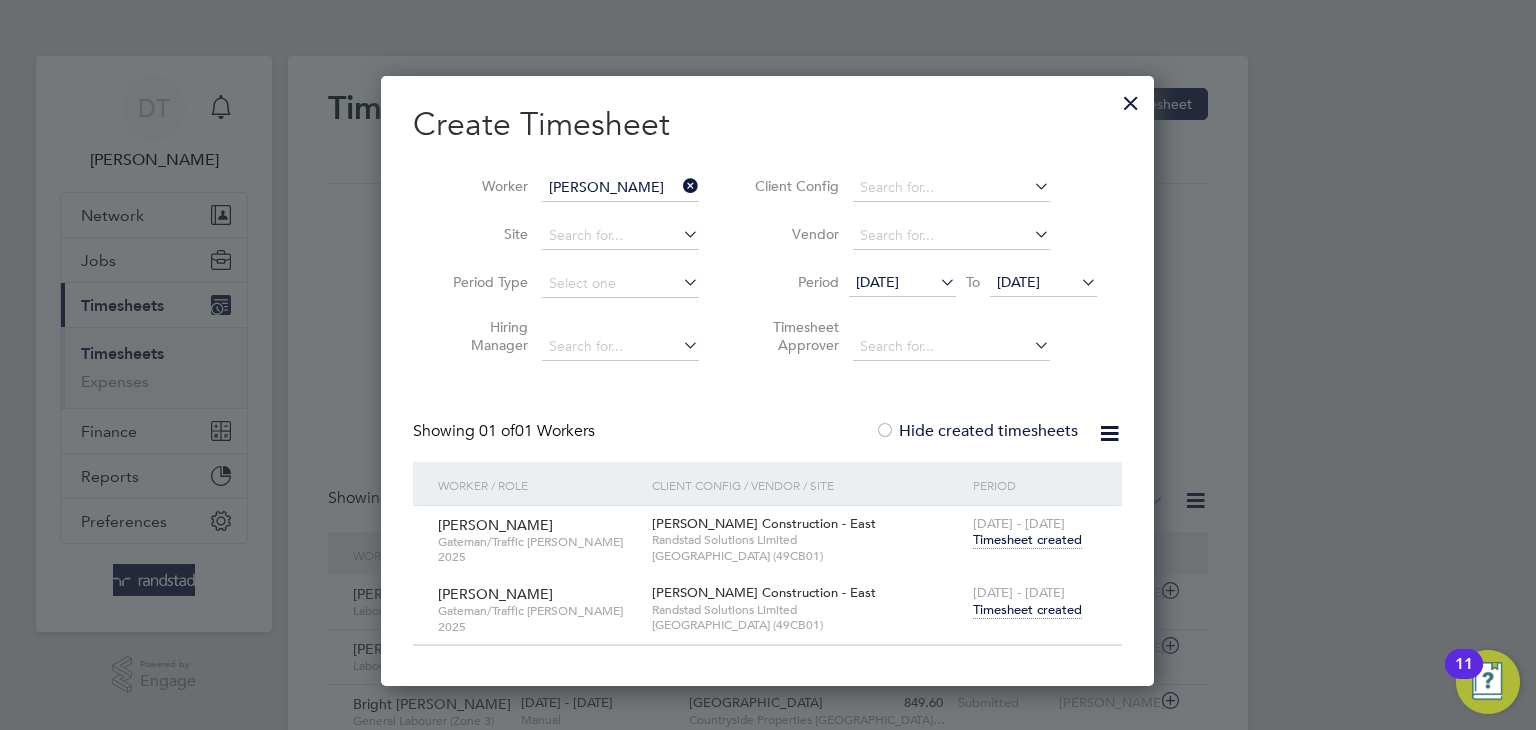click on "Timesheet created" at bounding box center [1027, 610] 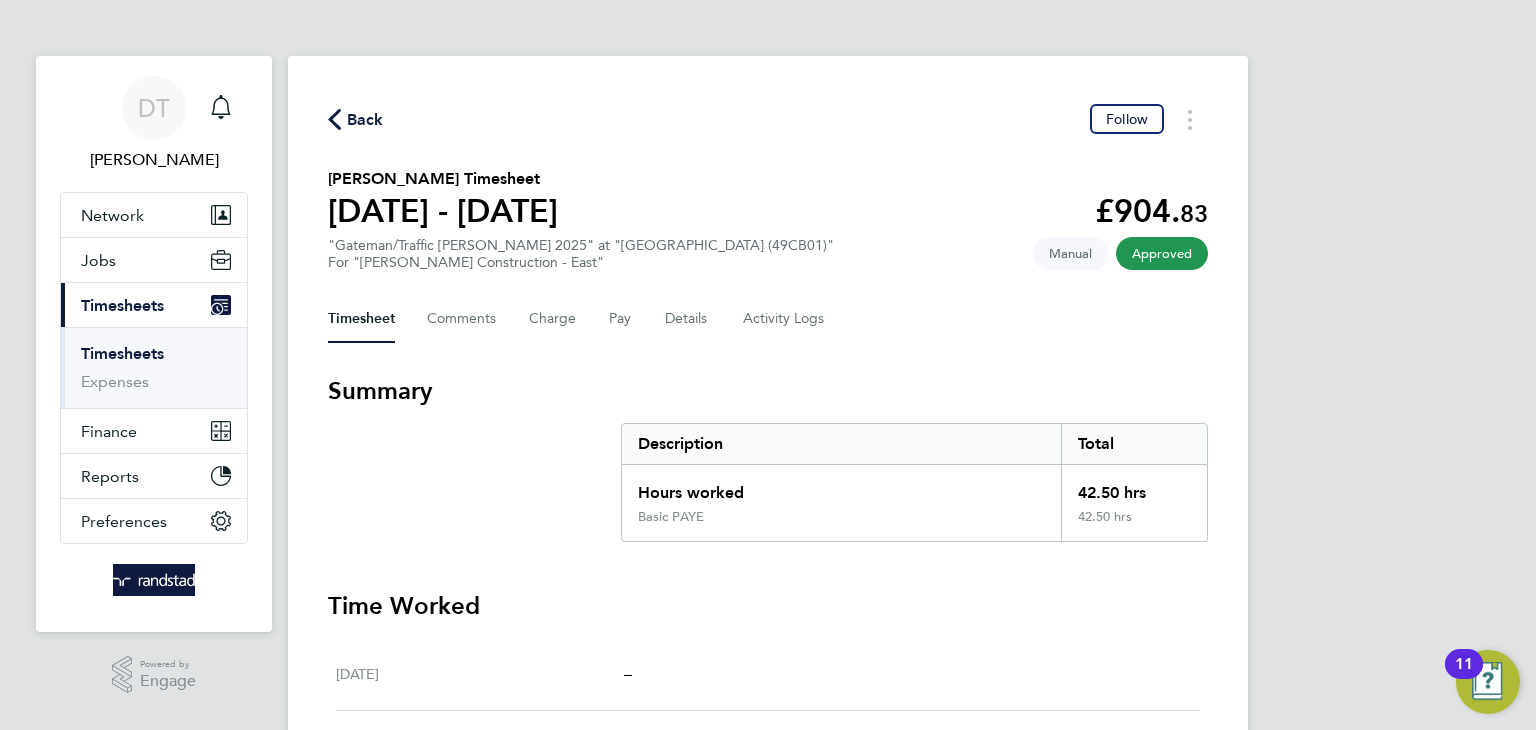 click on "Back" 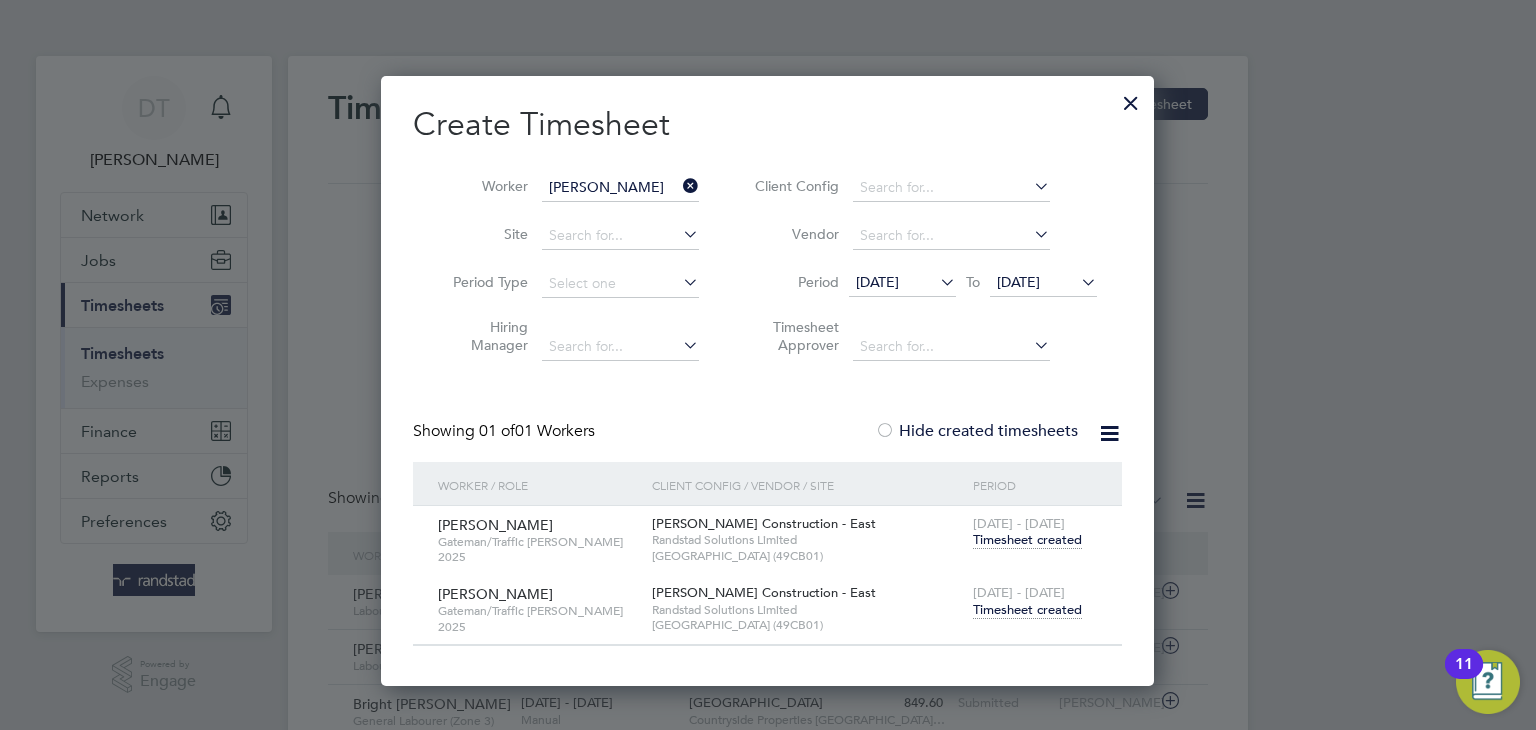 click at bounding box center (679, 186) 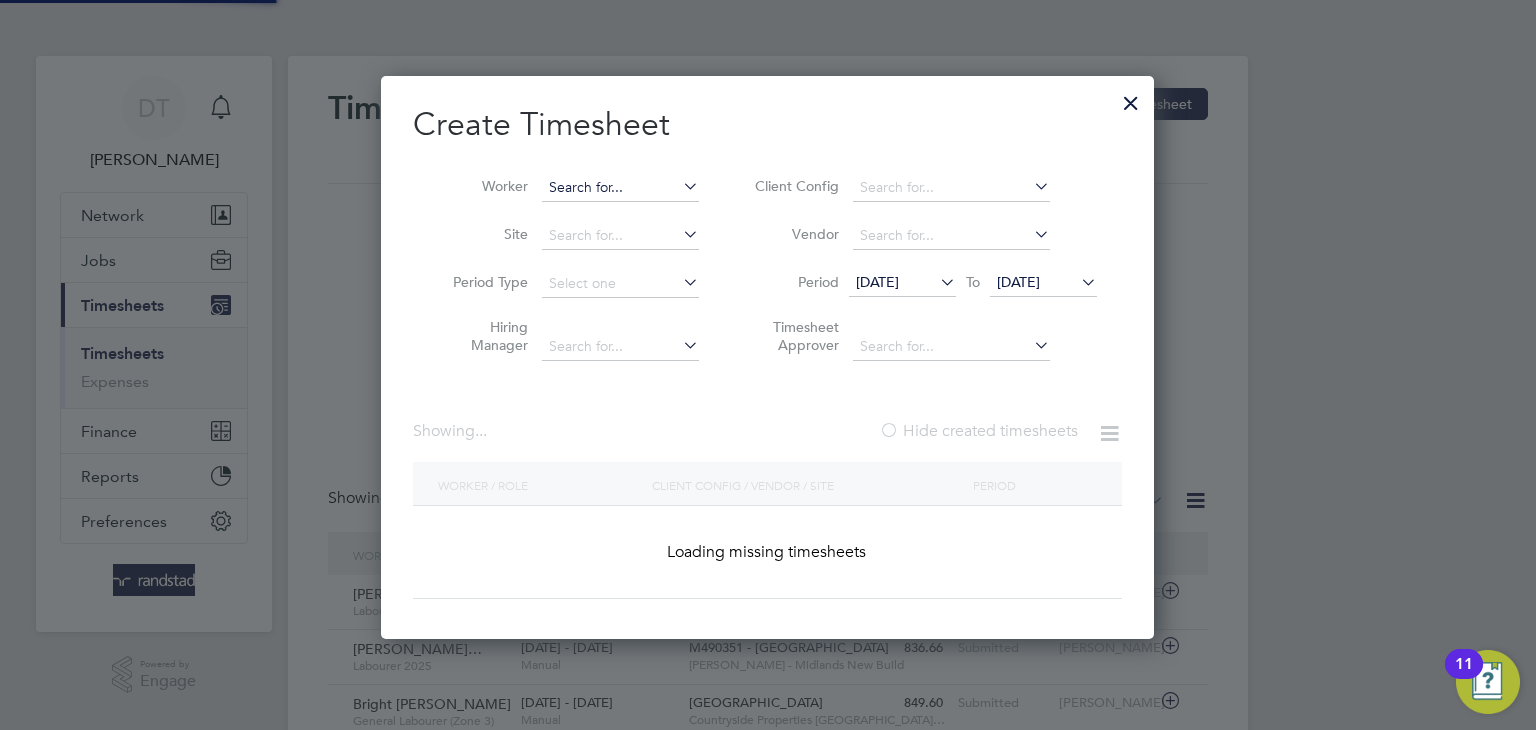 click at bounding box center [620, 188] 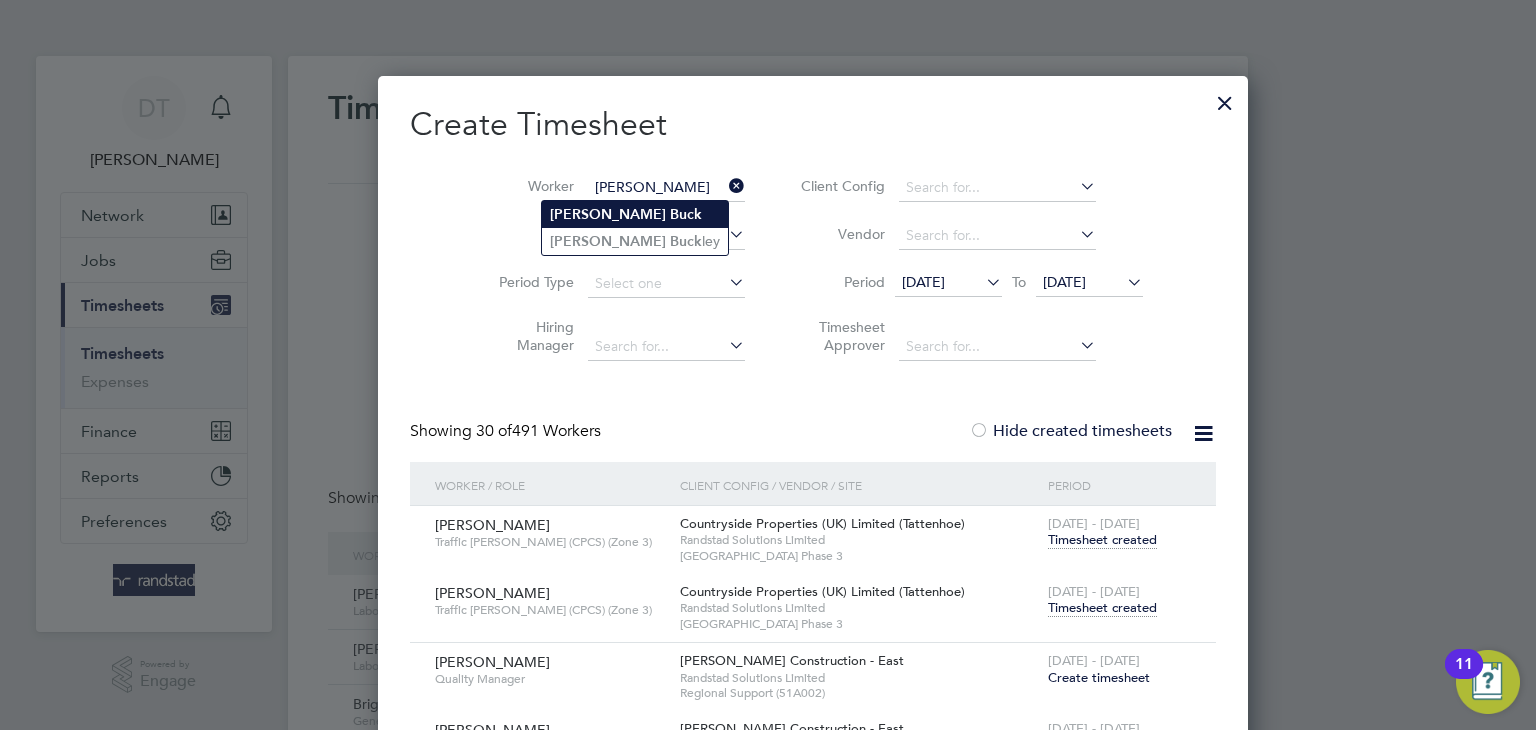 type on "[PERSON_NAME]" 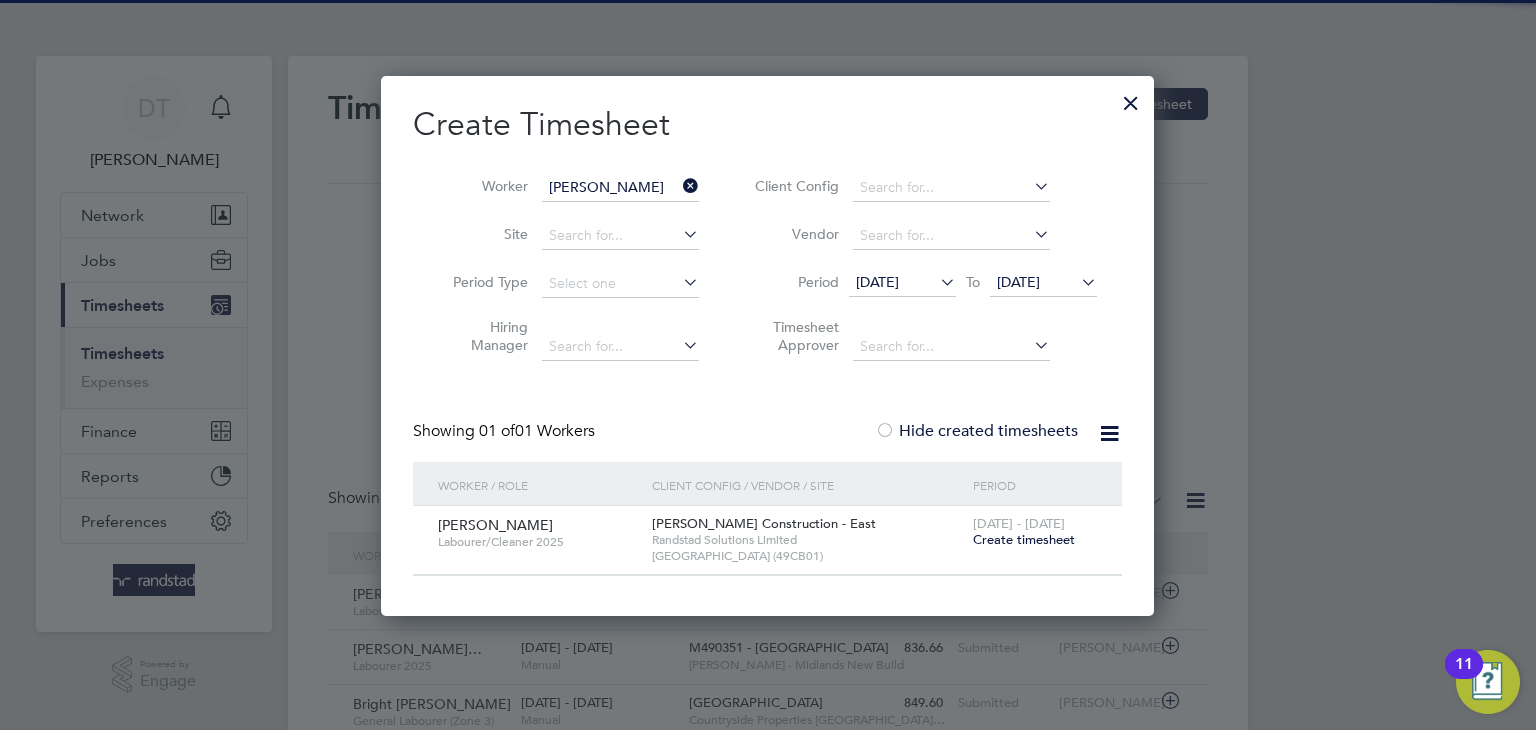 click on "[DATE] - [DATE]" at bounding box center (1019, 523) 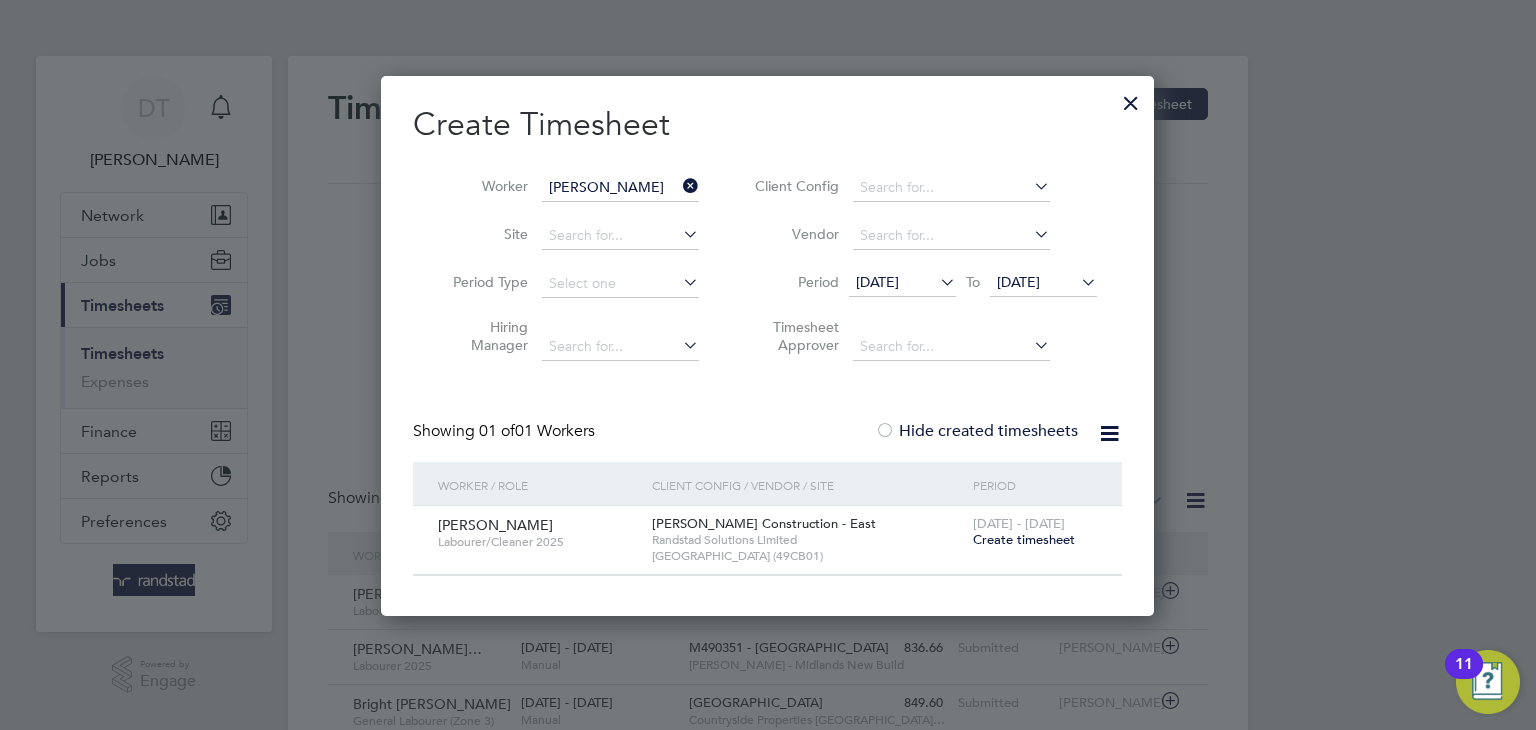 click on "Create timesheet" at bounding box center (1024, 539) 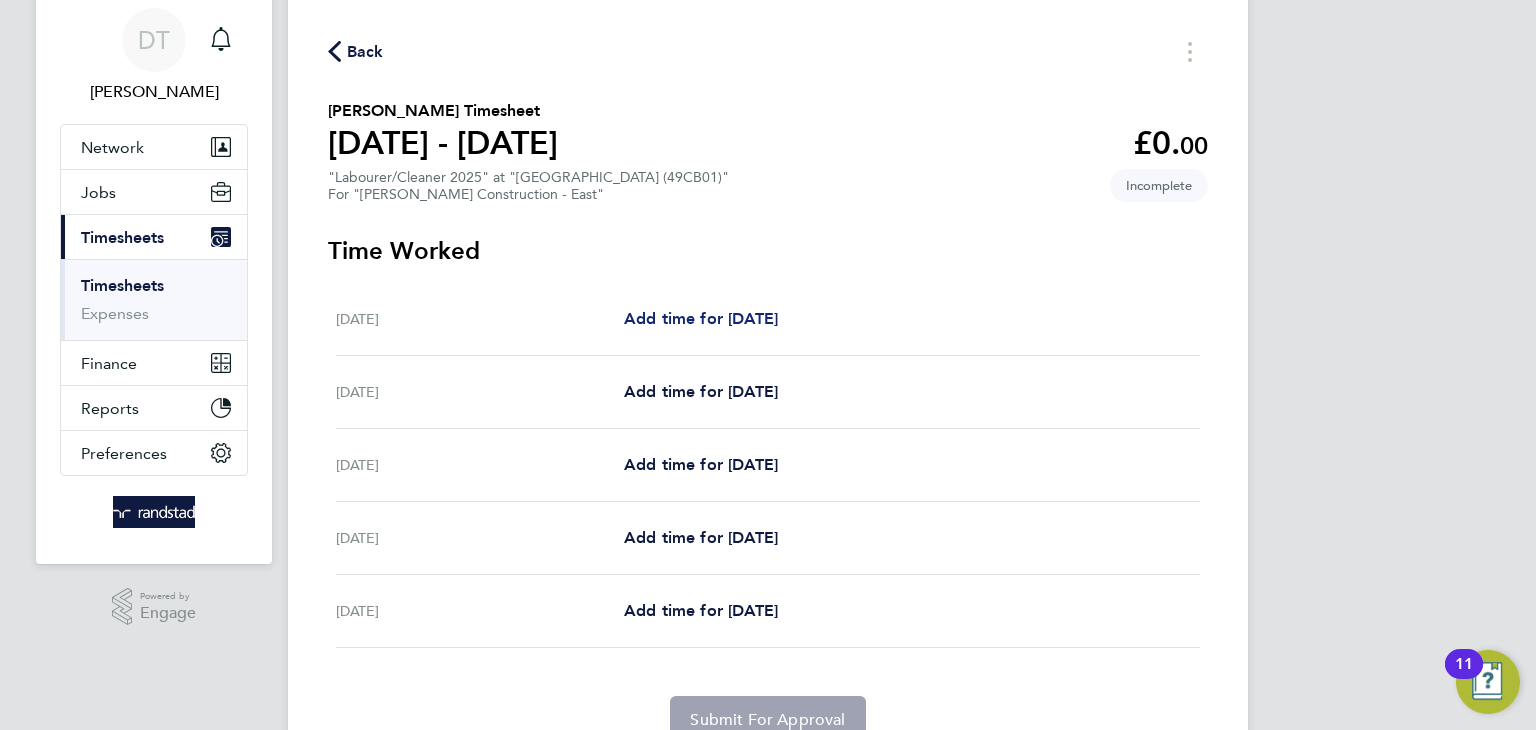 click on "Add time for Mon 07 Jul" at bounding box center [701, 318] 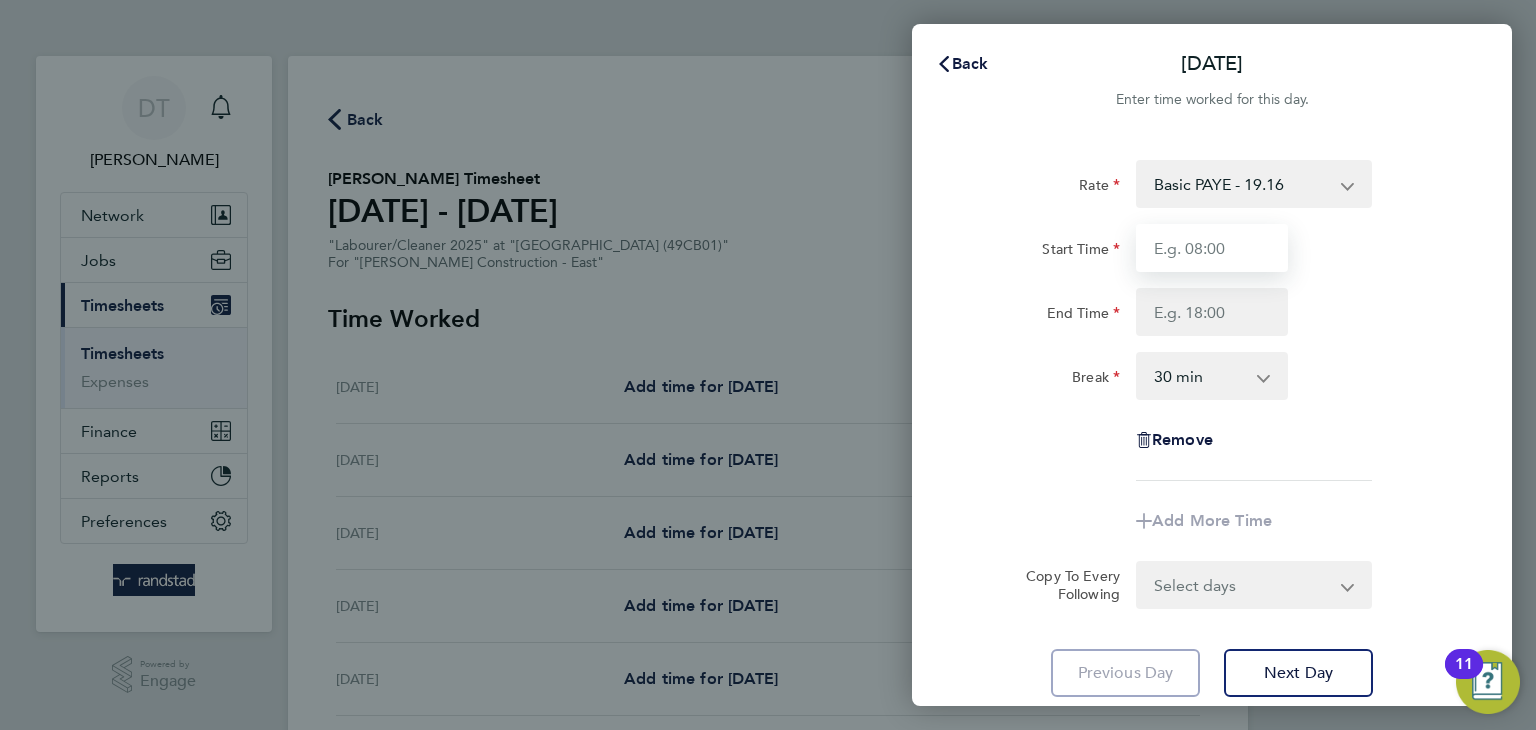 click on "Start Time" at bounding box center [1212, 248] 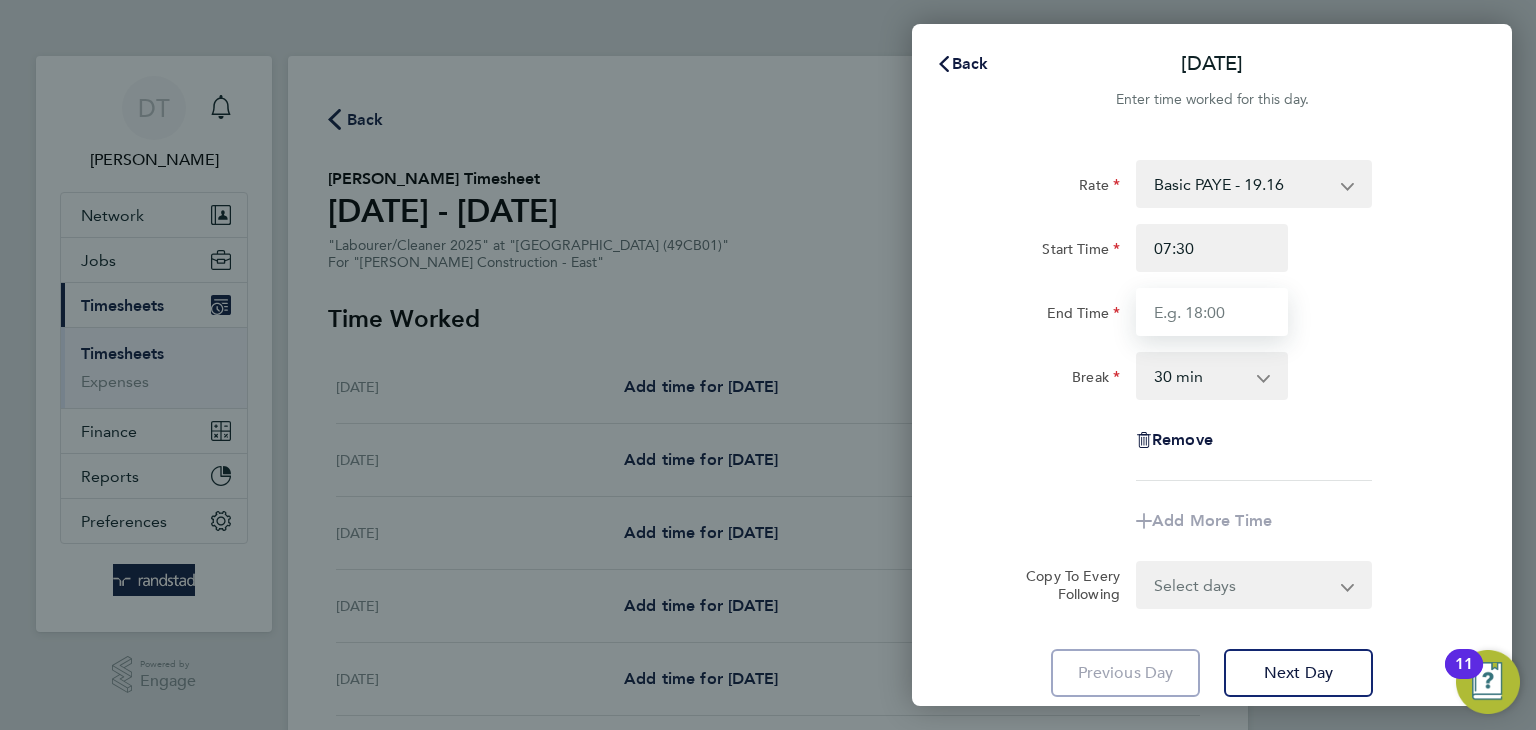 click on "End Time" at bounding box center [1212, 312] 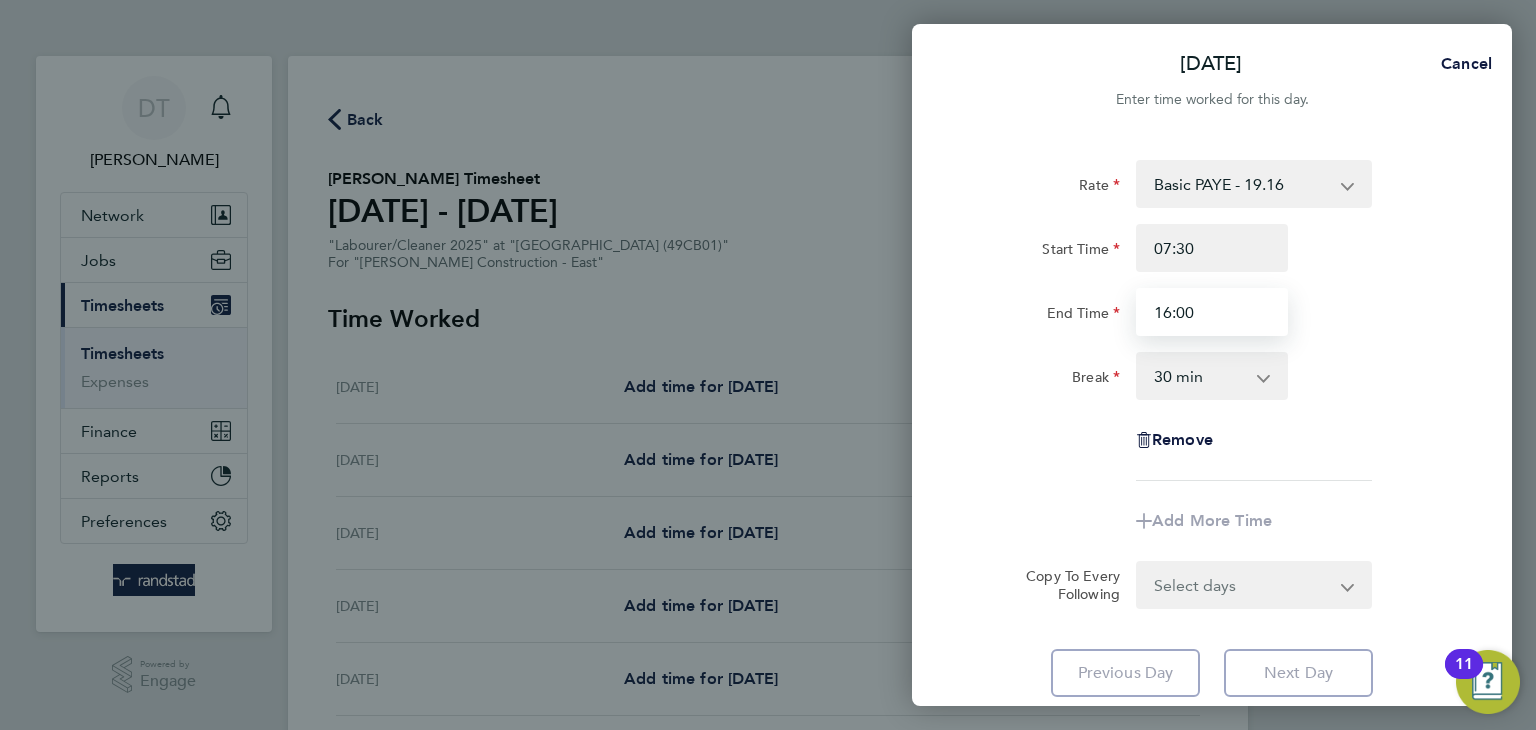 type on "16:00" 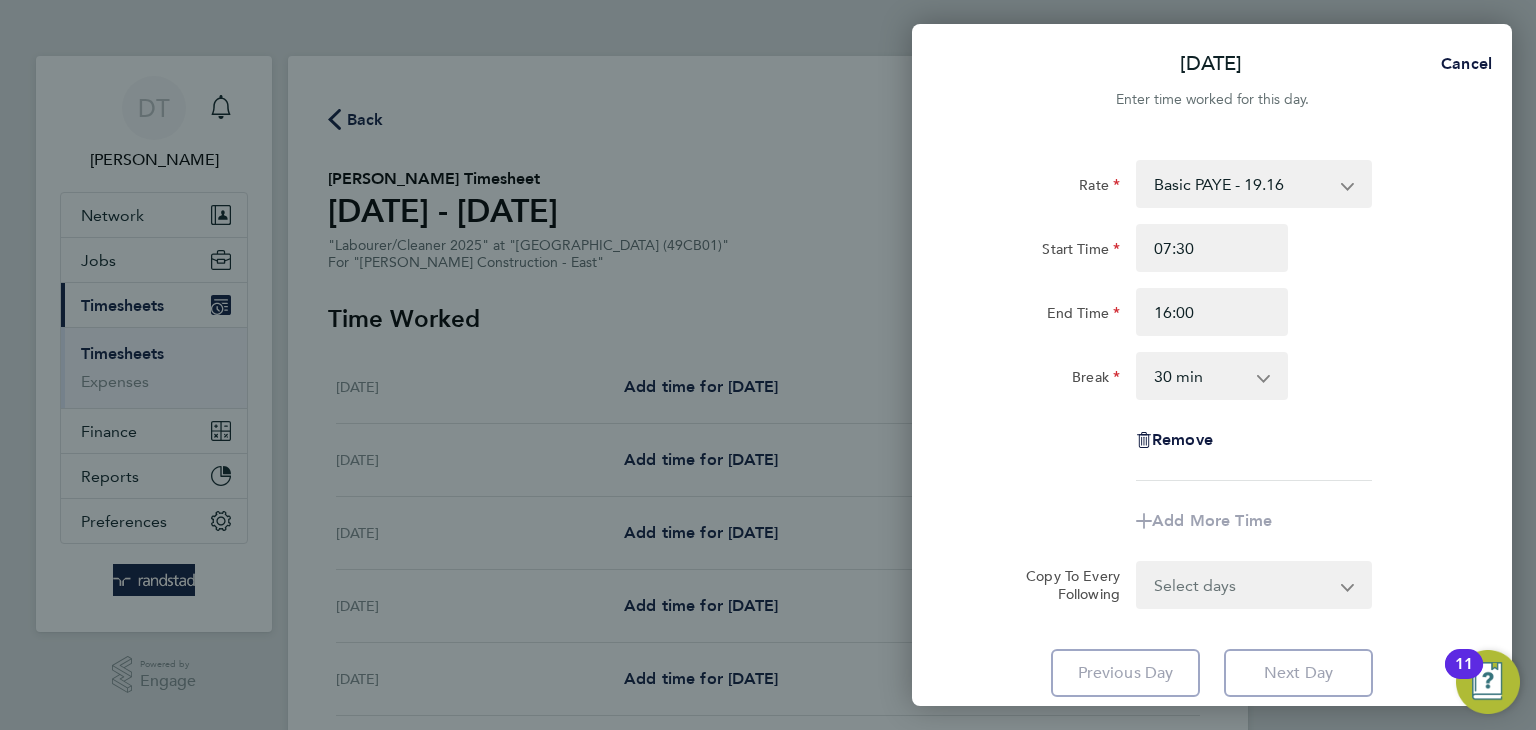 click on "Rate  Basic PAYE - 19.16   OT PAYE - 27.44
Start Time 07:30 End Time 16:00 Break  0 min   15 min   30 min   45 min   60 min   75 min   90 min
Remove" 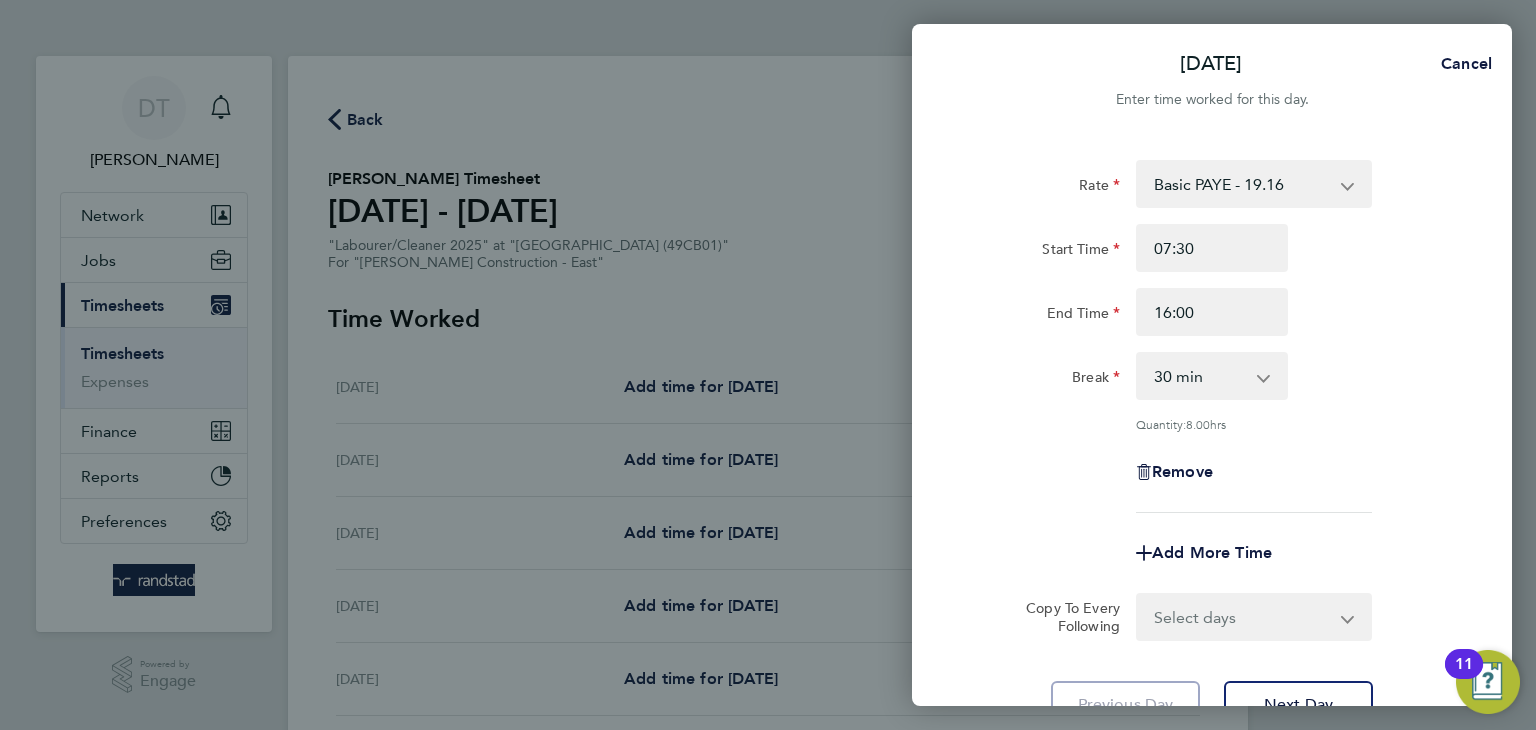 click on "Select days   Day   Tuesday   Wednesday   Thursday   Friday" at bounding box center (1243, 617) 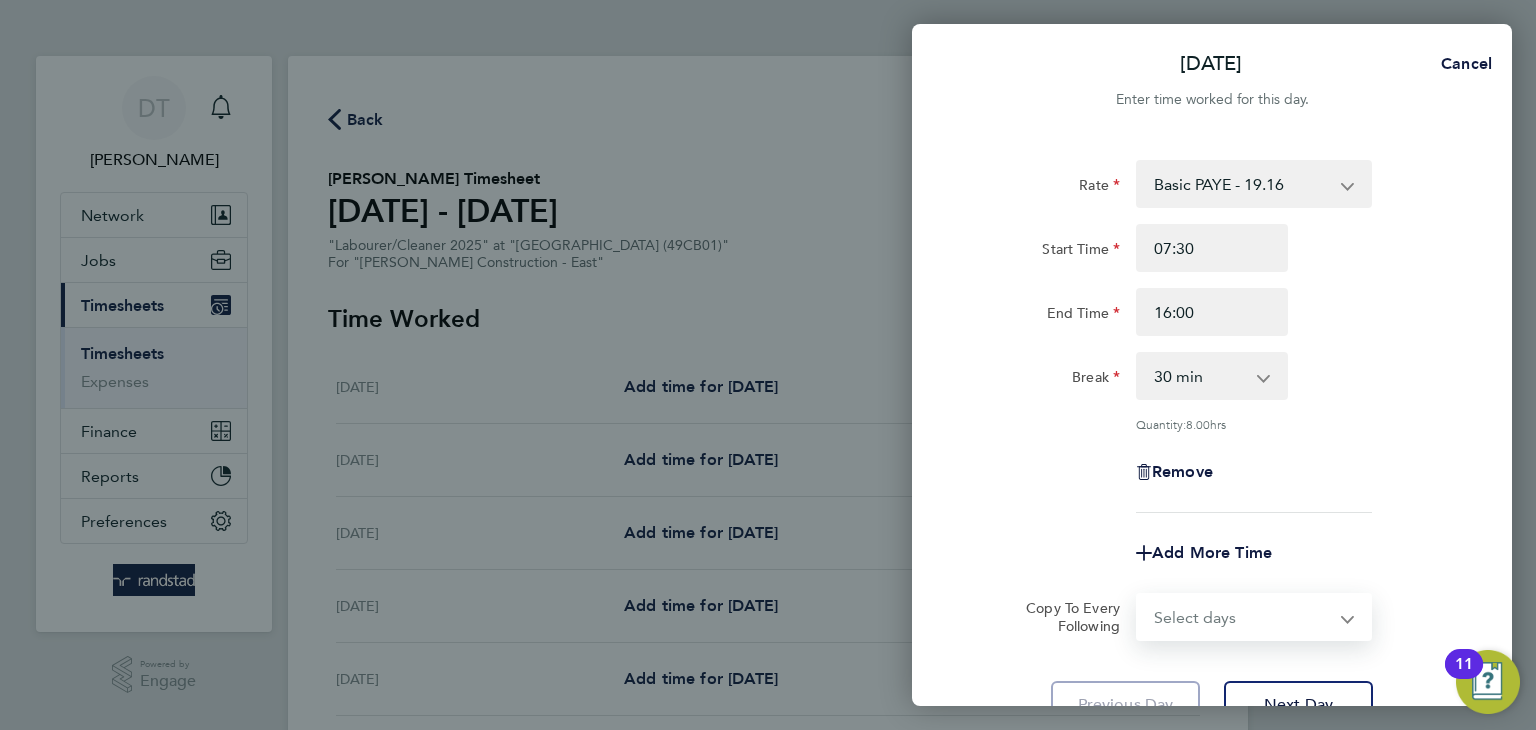 select on "DAY" 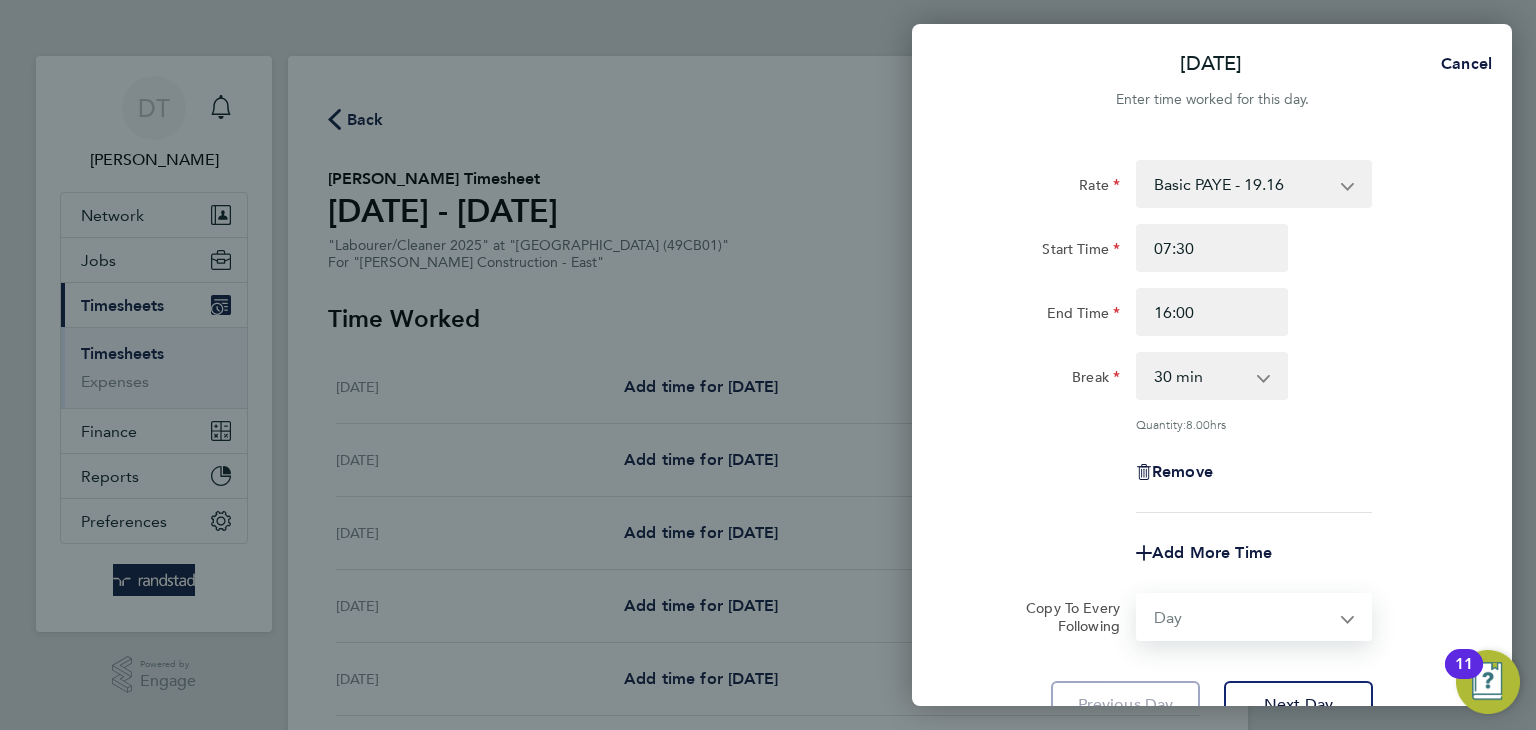 click on "Select days   Day   Tuesday   Wednesday   Thursday   Friday" at bounding box center (1243, 617) 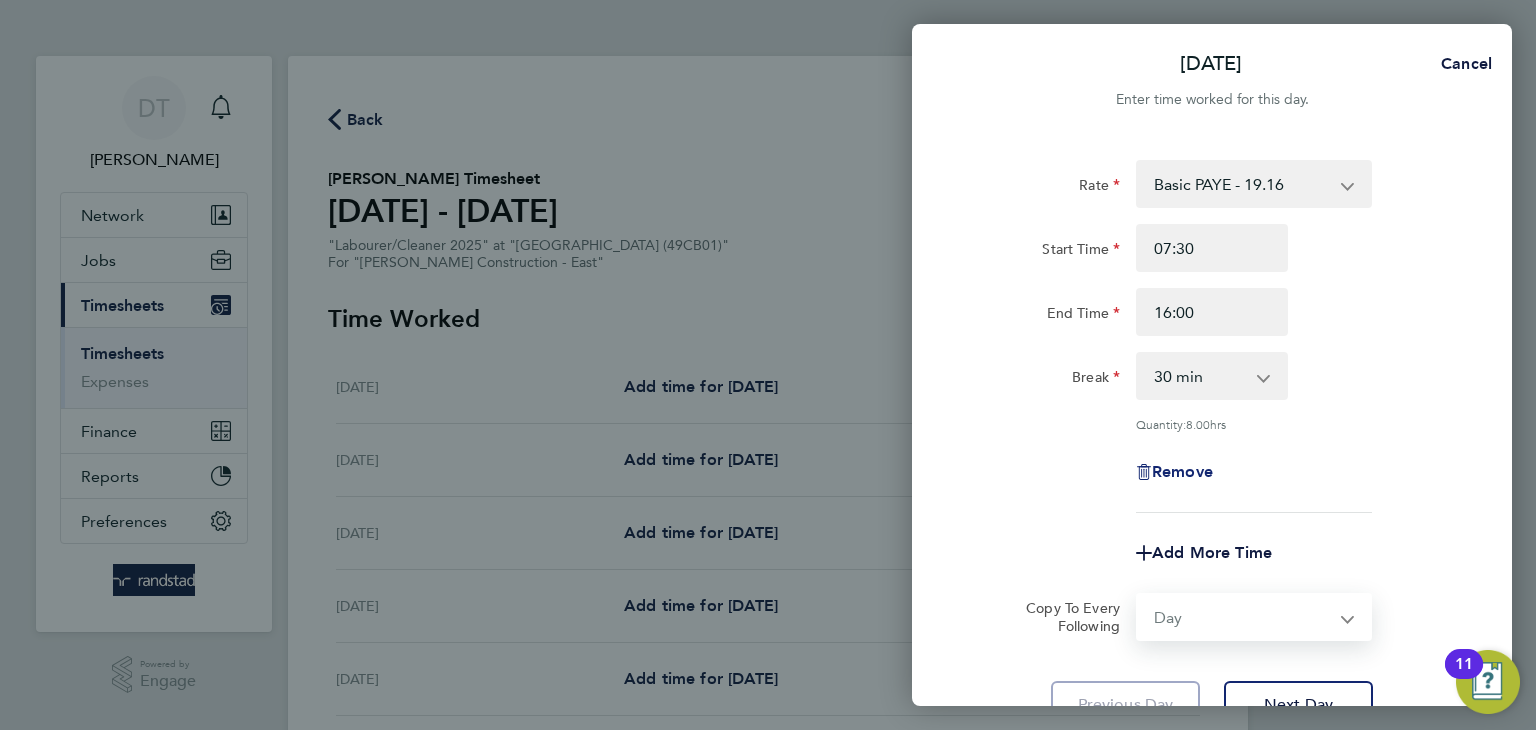 select on "2025-07-11" 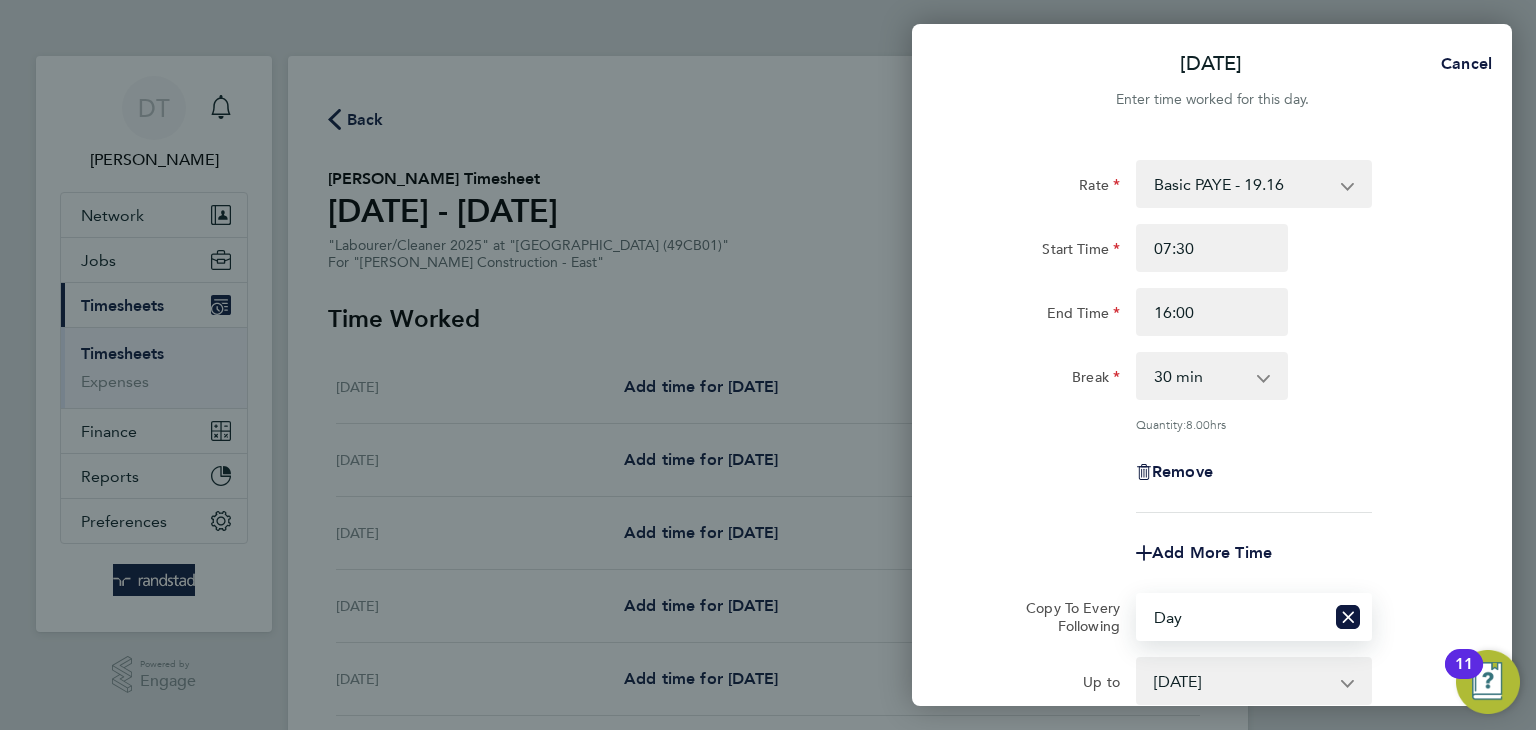 click on "Remove" 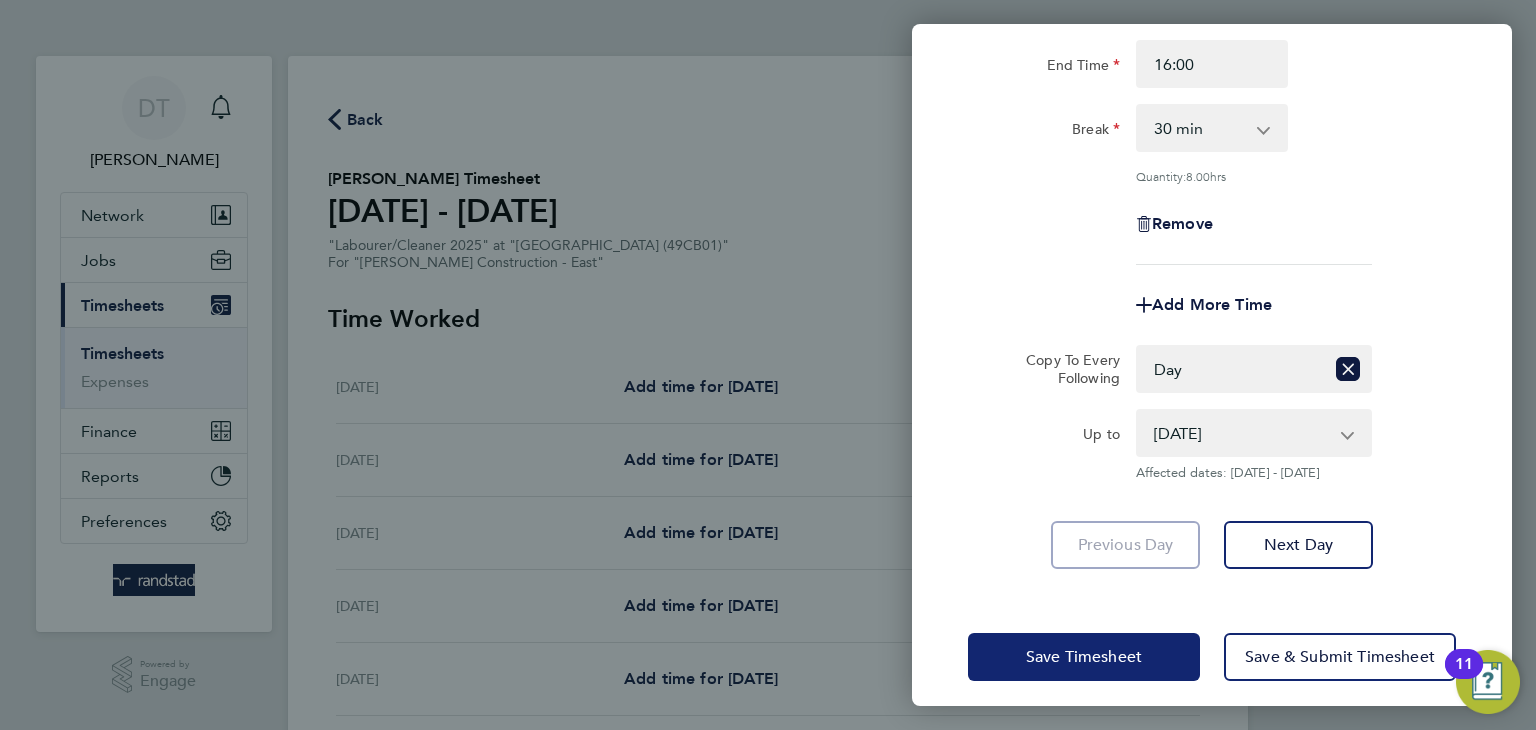 click on "Save Timesheet" 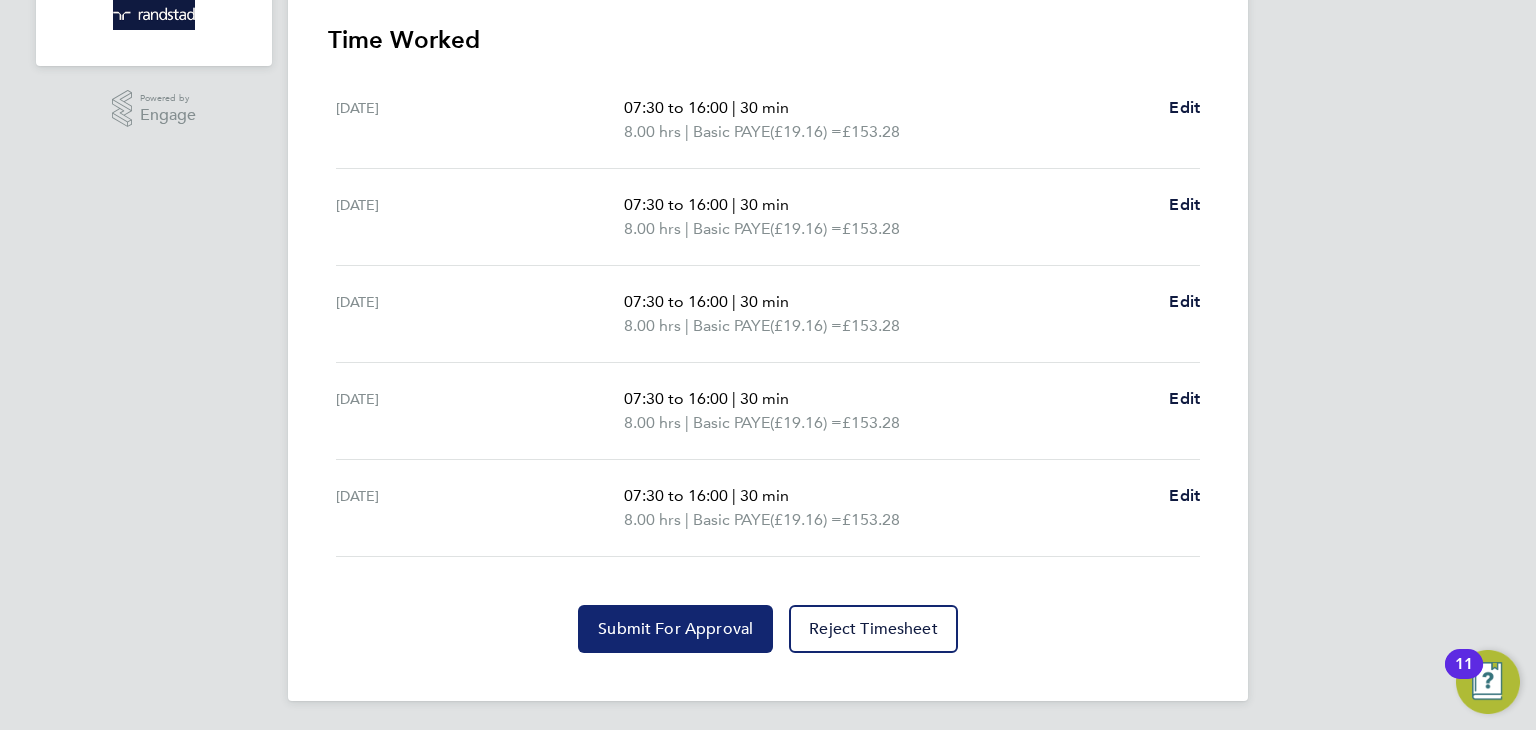 click on "Submit For Approval" 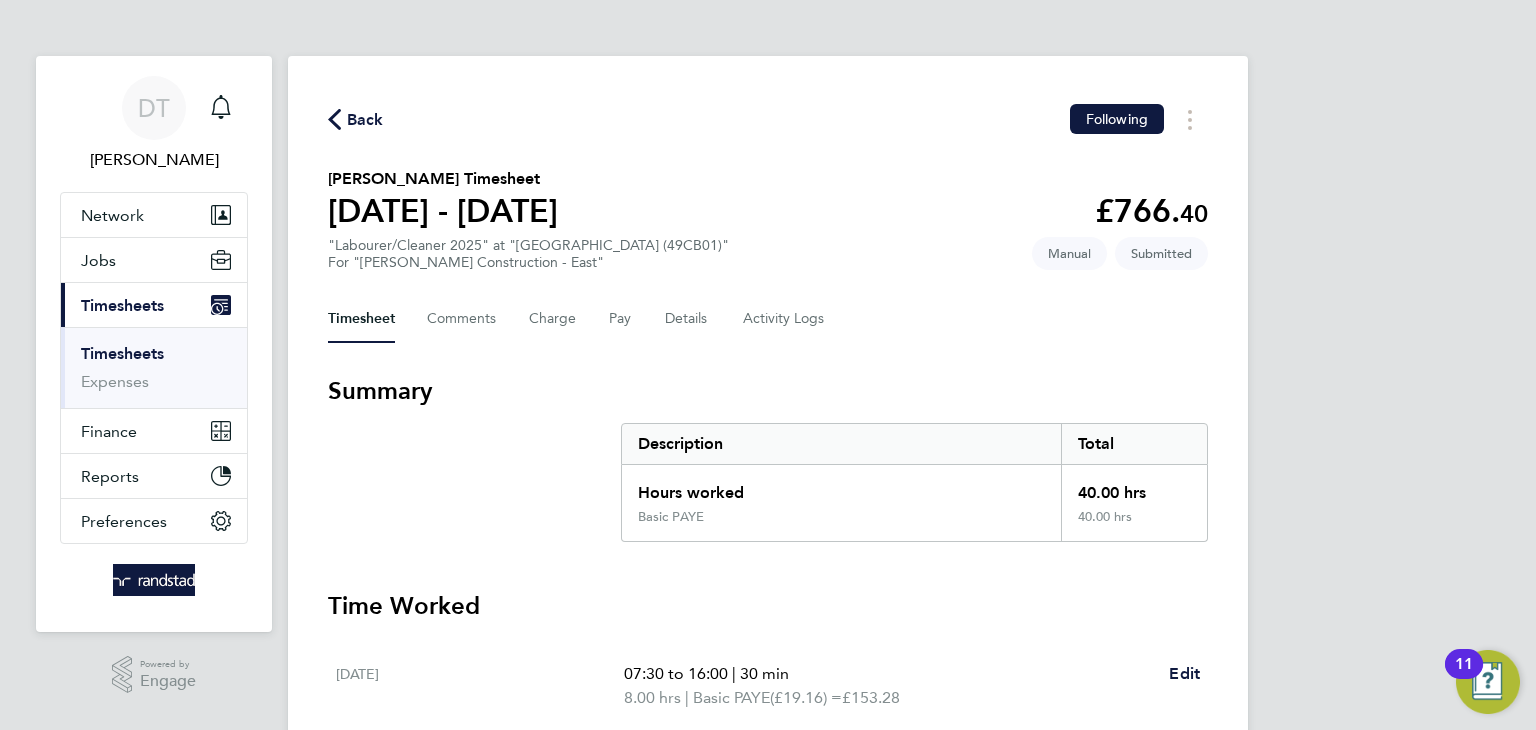click on "Back" 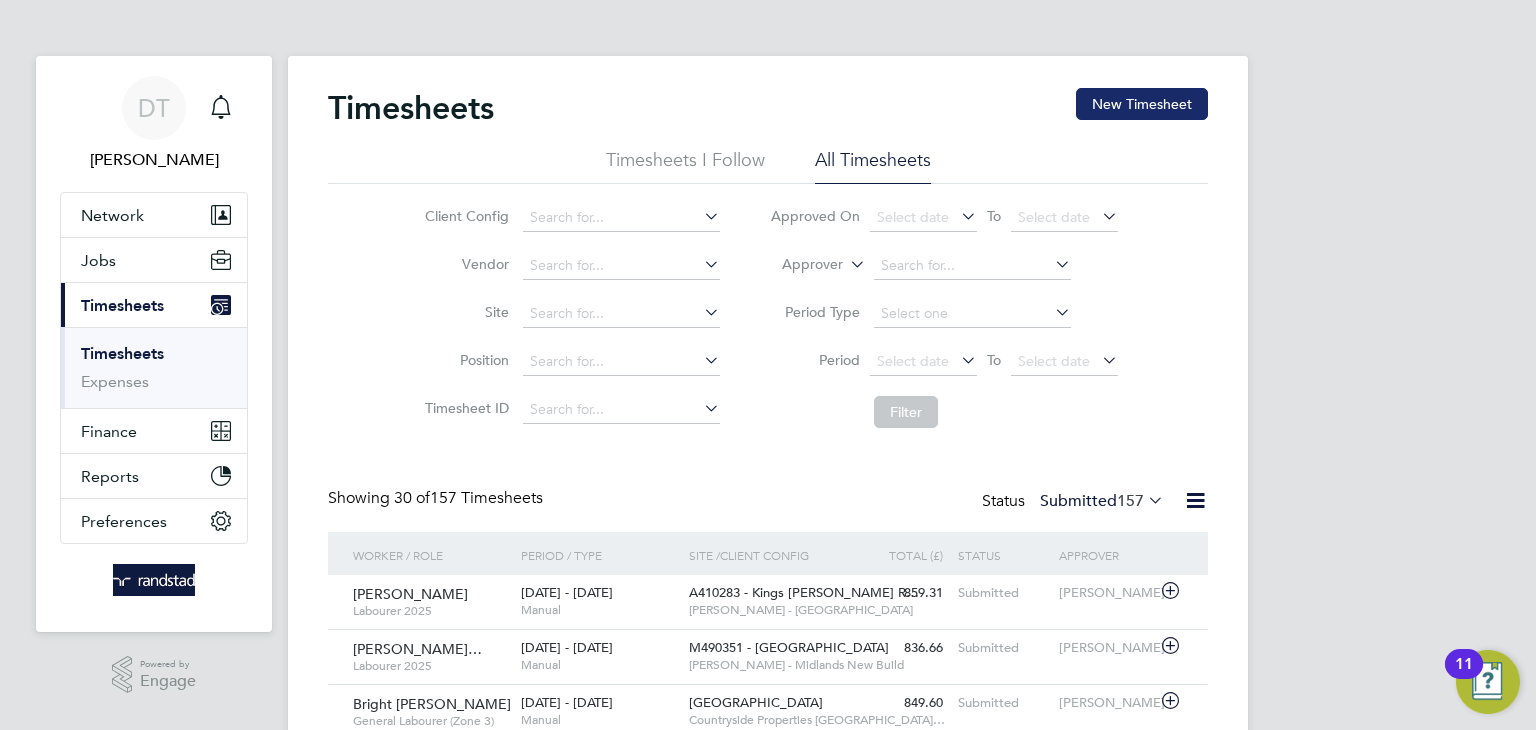click on "New Timesheet" 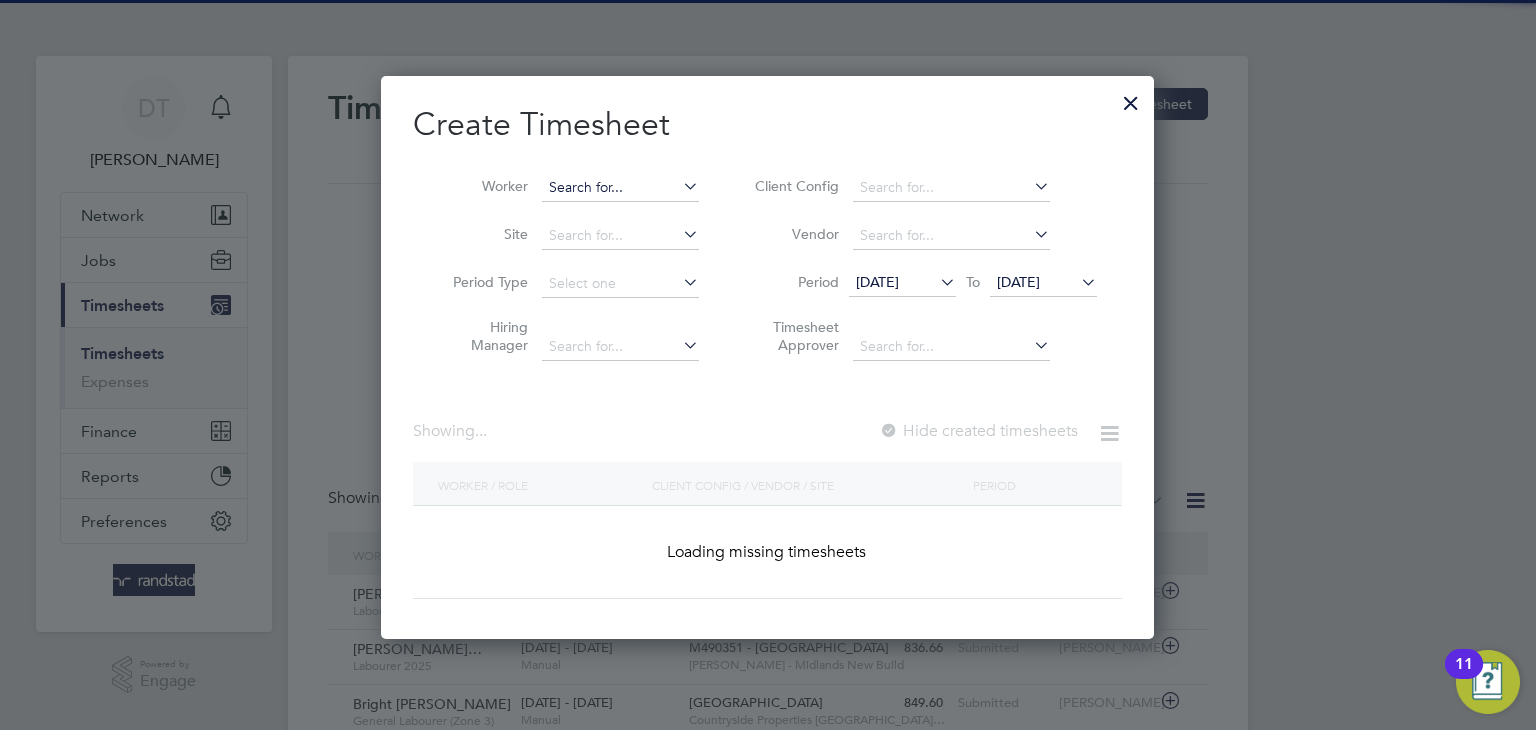 click on "Timesheets New Timesheet Timesheets I Follow All Timesheets Client Config   Vendor   Site   Position   Timesheet ID   Approved On
Select date
To
Select date
Approver     Period Type   Period
Select date
To
Select date
Filter Showing   30 of  157 Timesheets Status  Submitted  157  Worker / Role Worker / Period Period / Type Site /  Client Config Total (£)   Total / Status Status Approver Stephen Hawes   Labourer 2025   5 - 11 Jul 2025 5 - 11 Jul 2025   Manual A410283 - Kings Lynn R…     Lovell - East Anglia 859.31 Submitted Submitted Myles Tuddenham Peter Frederick Nnab…   Labourer 2025   5 - 11 Jul 2025 5 - 11 Jul 2025   Manual M490351 - Glebe Street     Lovell - Midlands New Build 836.66 Submitted Submitted Wayne Bromage Bright Owusu   General Labourer (Zone 3)   7 - 13 Jul 2025 7 - 13 Jul 2025   Manual Spencers Park     Countryside Properties UK… 849.60 Submitted Submitted Ola Oke Florin Stoica   Gate Person (Zone 3)   7 - 13 Jul 2025 7 - 13 Jul 2025" 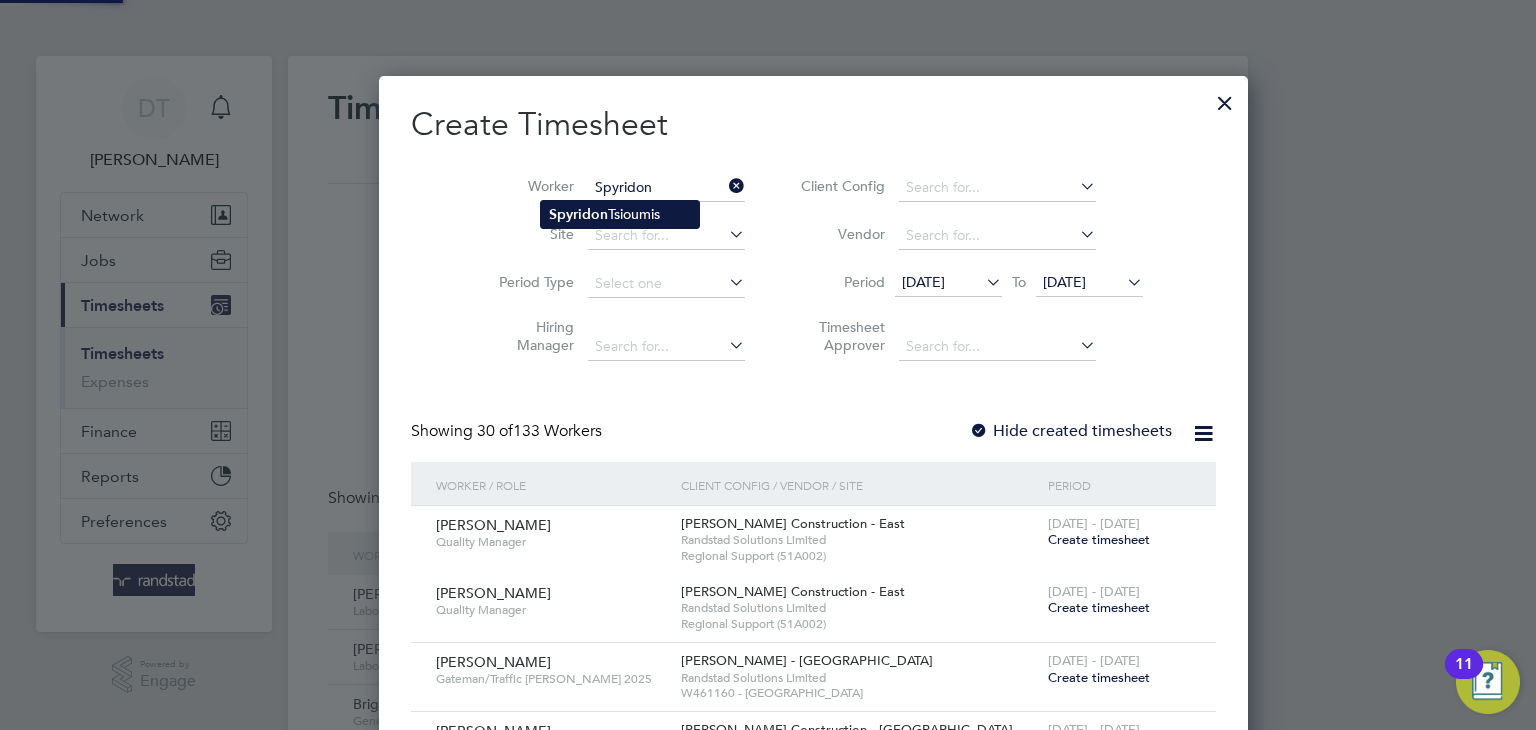 click on "Spyridon" 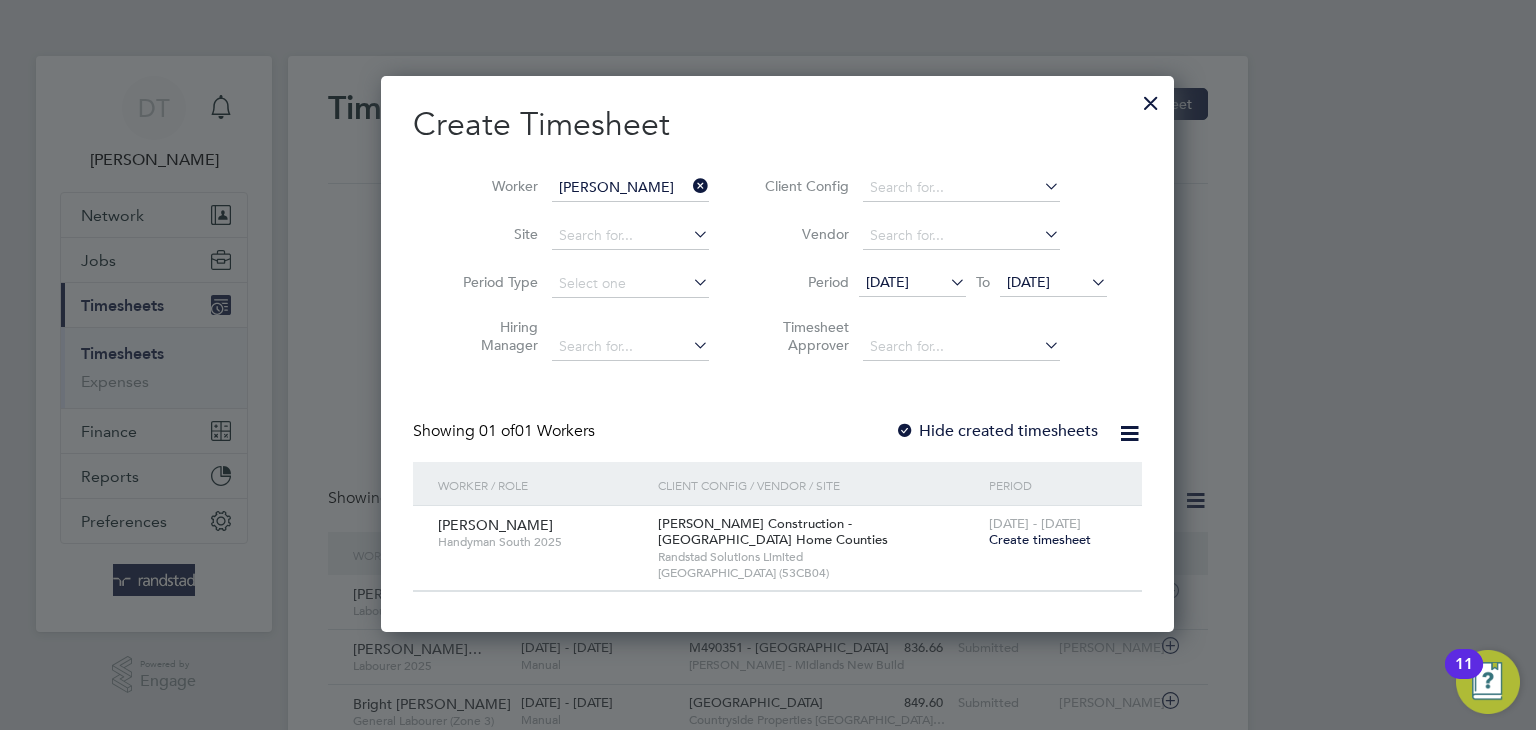 click on "Create timesheet" at bounding box center (1040, 539) 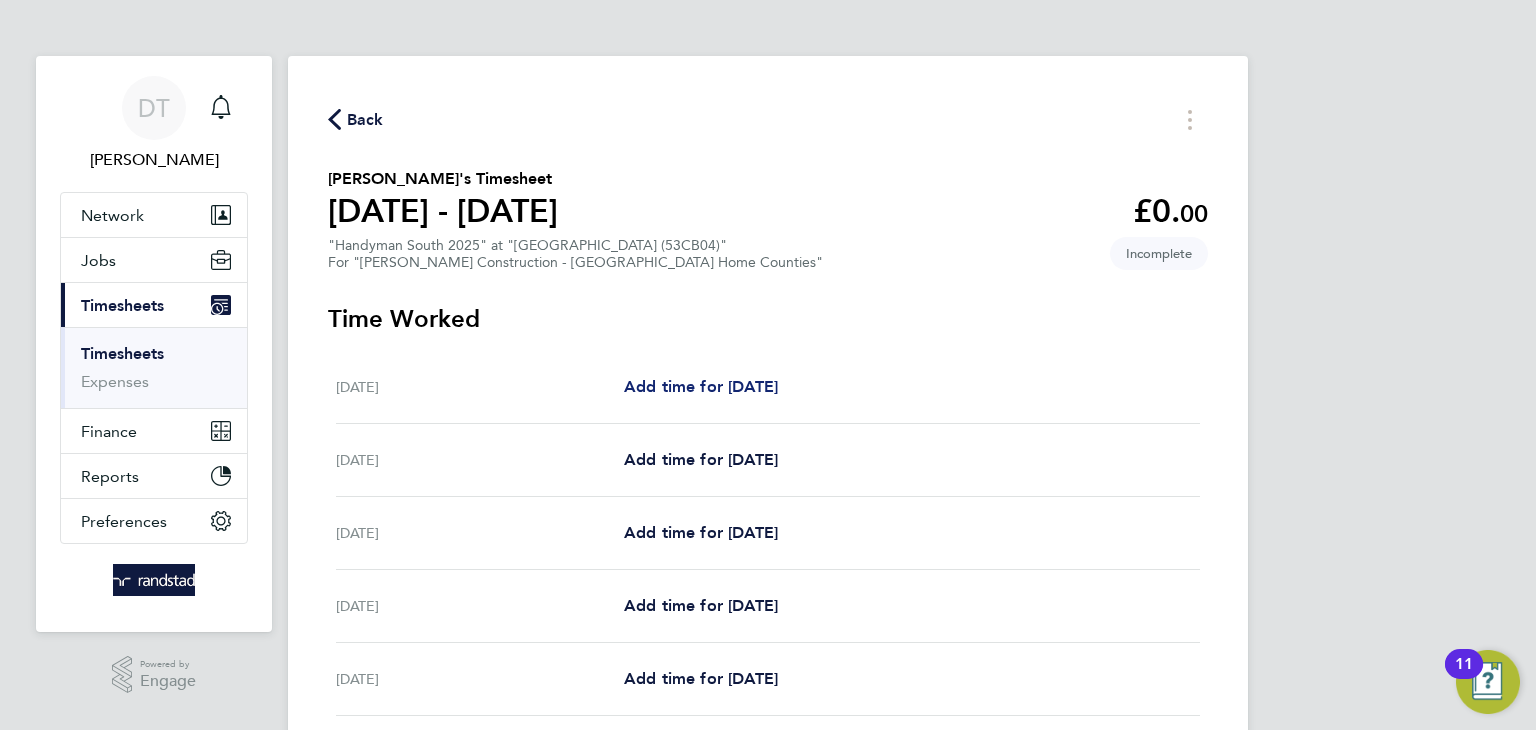 click on "Add time for Mon 07 Jul" at bounding box center [701, 386] 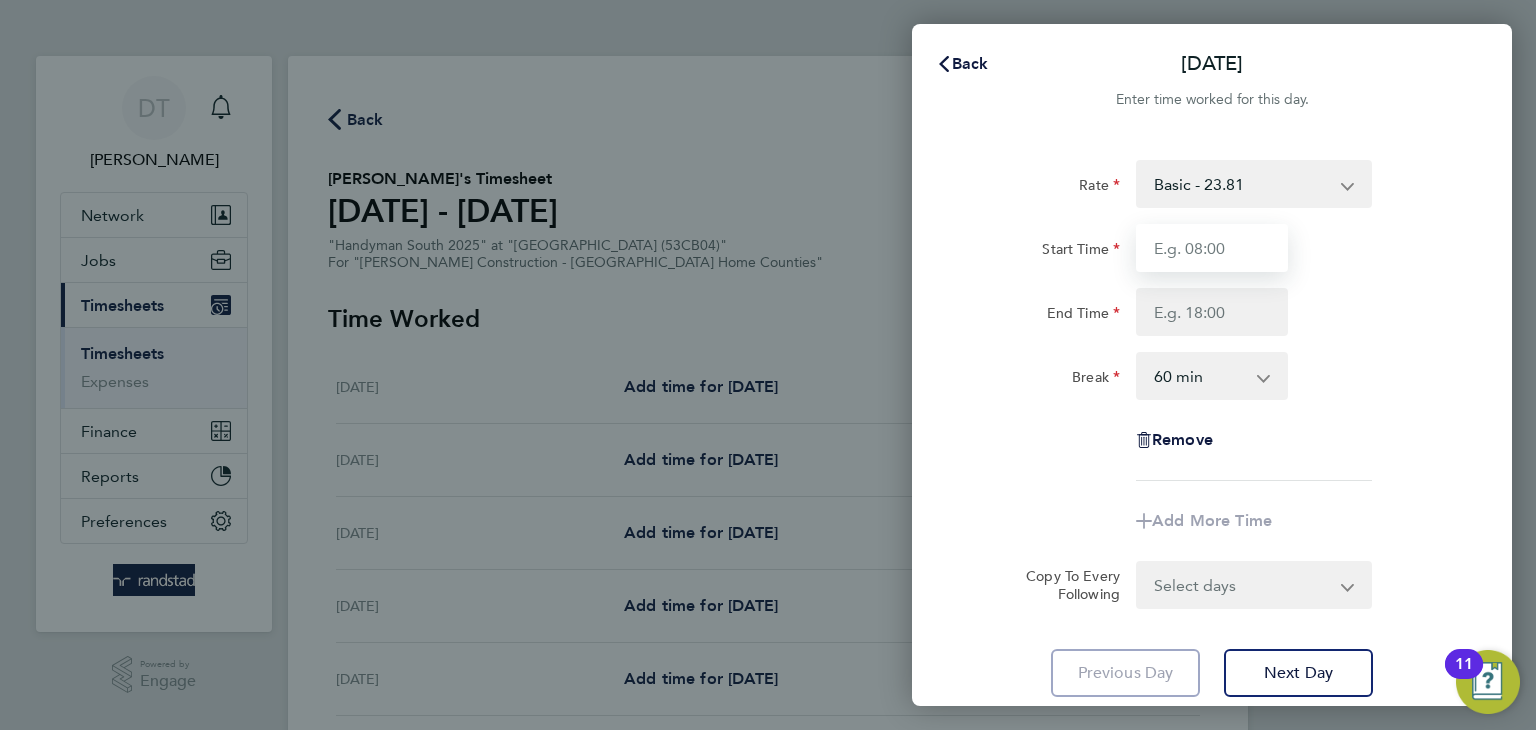click on "Start Time" at bounding box center (1212, 248) 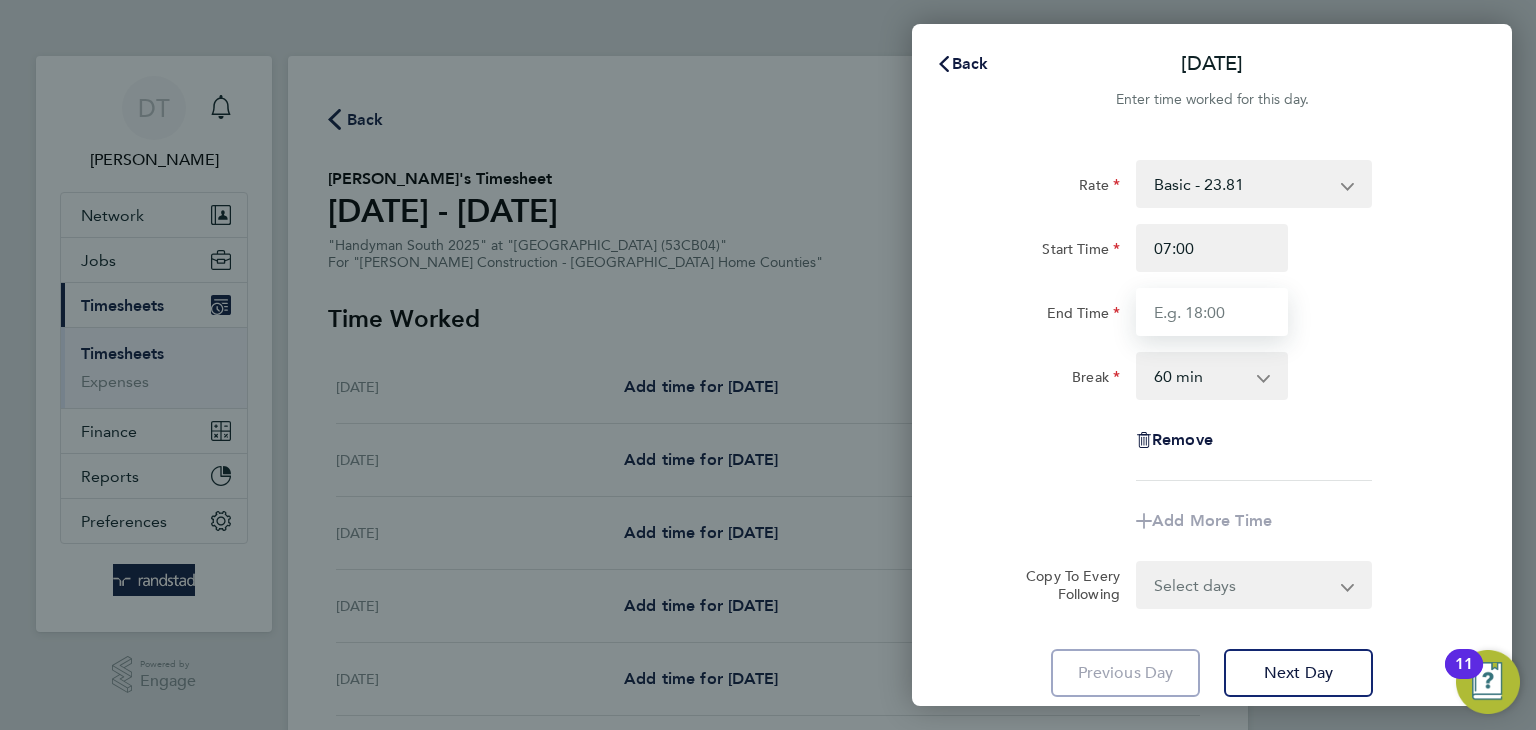 click on "End Time" at bounding box center [1212, 312] 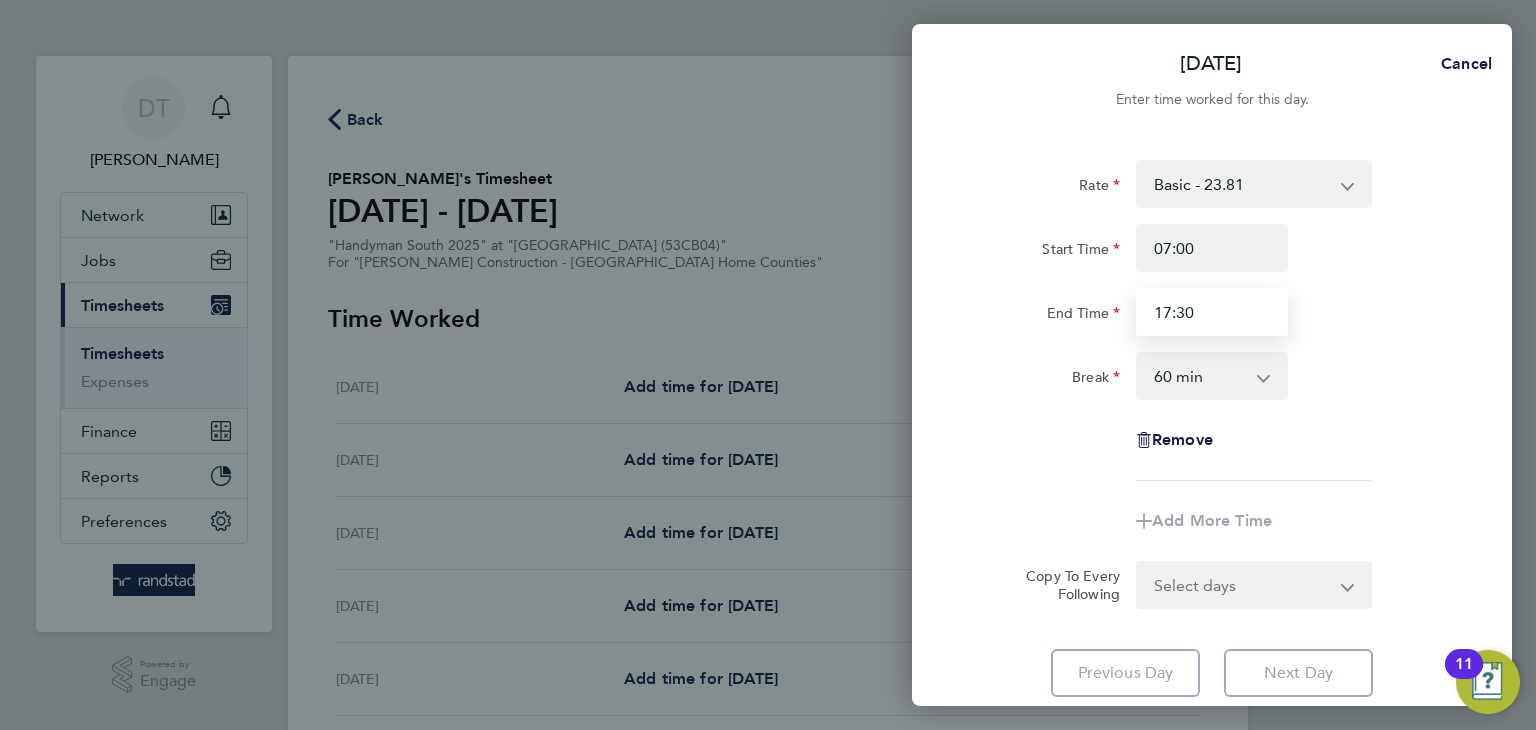type on "17:30" 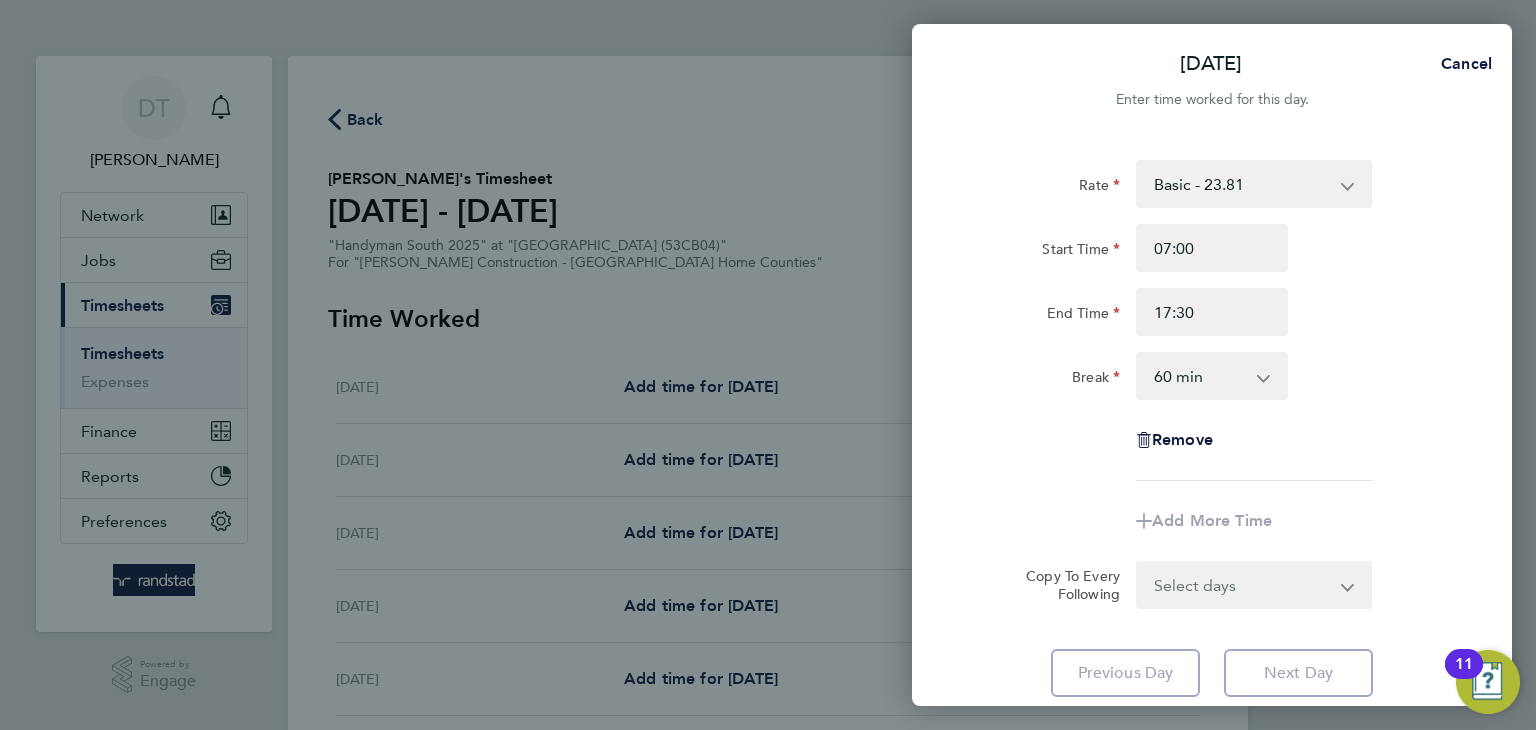 click on "0 min   15 min   30 min   45 min   60 min   75 min   90 min" at bounding box center [1200, 376] 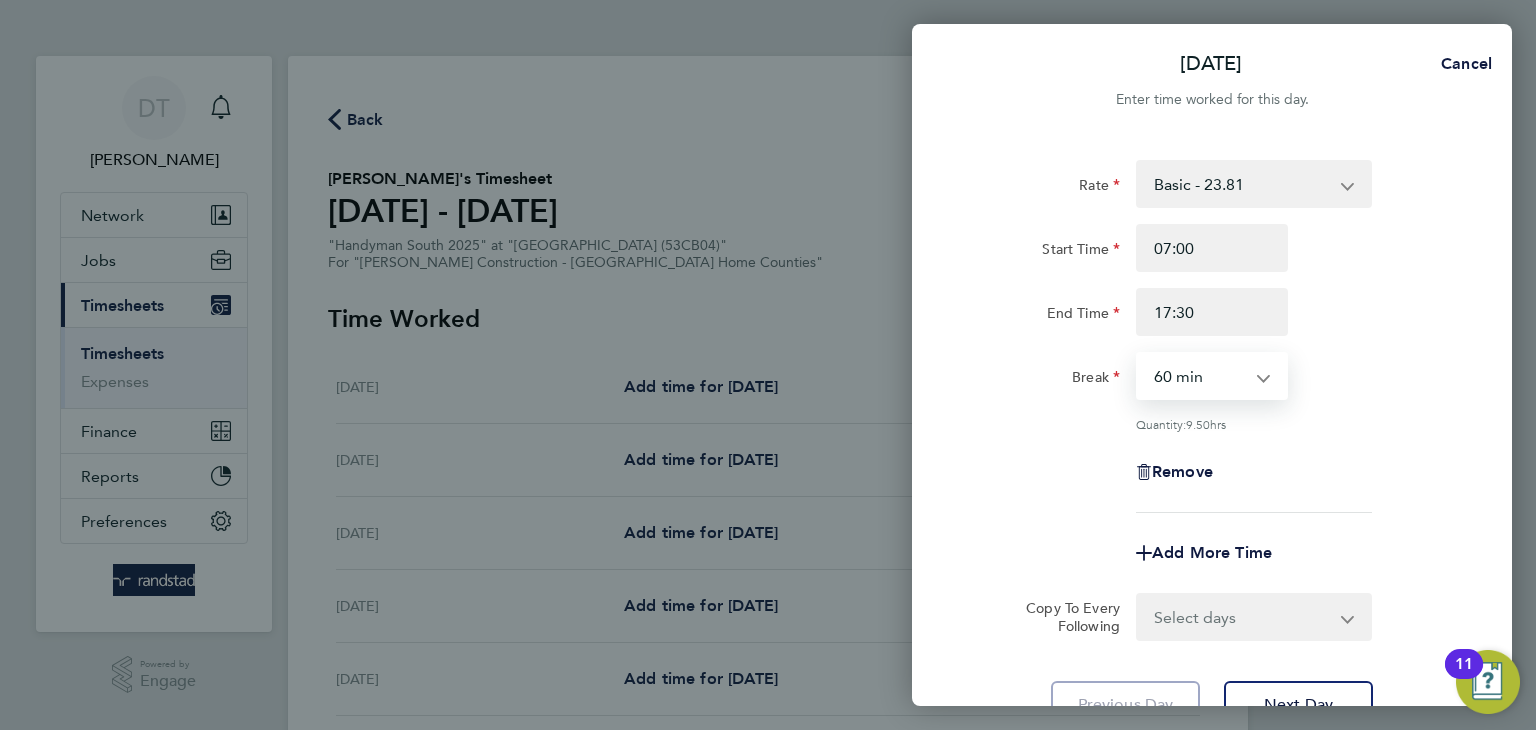 select on "30" 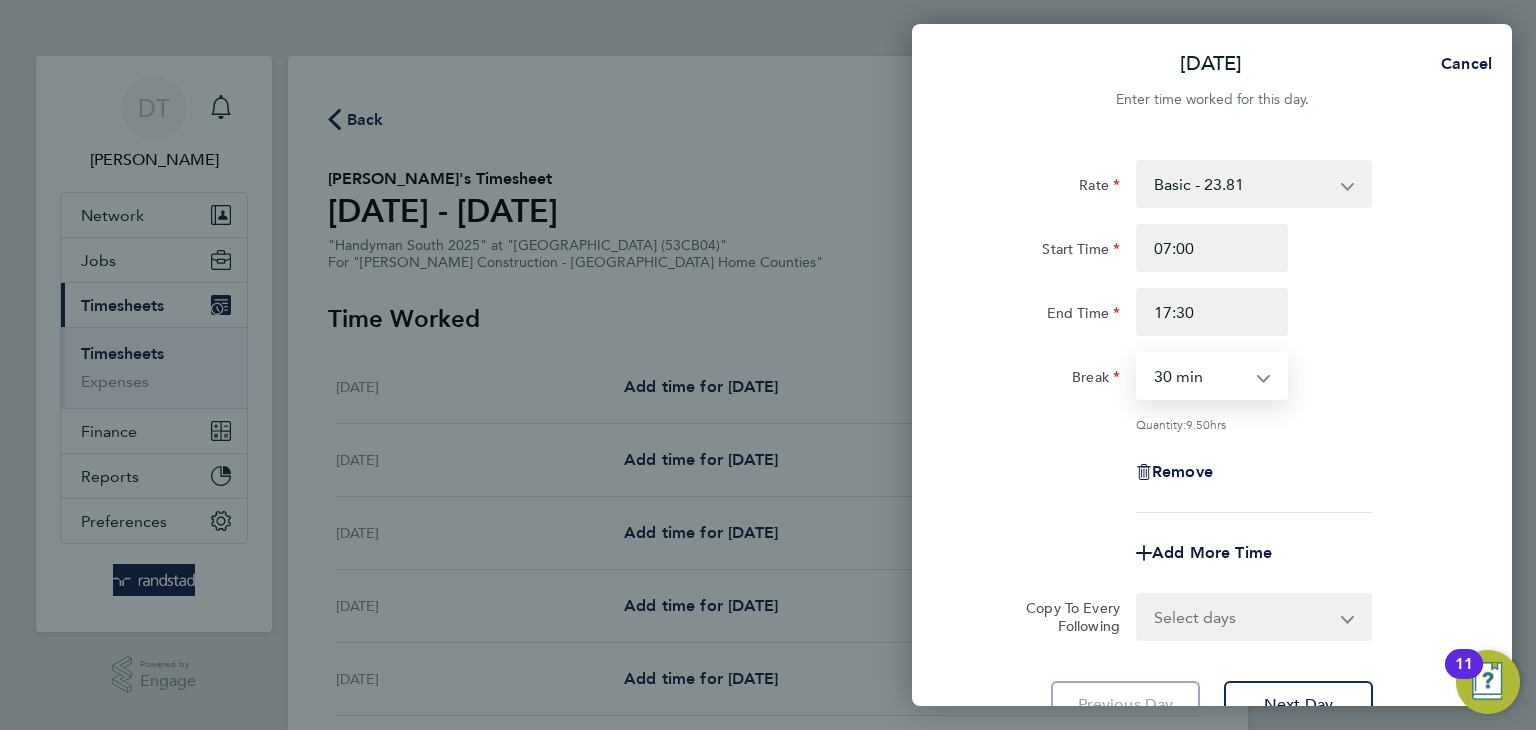 click on "0 min   15 min   30 min   45 min   60 min   75 min   90 min" at bounding box center [1200, 376] 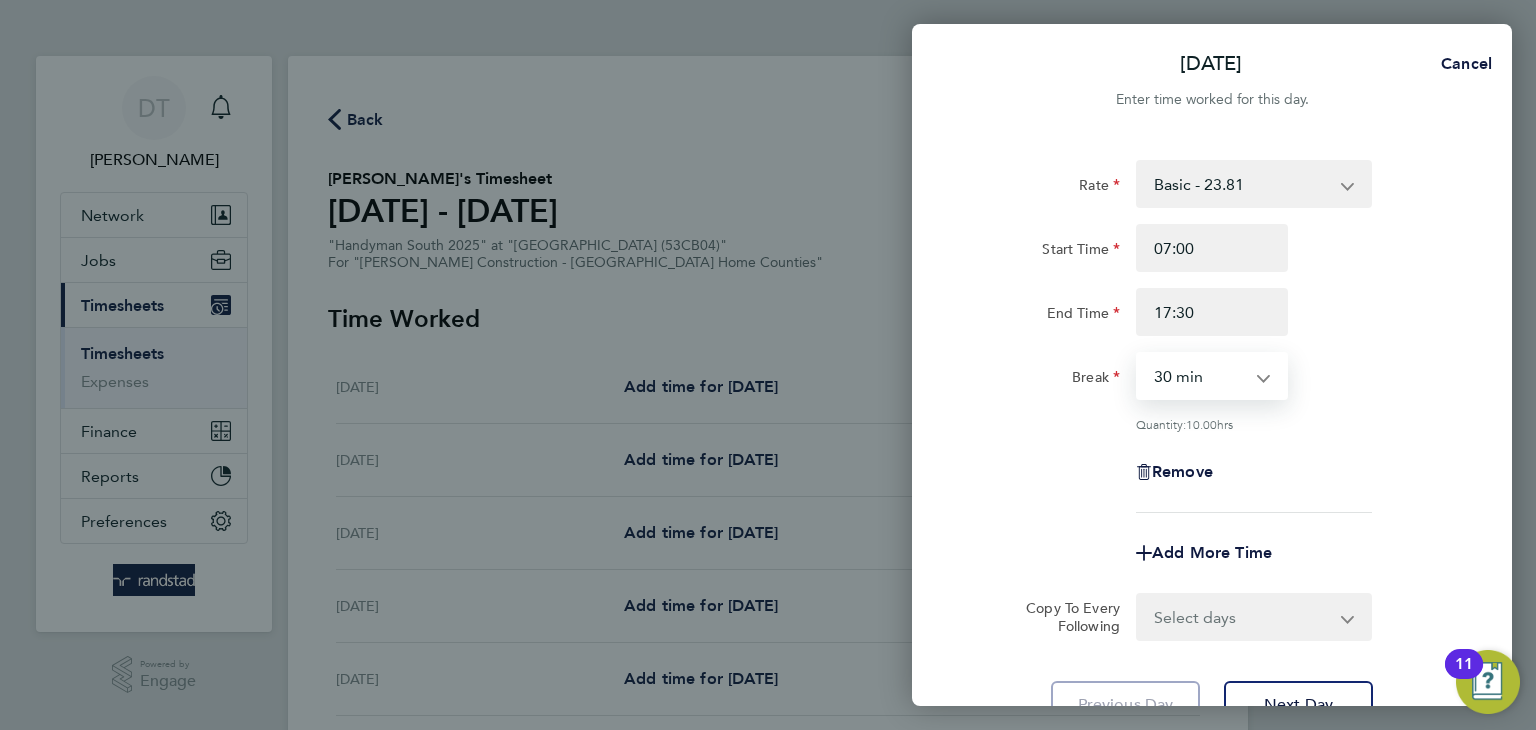 click on "Rate  Basic - 23.81   OT1 - 34.42
Start Time 07:00 End Time 17:30 Break  0 min   15 min   30 min   45 min   60 min   75 min   90 min
Quantity:  10.00  hrs
Remove" 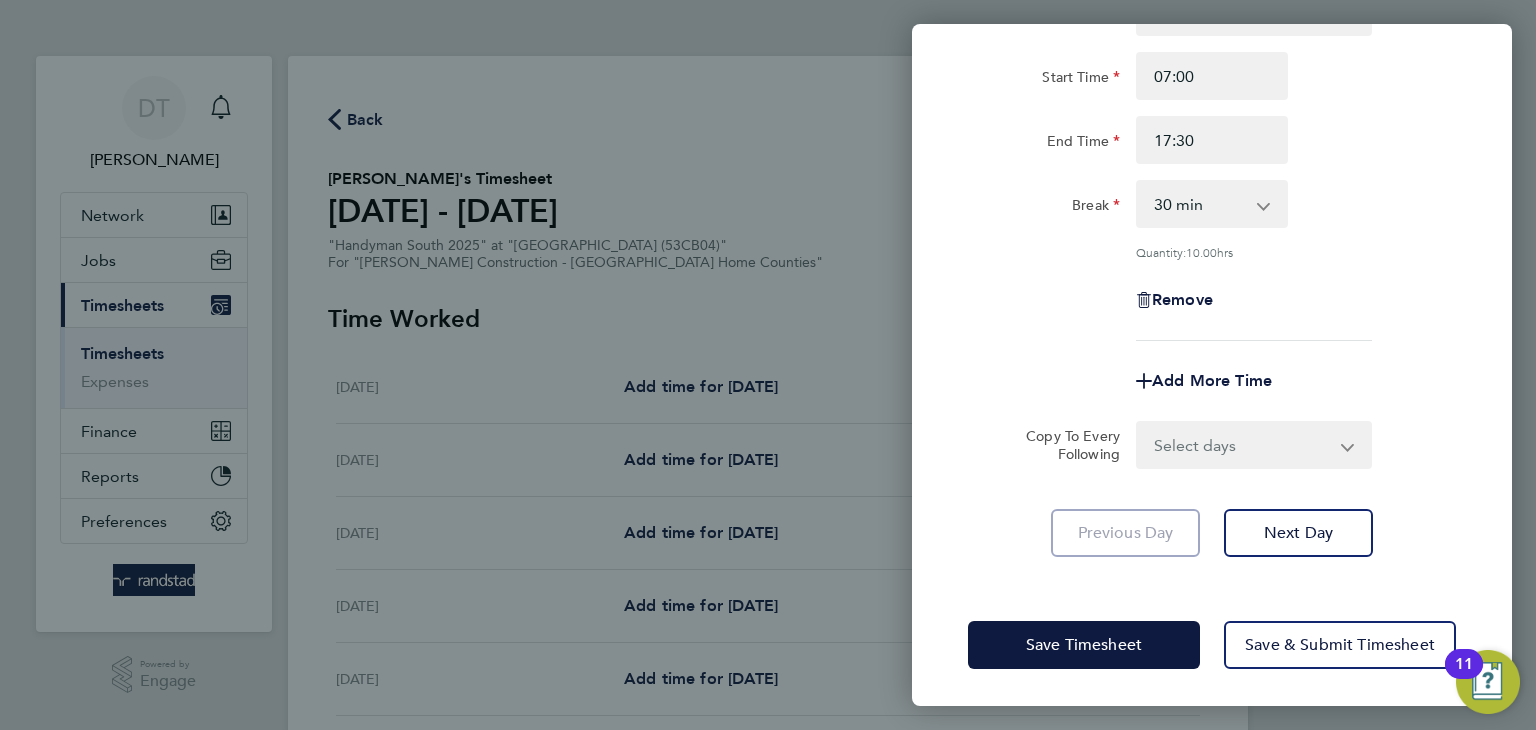click on "Select days   Day   Tuesday   Wednesday   Thursday   Friday" at bounding box center [1243, 445] 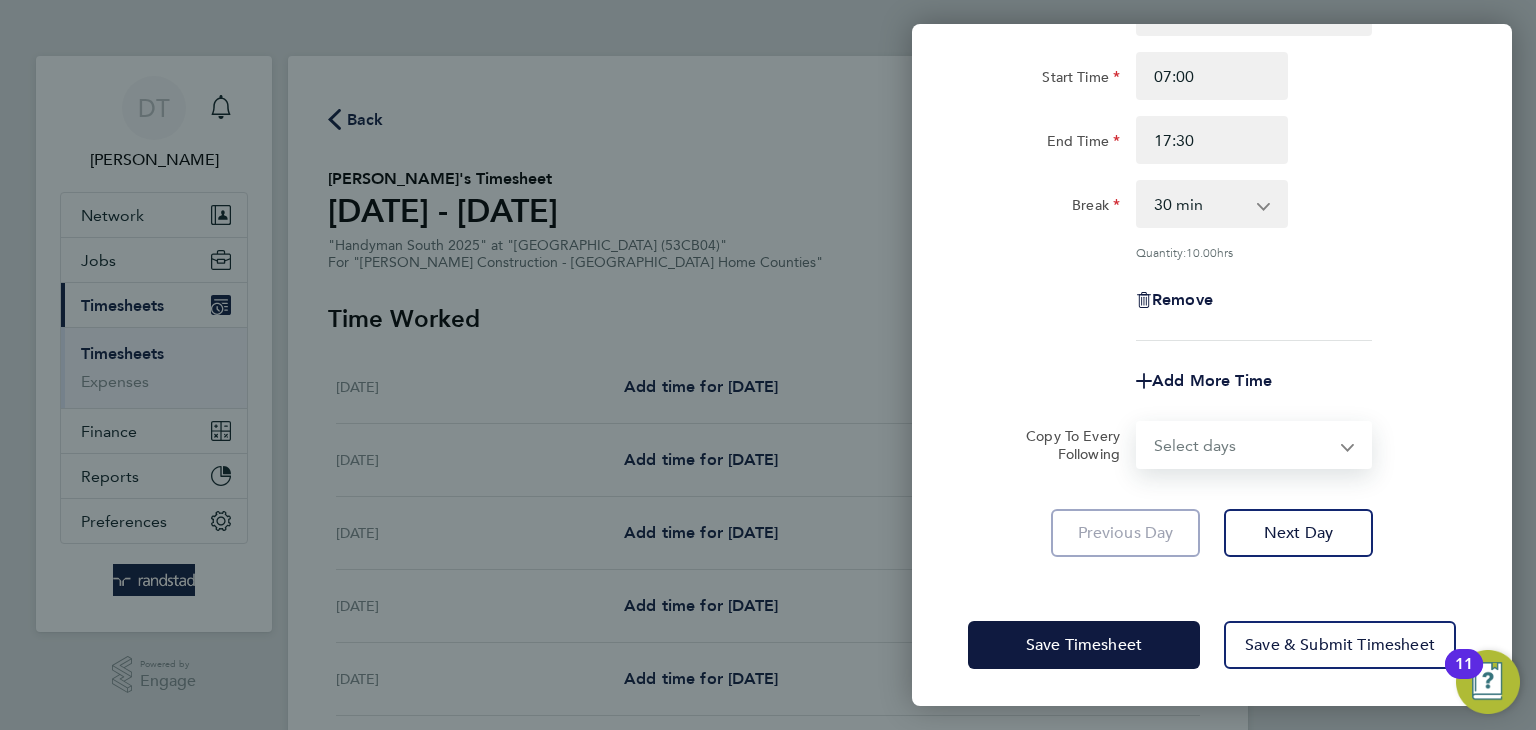 select on "DAY" 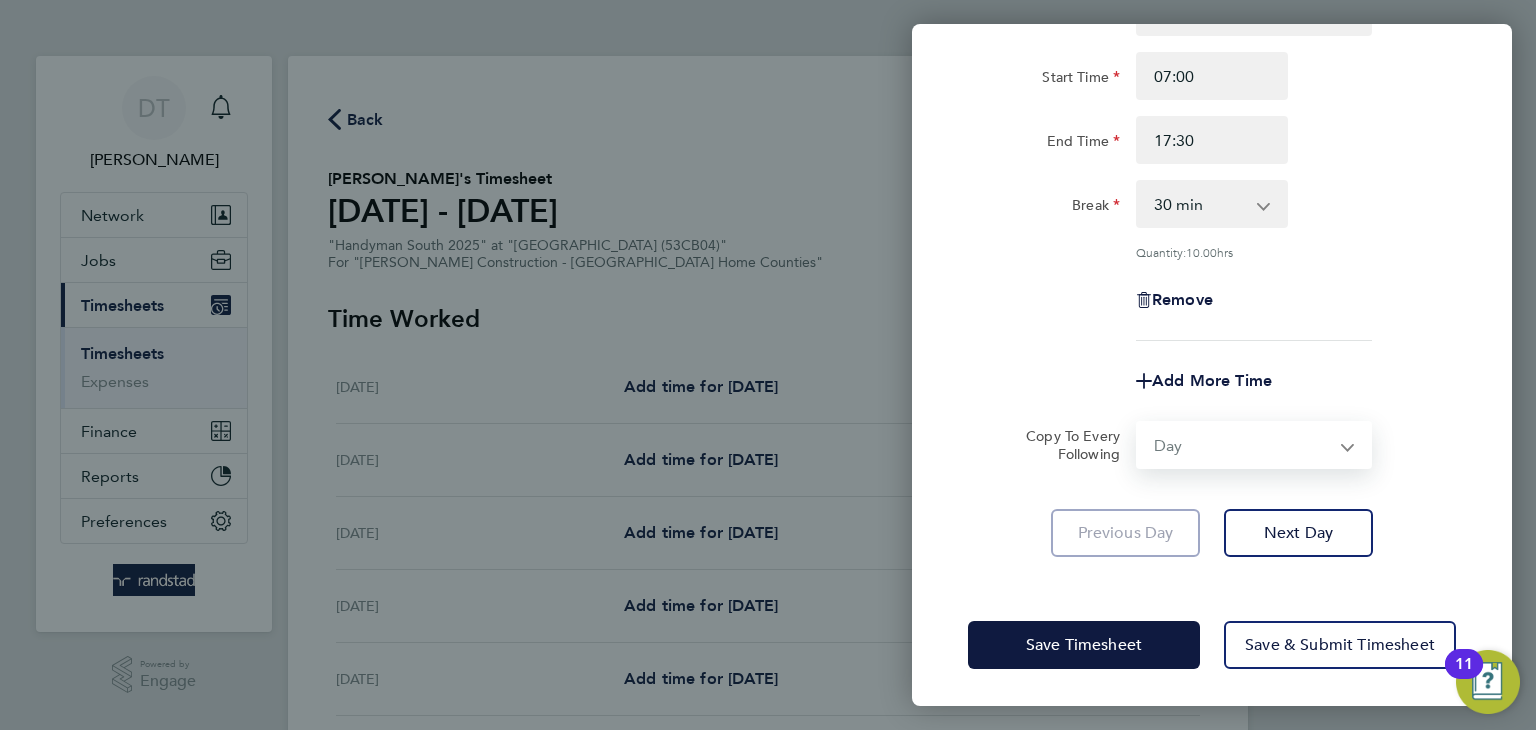 click on "Select days   Day   Tuesday   Wednesday   Thursday   Friday" at bounding box center (1243, 445) 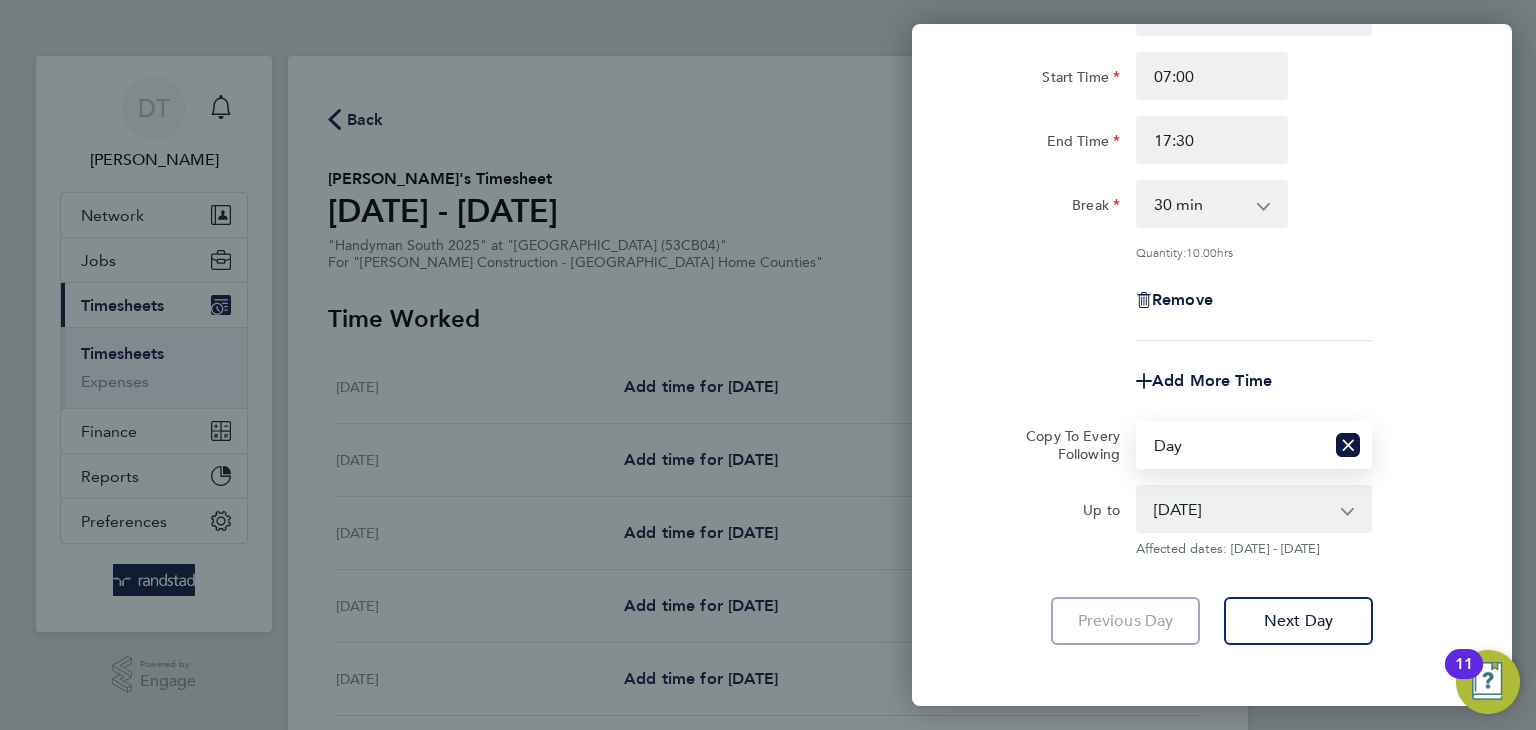 click on "Up to" 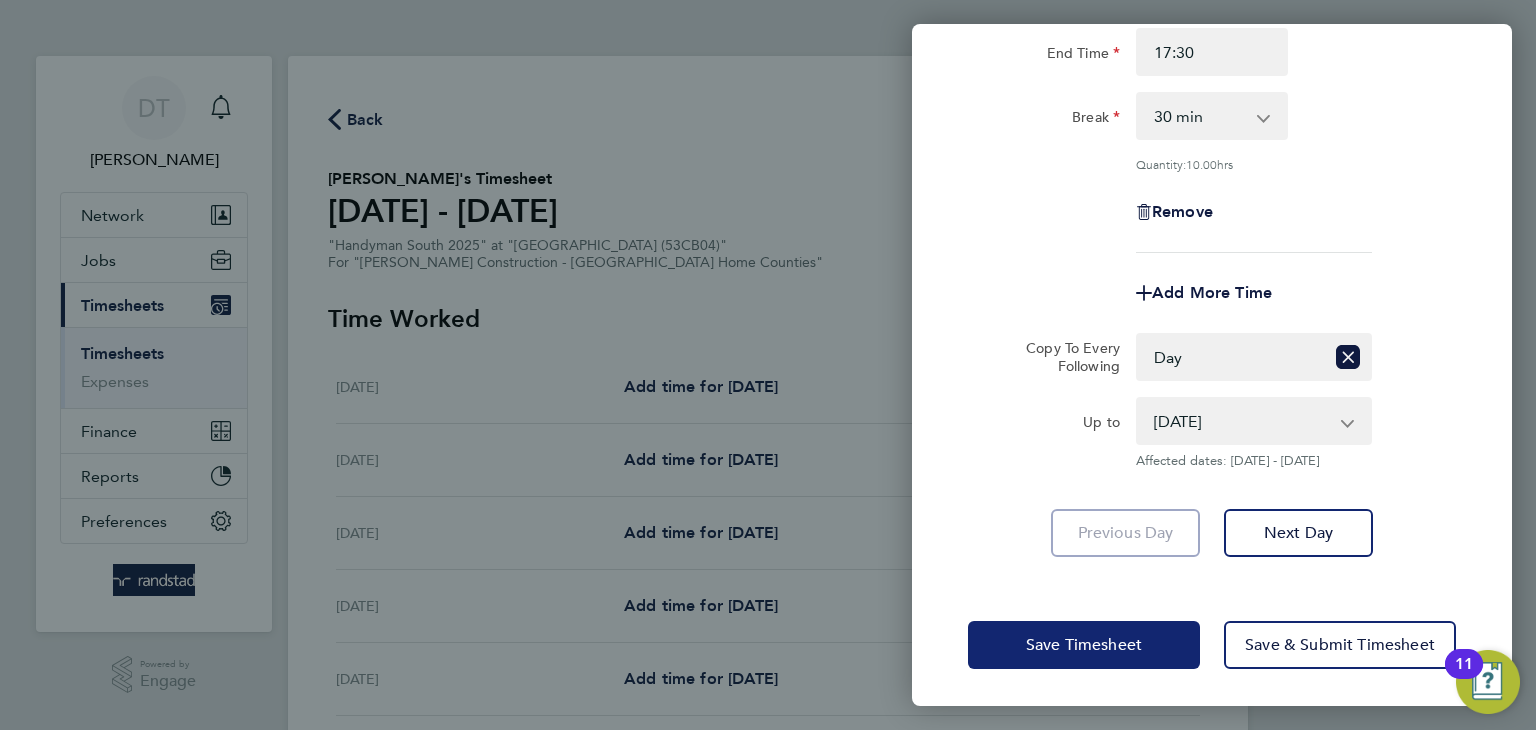 click on "Save Timesheet" 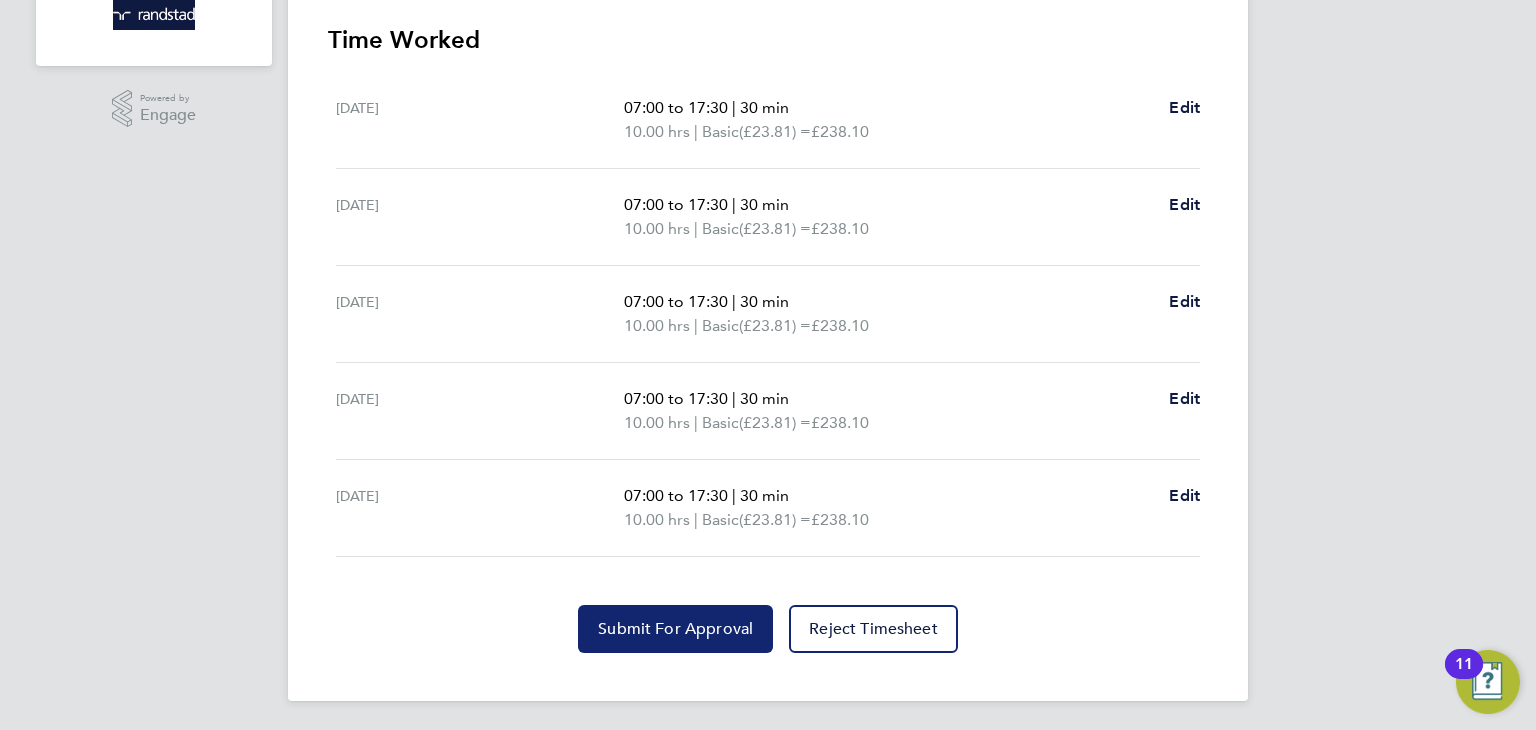 click on "Submit For Approval" 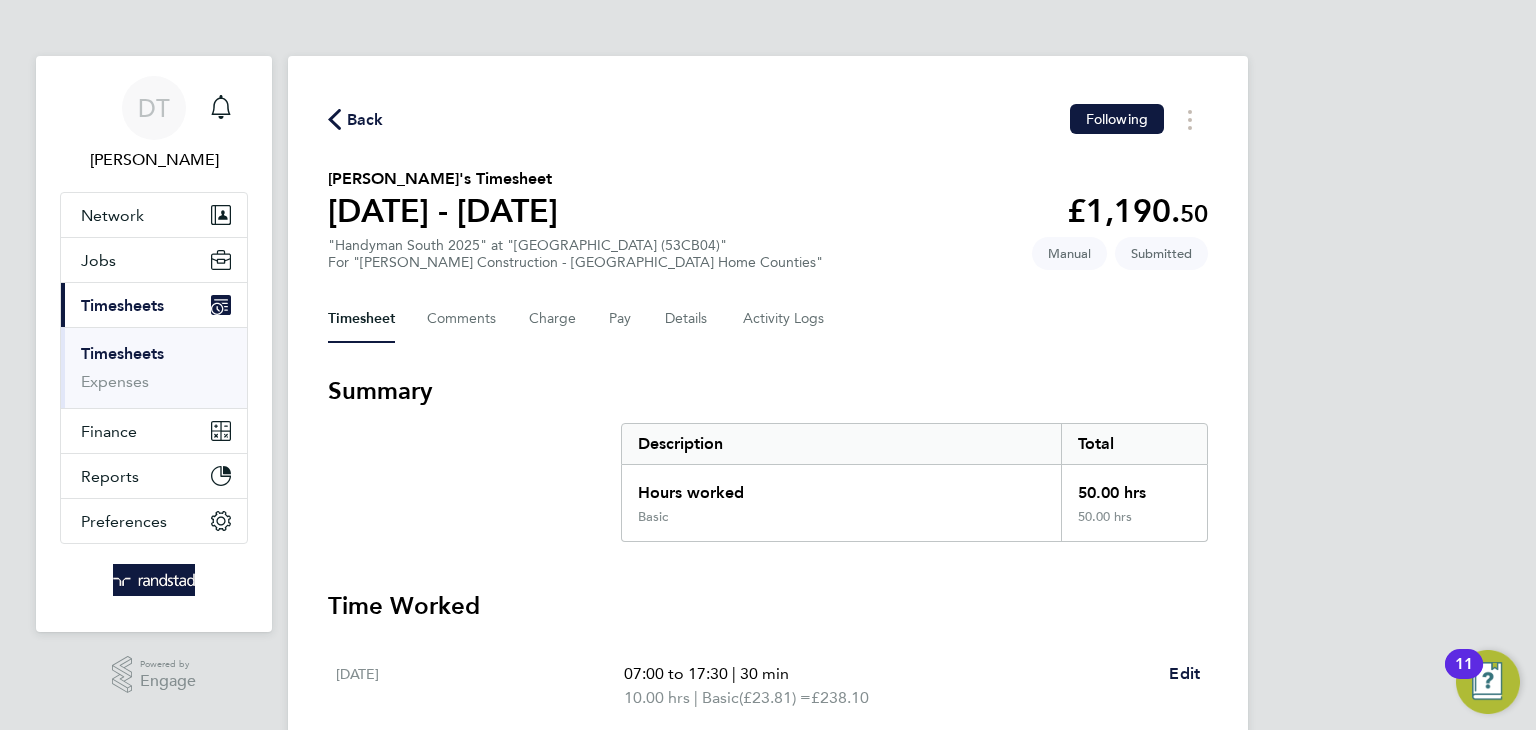 click on "Back" 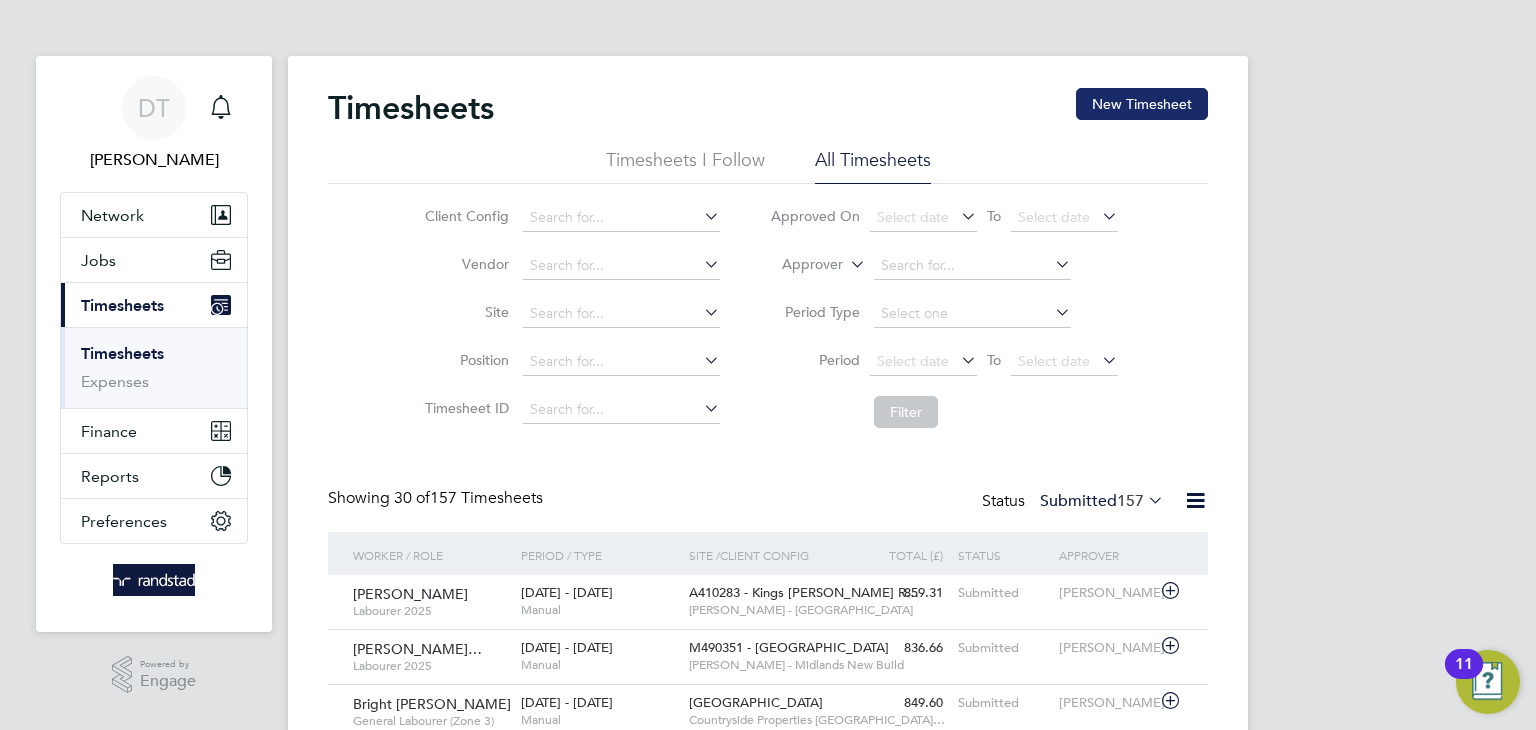 click on "New Timesheet" 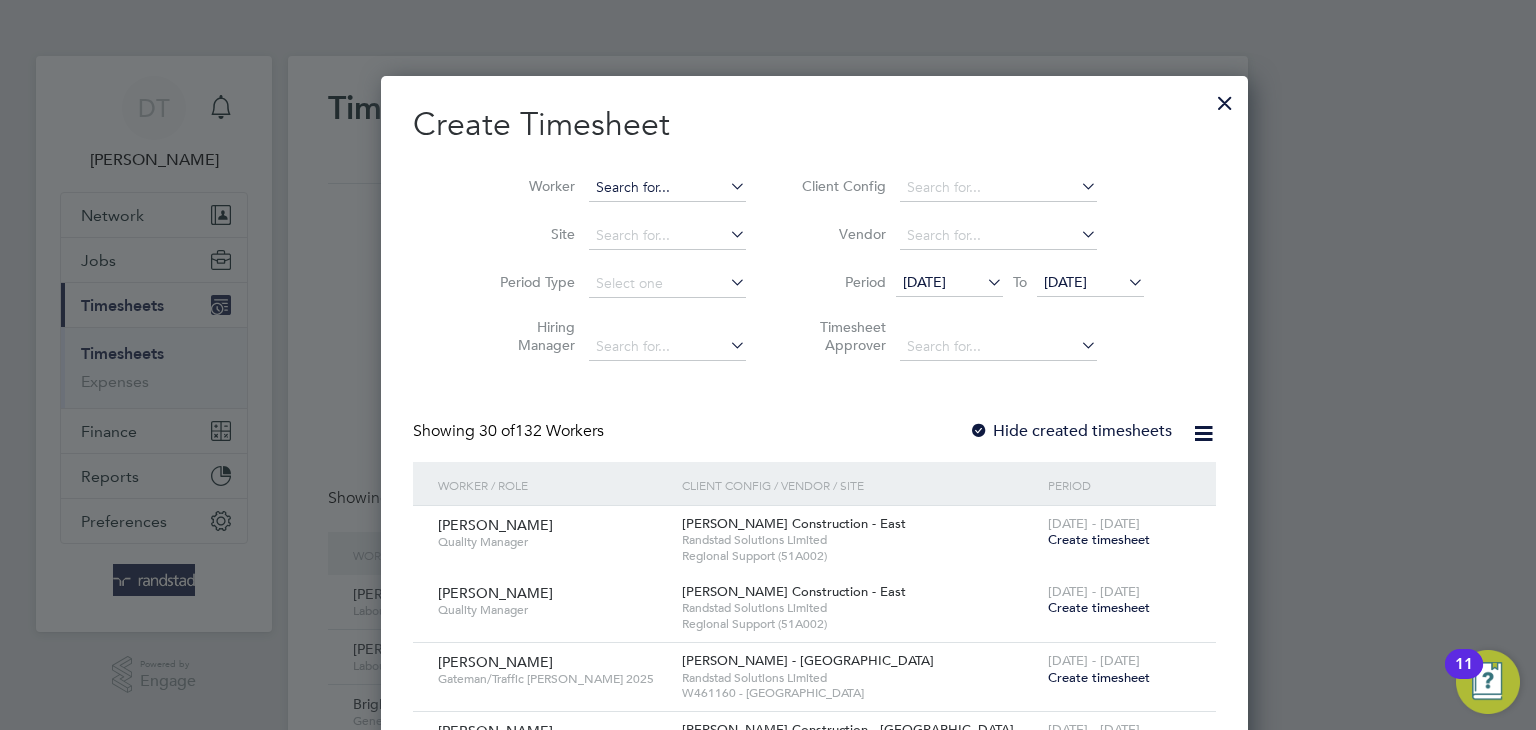 click at bounding box center (667, 188) 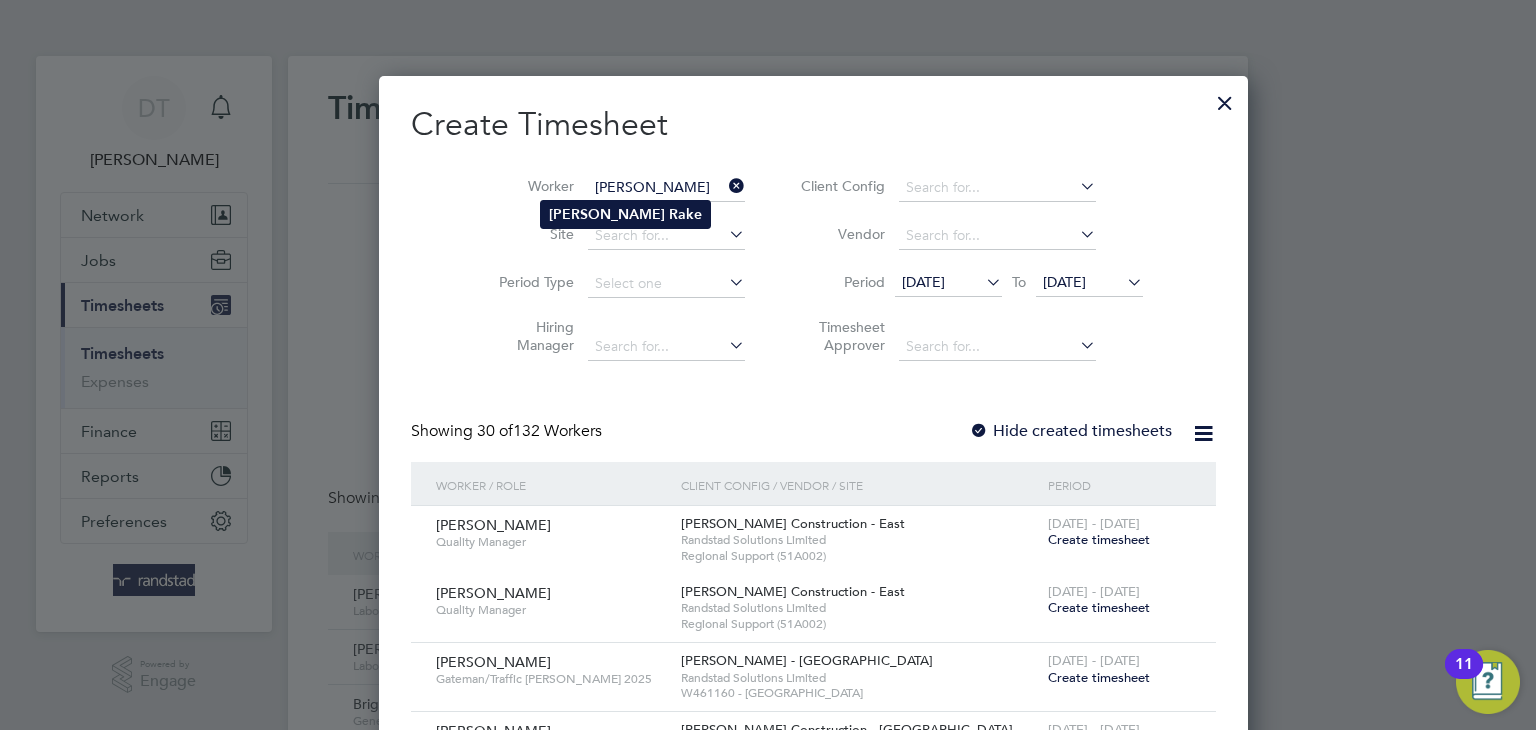 type on "James Rake" 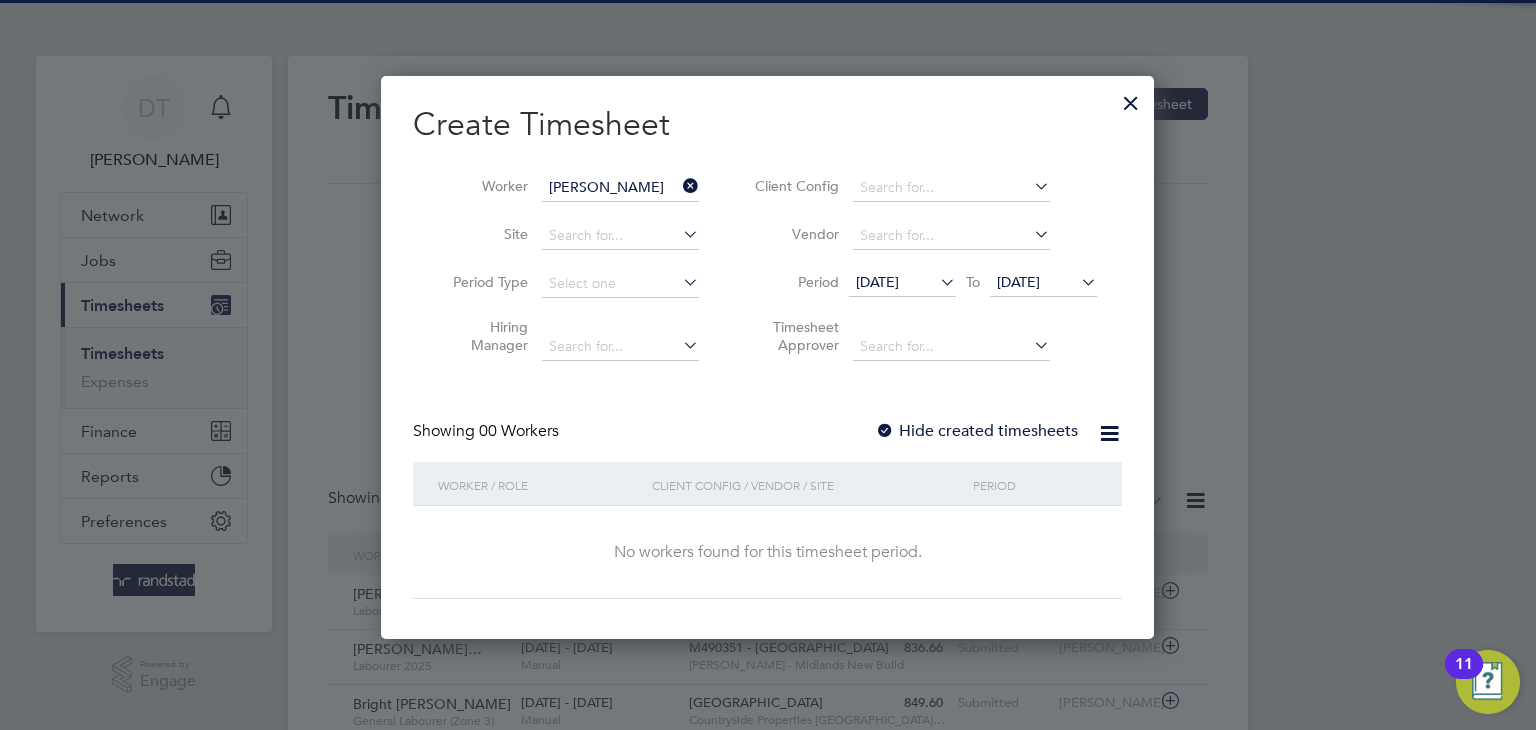 click at bounding box center [885, 432] 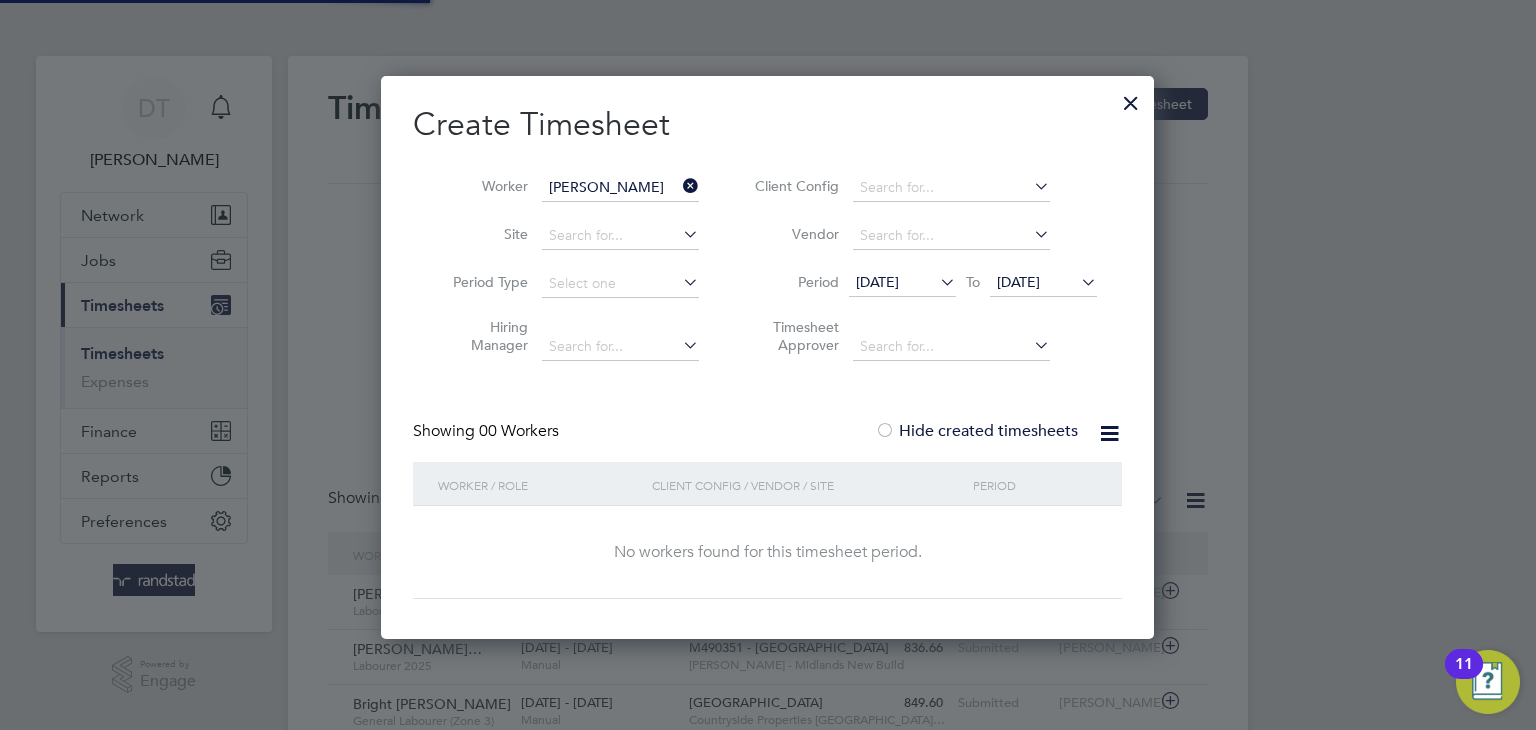 click on "07 Jul 2025" at bounding box center [1018, 282] 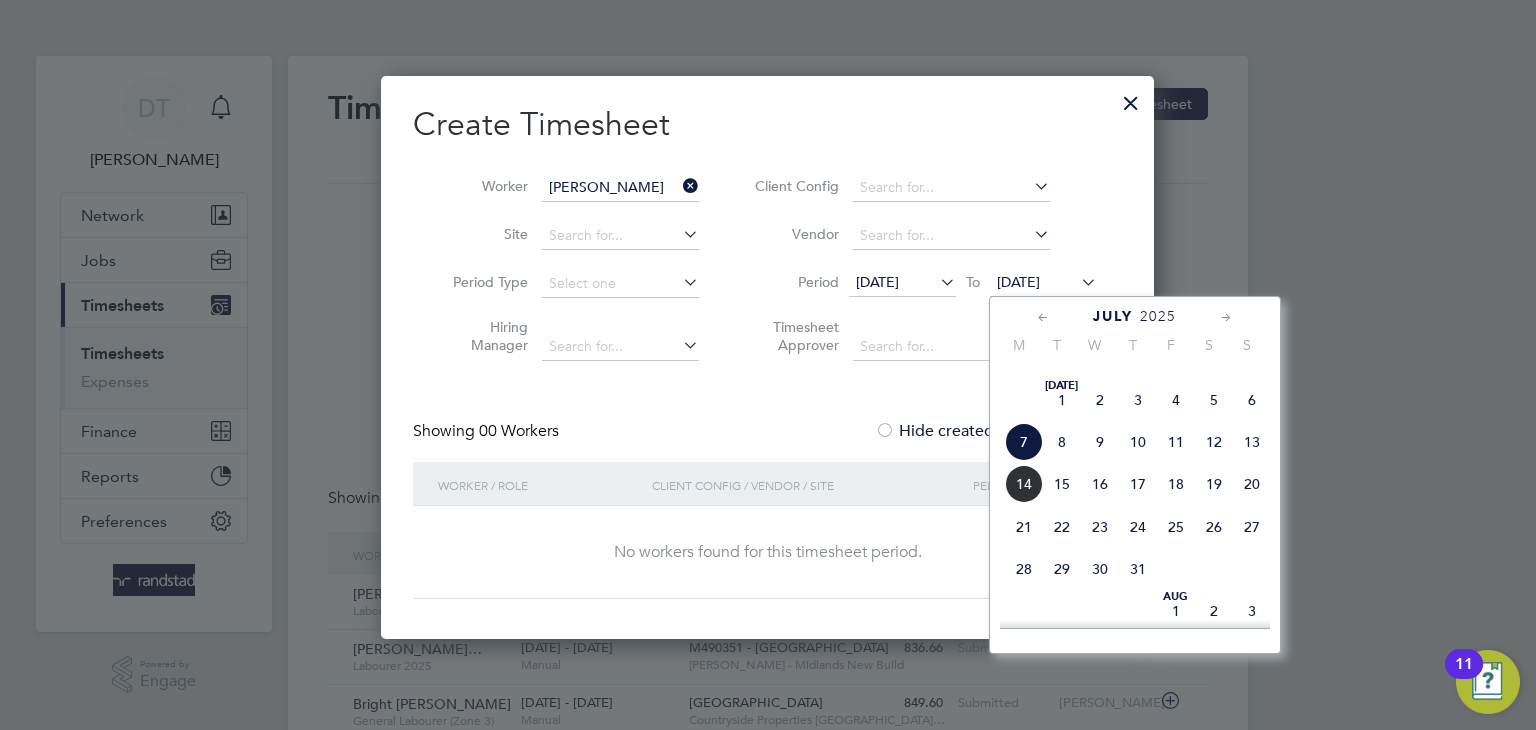 click on "14" 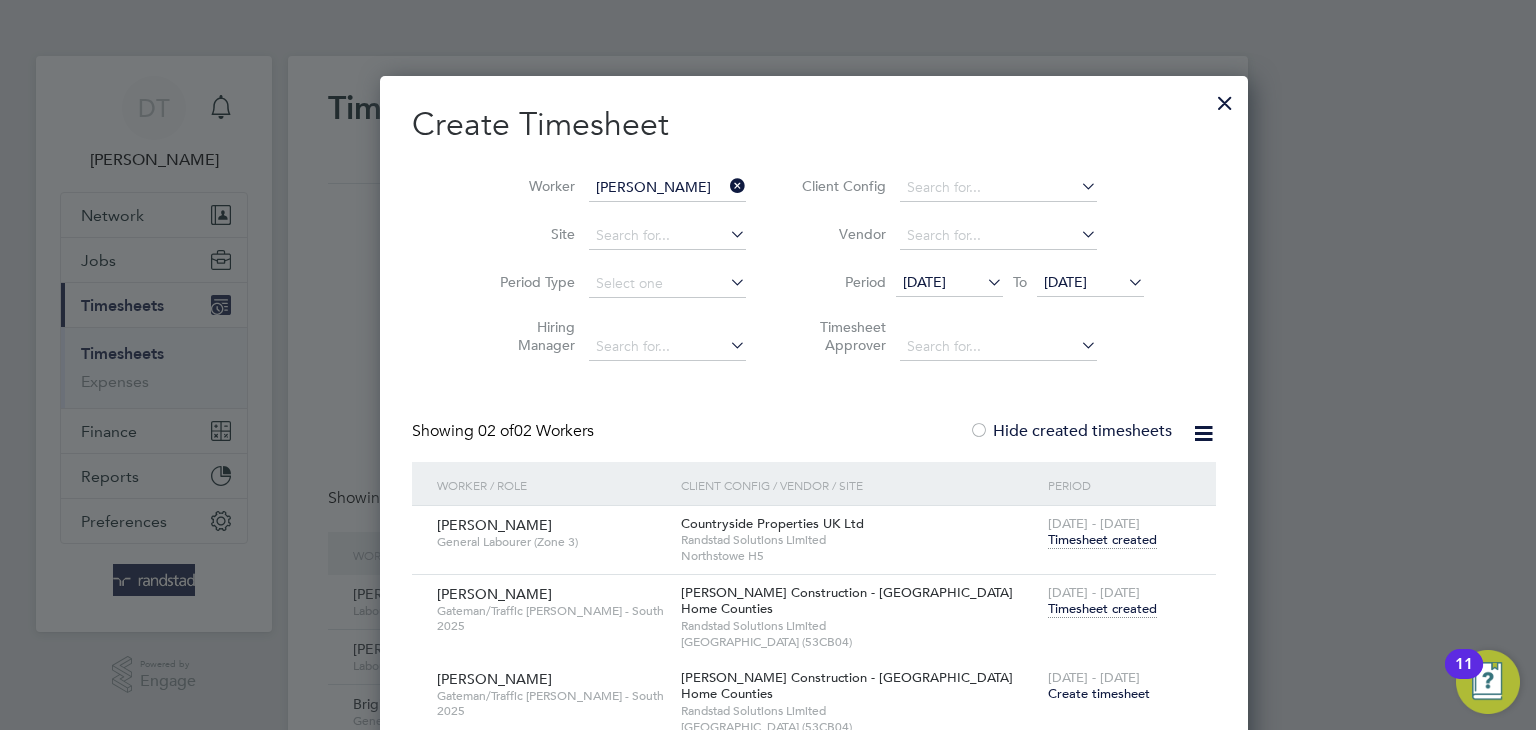 click on "Timesheet created" at bounding box center [1102, 609] 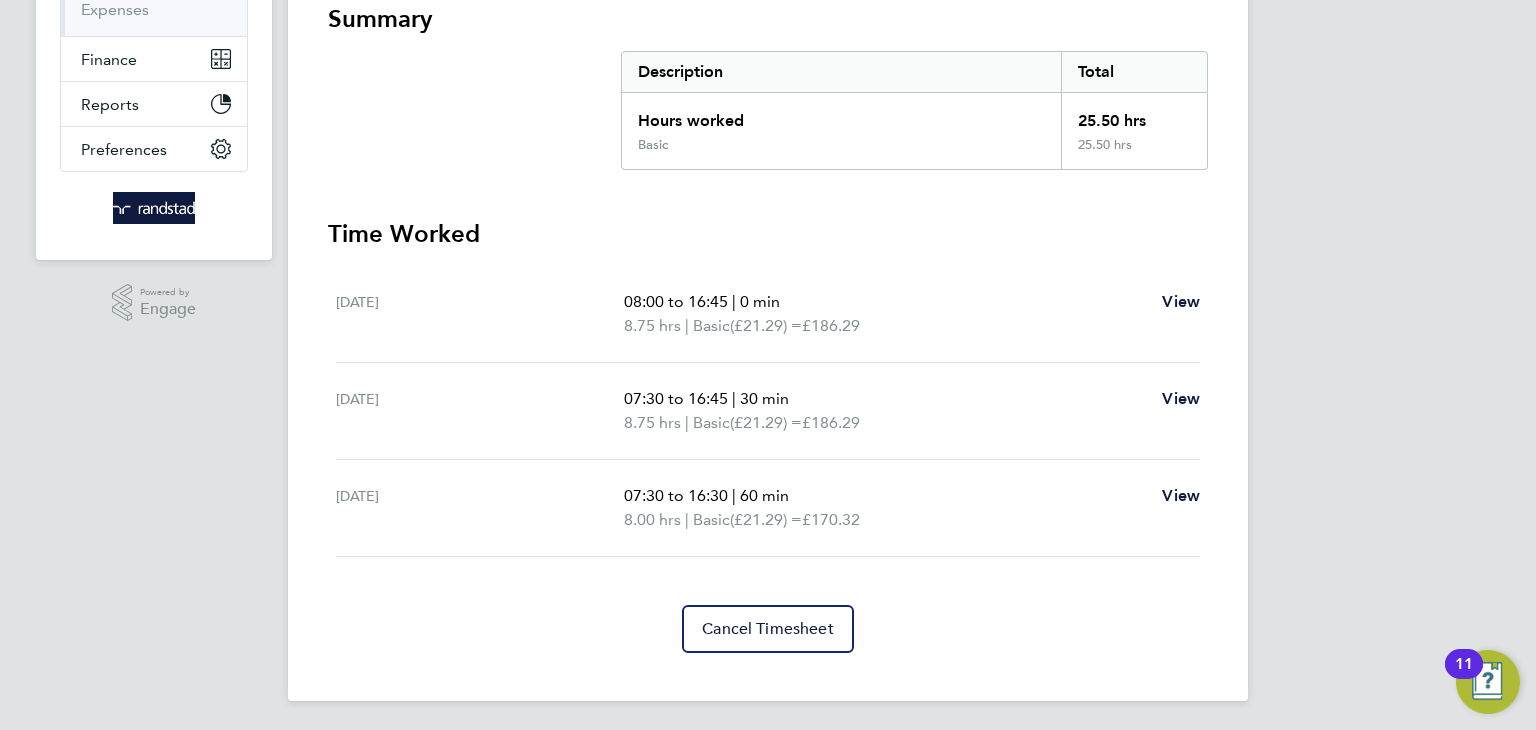 scroll, scrollTop: 0, scrollLeft: 0, axis: both 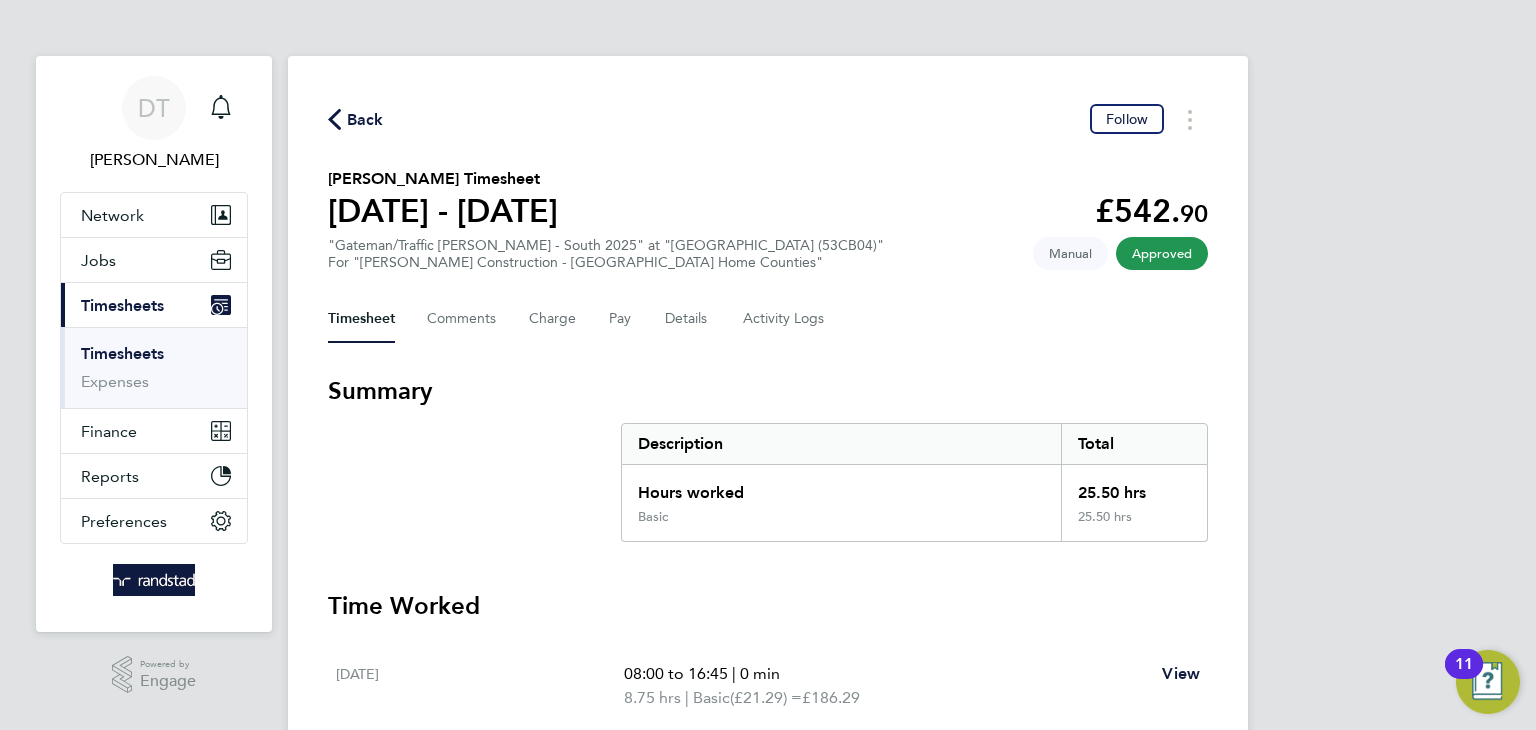 click on "Back" 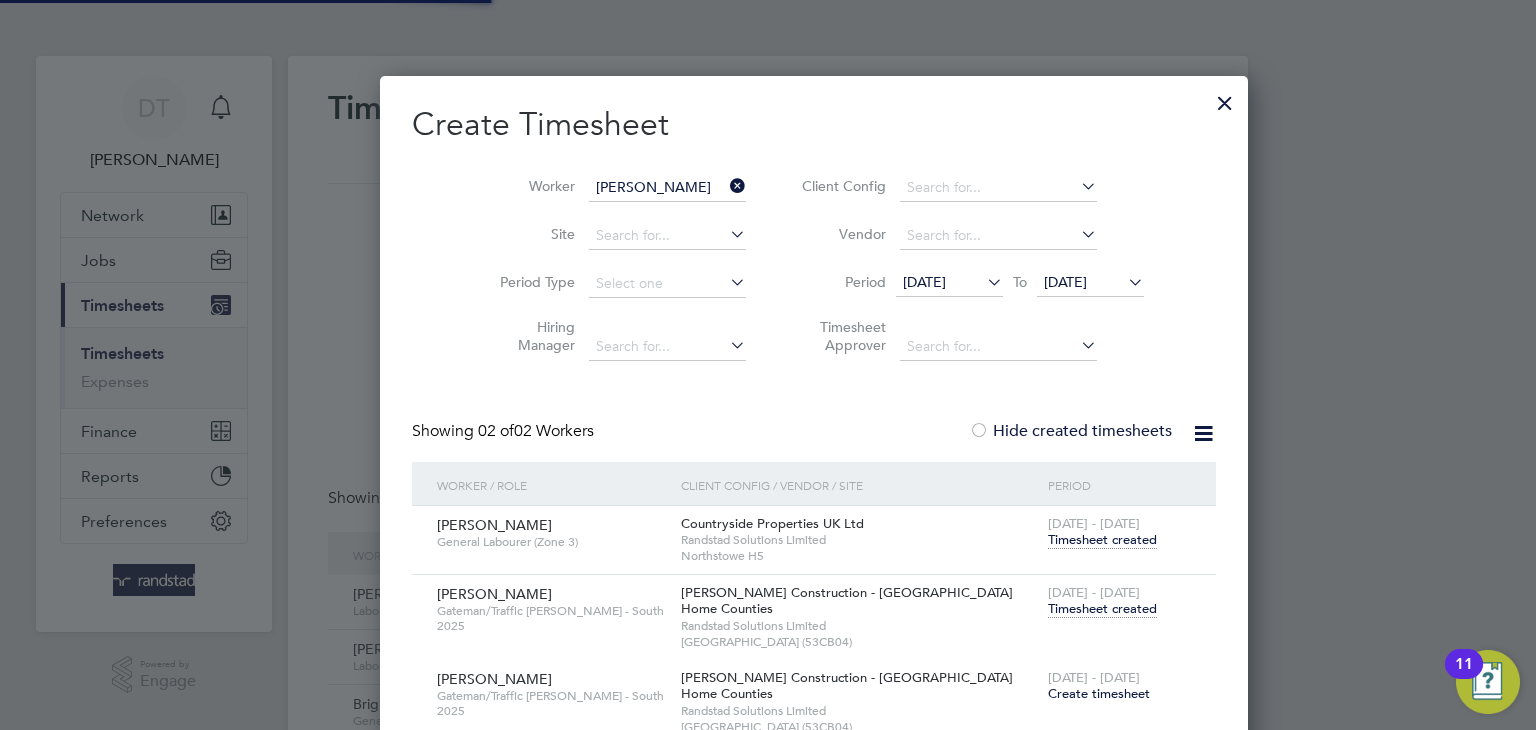 scroll, scrollTop: 709, scrollLeft: 776, axis: both 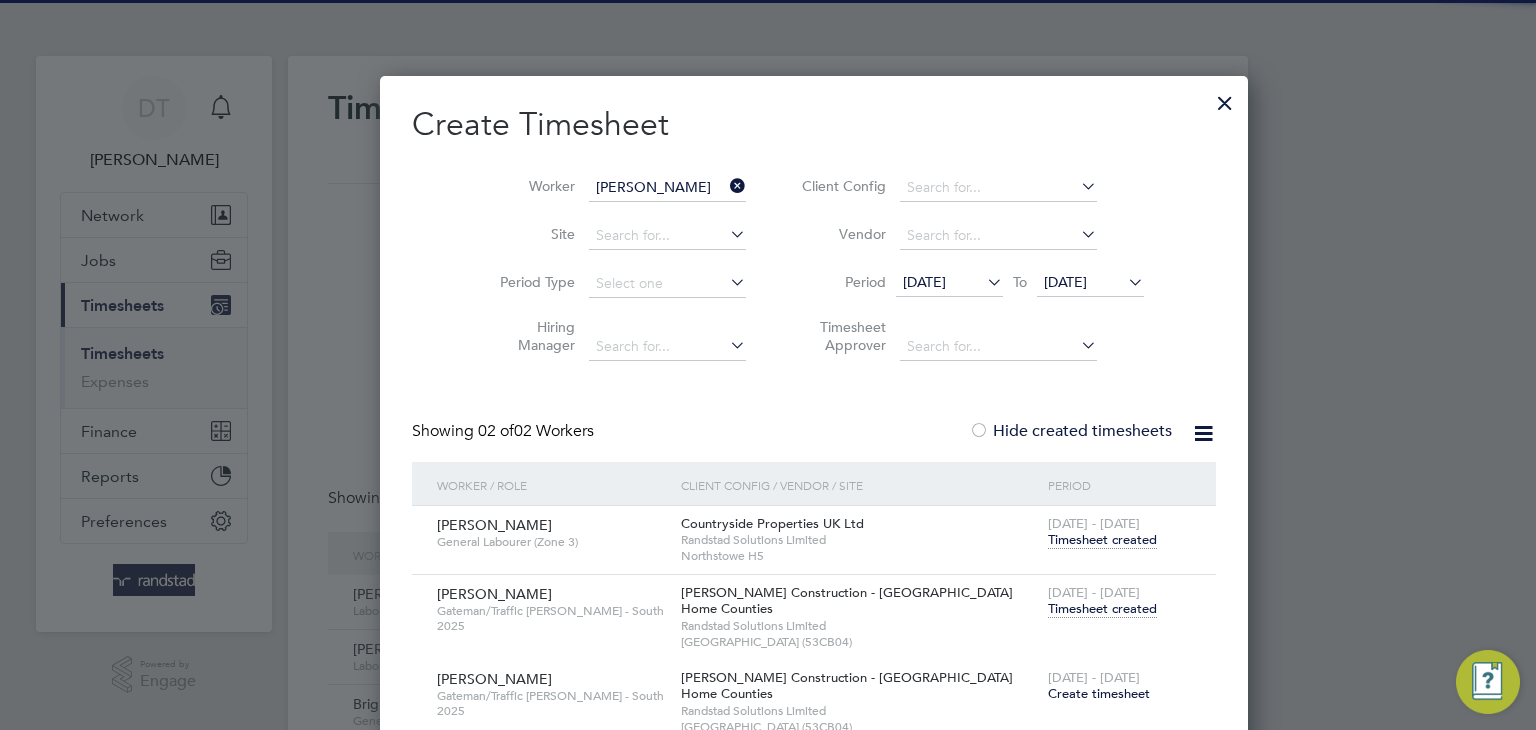 click at bounding box center [726, 186] 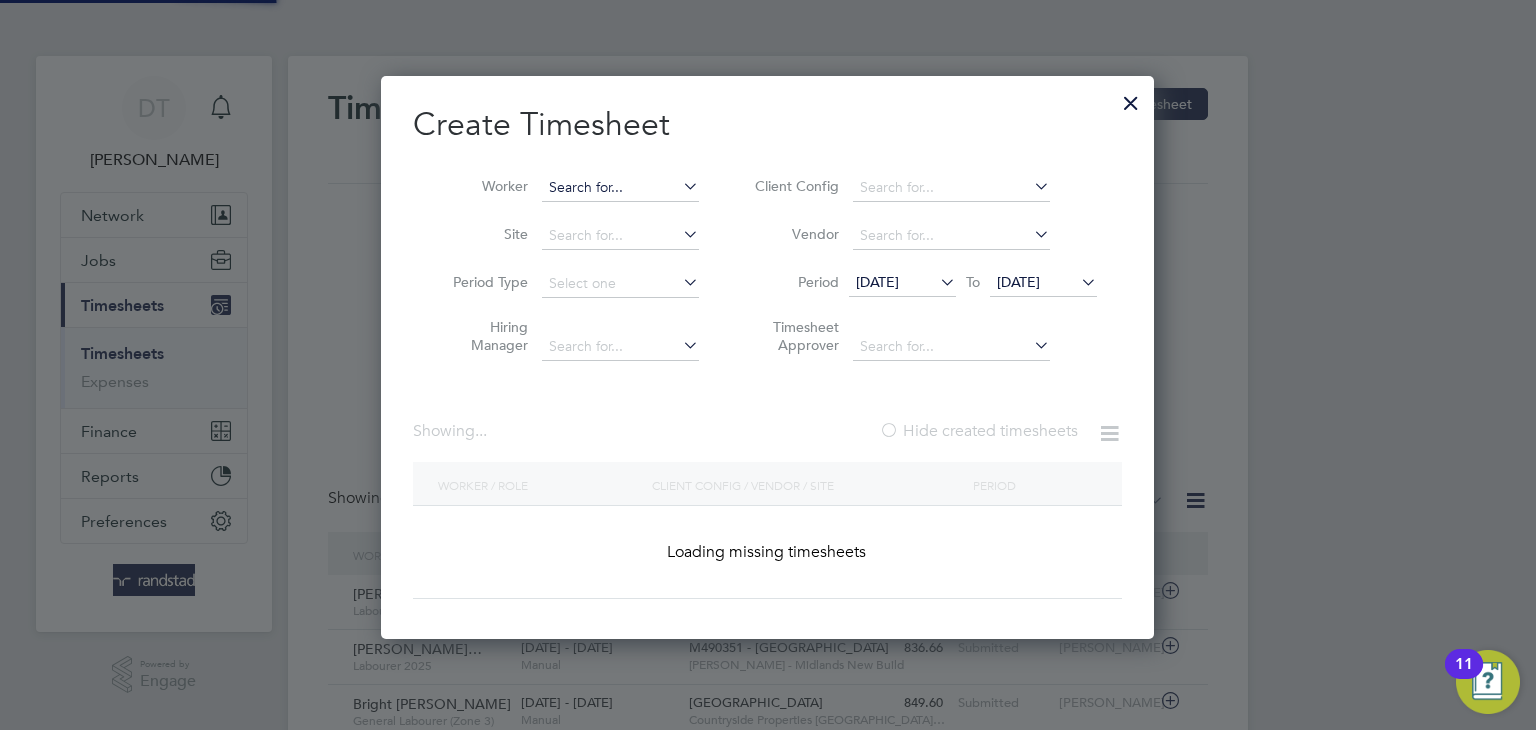 click at bounding box center (620, 188) 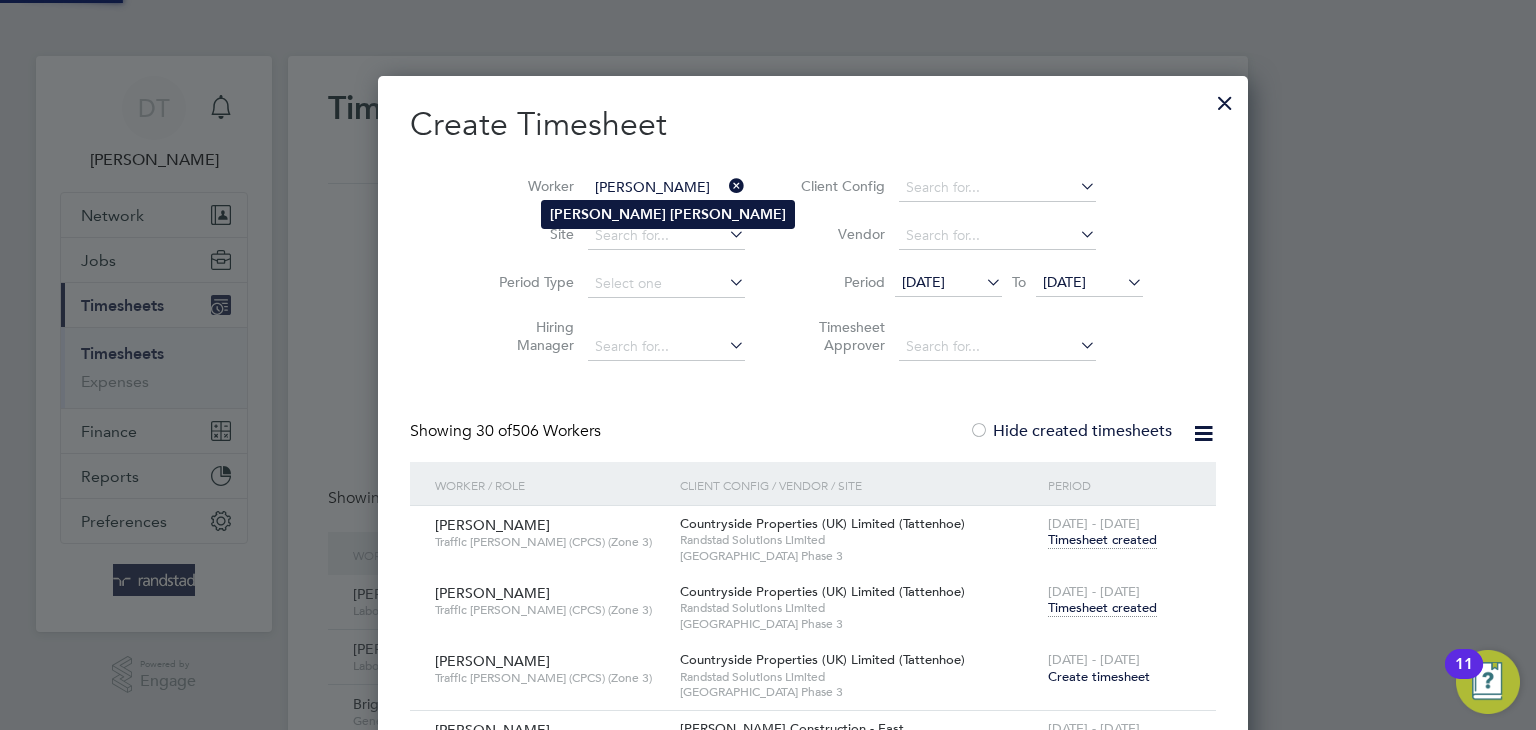 type on "Michael Wagg" 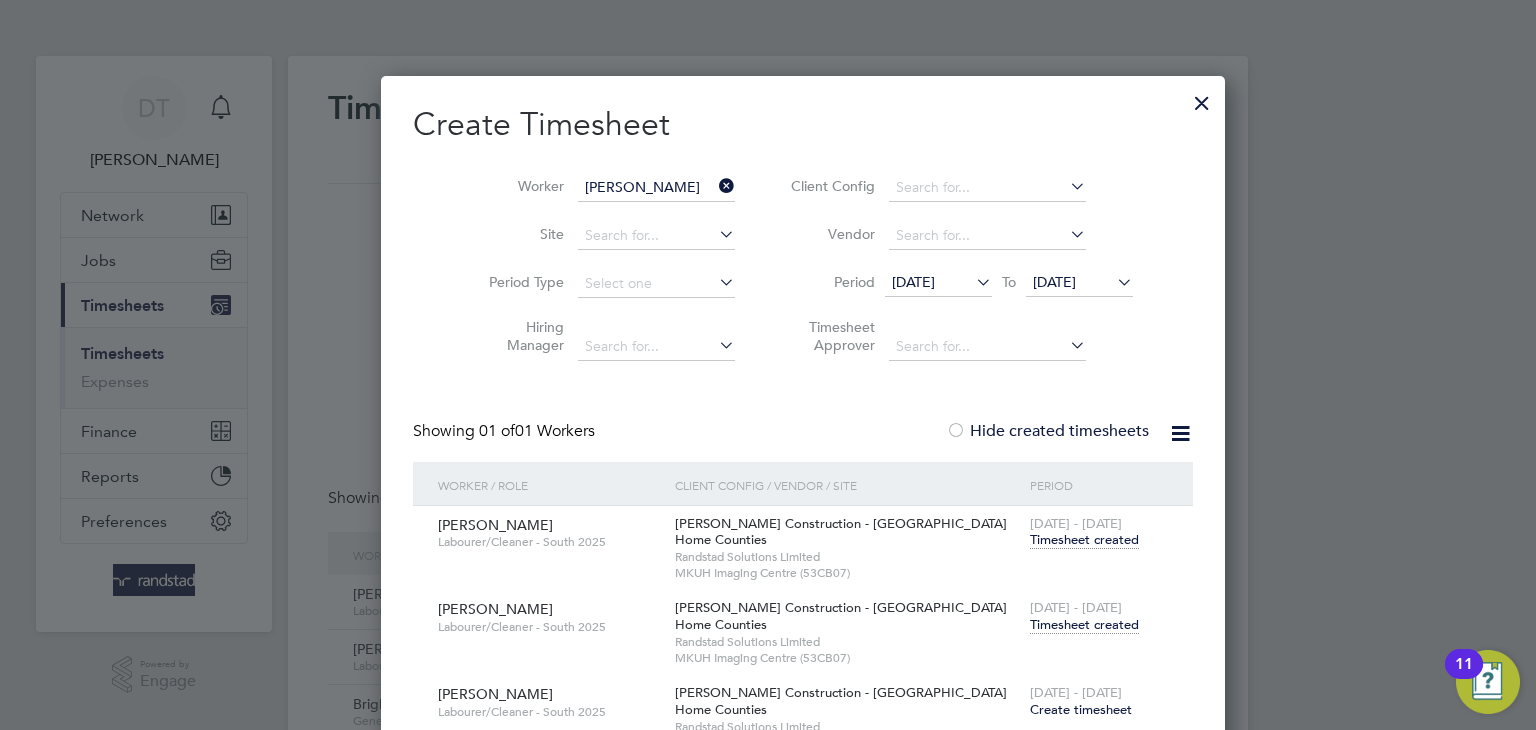 click on "Timesheet created" at bounding box center (1084, 625) 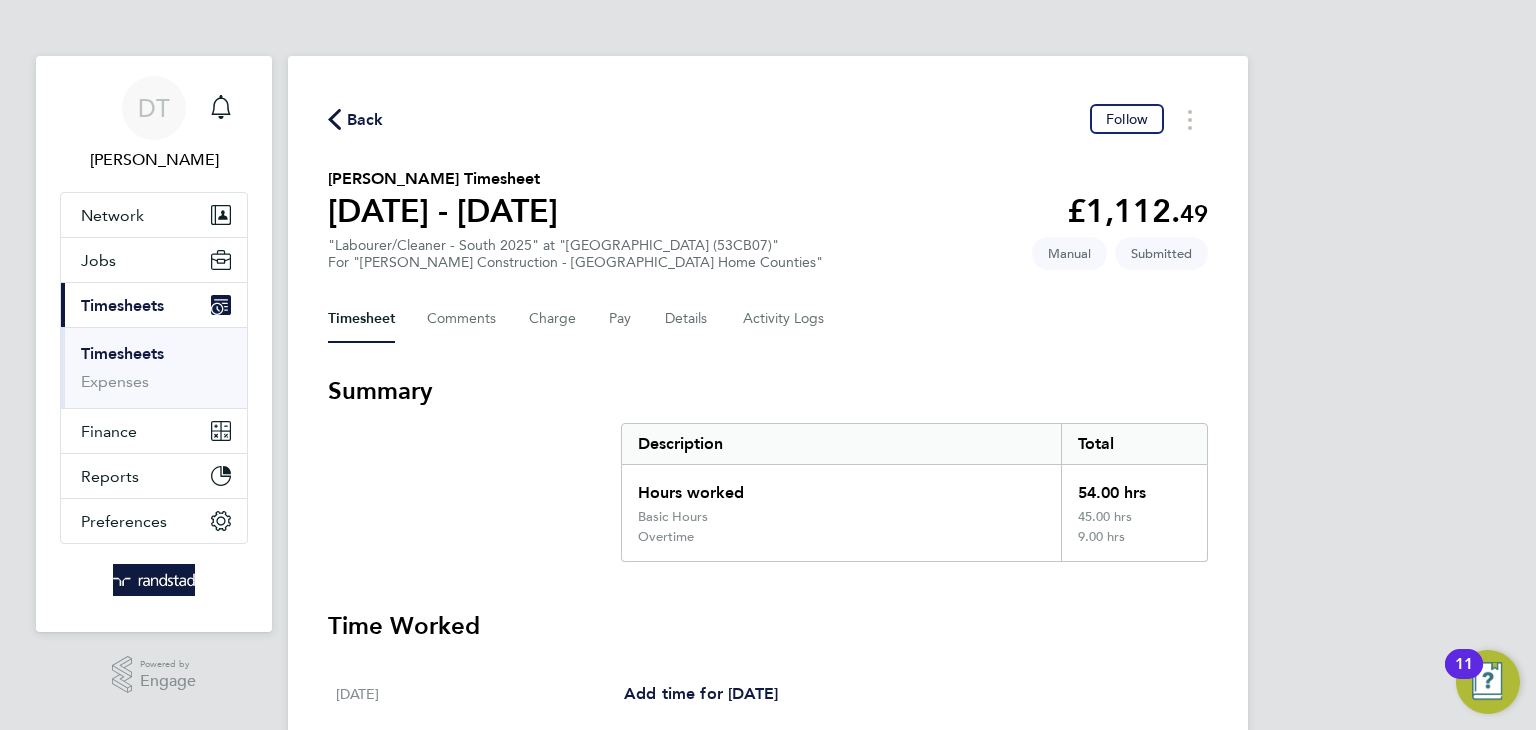 click on "Back" 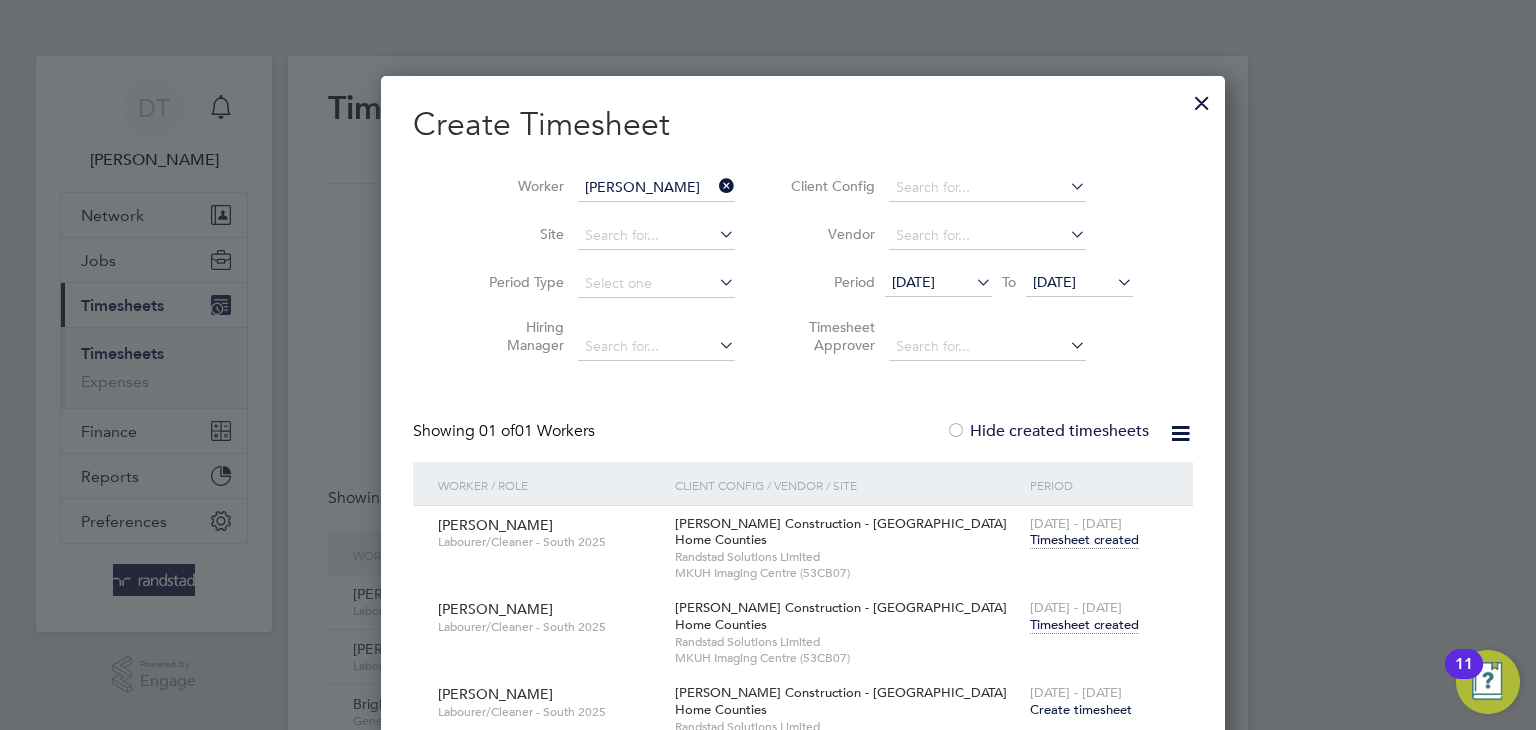click at bounding box center [715, 186] 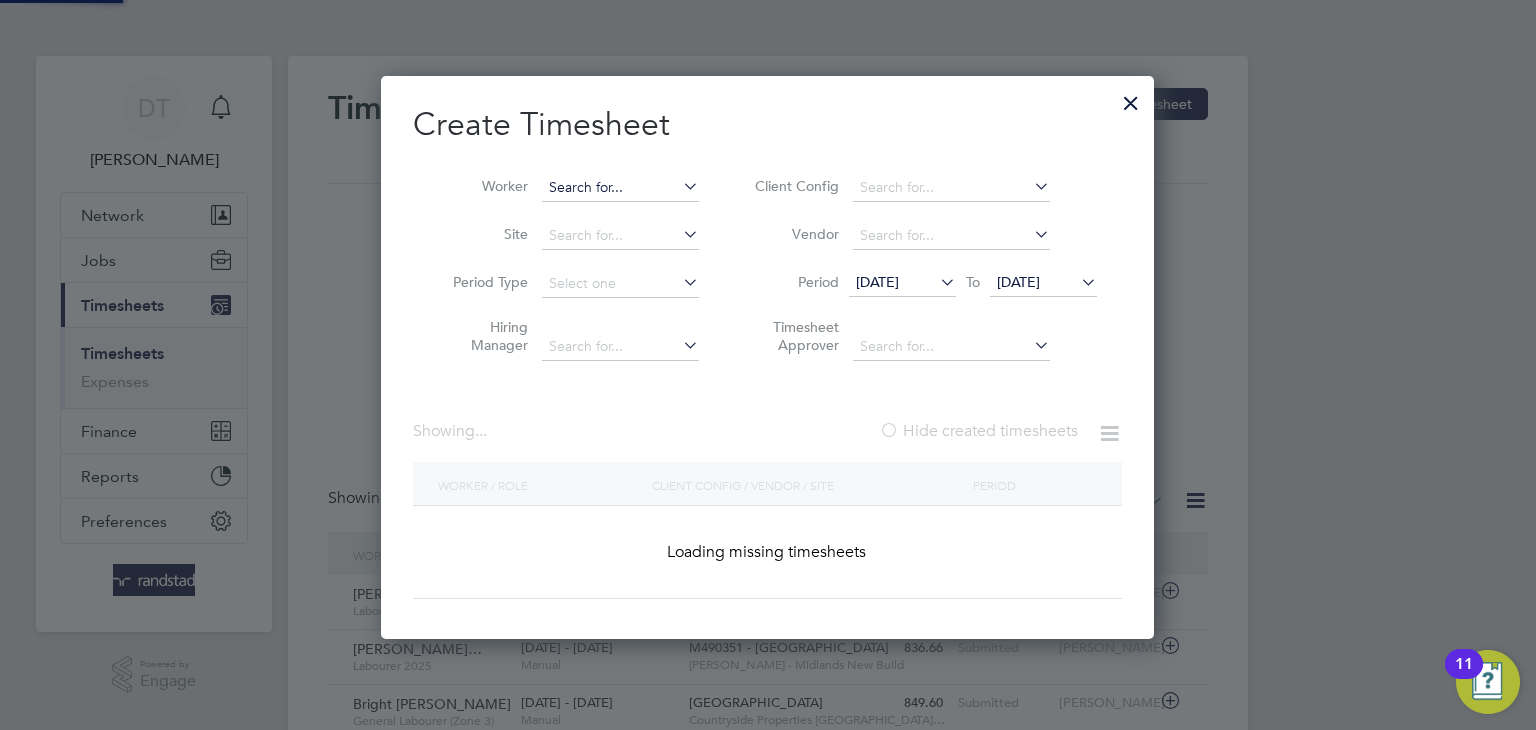 click at bounding box center (620, 188) 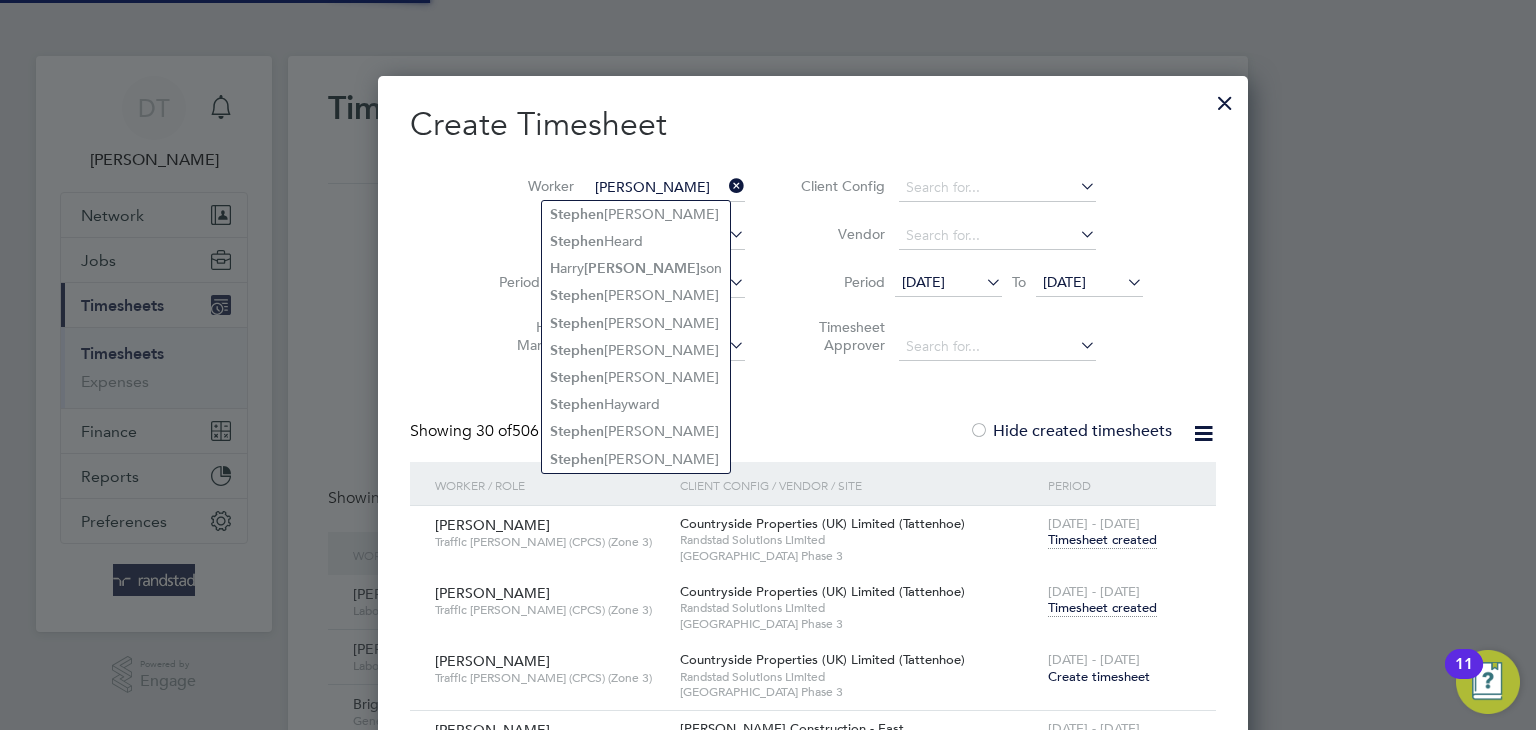 type on "Stephen H" 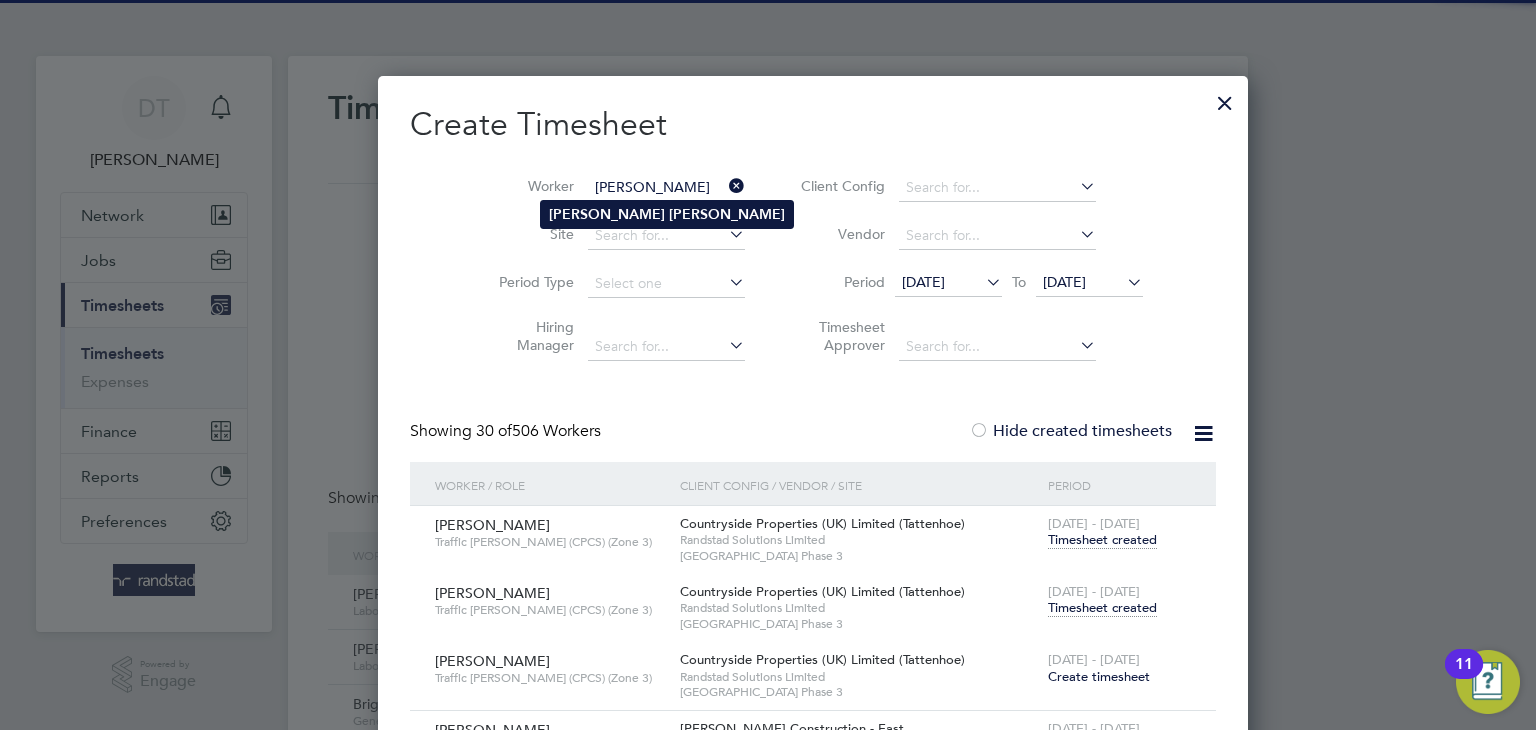 type on "Stephen Mensah" 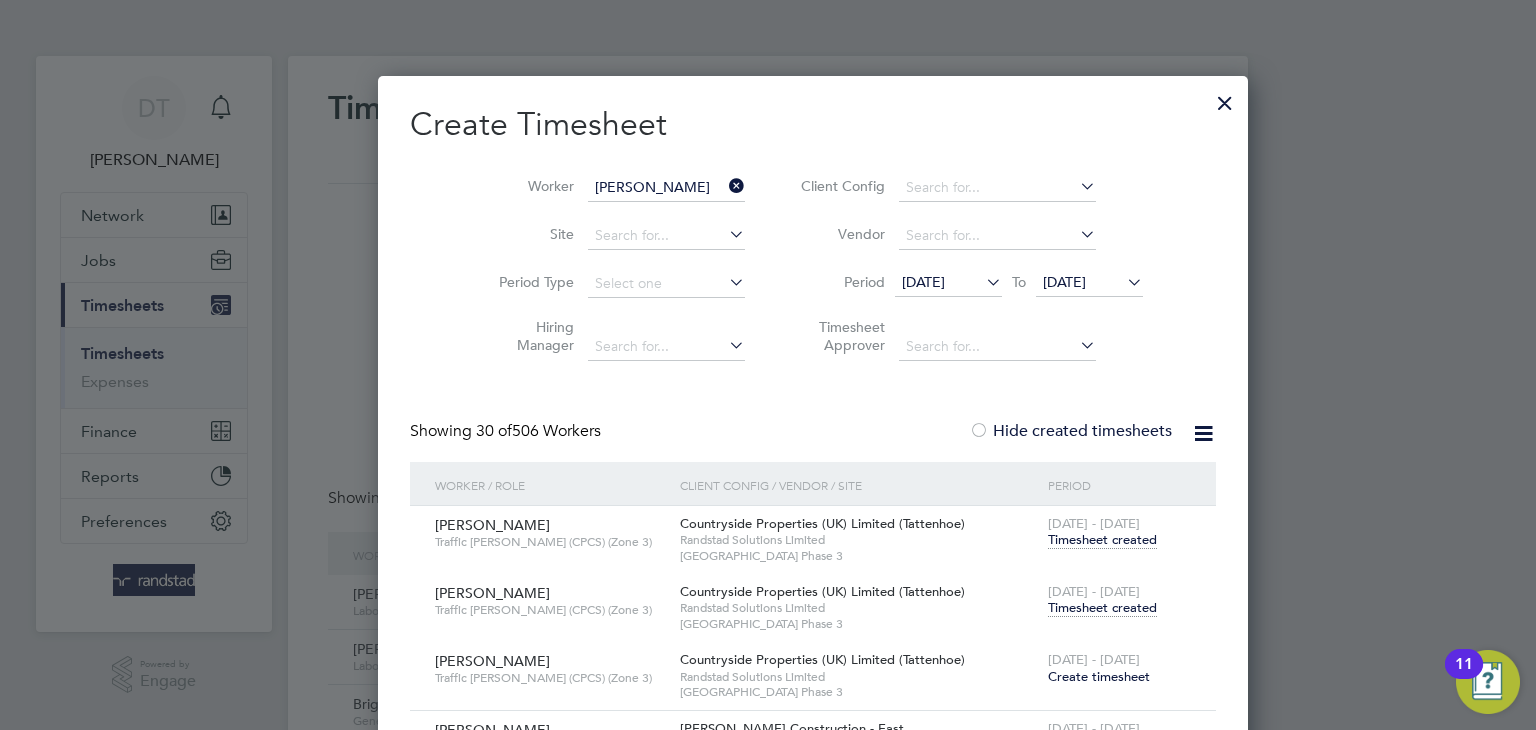 click on "[PERSON_NAME]" 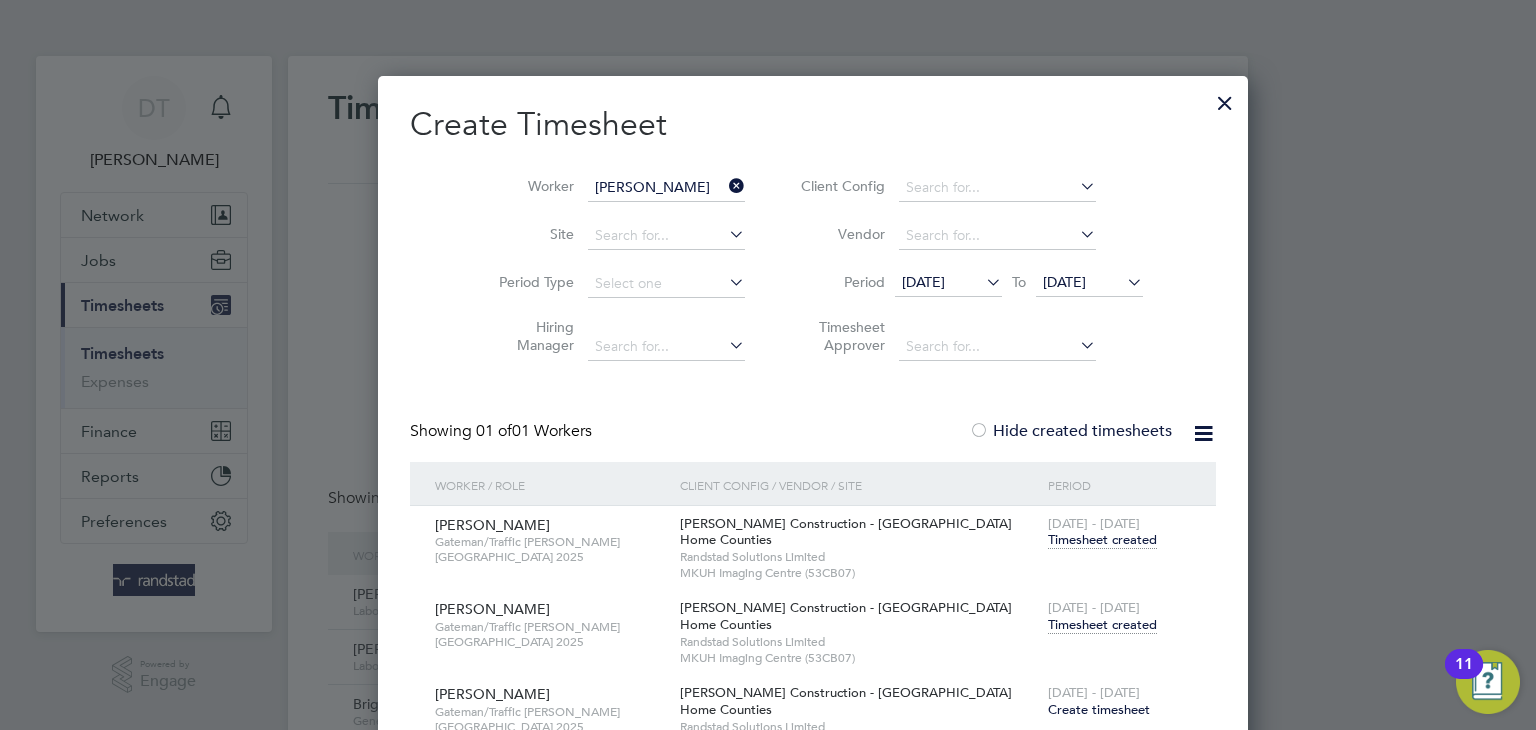 click on "Timesheet created" at bounding box center [1102, 625] 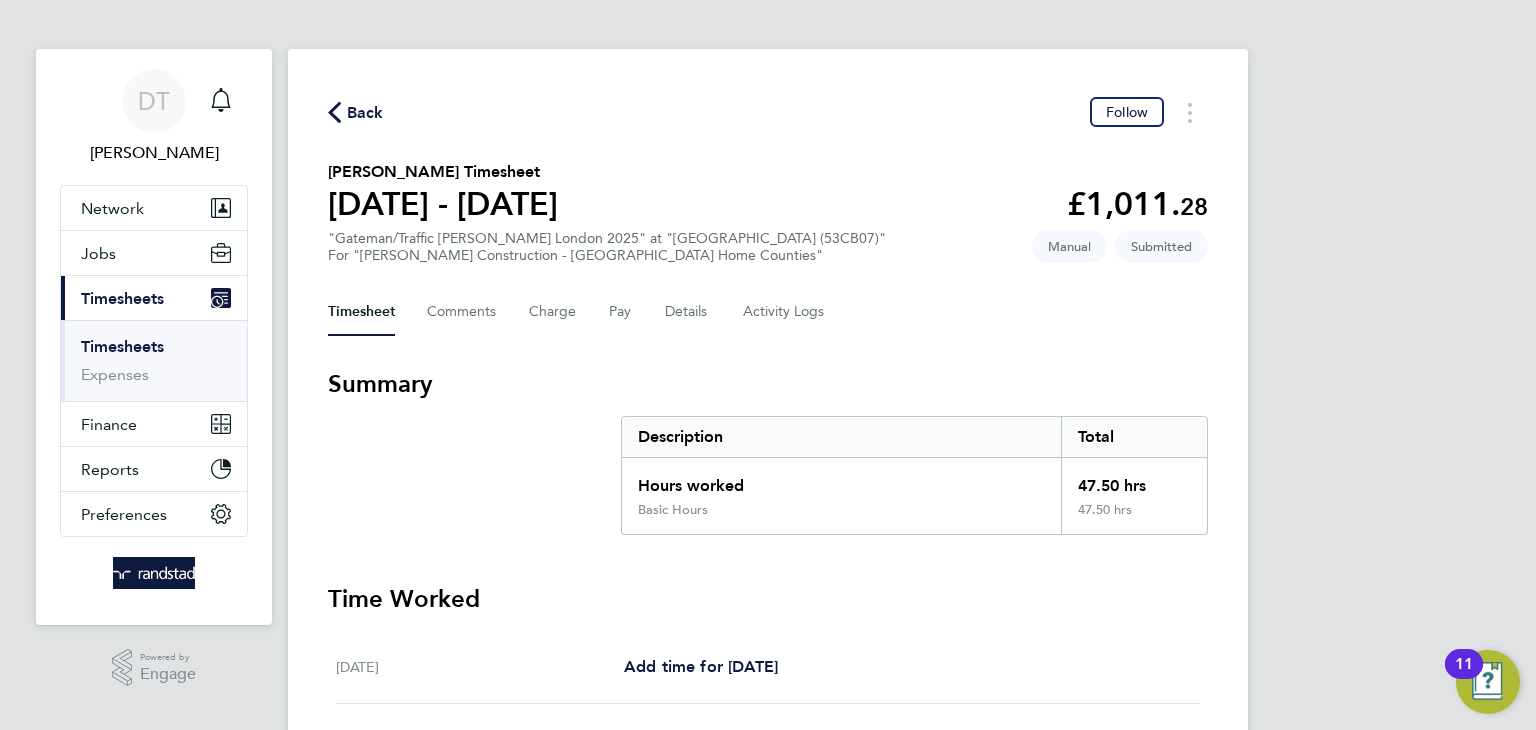 click on "Back" 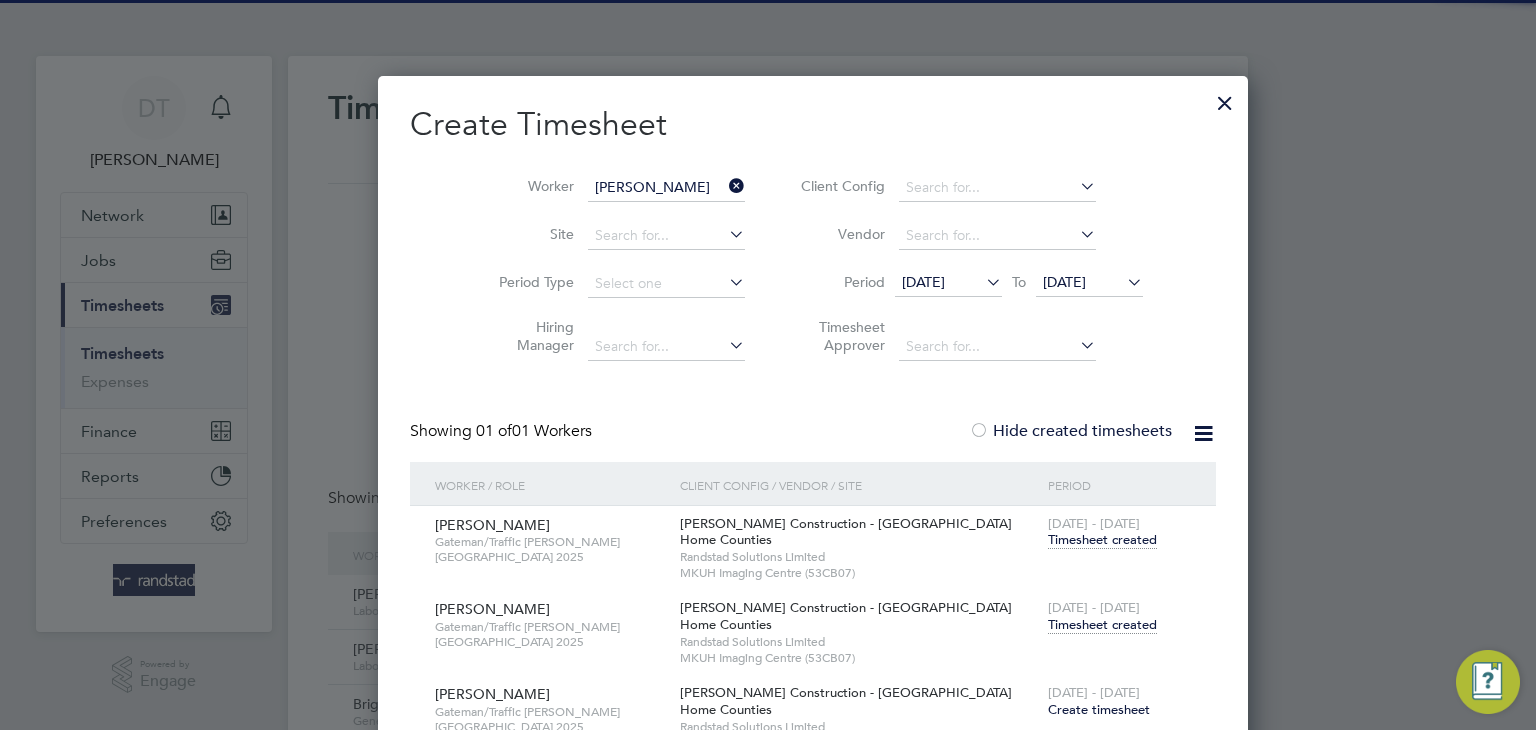 click at bounding box center (725, 186) 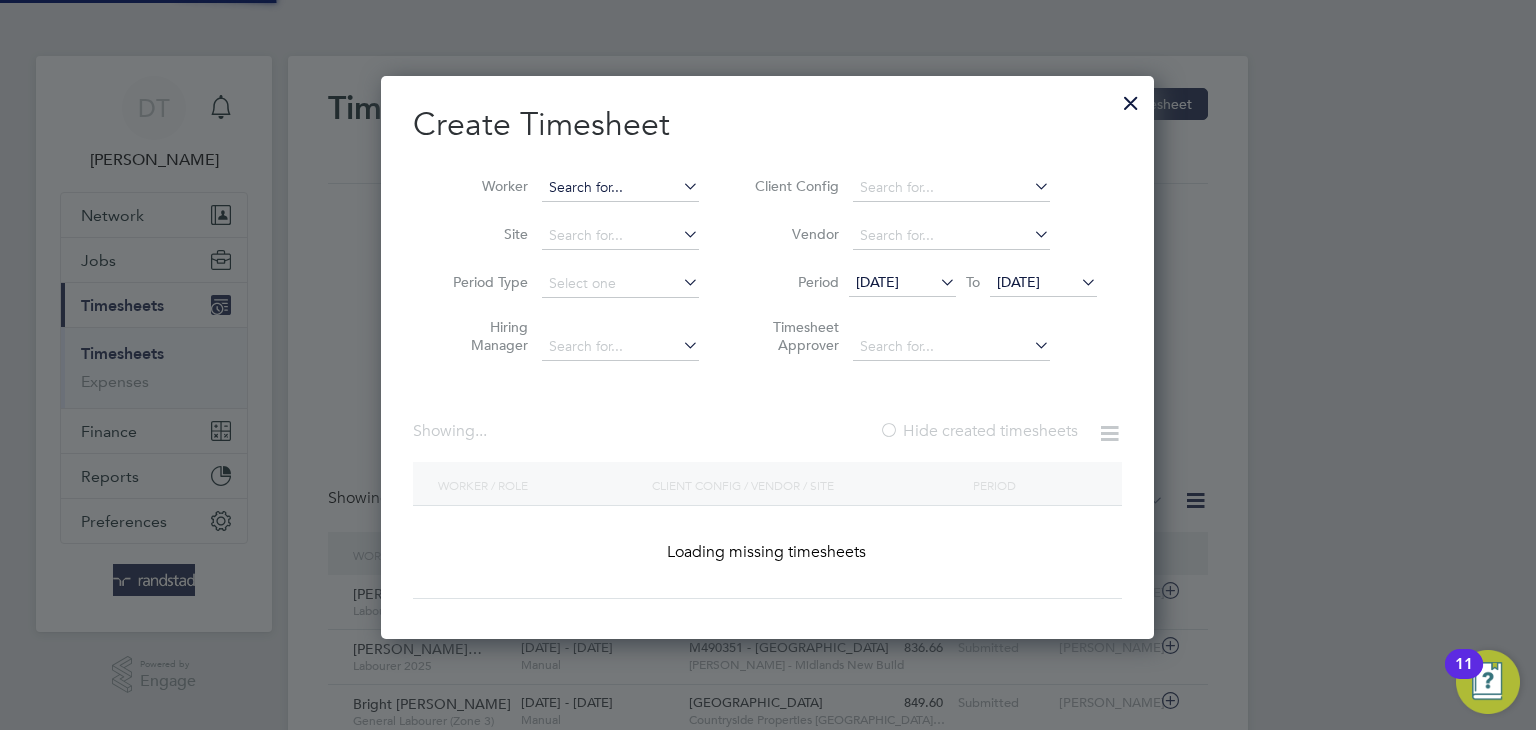 click at bounding box center [620, 188] 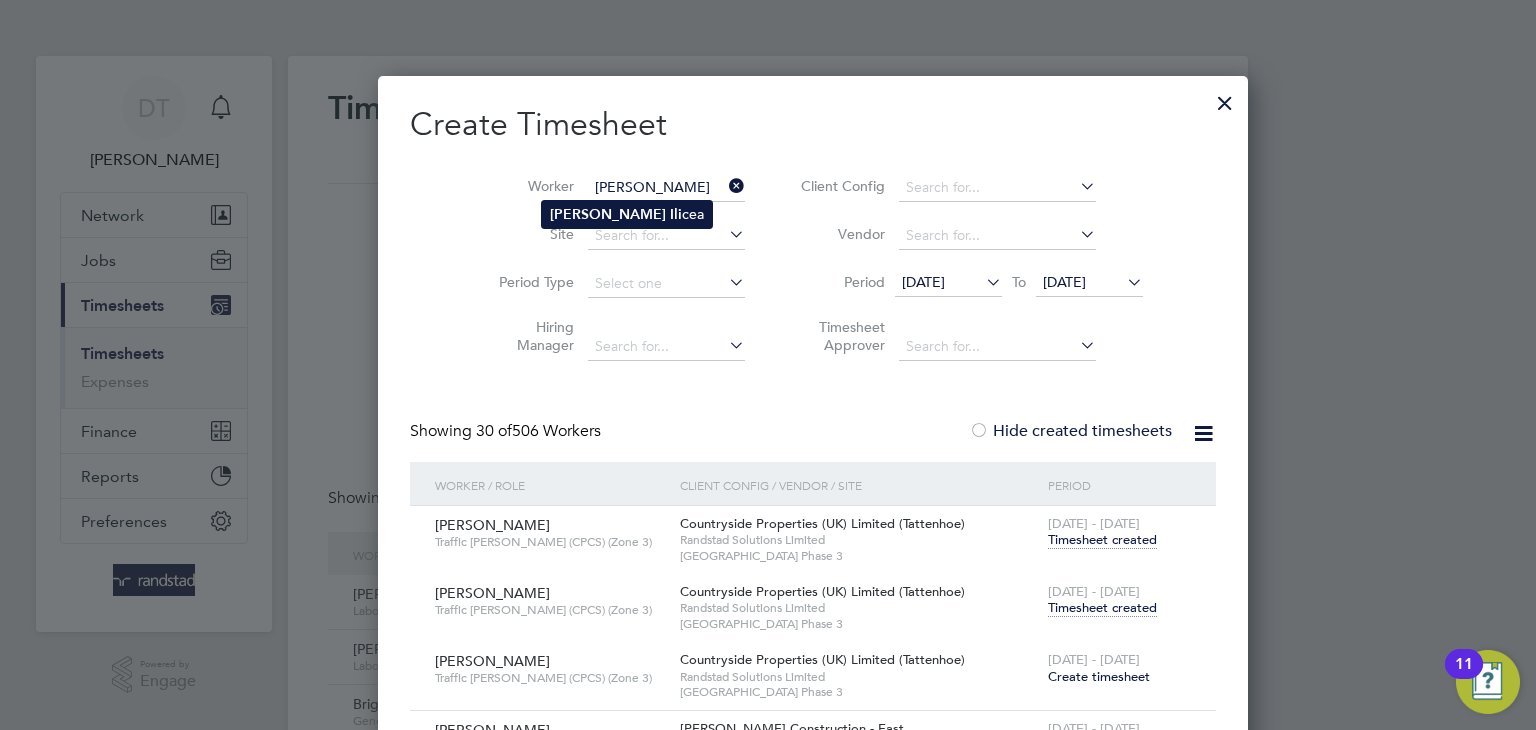 click on "Marius   Ili cea" 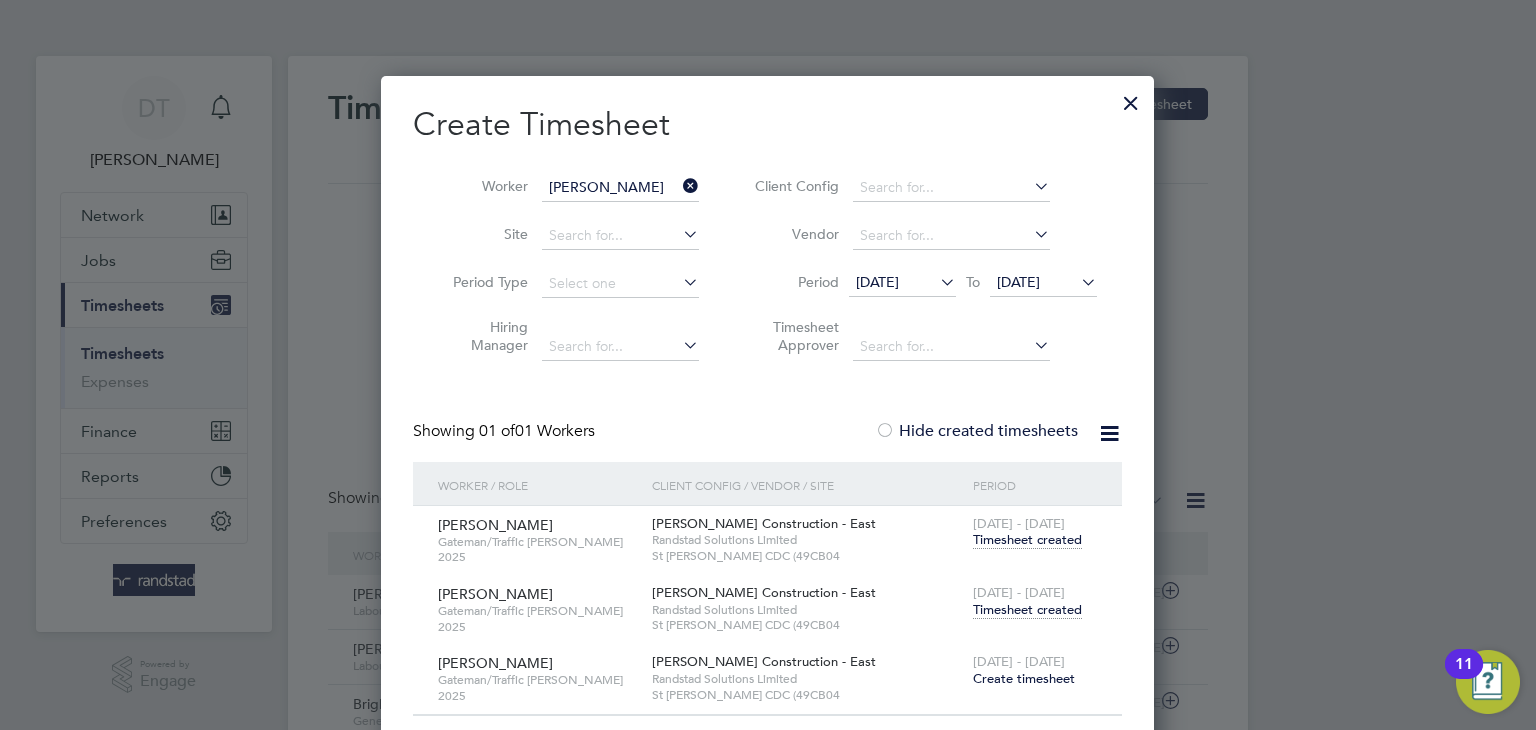 click on "Timesheet created" at bounding box center (1027, 610) 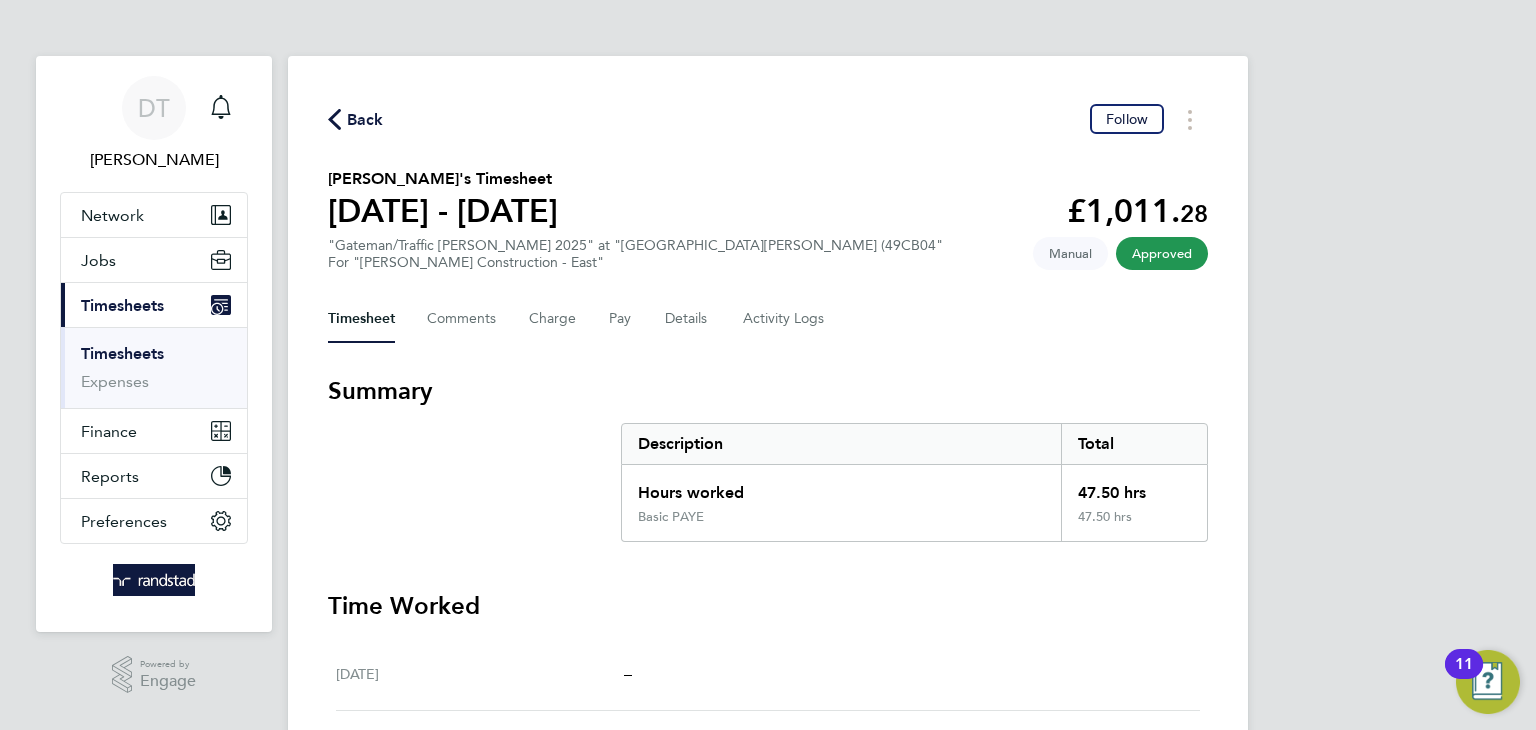 click on "Back" 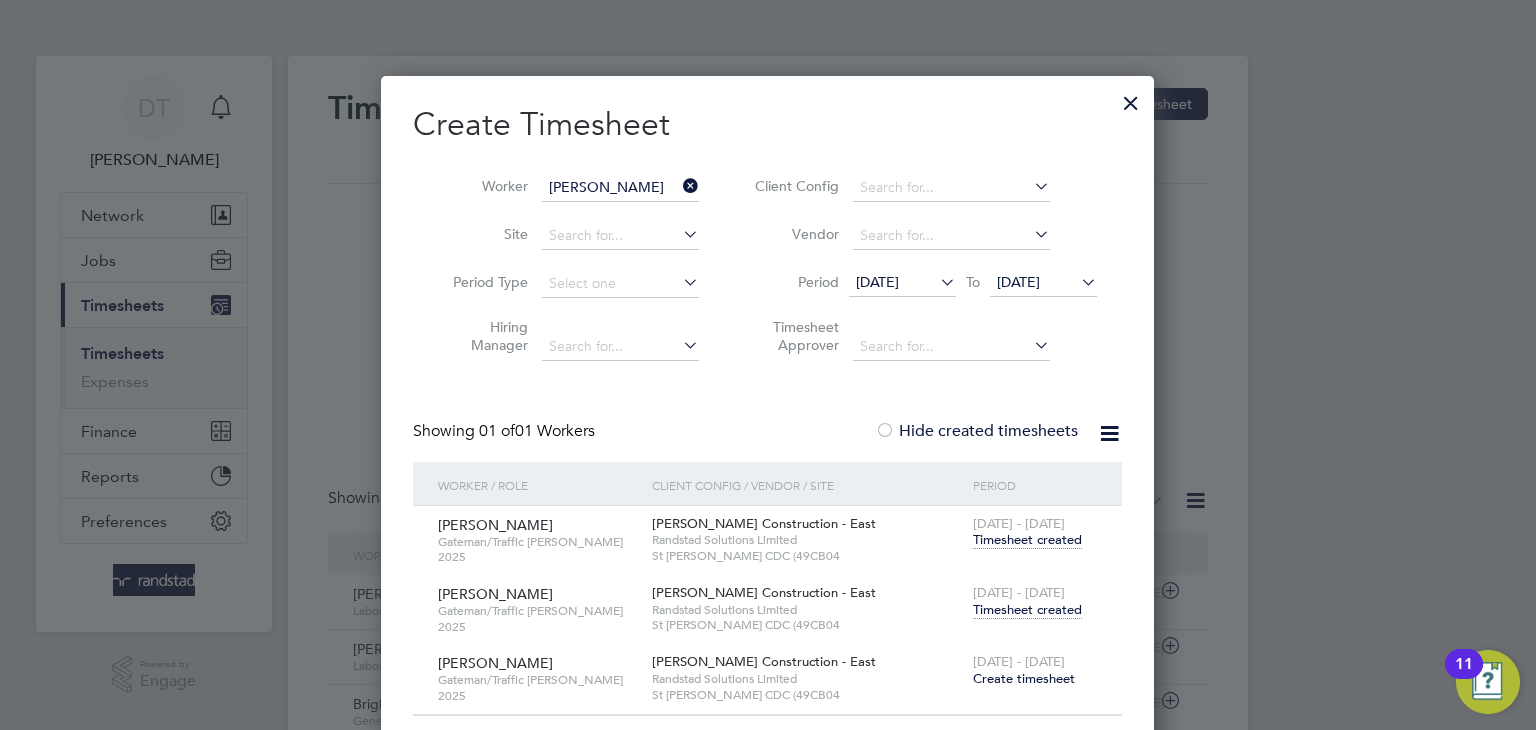 click on "Worker   Marius Ilicea" at bounding box center (568, 188) 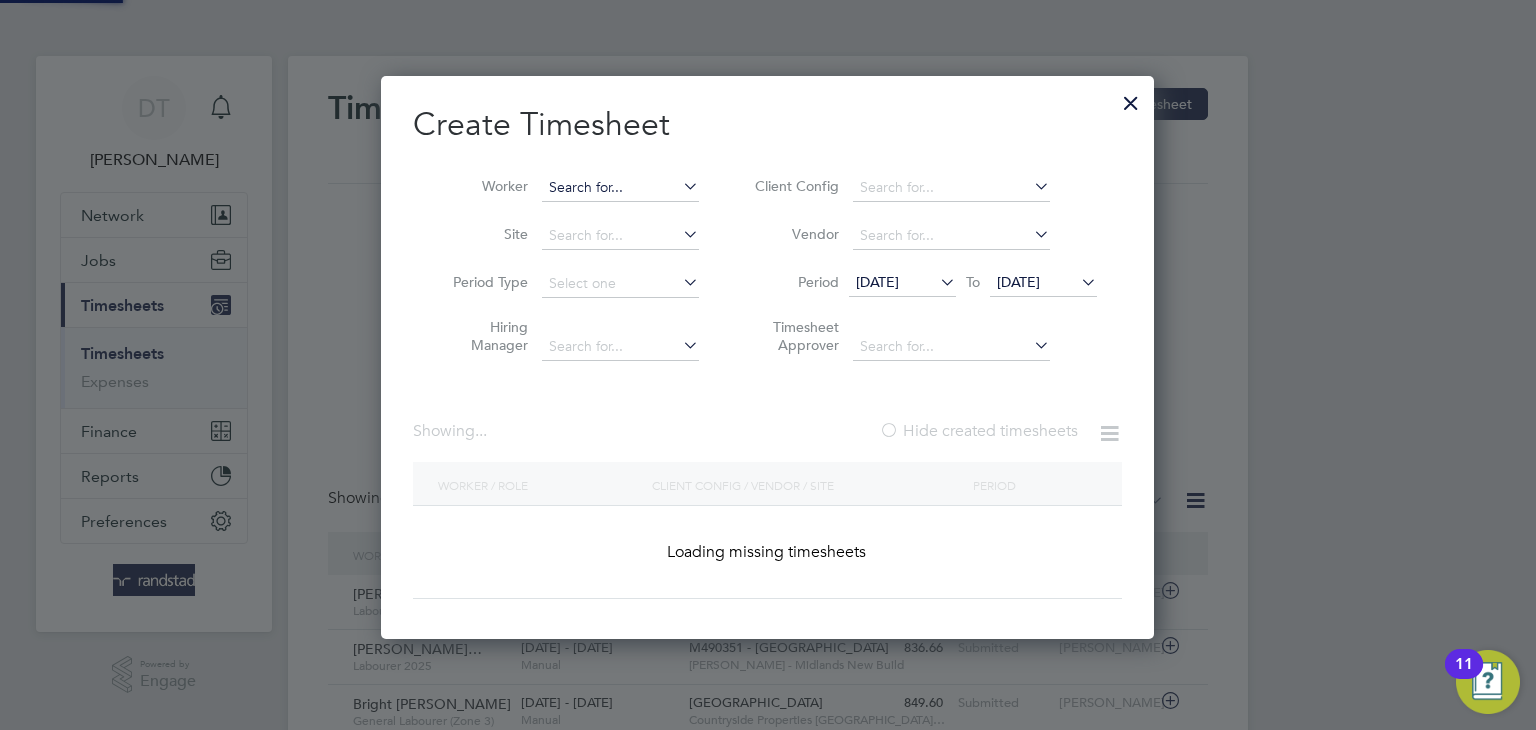 click at bounding box center [620, 188] 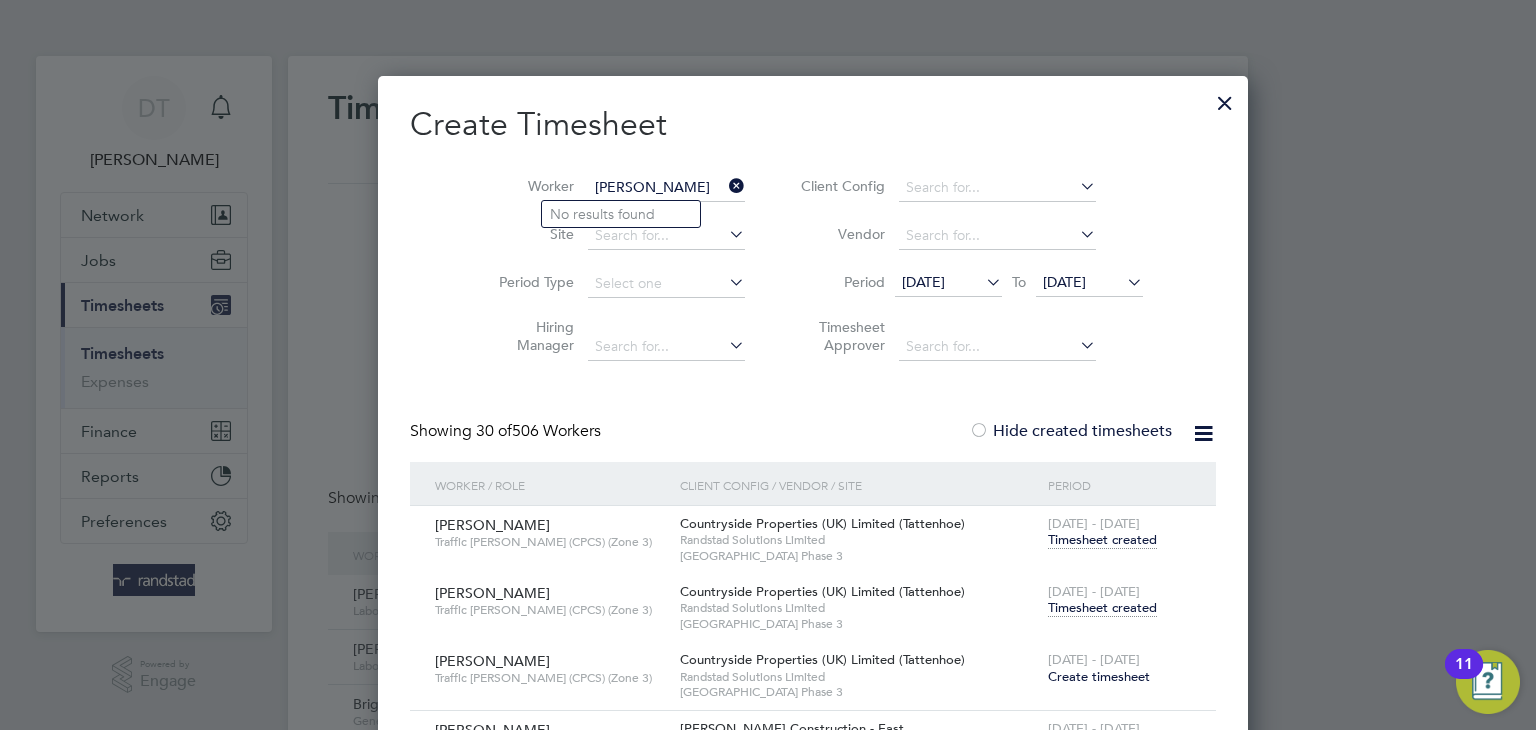 type on "Dumitru Tans" 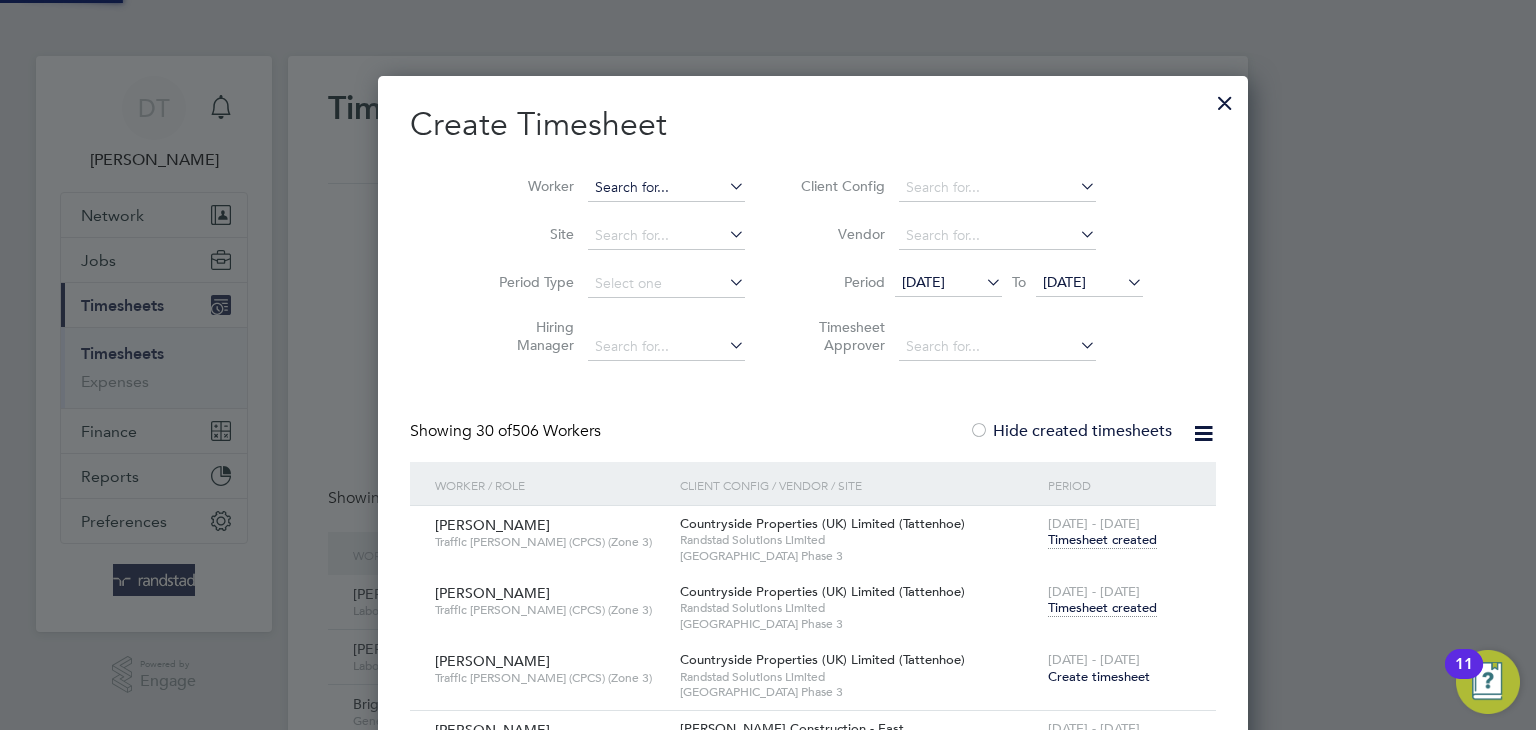 click at bounding box center [666, 188] 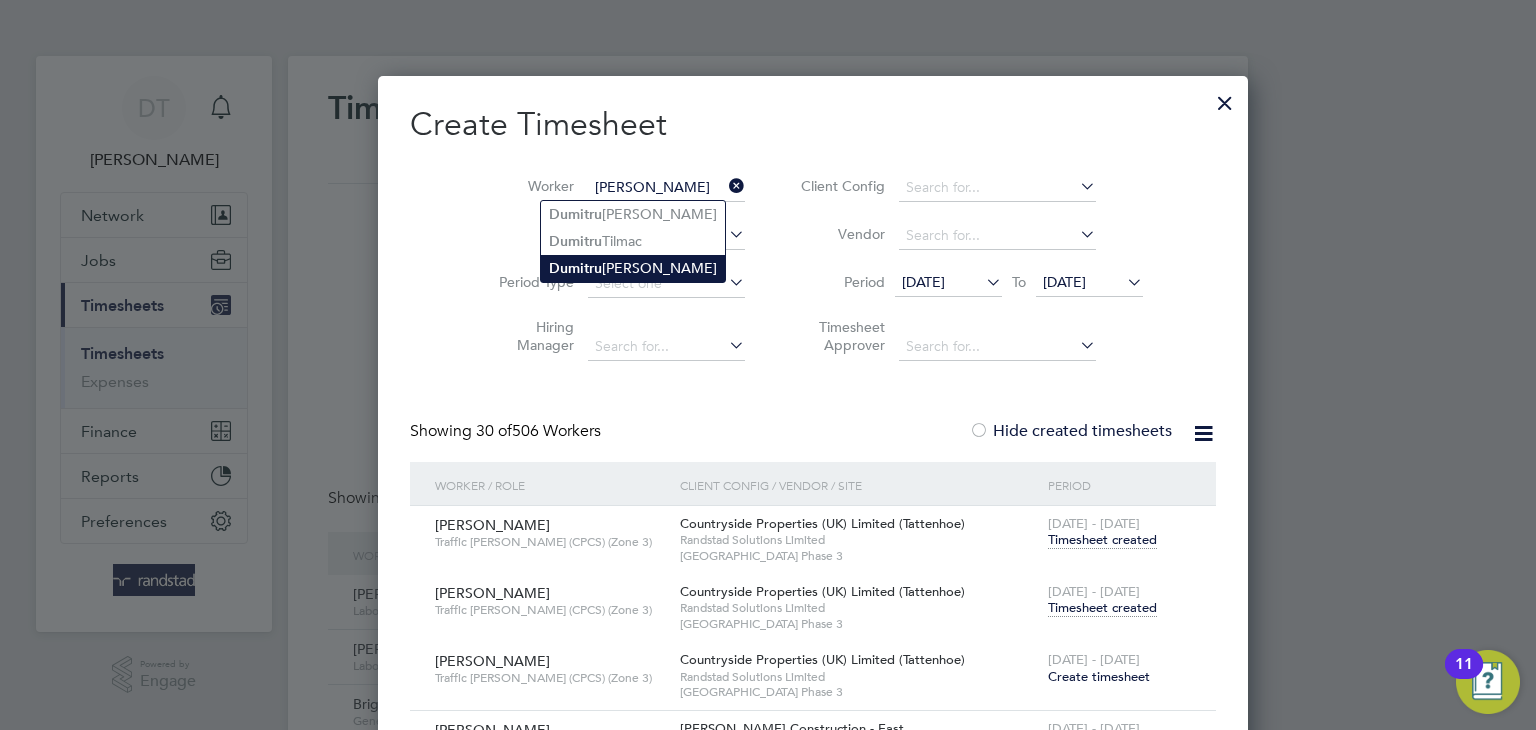 click on "Dumi t ru" 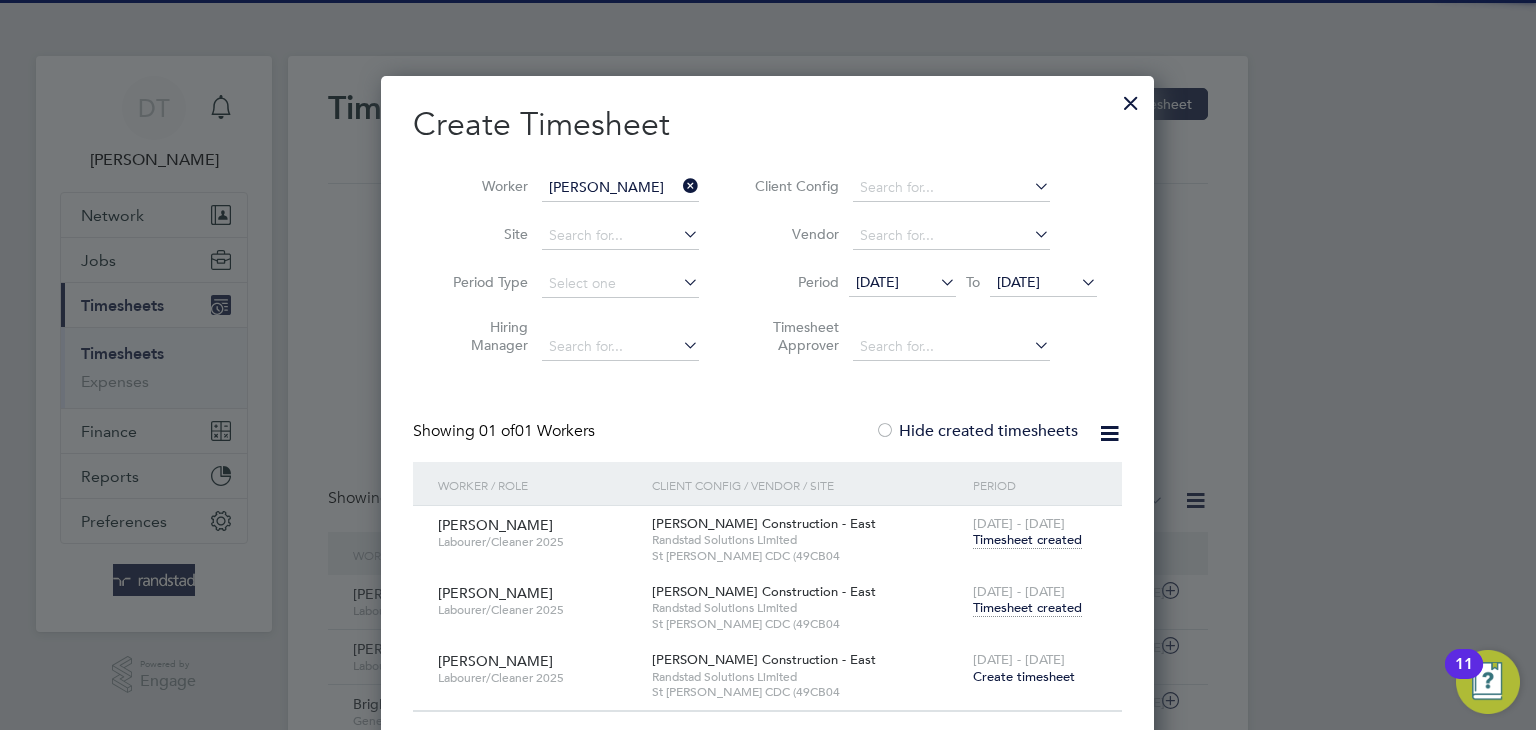 click on "Timesheet created" at bounding box center (1027, 608) 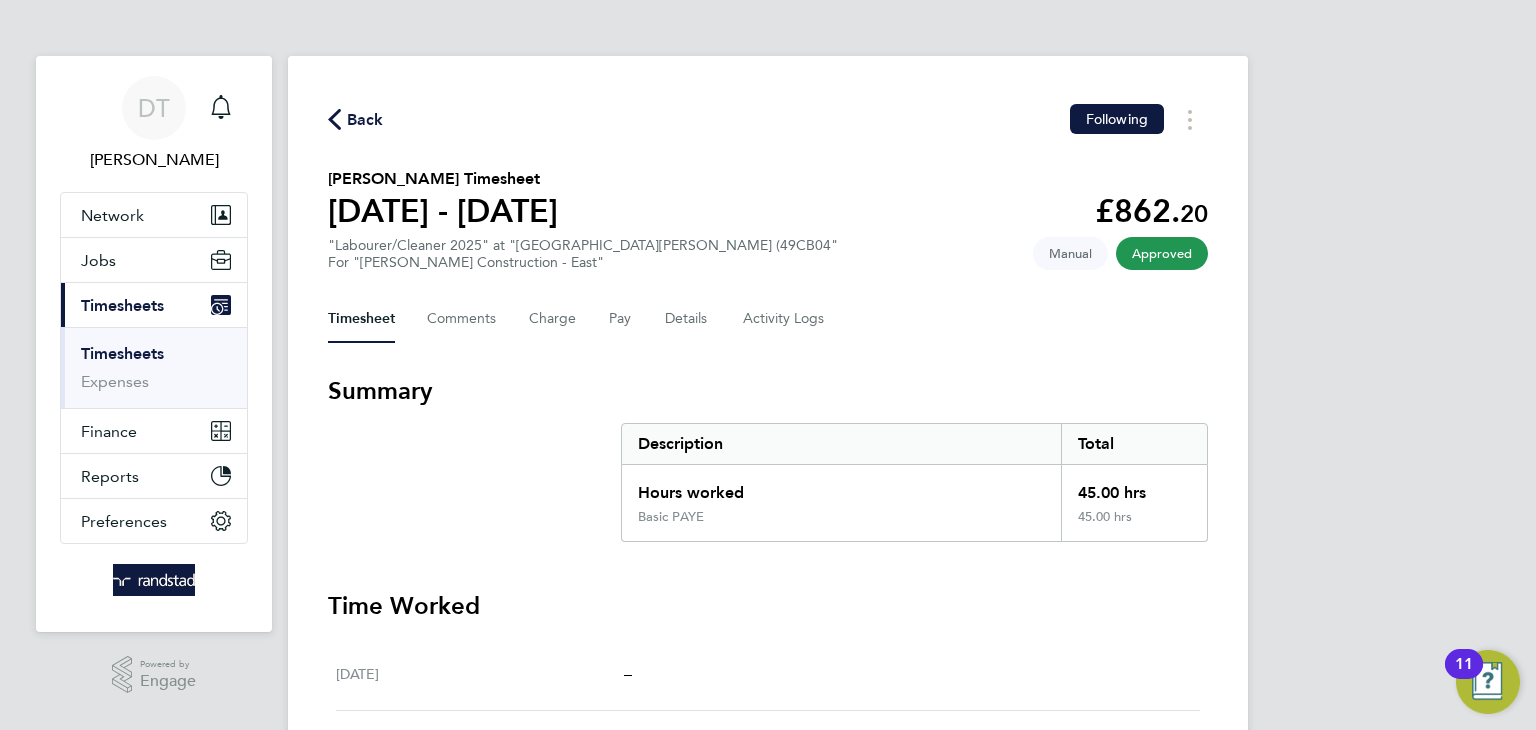 click on "Back" 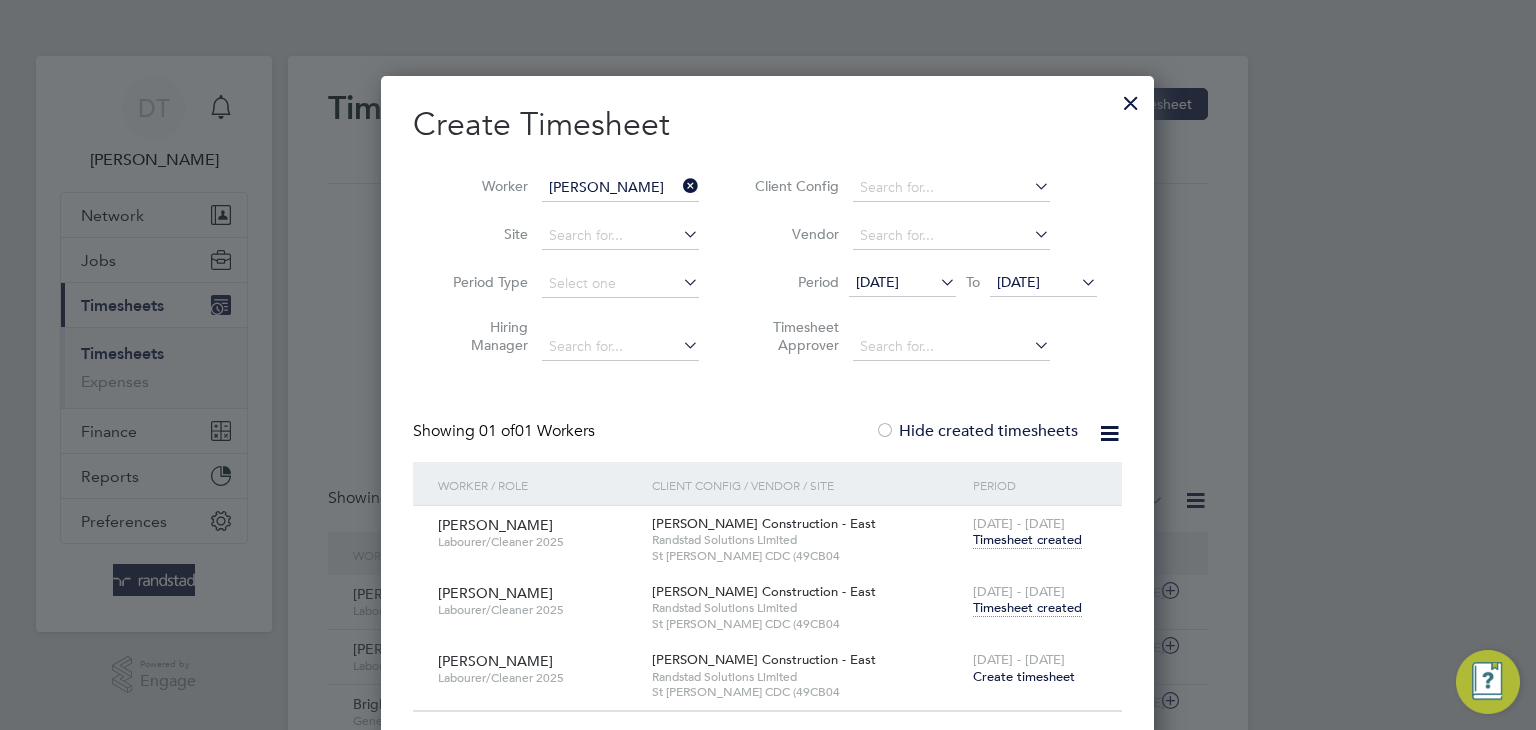 click at bounding box center [679, 186] 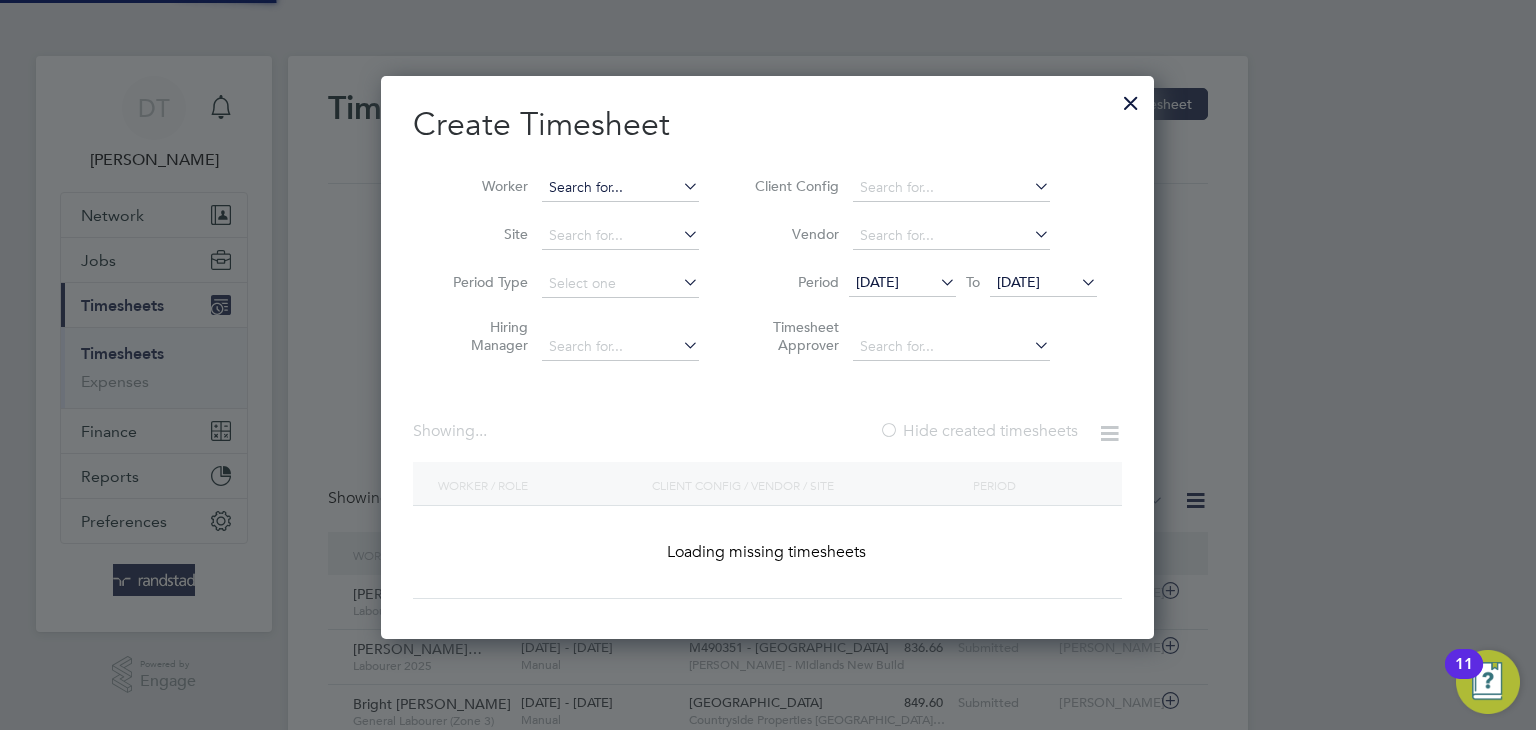 click at bounding box center (620, 188) 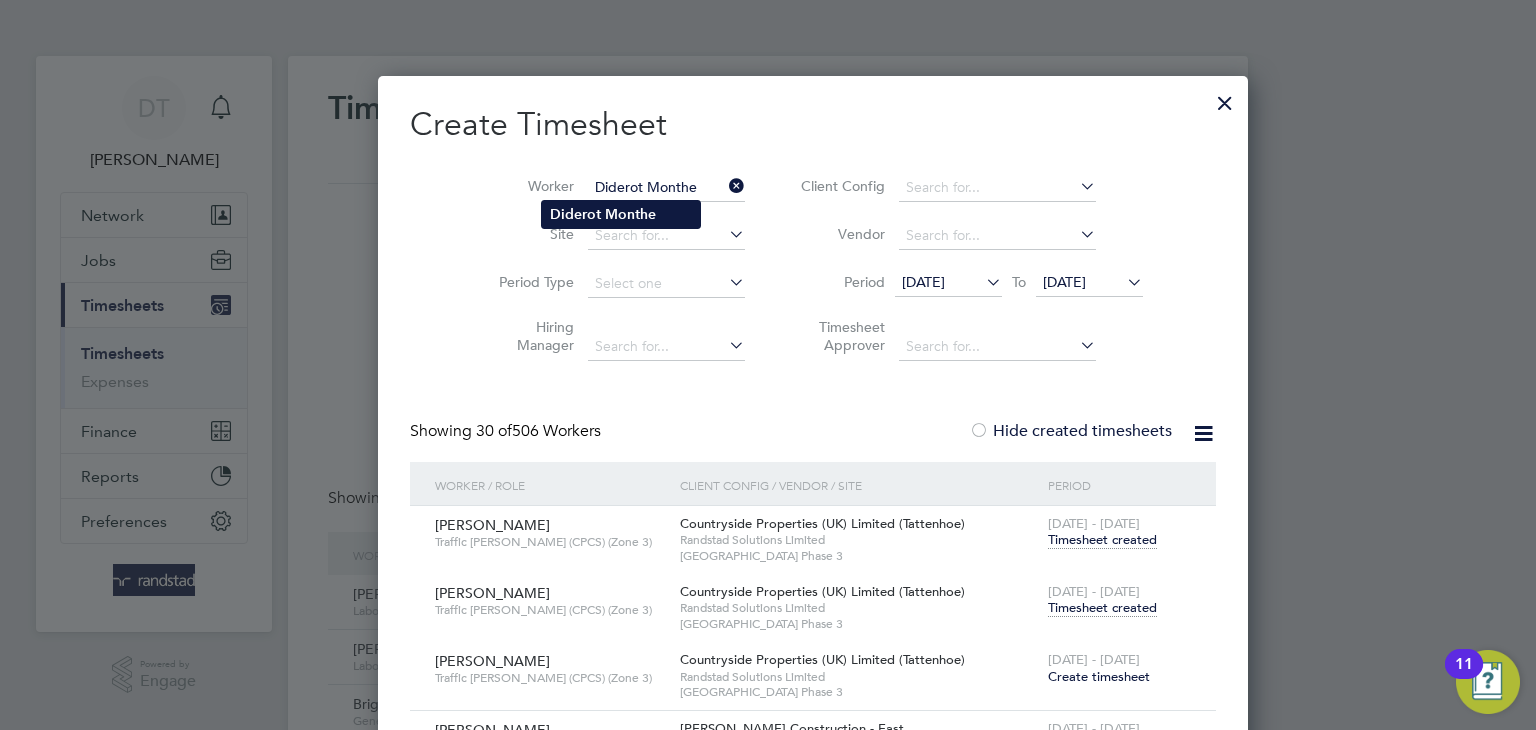 type on "Diderot Monthe" 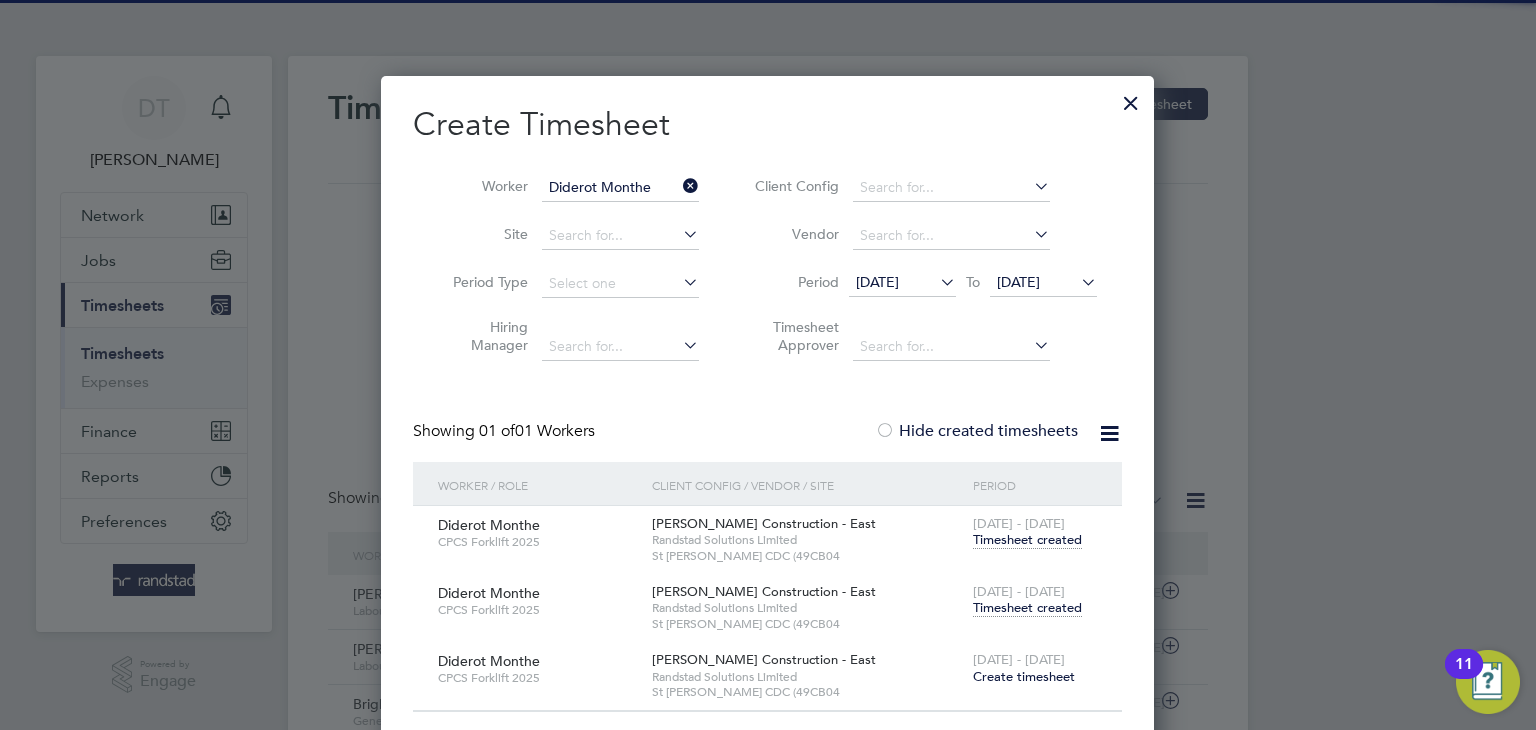 click on "Timesheet created" at bounding box center (1027, 608) 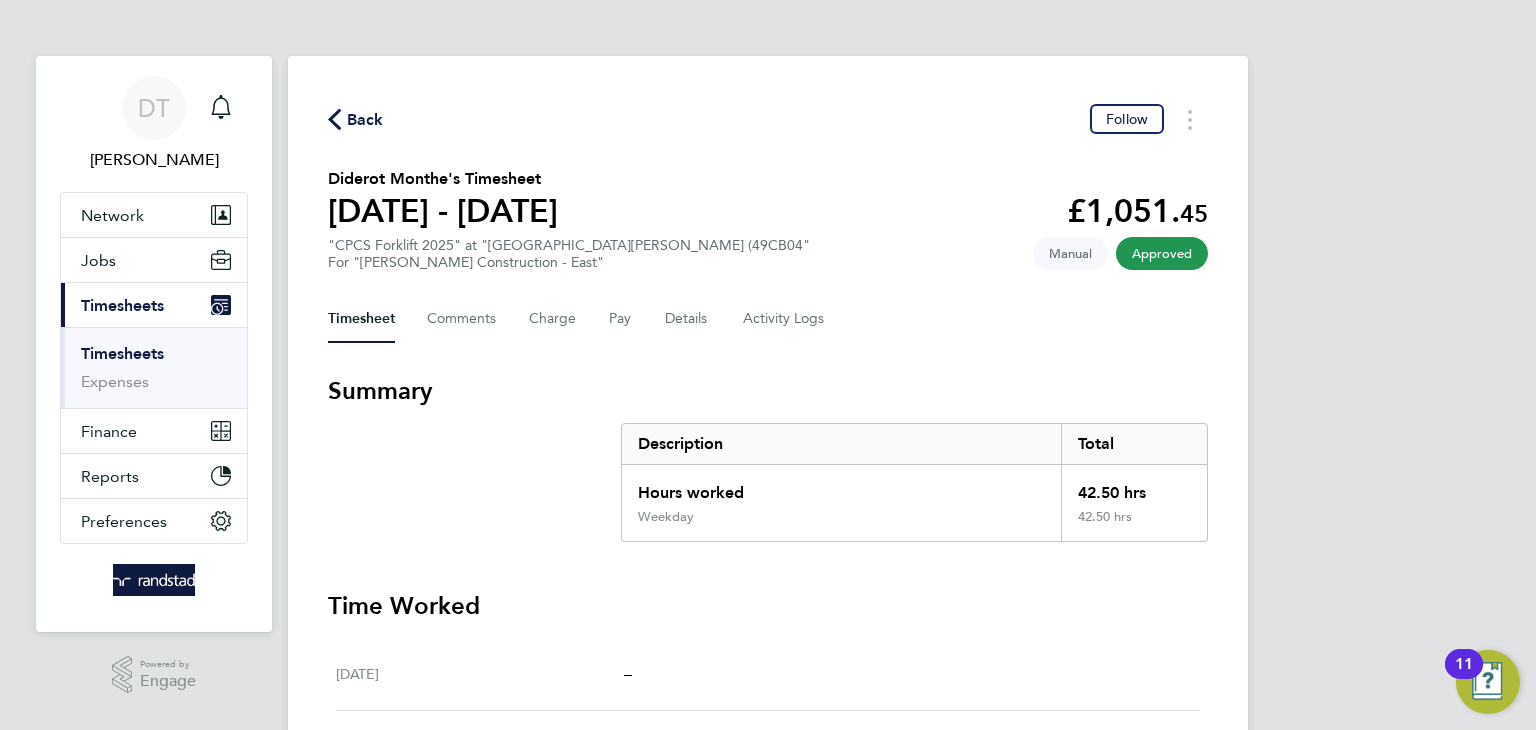 click on "Back" 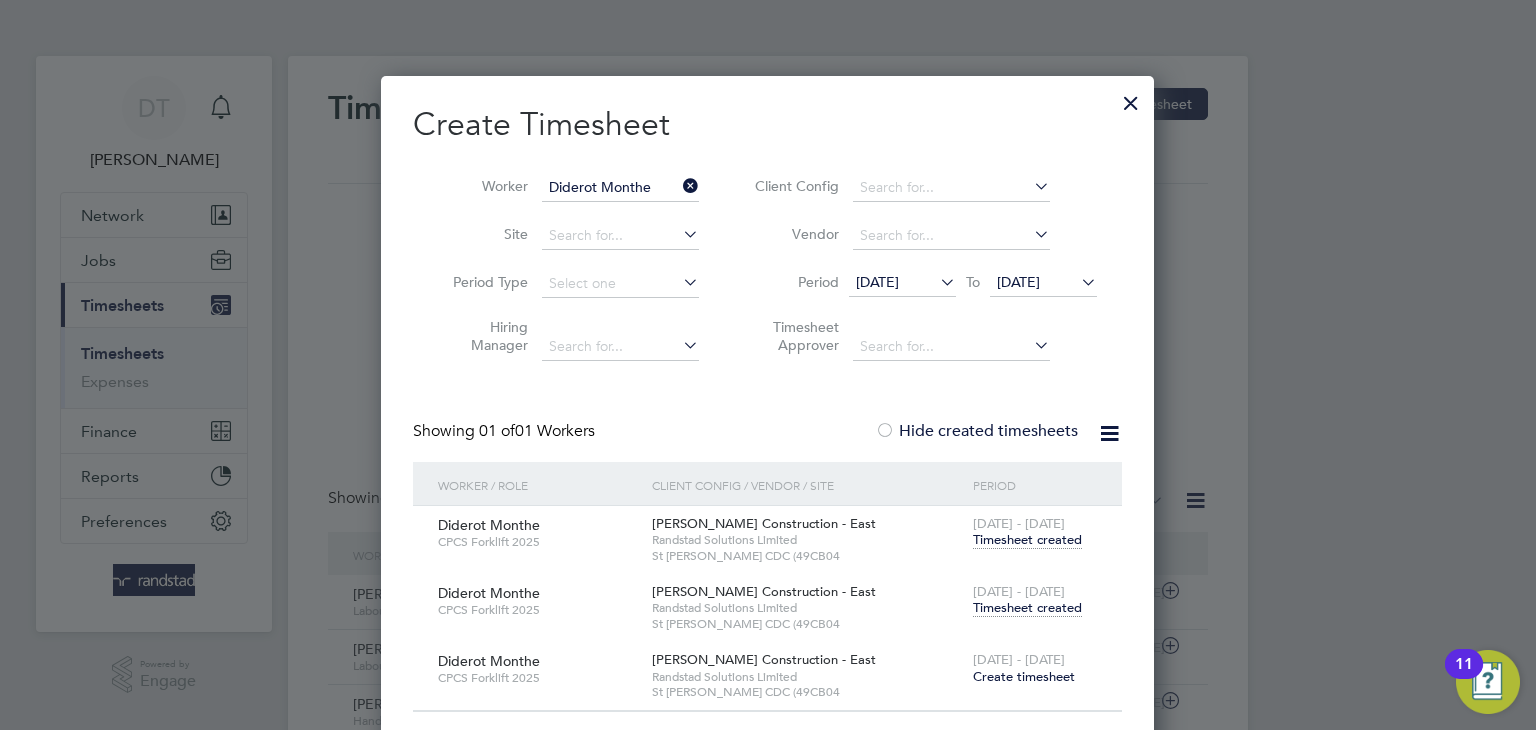 click at bounding box center (679, 186) 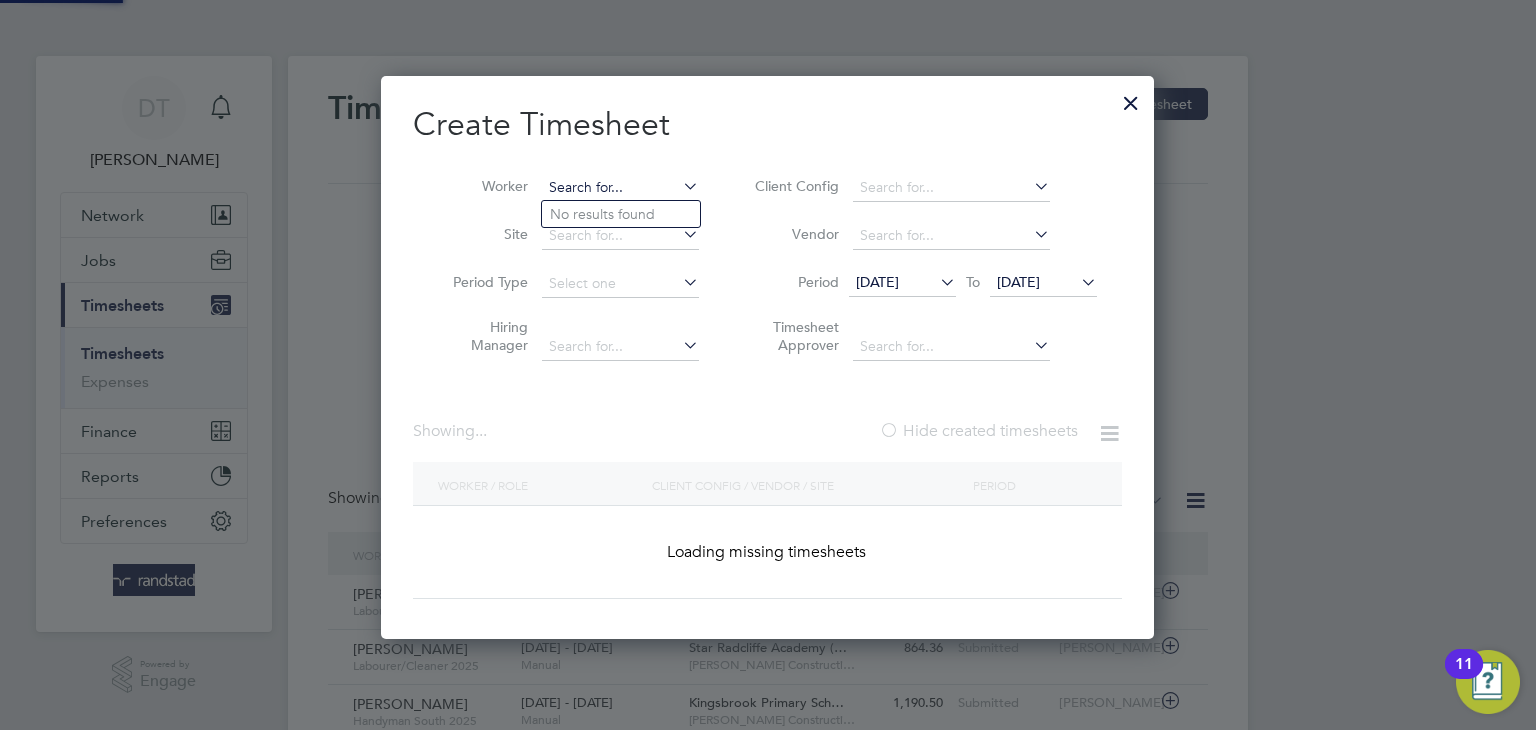 click at bounding box center (620, 188) 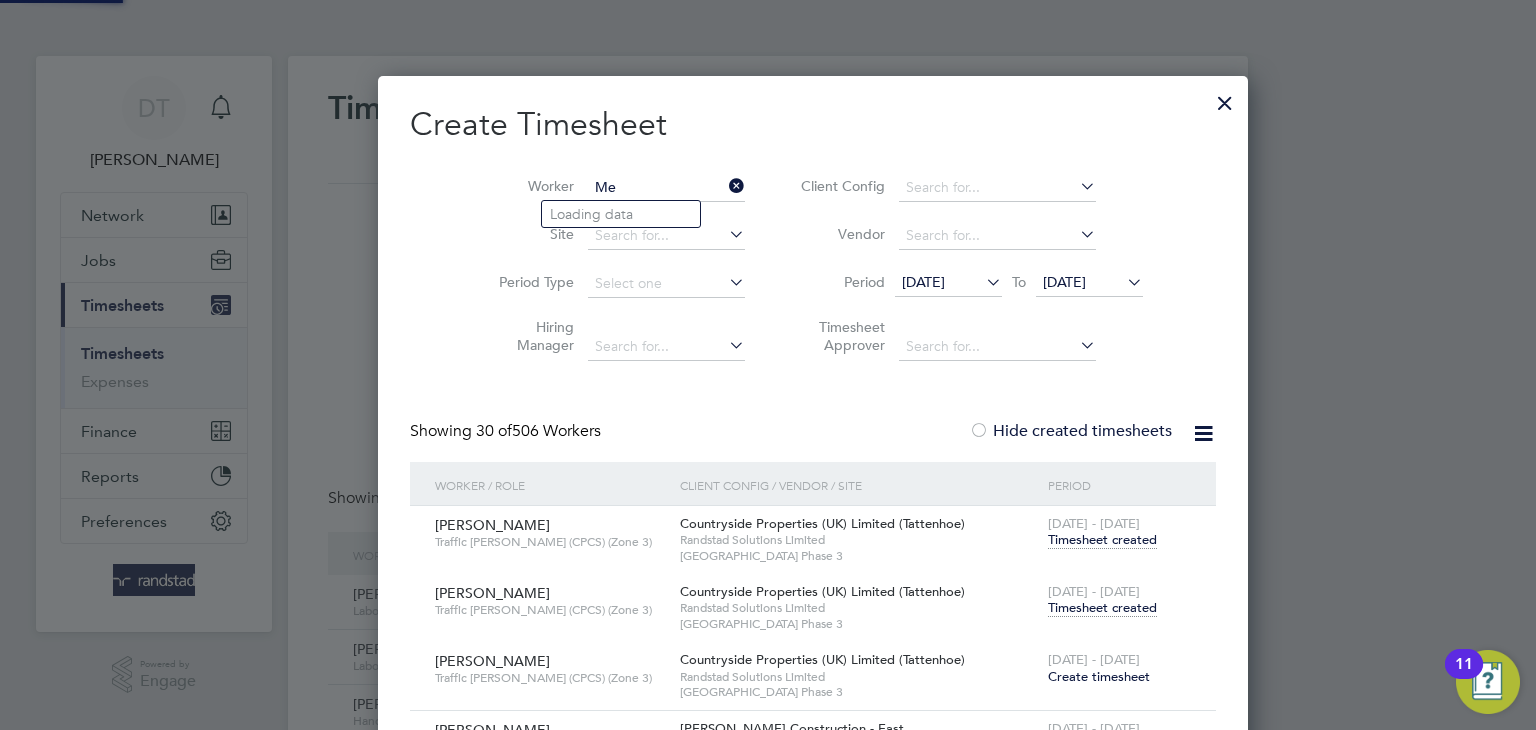 type on "M" 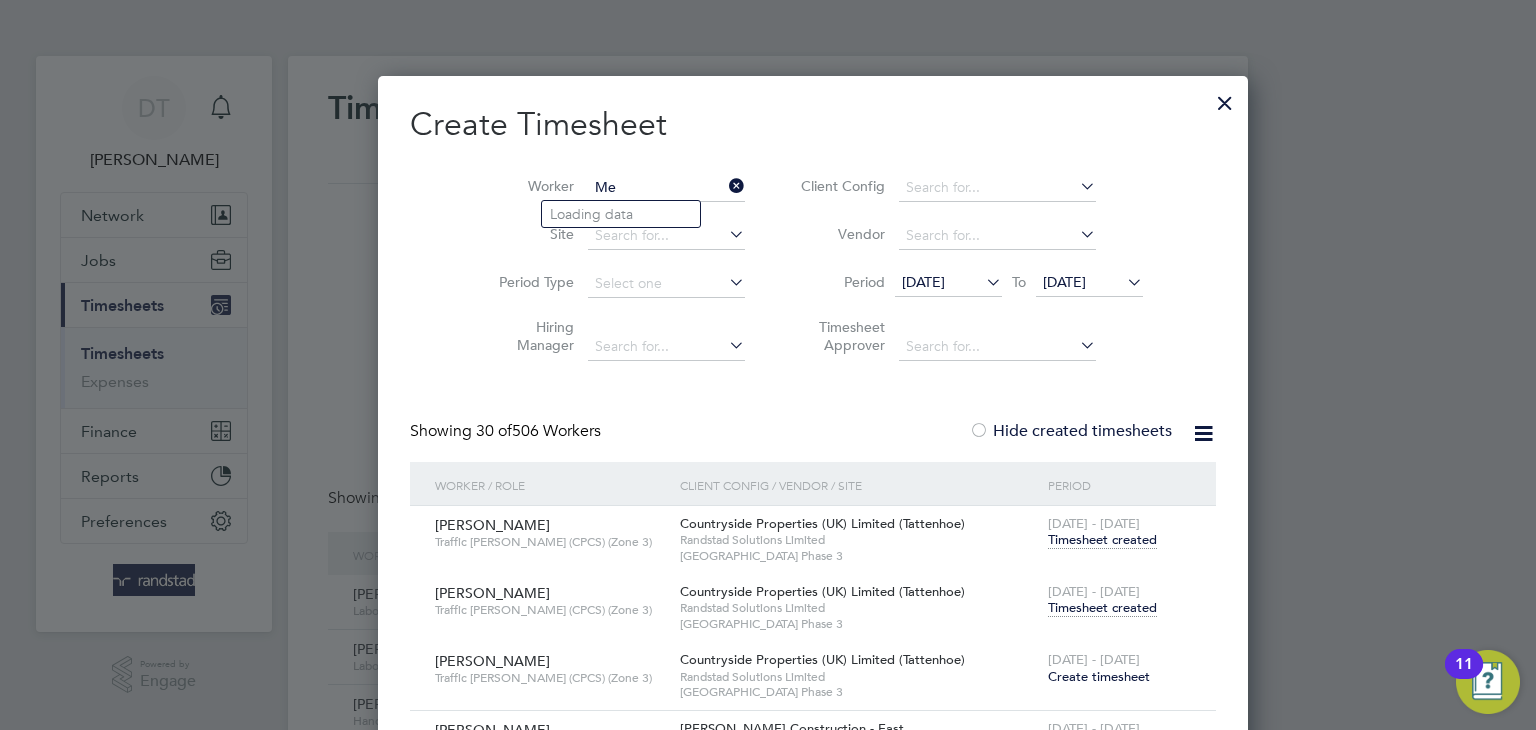 type on "M" 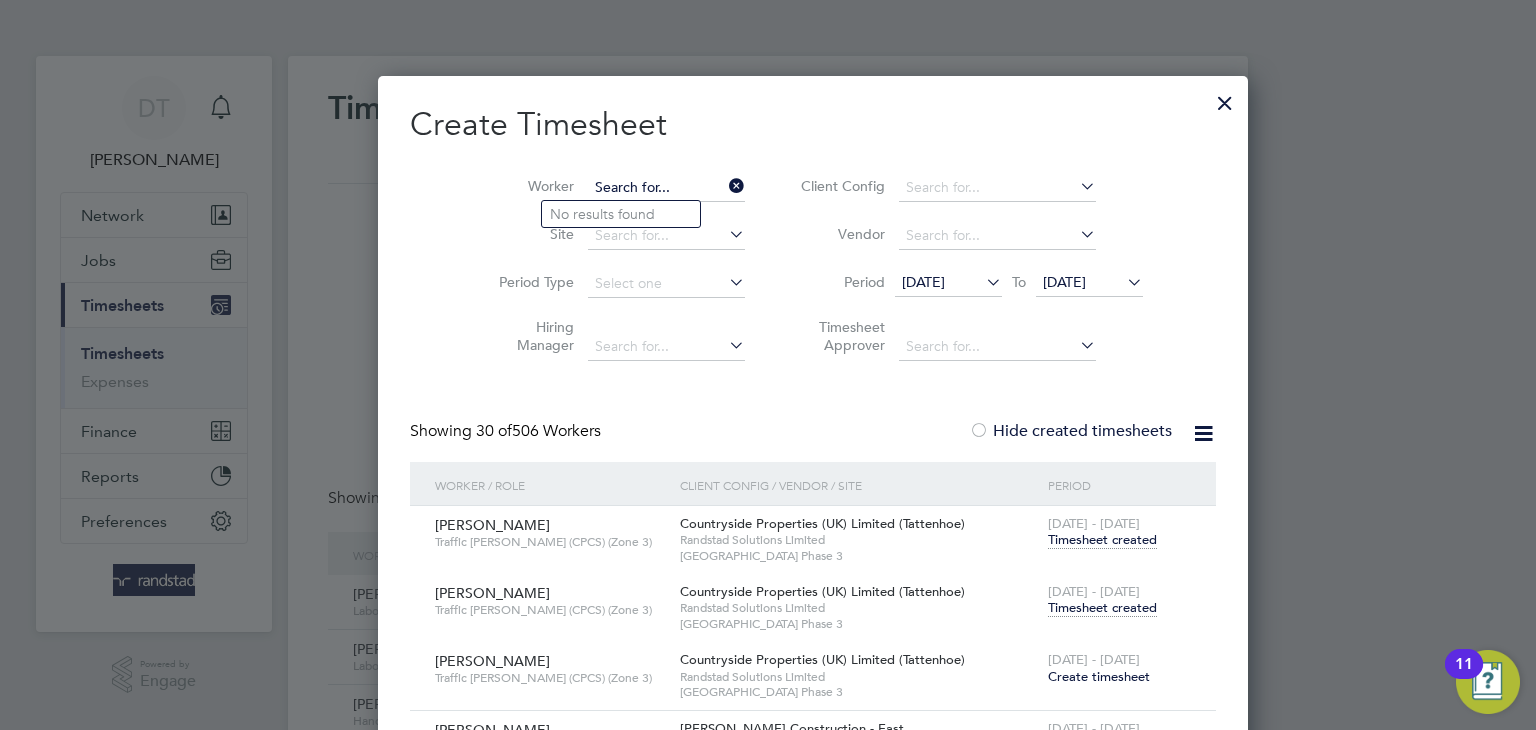type on "M" 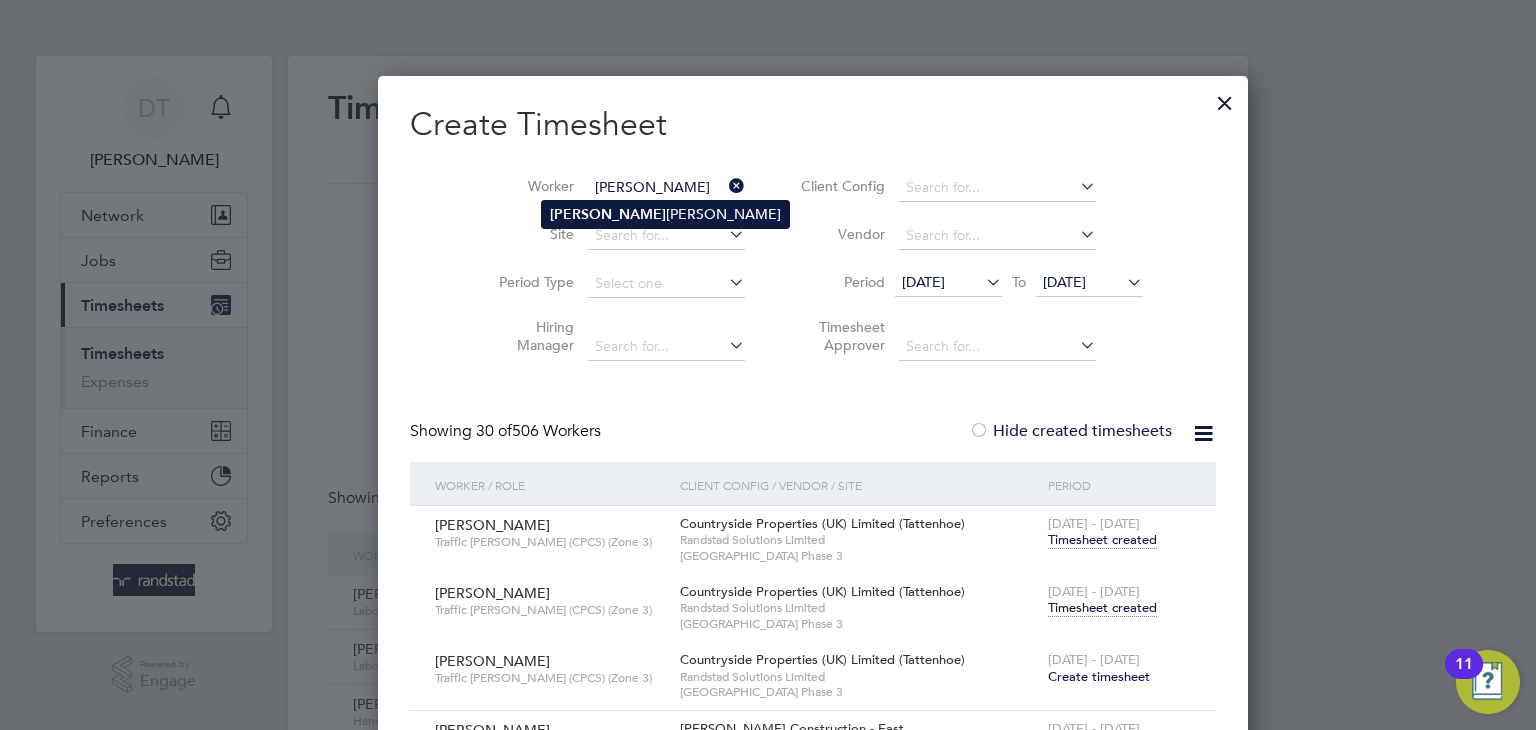 click on "[PERSON_NAME]" 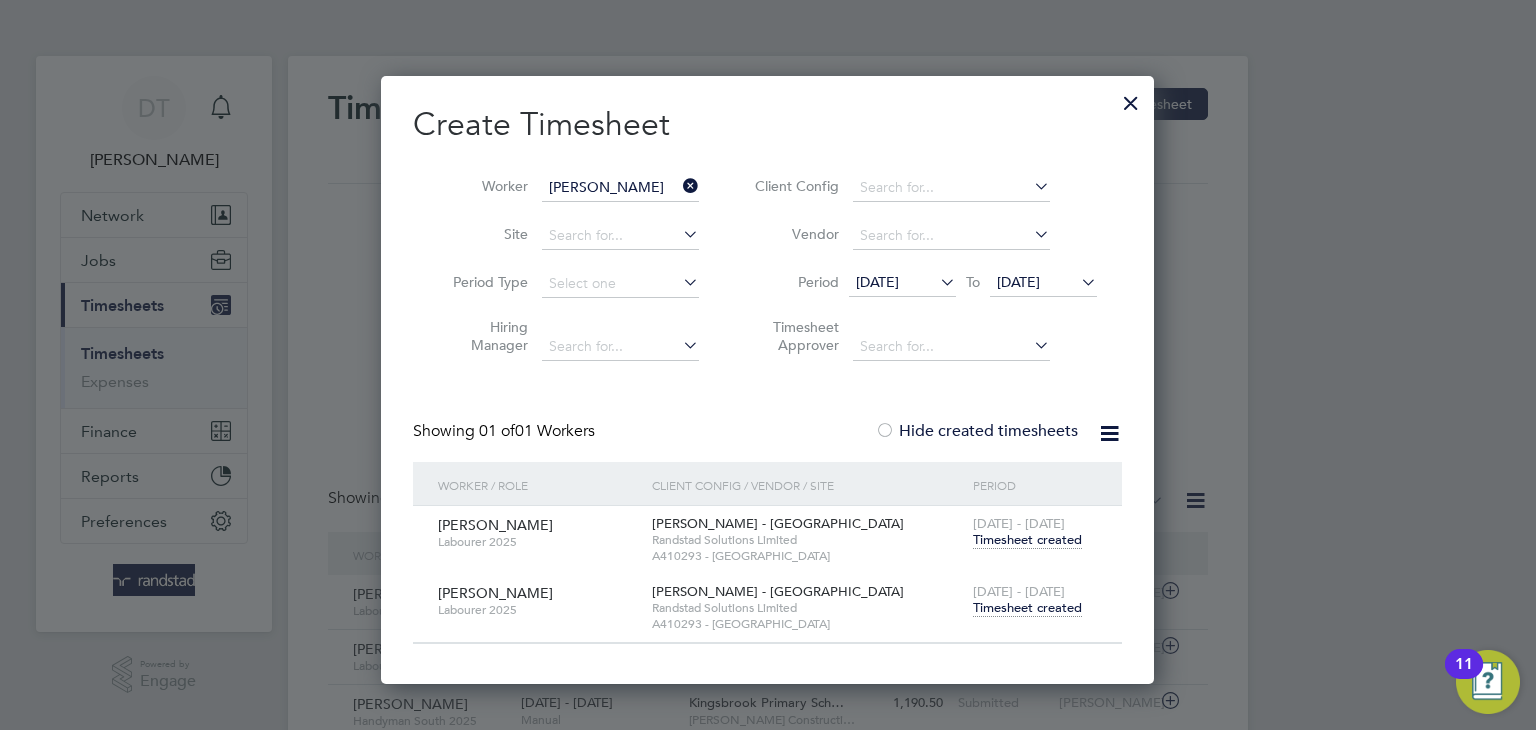 click on "Timesheet created" at bounding box center (1027, 608) 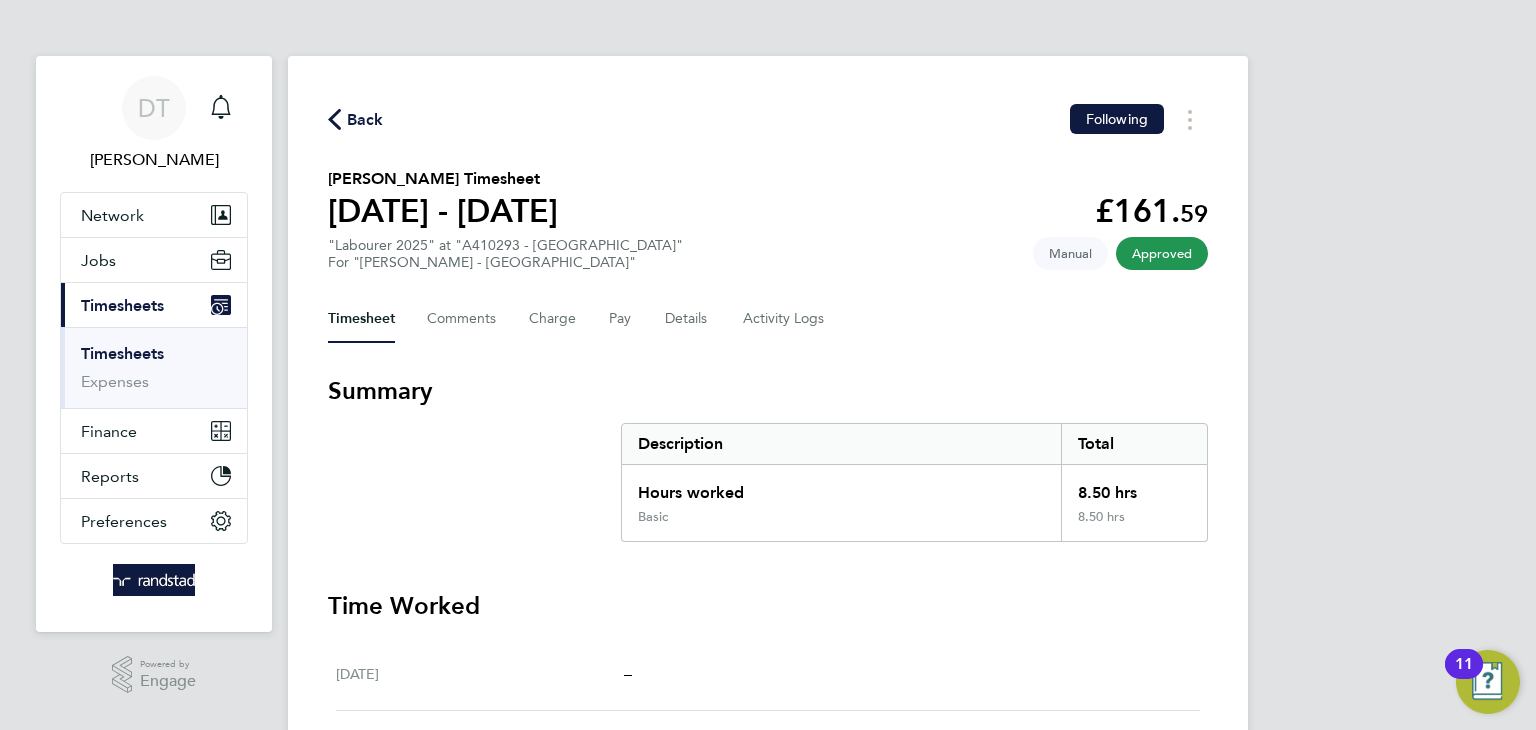 click on "Back" 